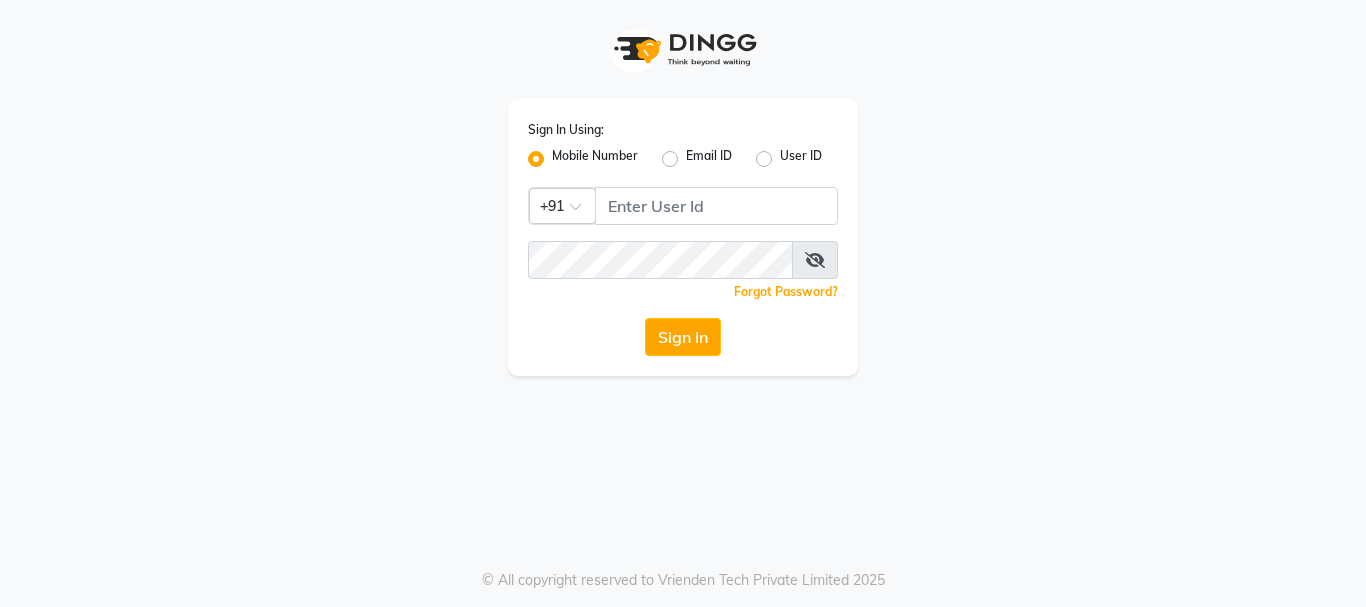 scroll, scrollTop: 0, scrollLeft: 0, axis: both 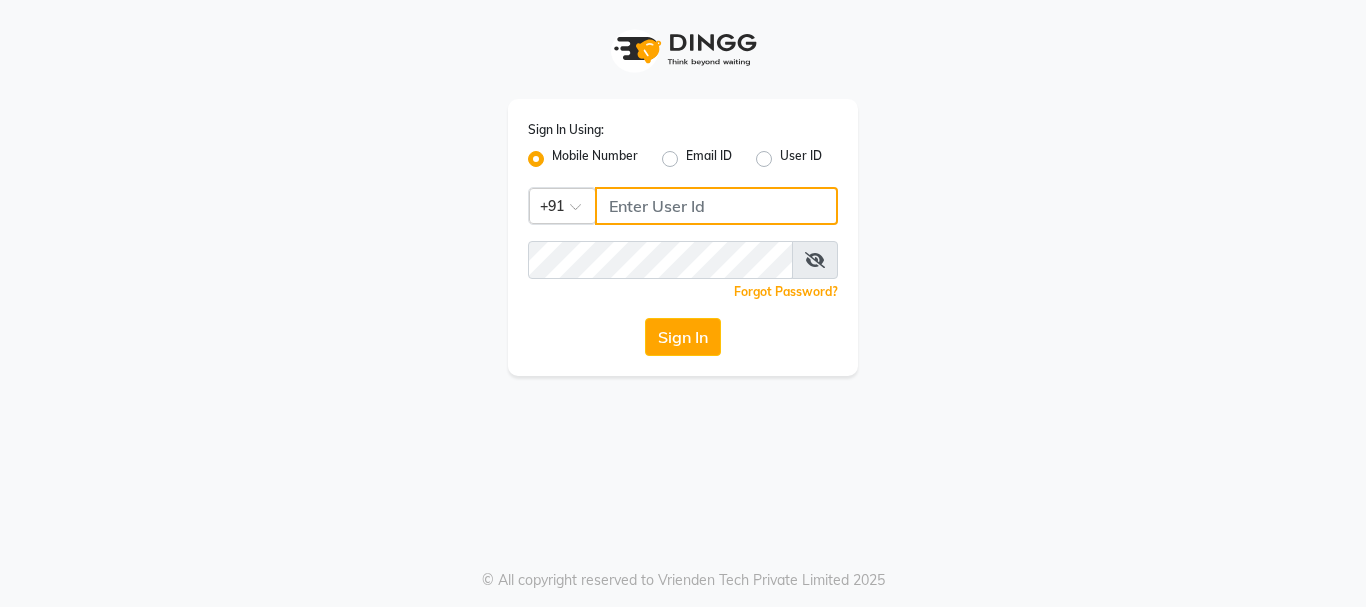 type on "8010114233" 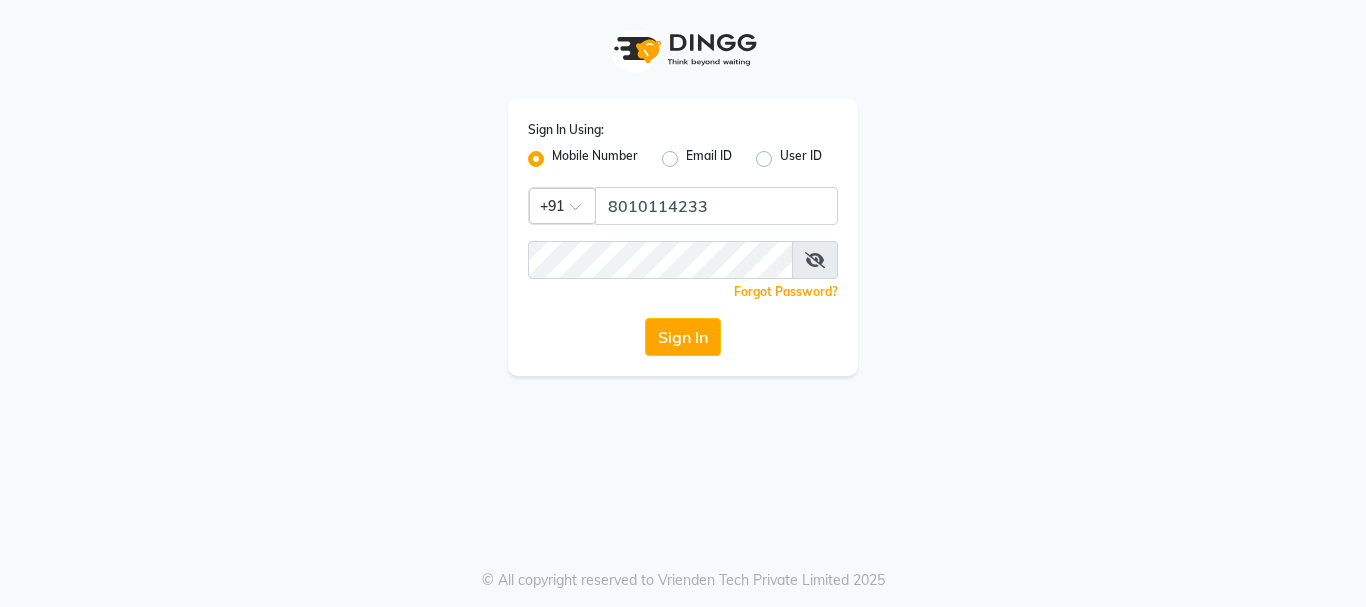 click on "Sign In Using: Mobile Number Email ID User ID" 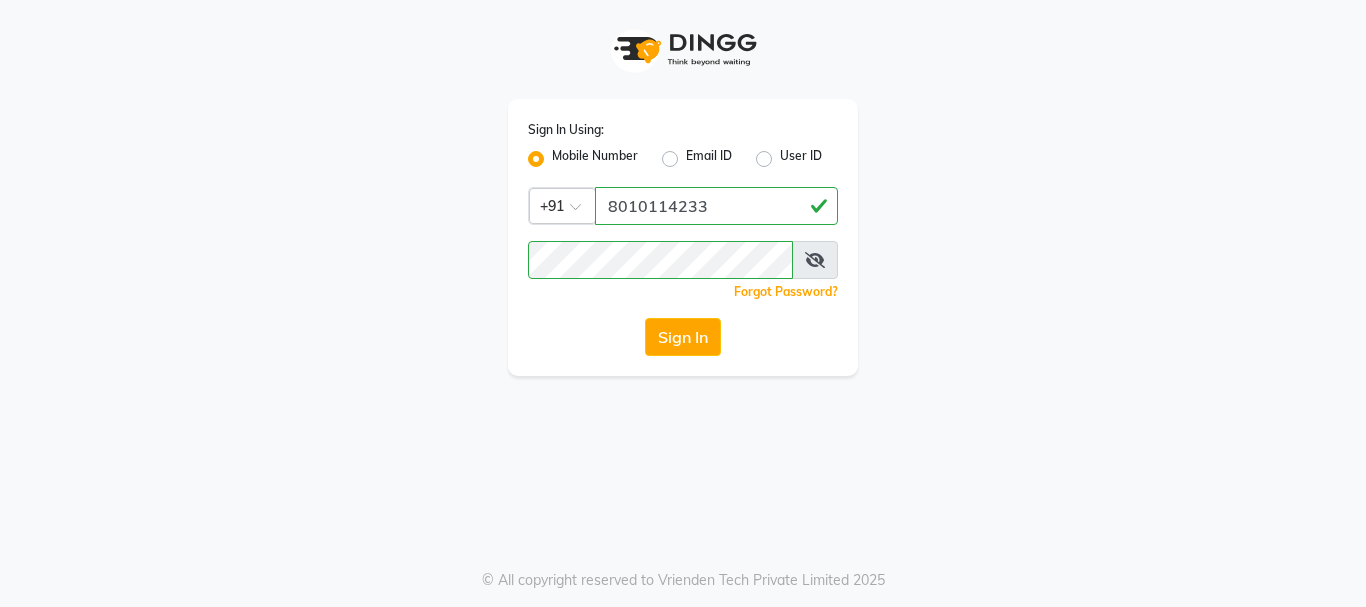click on "User ID" 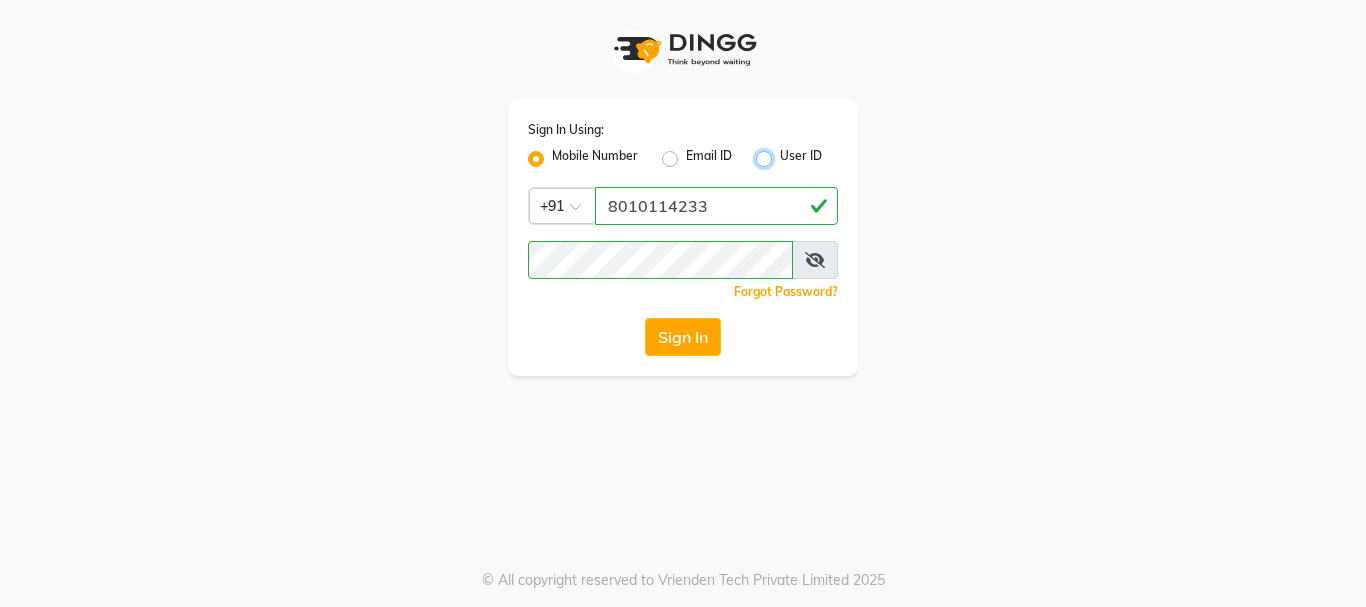 click on "User ID" at bounding box center [786, 153] 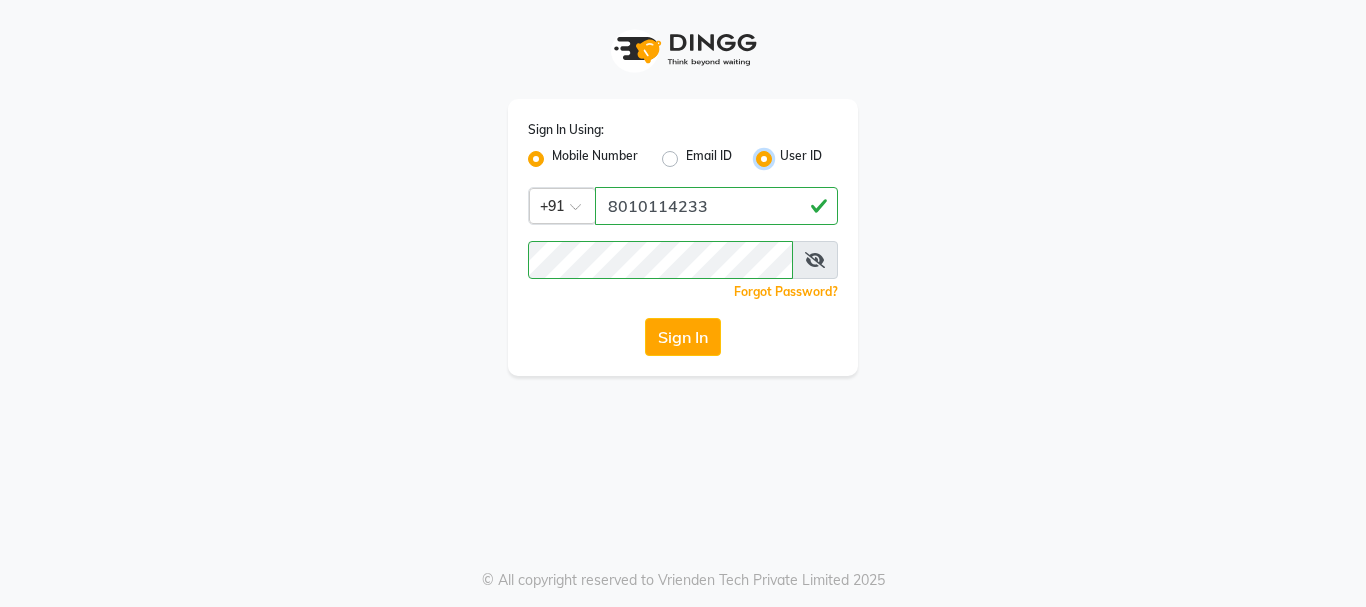radio on "false" 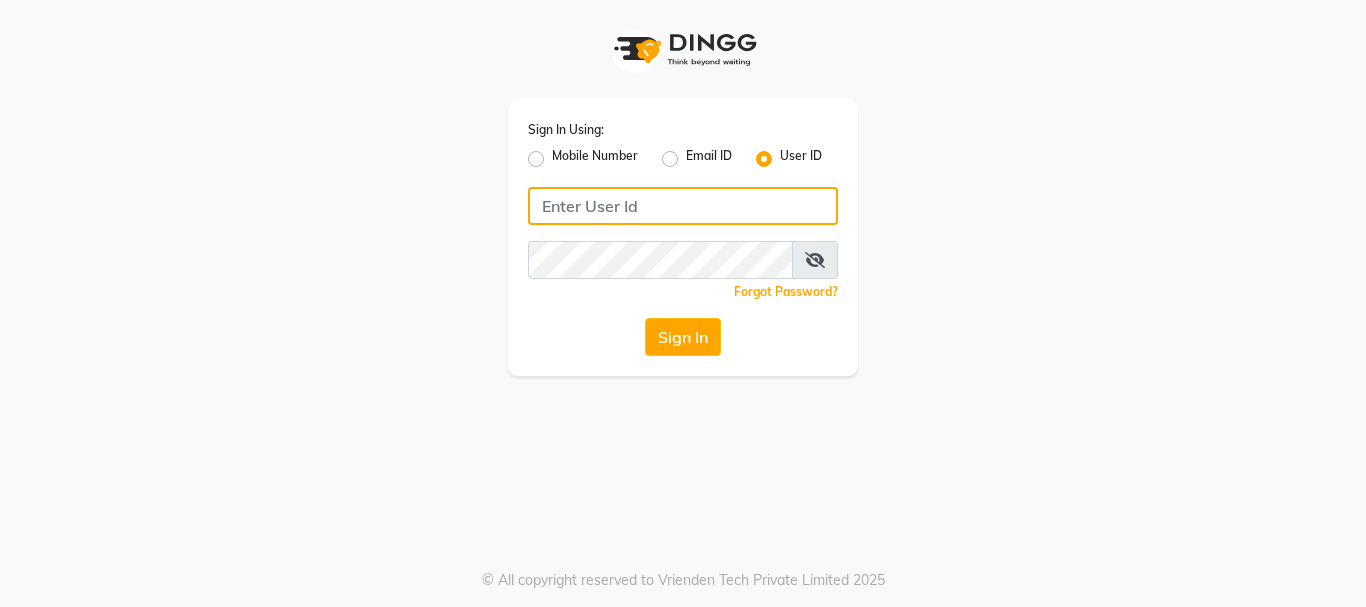 drag, startPoint x: 735, startPoint y: 202, endPoint x: 725, endPoint y: 199, distance: 10.440307 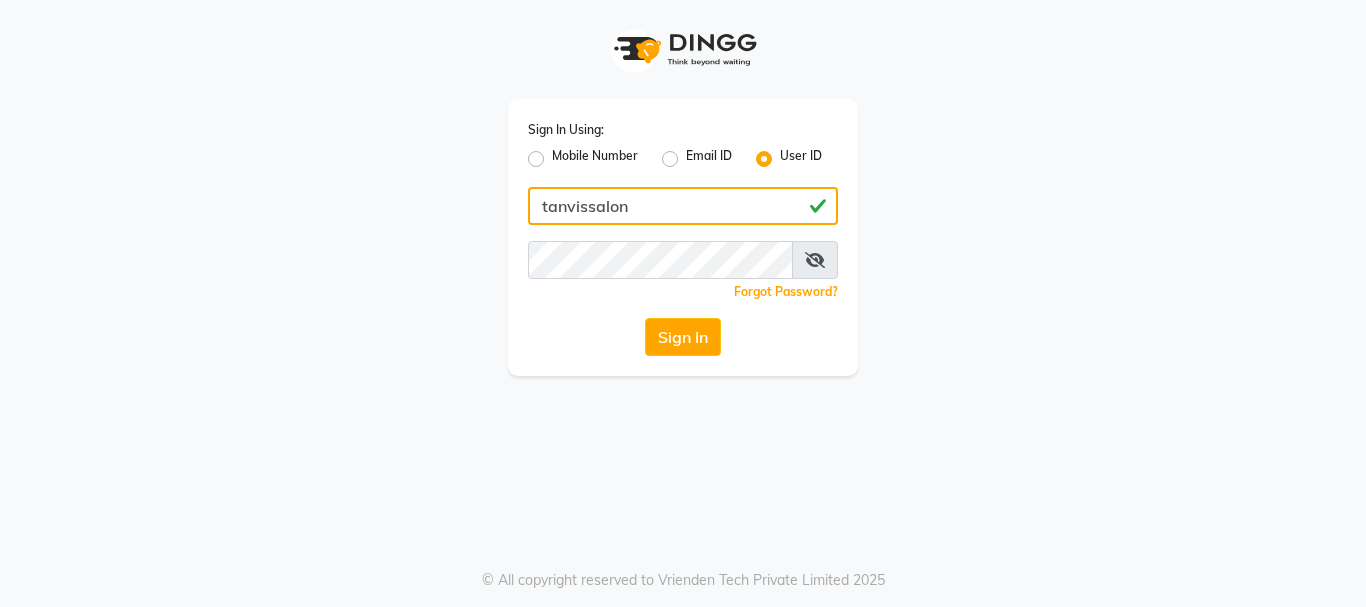 type on "tanvissalon" 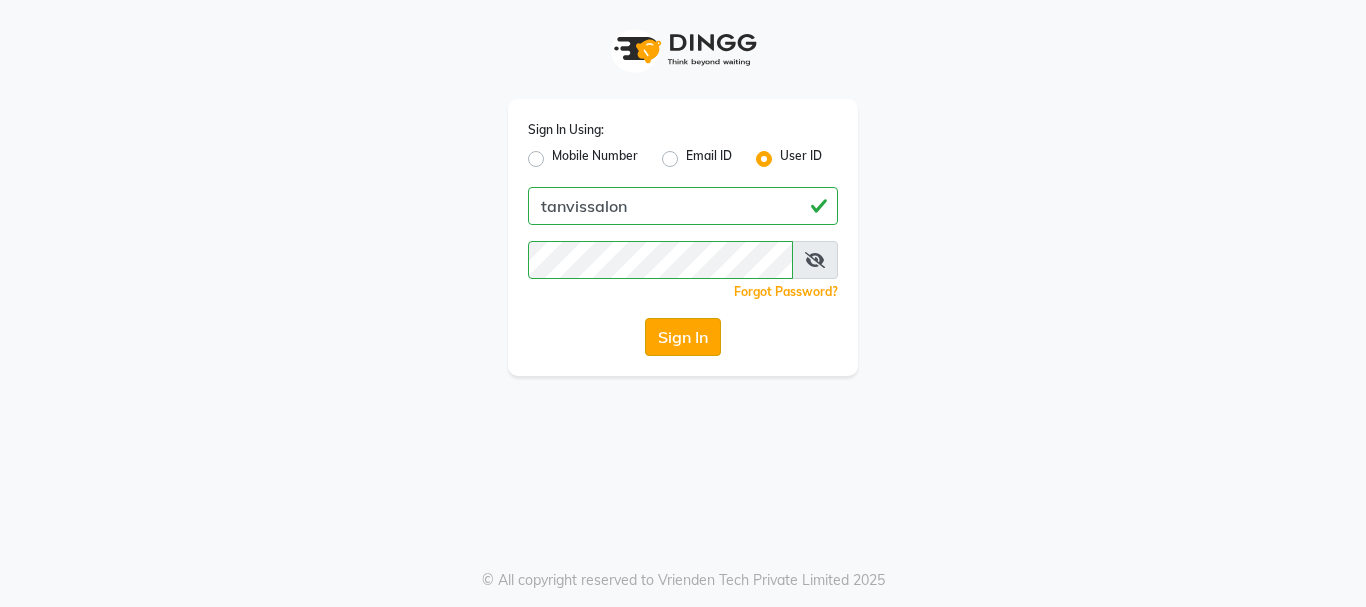 click on "Sign In" 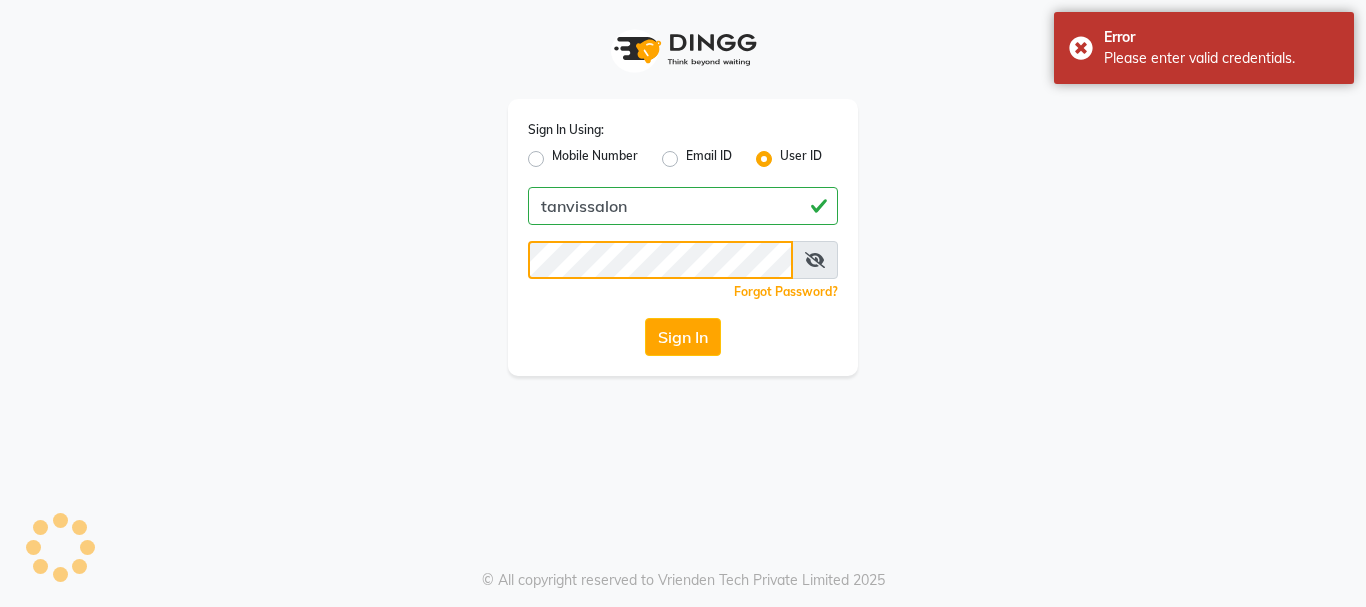 click on "Sign In Using: Mobile Number Email ID User ID tanvissalon  Remember me Forgot Password?  Sign In" 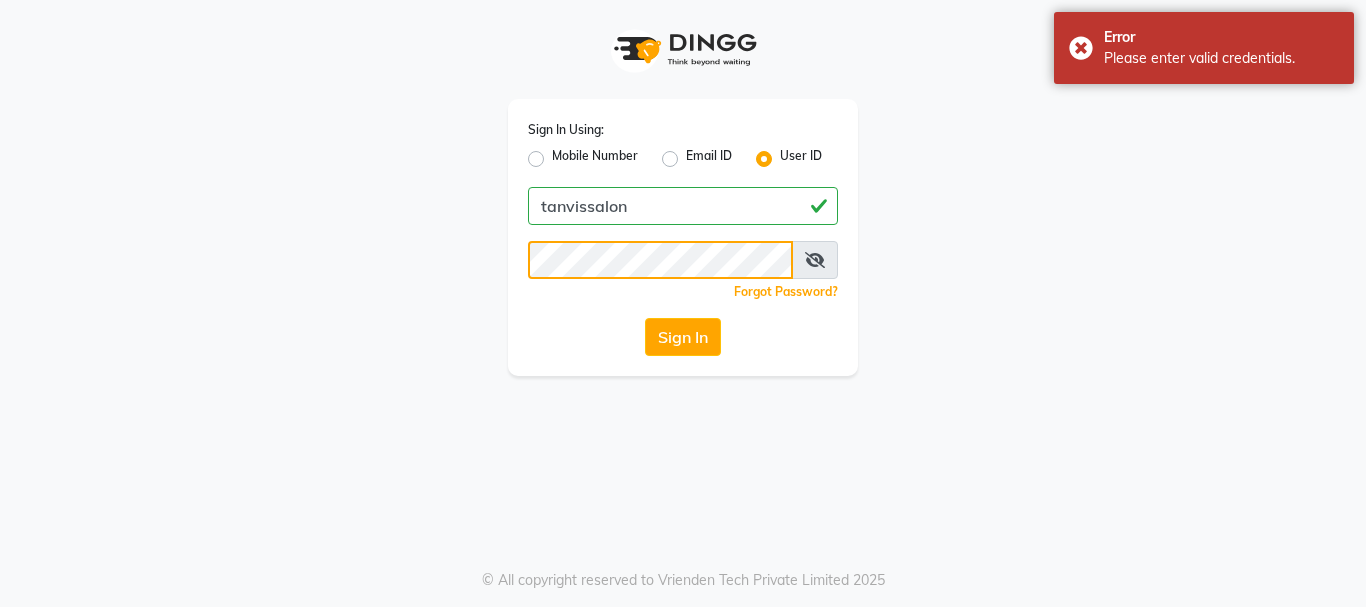 click on "Sign In" 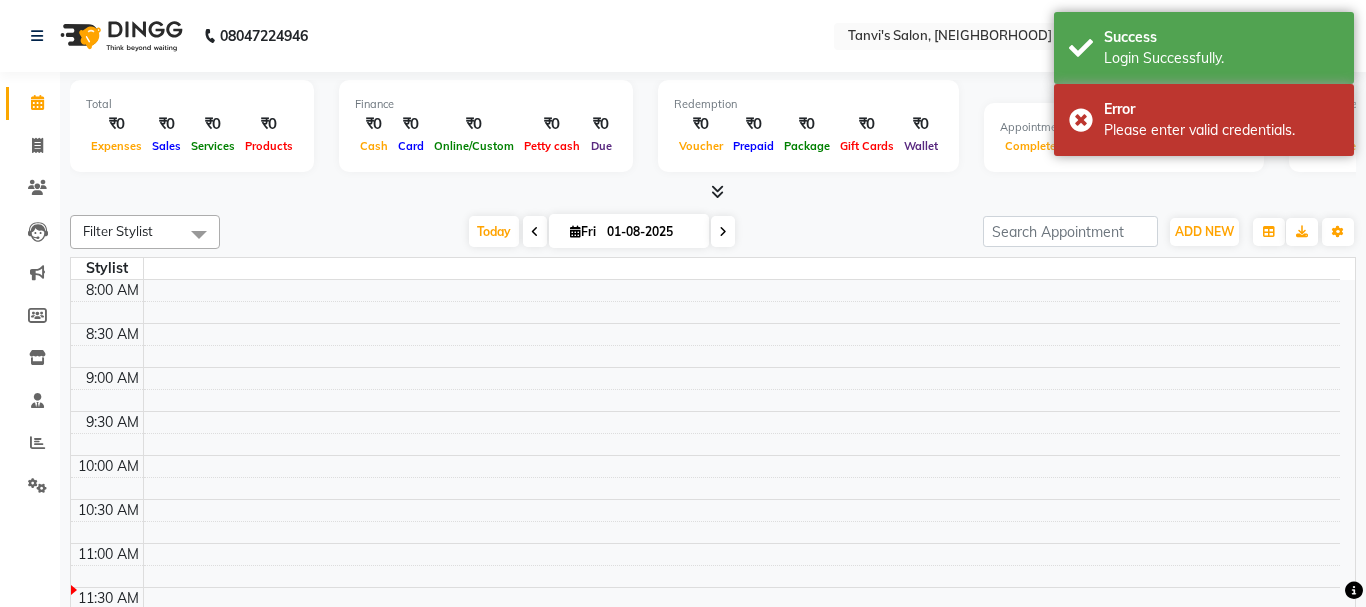 select on "en" 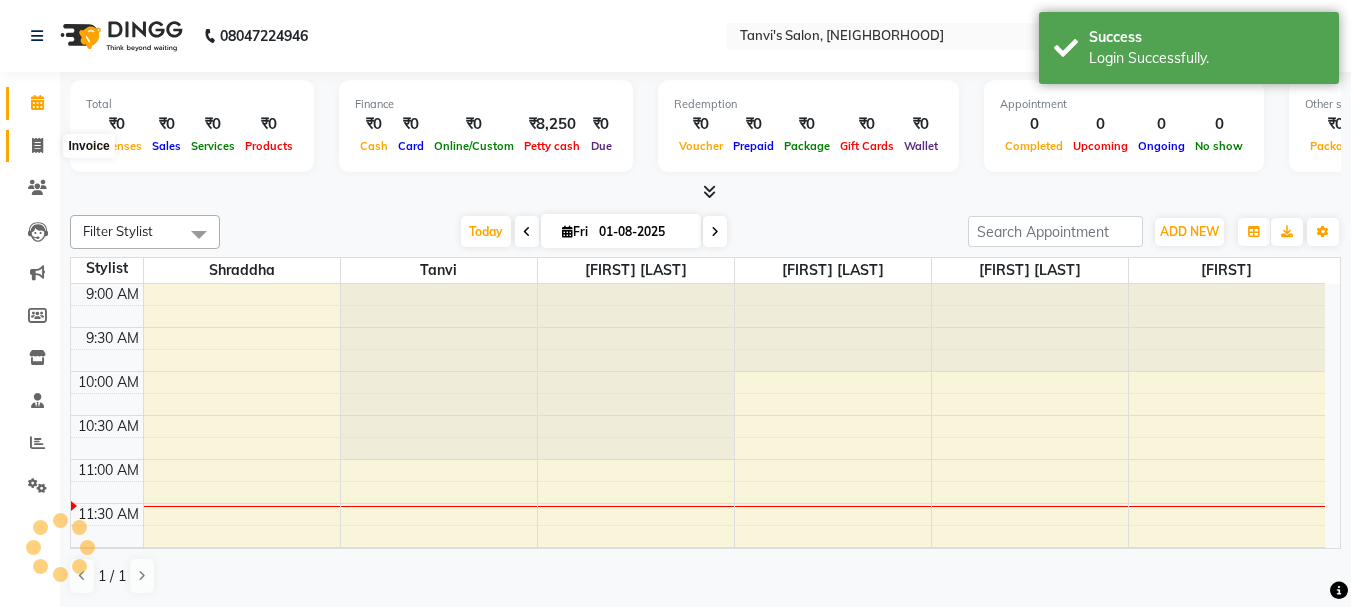 click 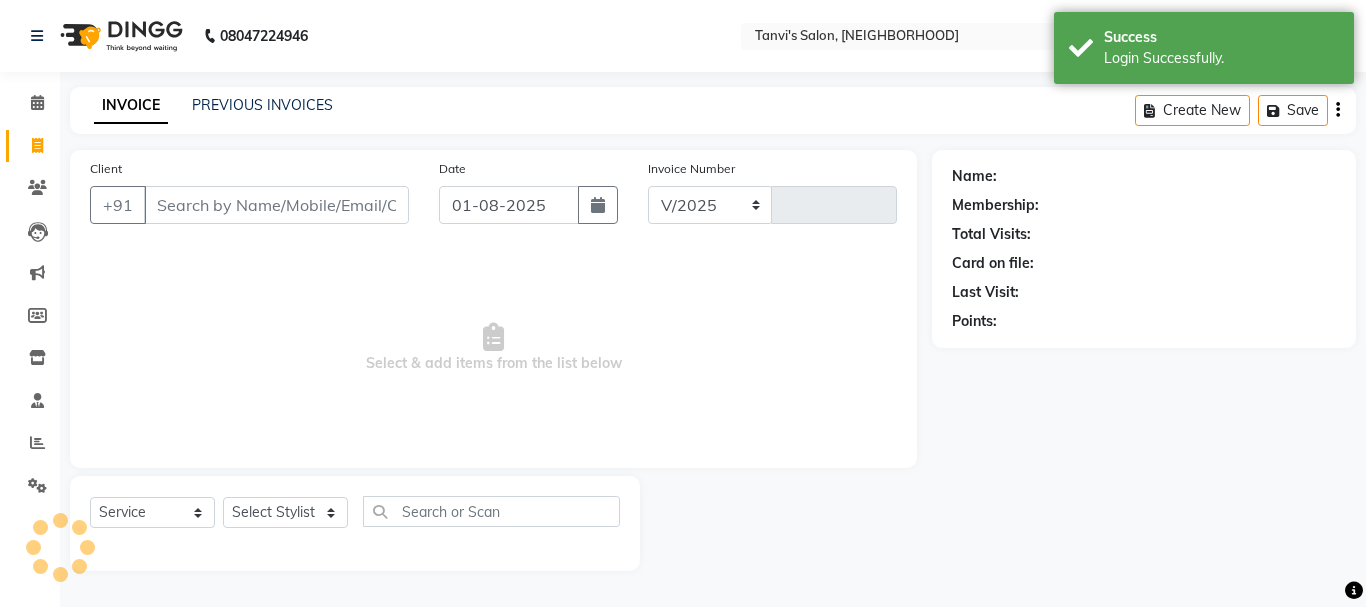 select on "716" 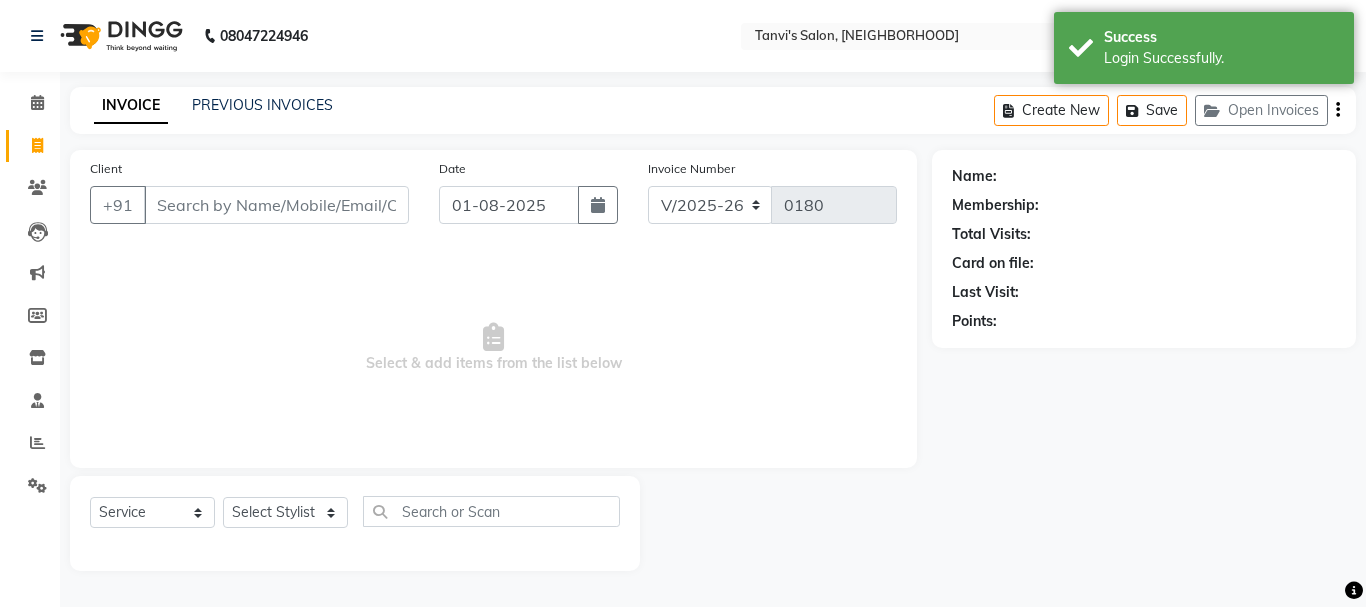 click on "Client" at bounding box center (276, 205) 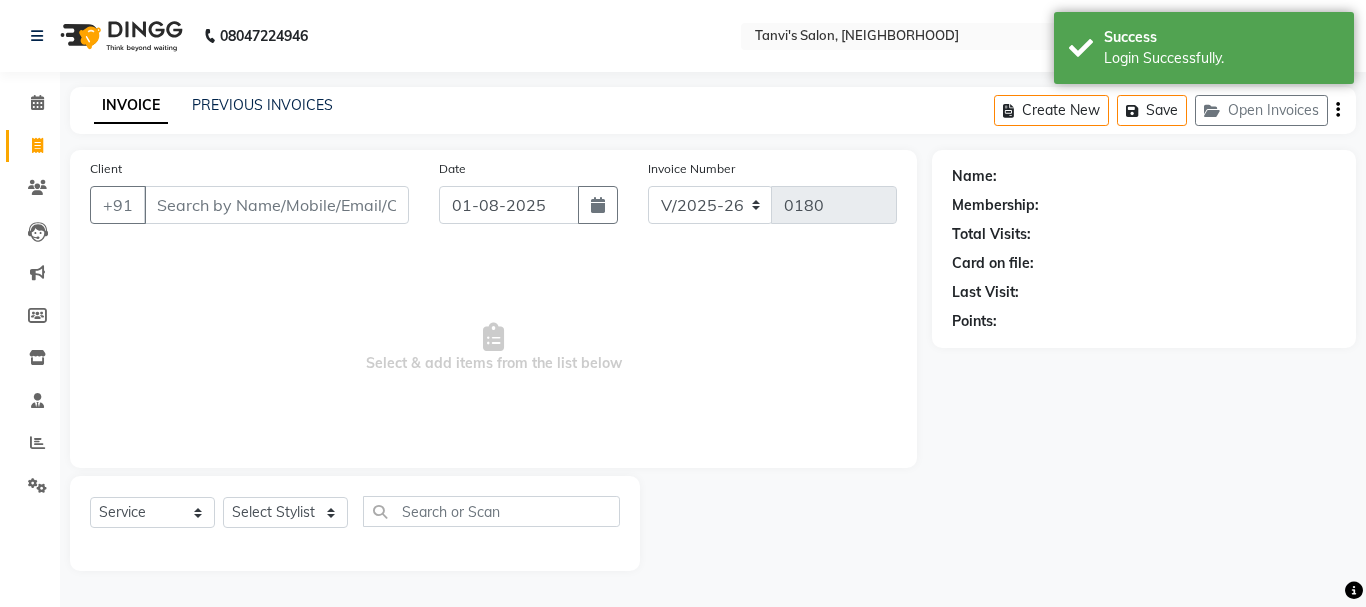 scroll, scrollTop: 0, scrollLeft: 0, axis: both 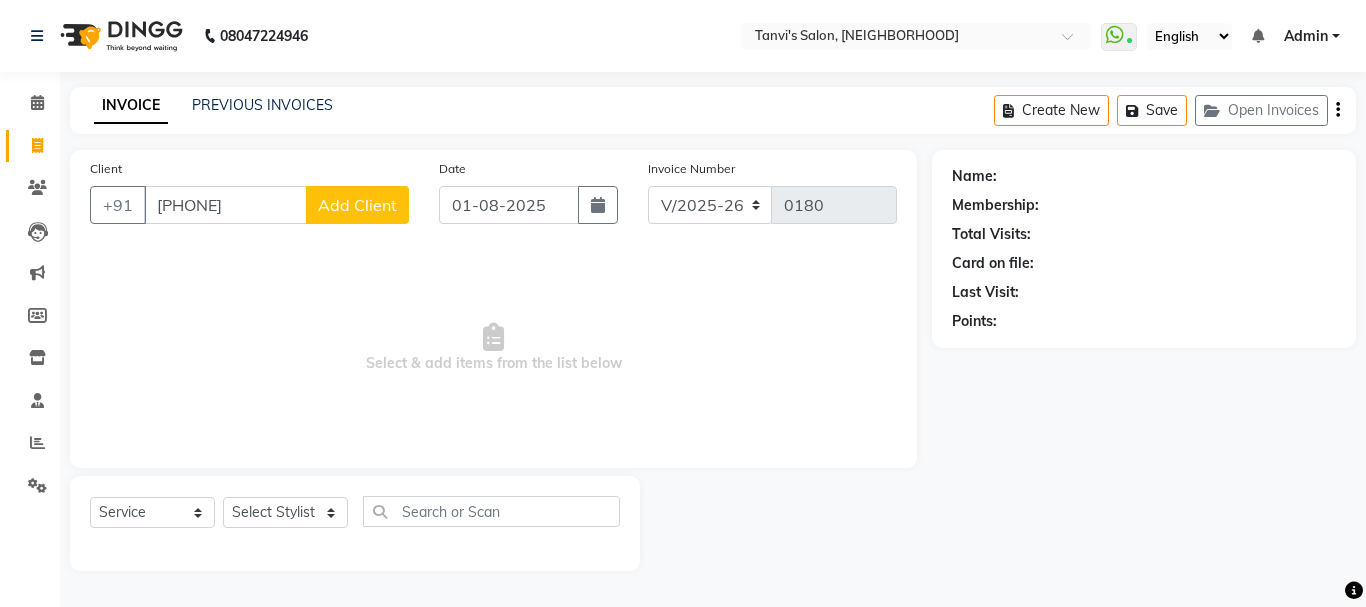 type on "[PHONE]" 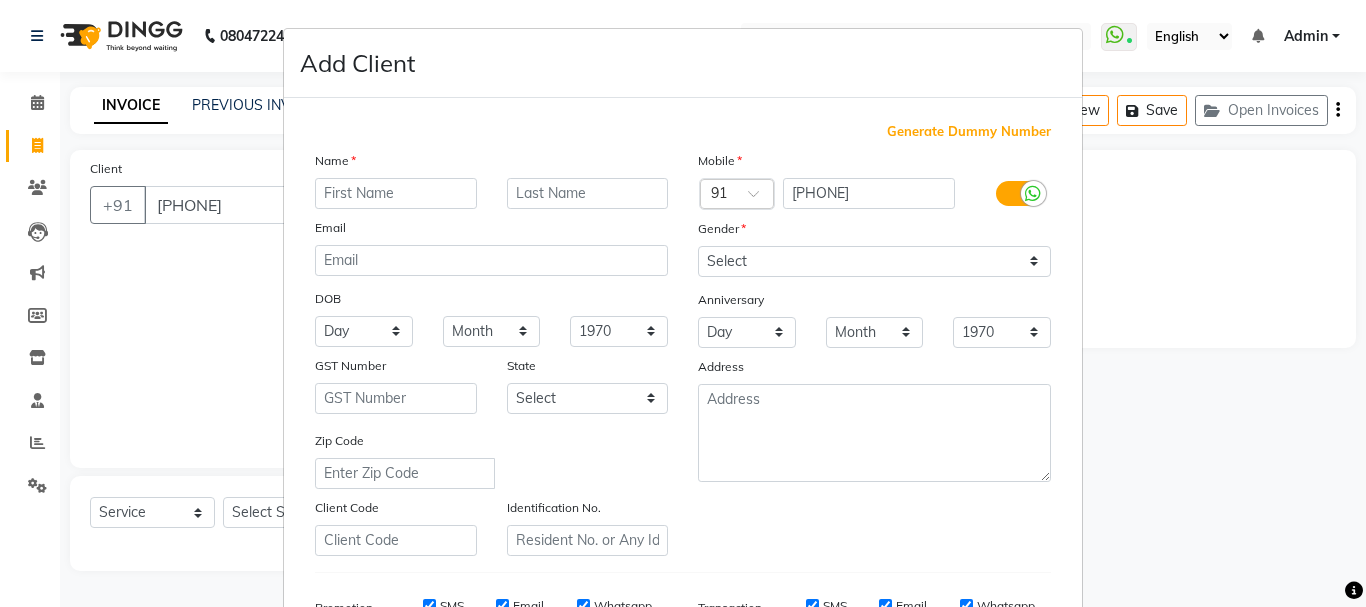 click at bounding box center [396, 193] 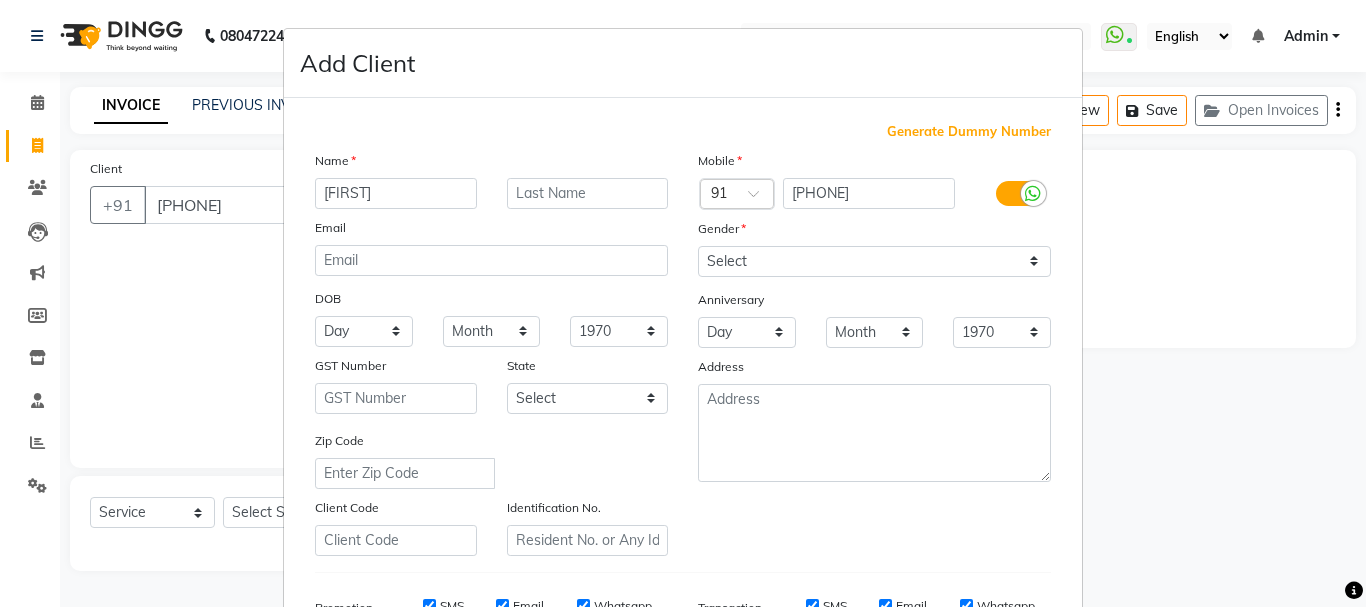 type on "[PERSON]" 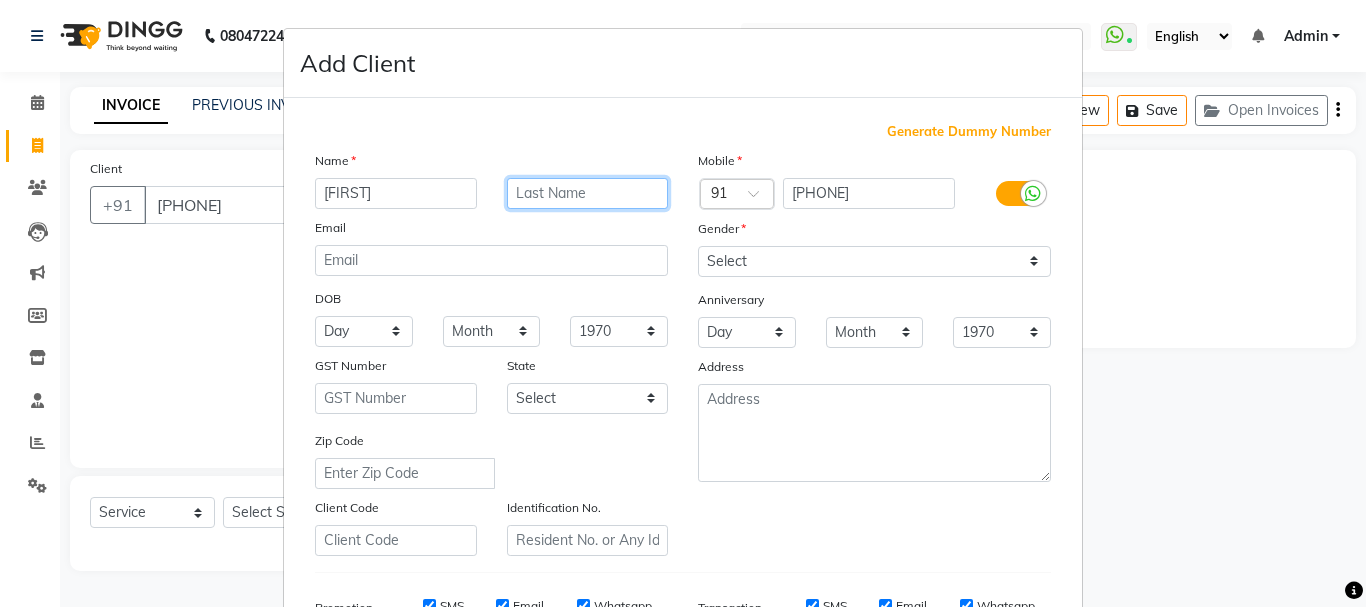 click at bounding box center (588, 193) 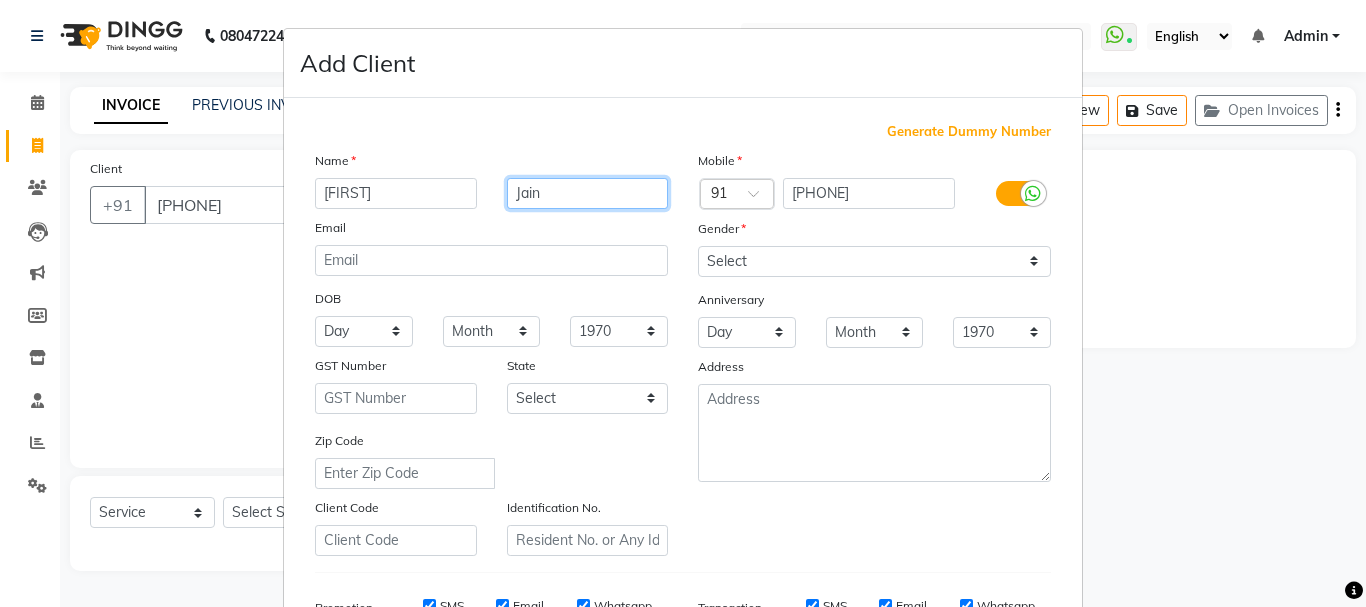 type on "Jain" 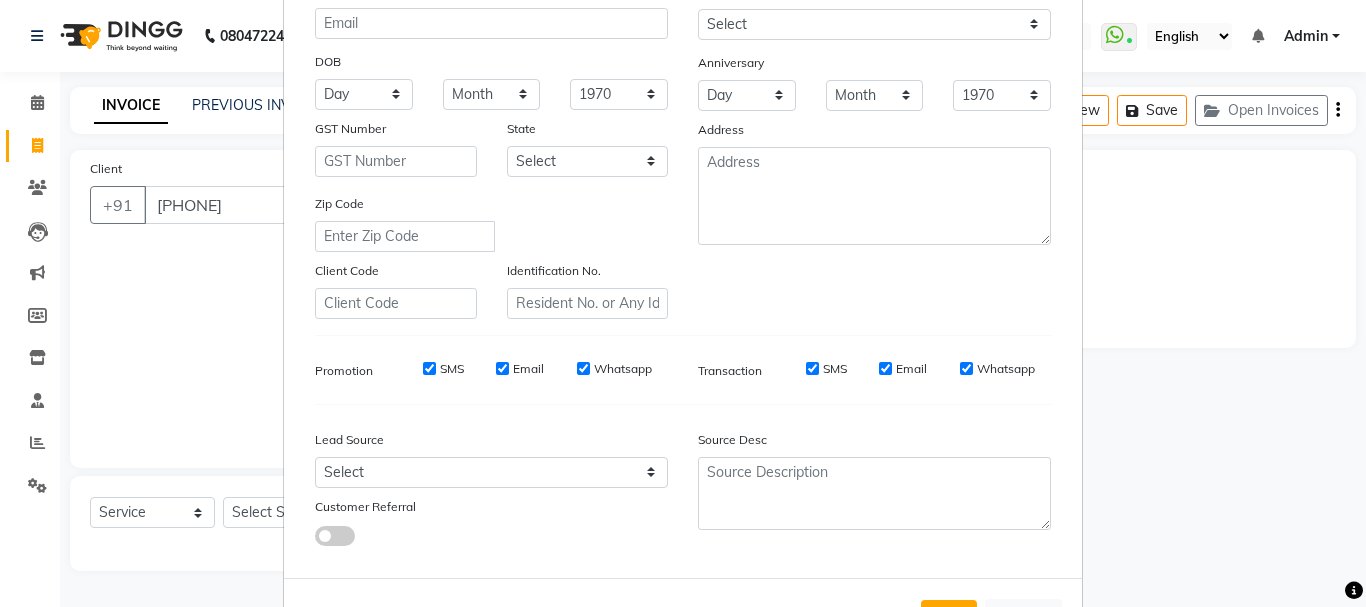 scroll, scrollTop: 216, scrollLeft: 0, axis: vertical 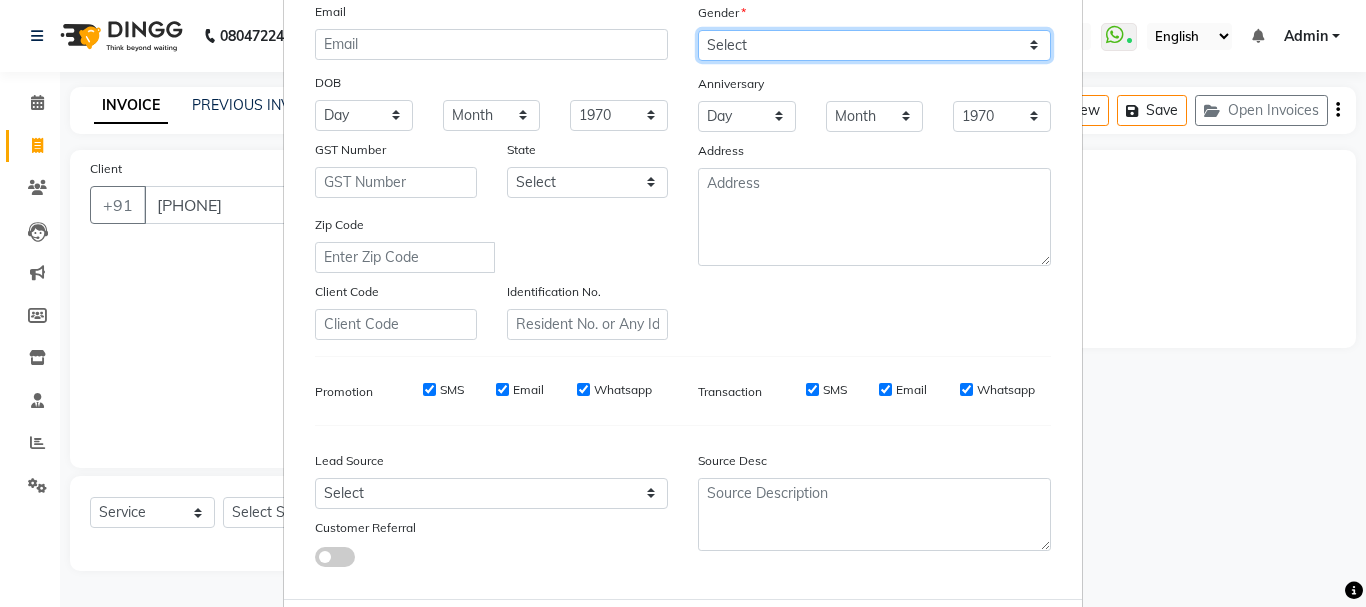 click on "Select Male Female Other Prefer Not To Say" at bounding box center [874, 45] 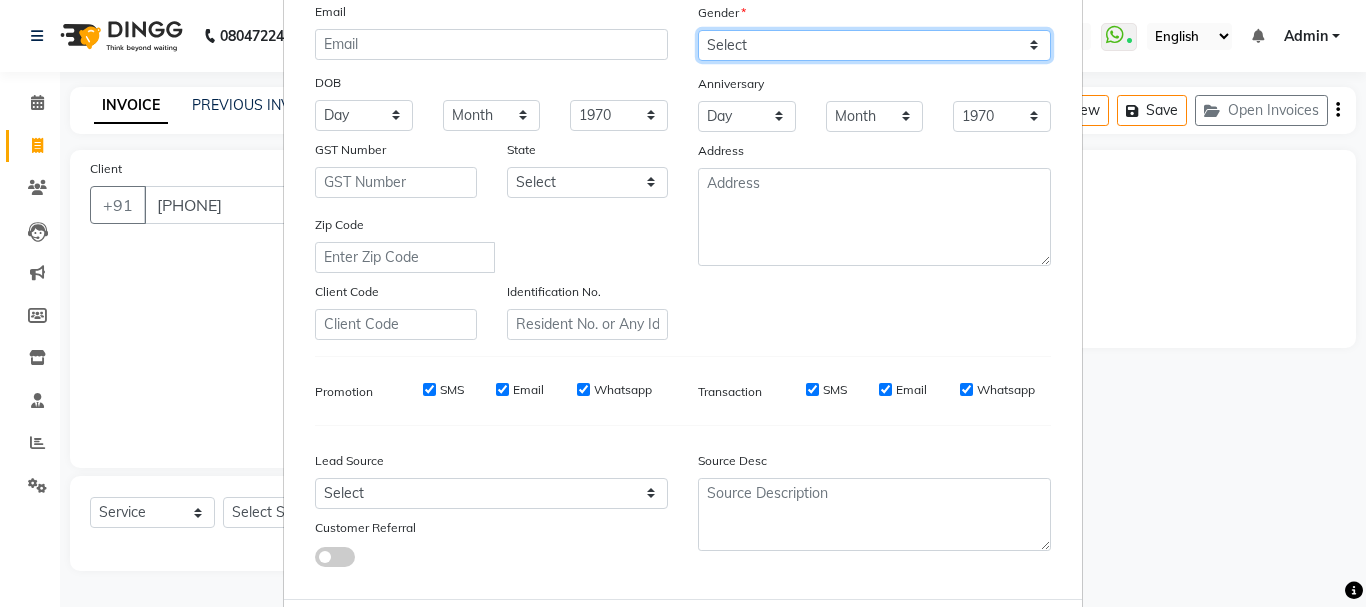 select on "female" 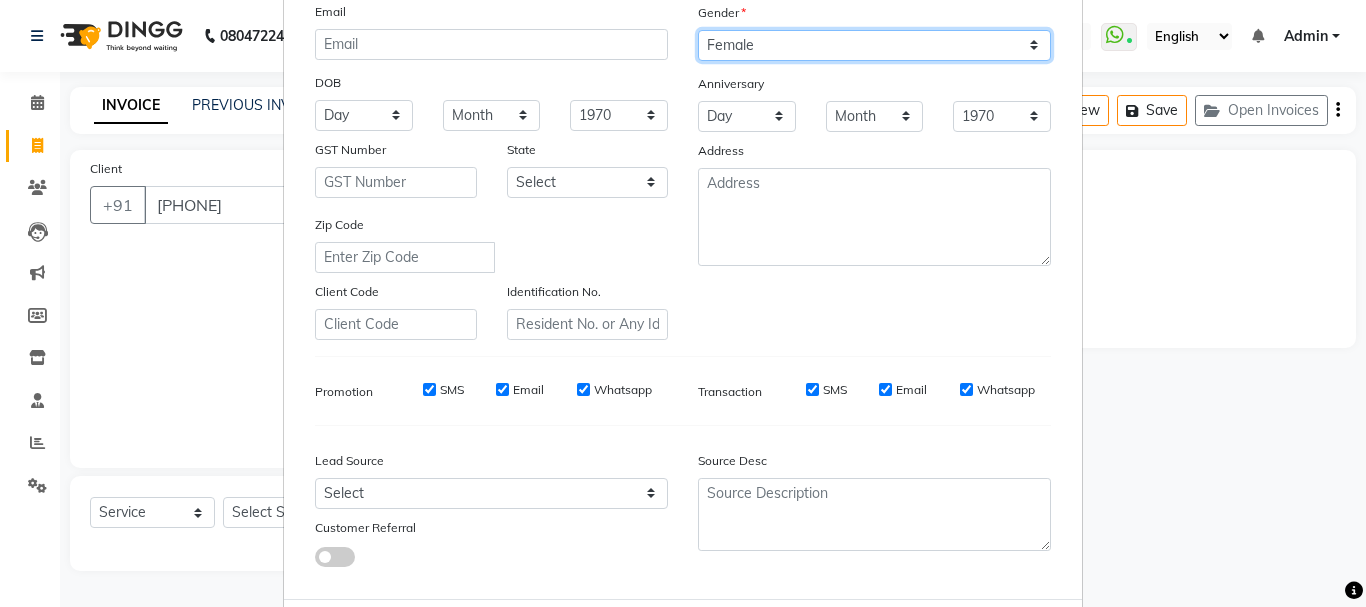 click on "Select Male Female Other Prefer Not To Say" at bounding box center [874, 45] 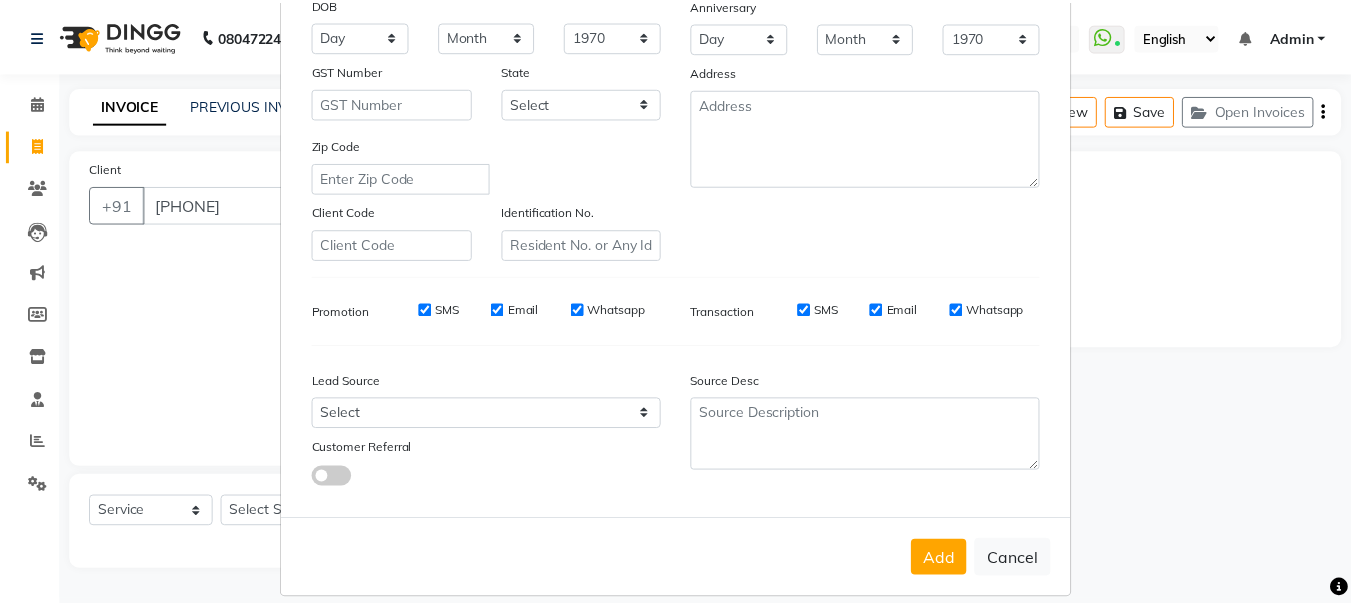 scroll, scrollTop: 316, scrollLeft: 0, axis: vertical 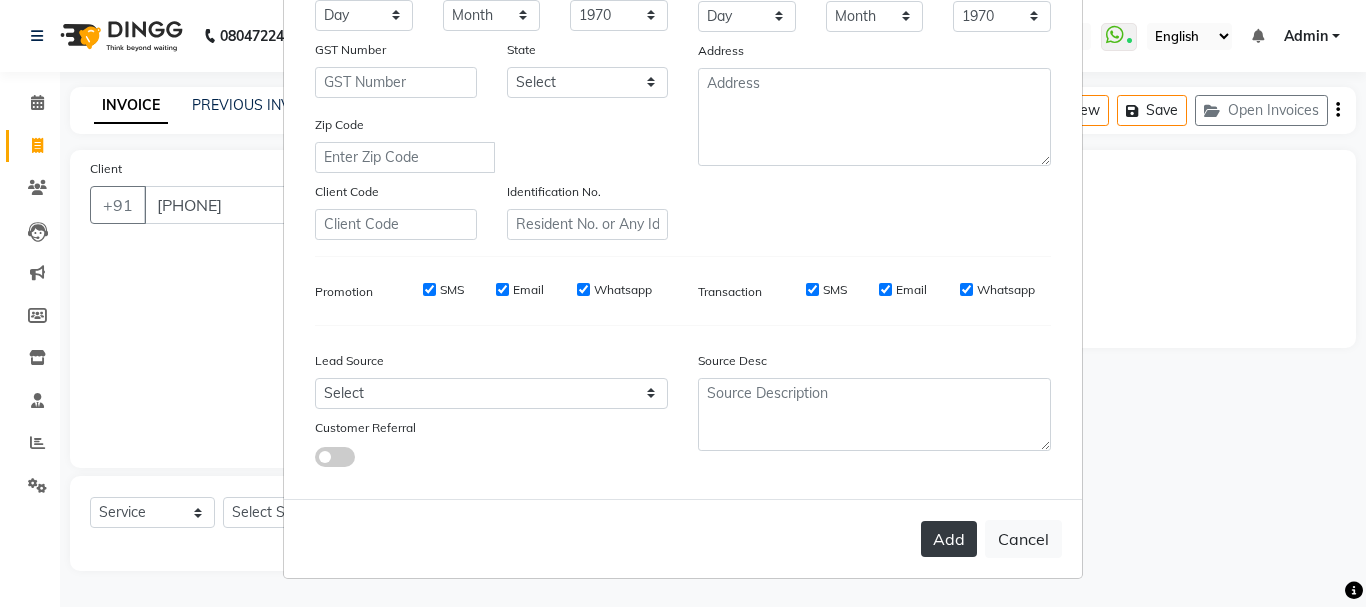 click on "Add" at bounding box center [949, 539] 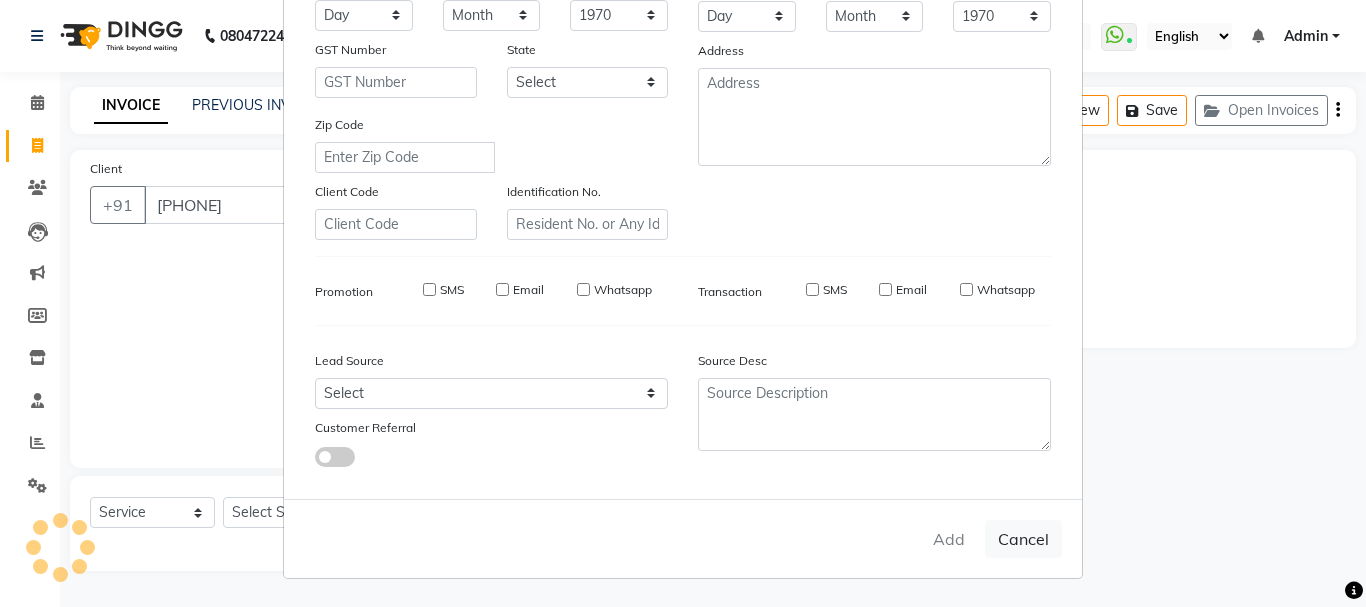 type 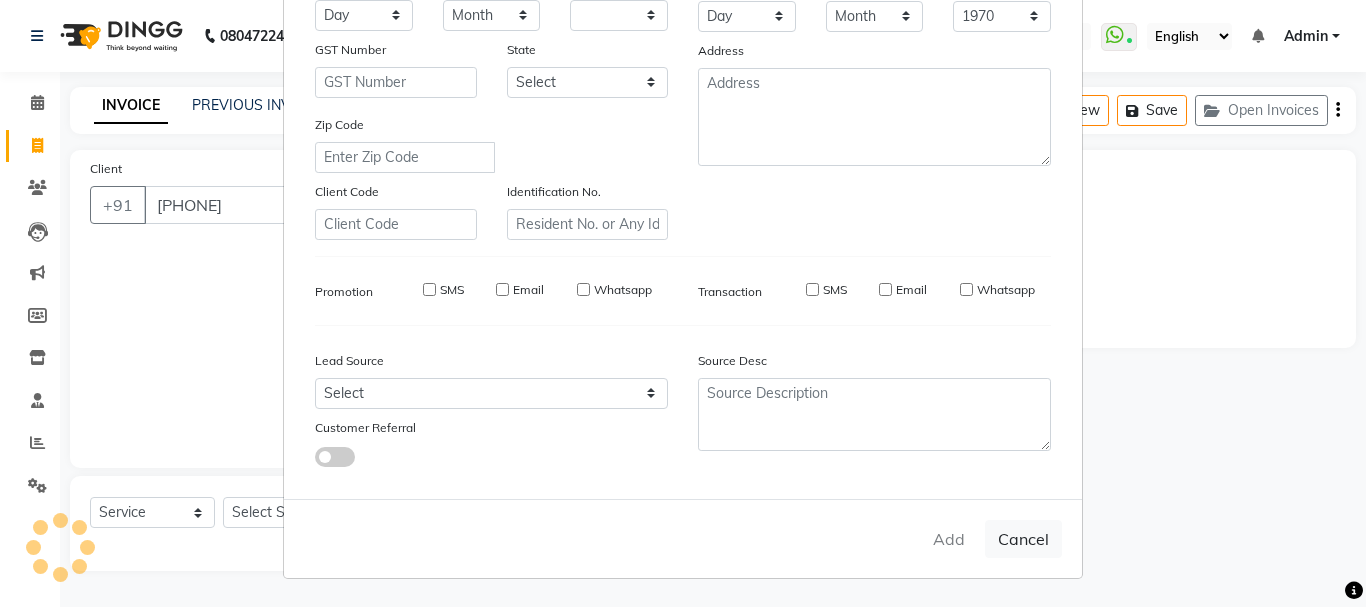 select 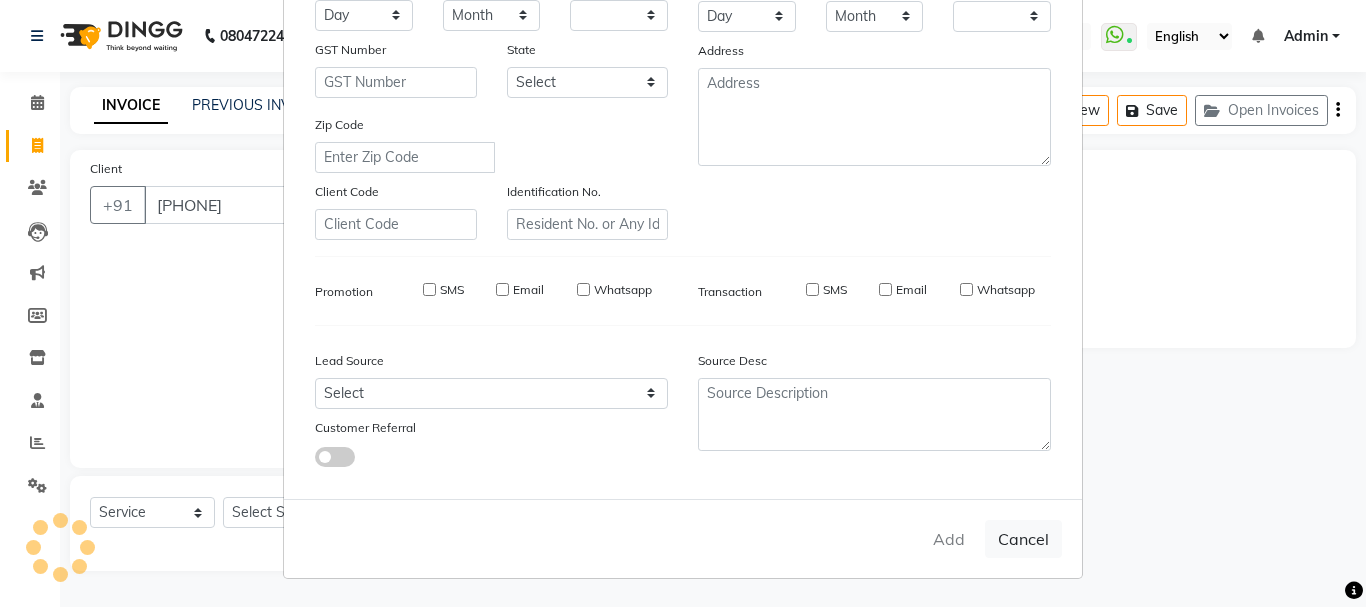 checkbox on "false" 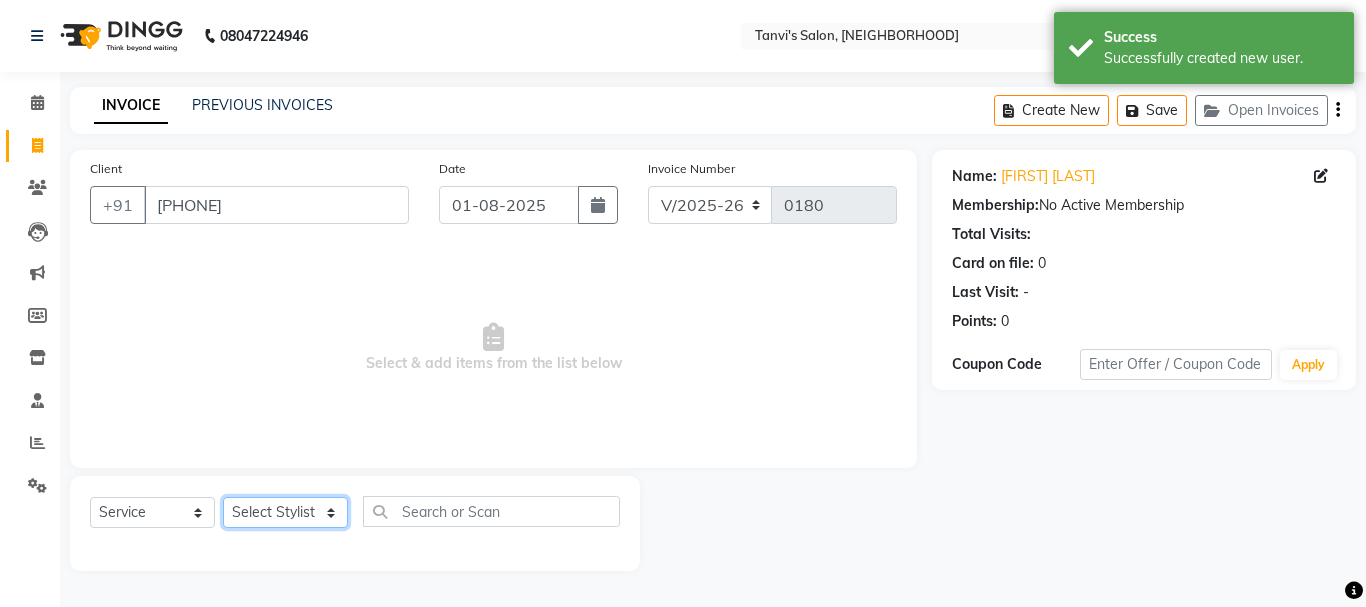 click on "Select Stylist Arpita Singh Chan Sayali Sakpal  Shraddha Tanvi Tanvi Masurkar" 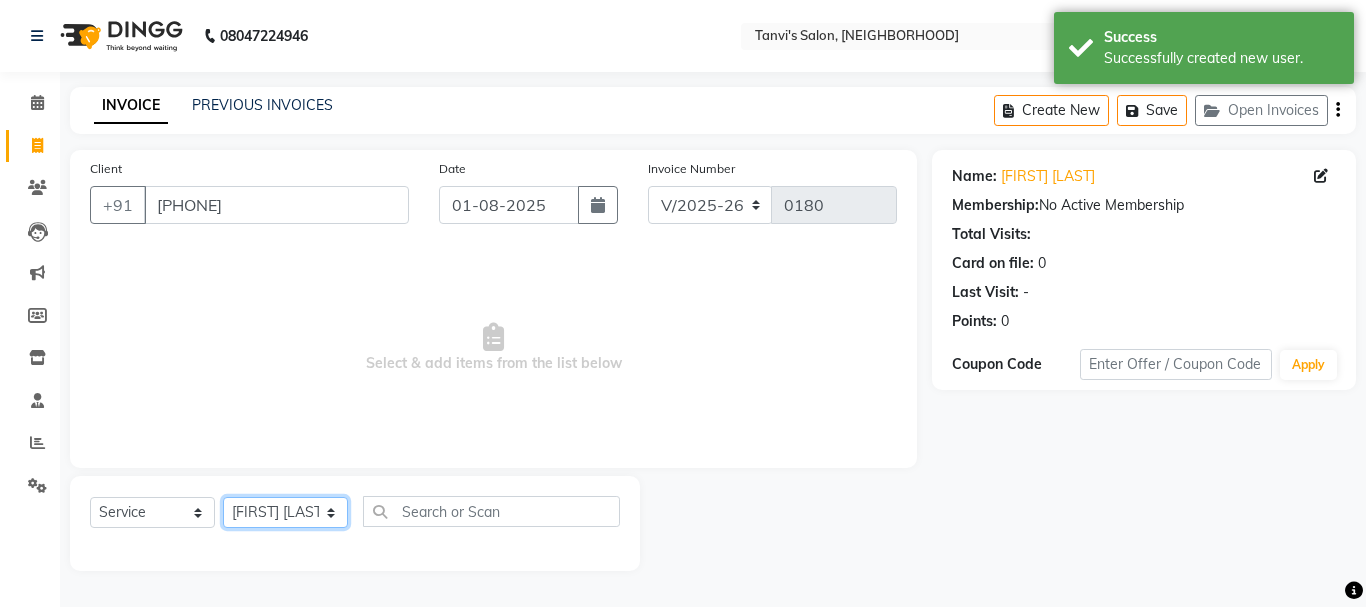click on "Select Stylist Arpita Singh Chan Sayali Sakpal  Shraddha Tanvi Tanvi Masurkar" 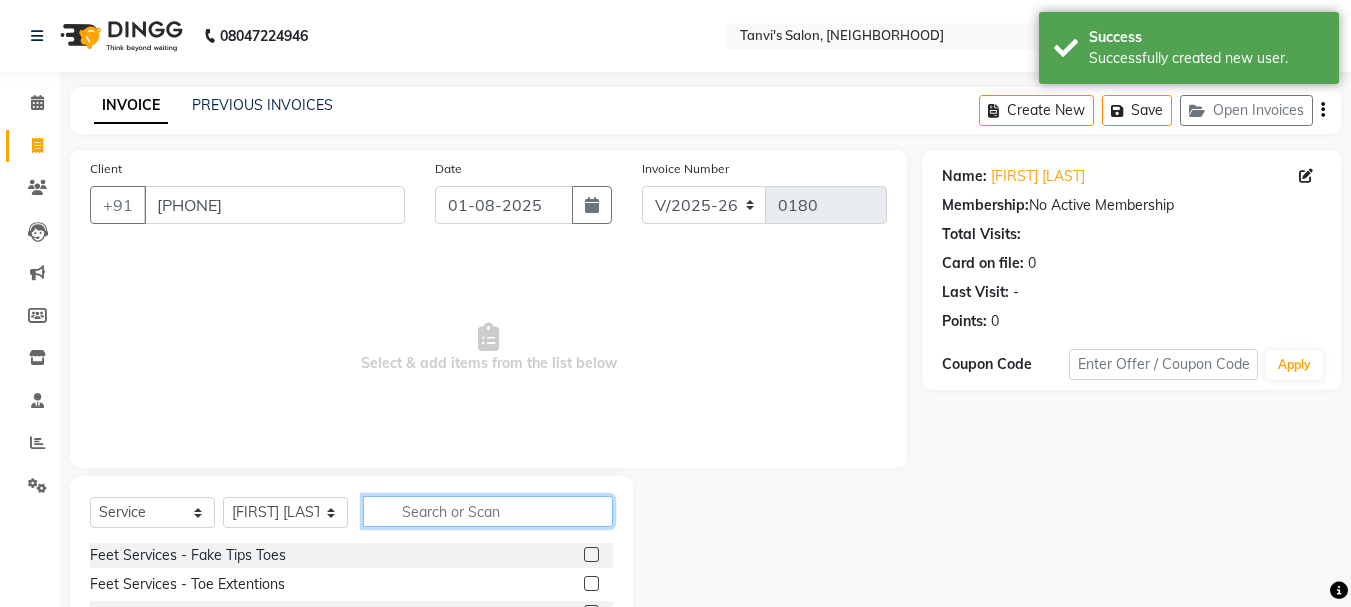 click 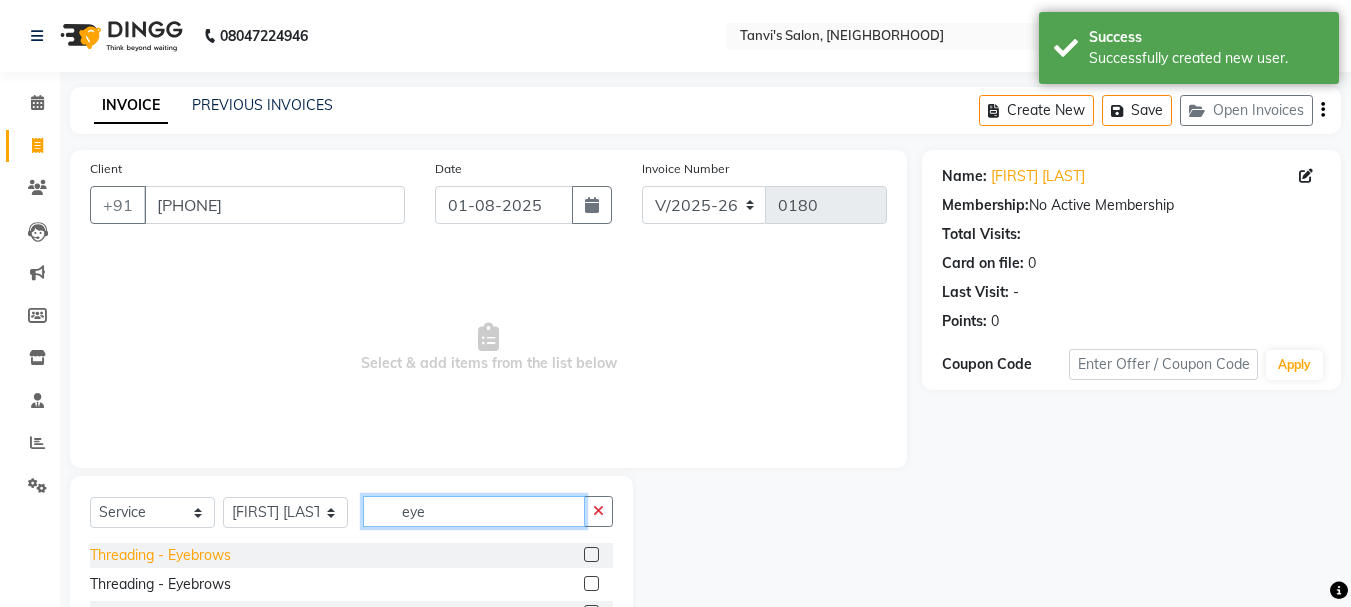 type on "eye" 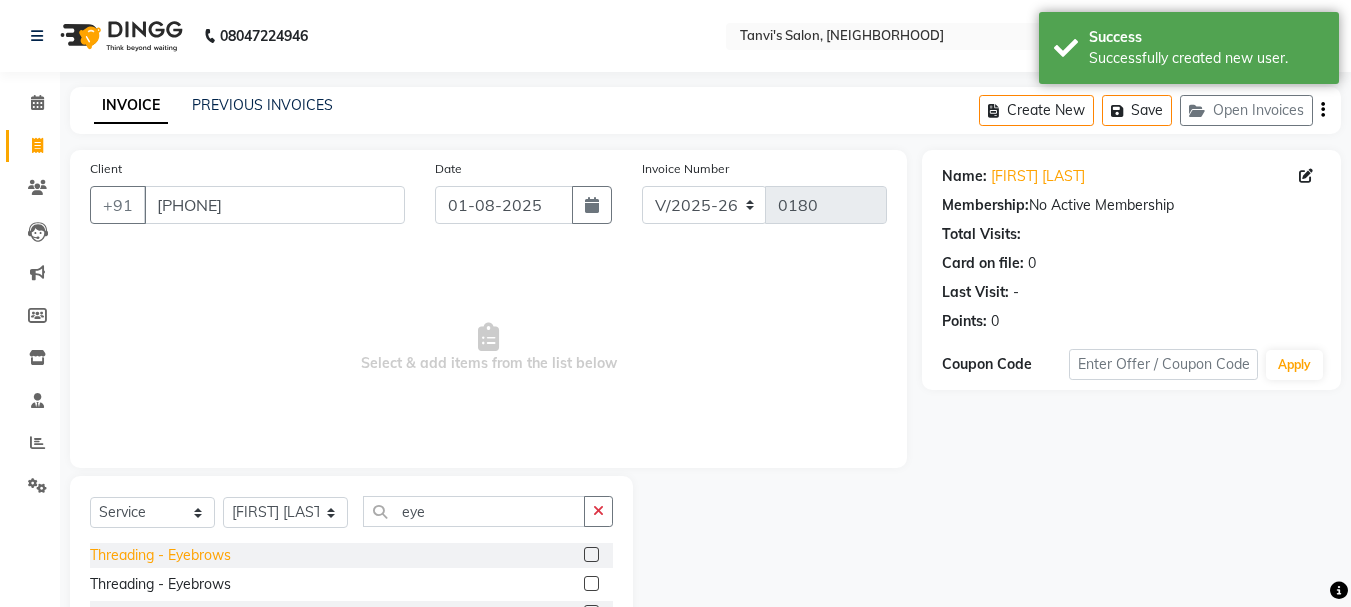 click on "Threading  - Eyebrows" 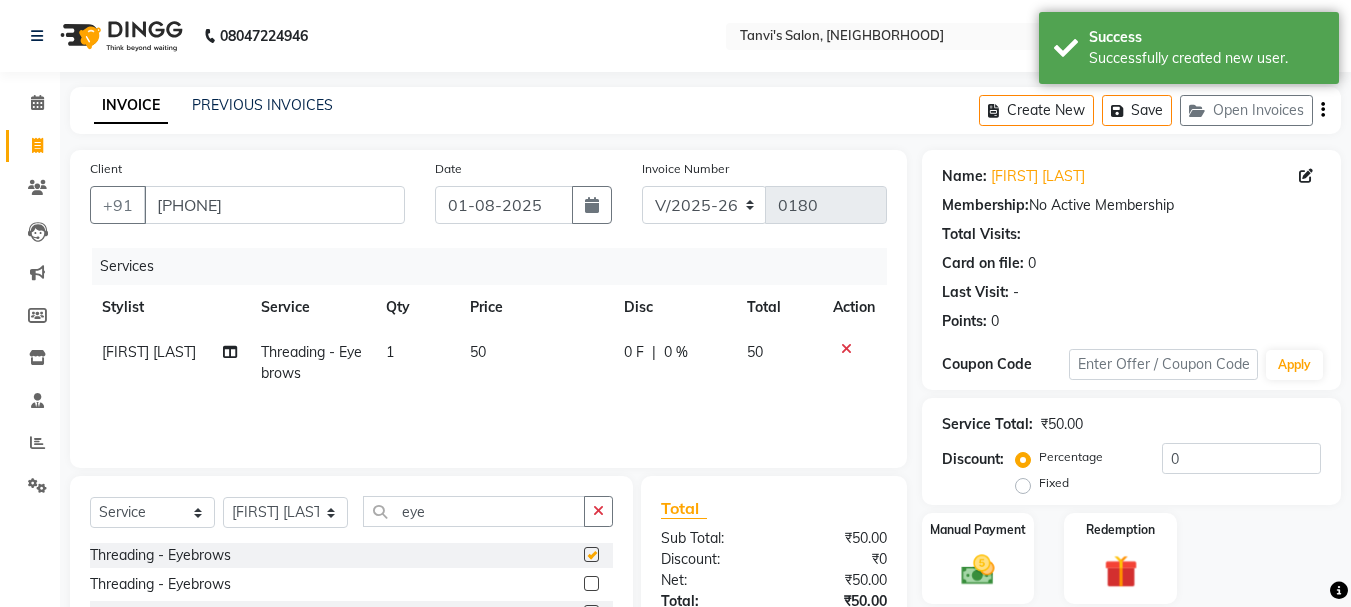 checkbox on "false" 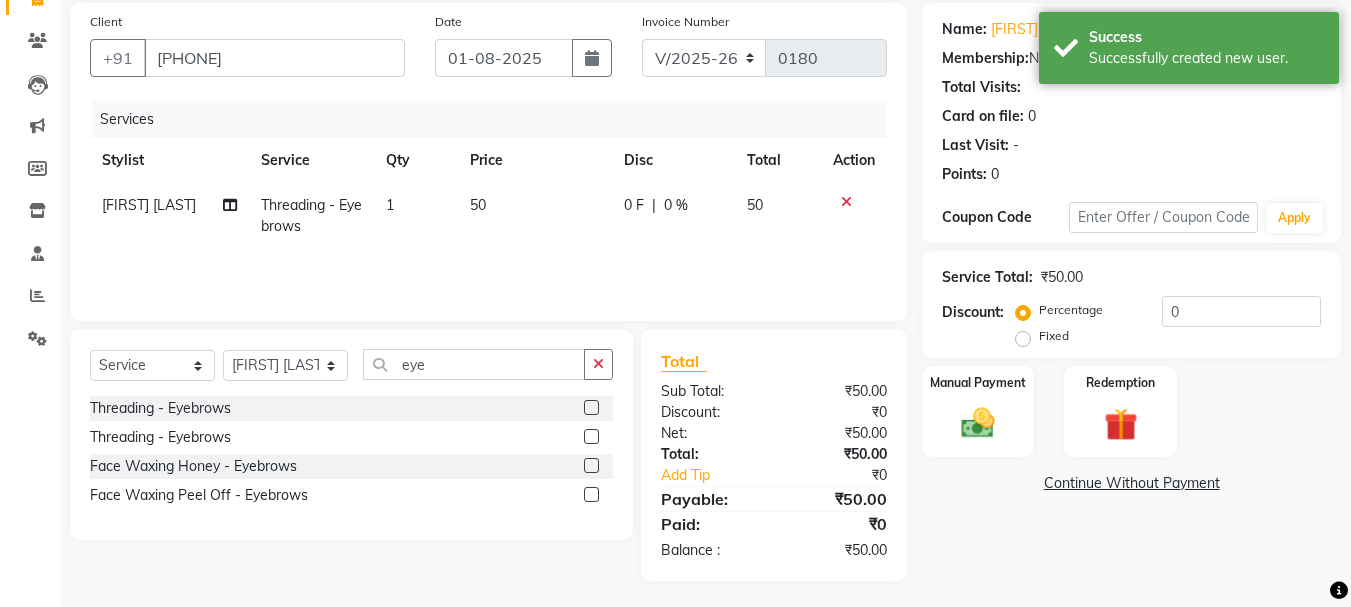 scroll, scrollTop: 151, scrollLeft: 0, axis: vertical 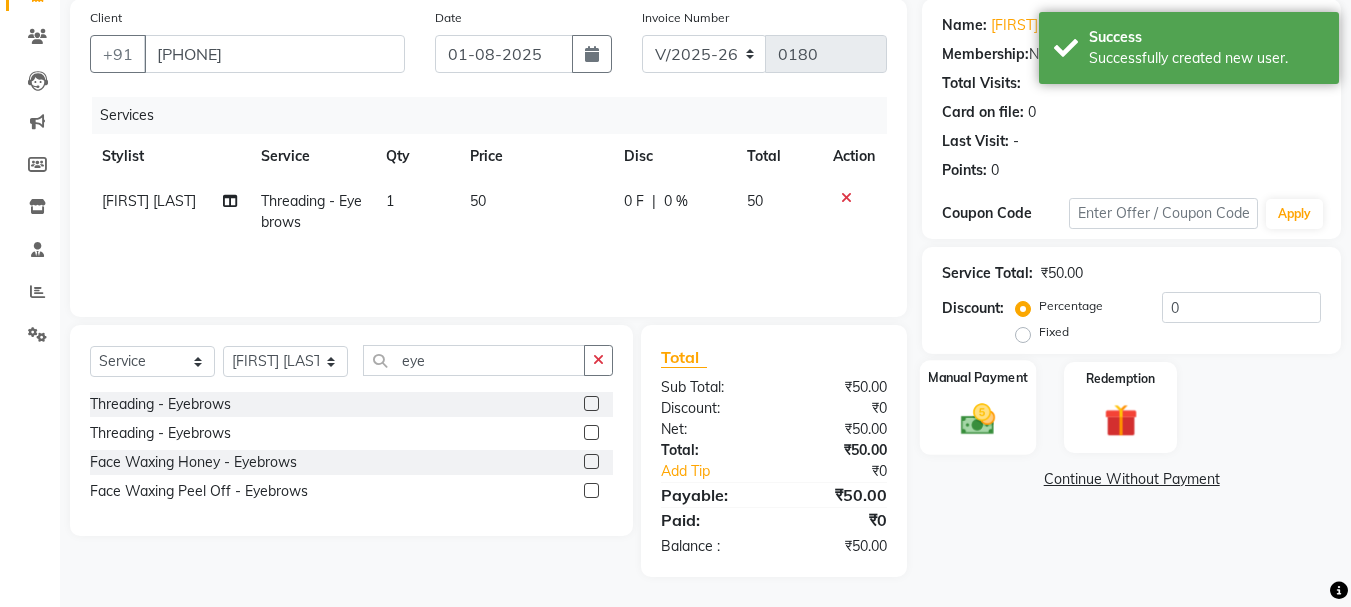 click on "Manual Payment" 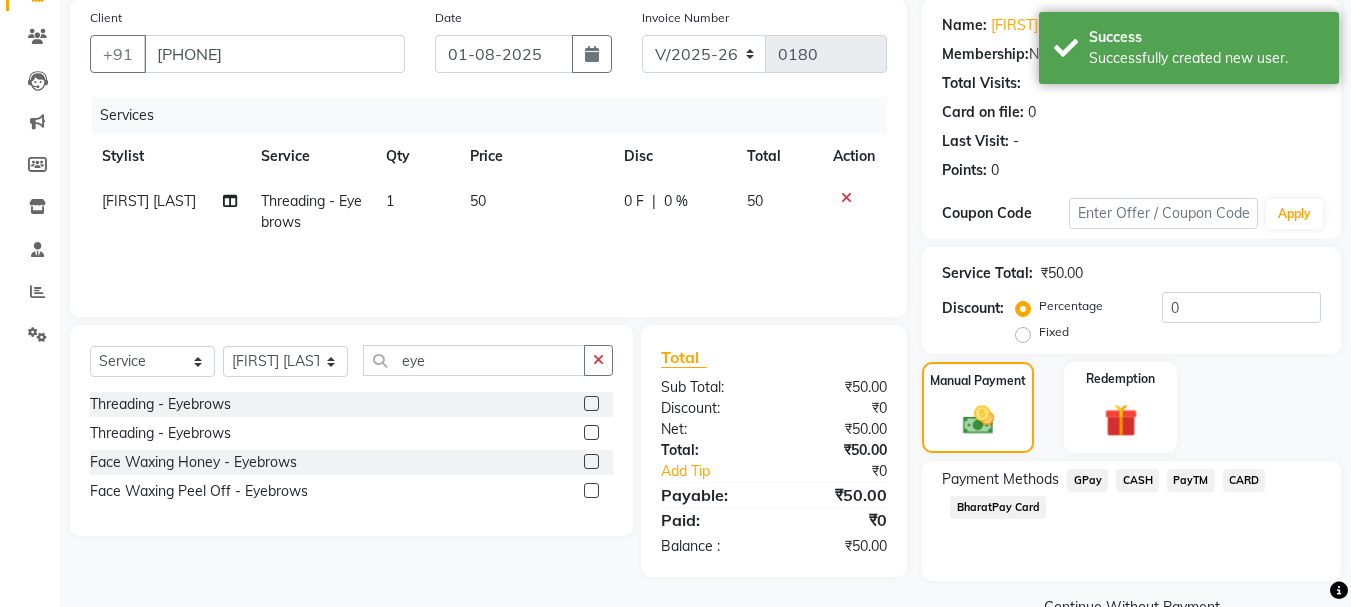 scroll, scrollTop: 196, scrollLeft: 0, axis: vertical 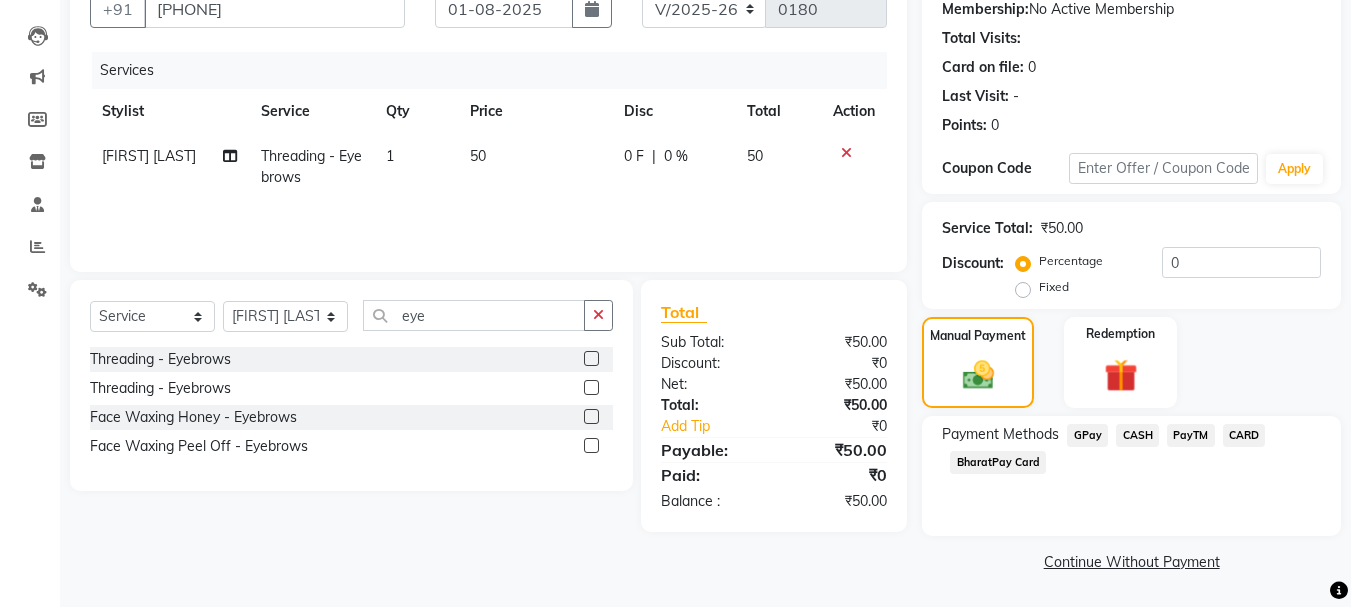 click on "GPay" 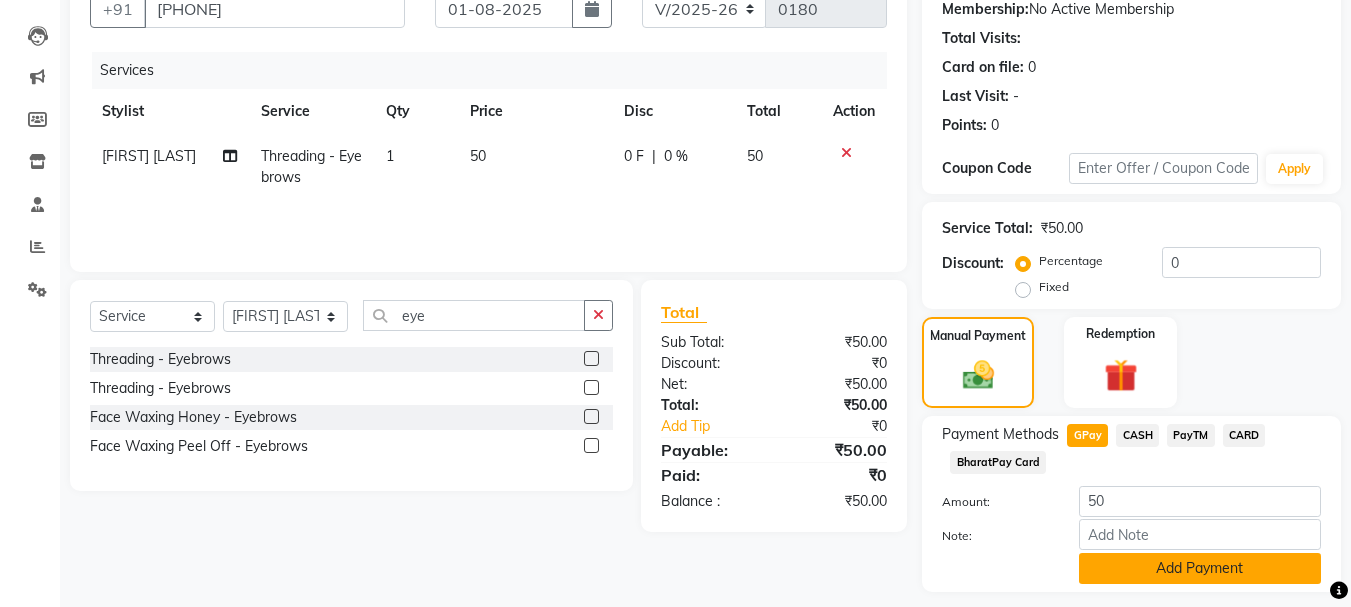 click on "Add Payment" 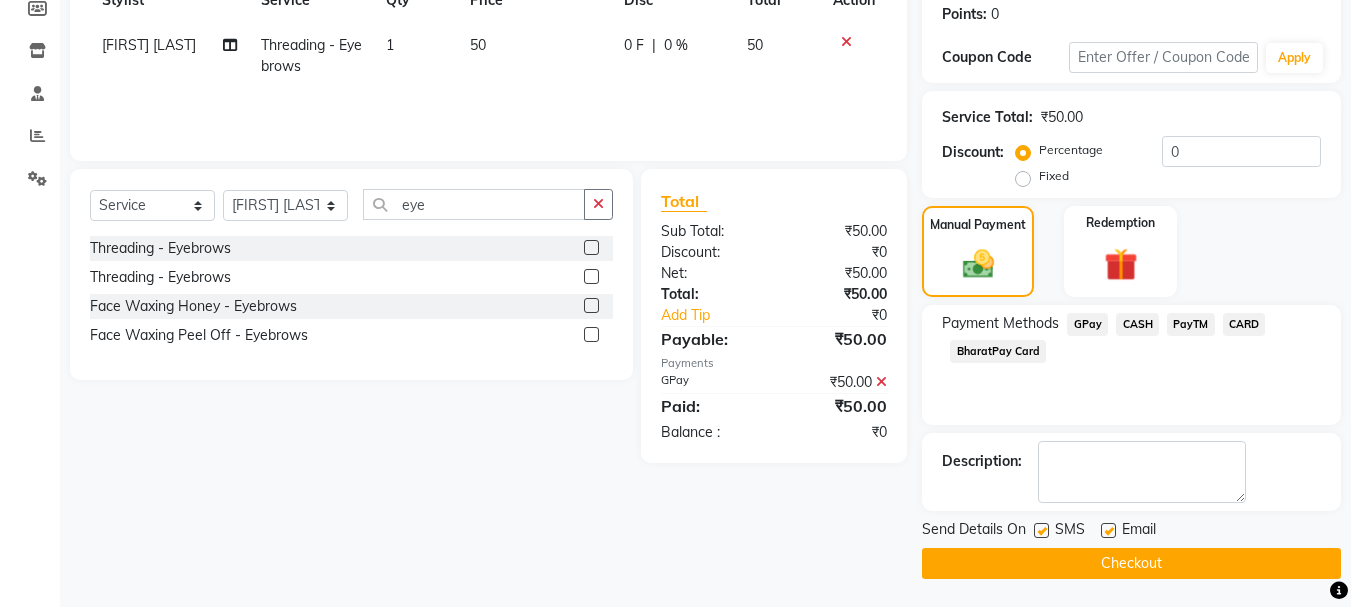 scroll, scrollTop: 309, scrollLeft: 0, axis: vertical 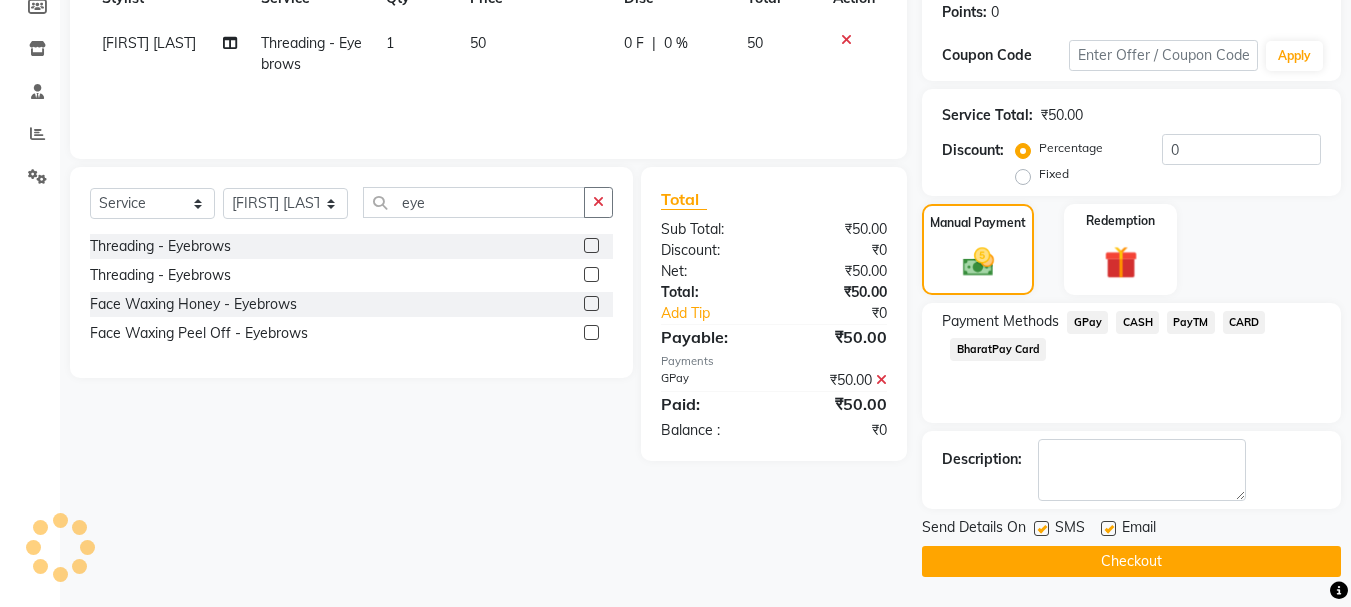 click on "Checkout" 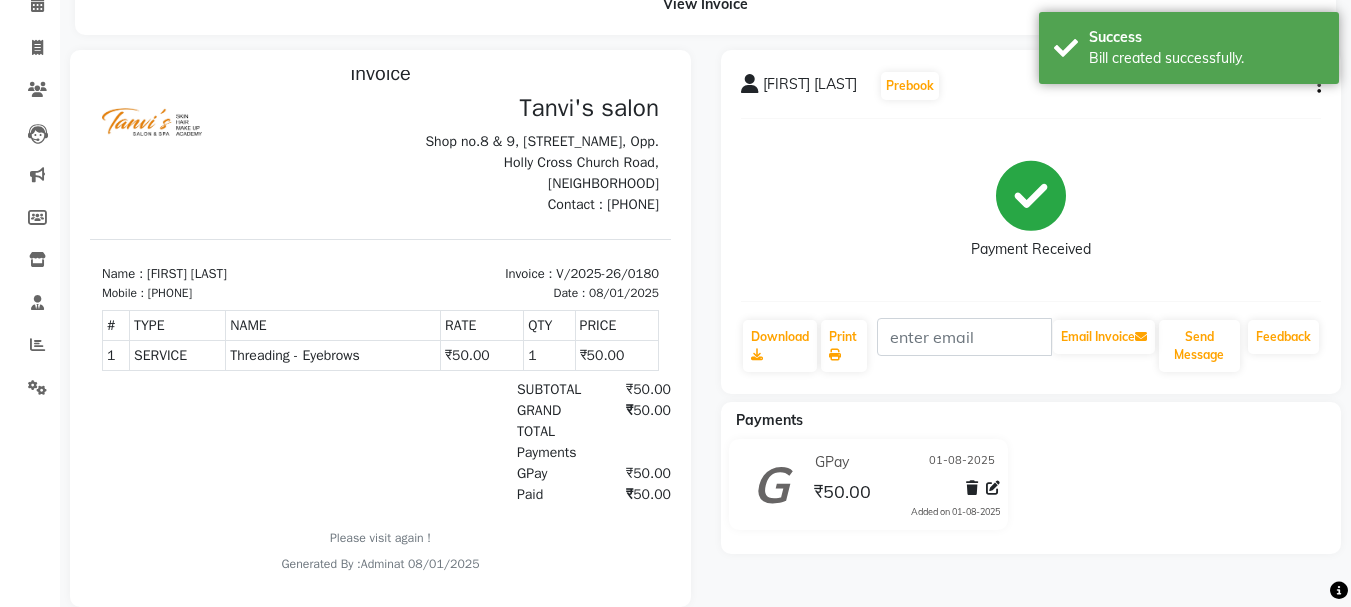 scroll, scrollTop: 143, scrollLeft: 0, axis: vertical 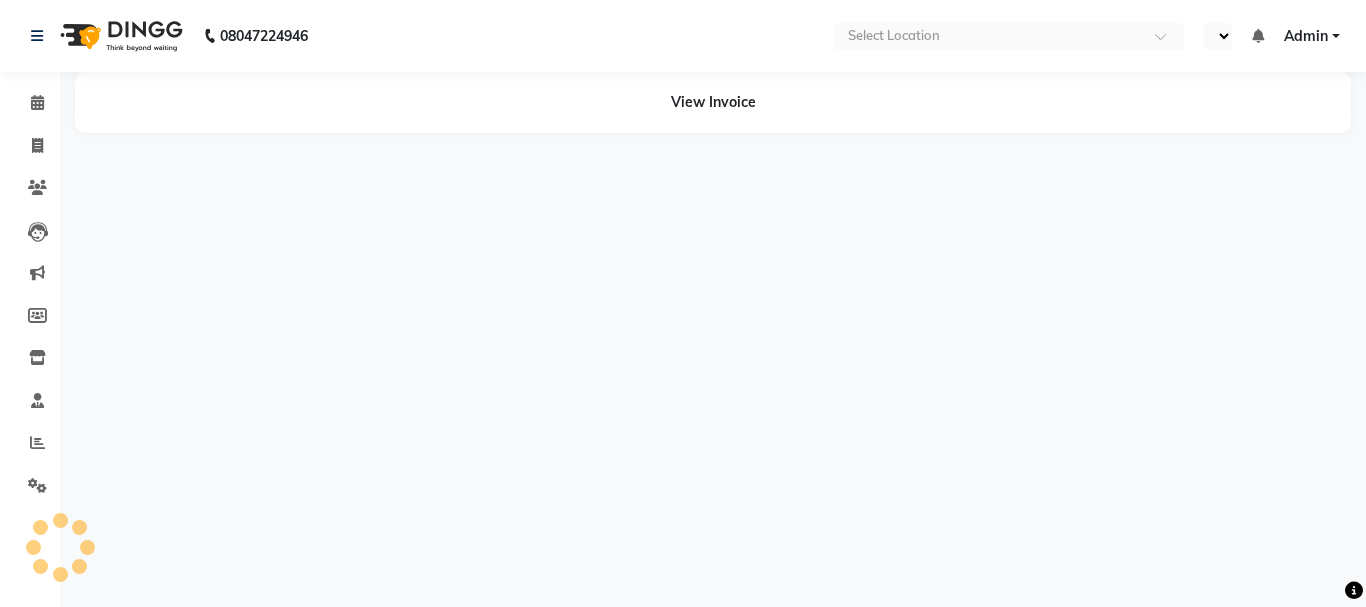 select on "en" 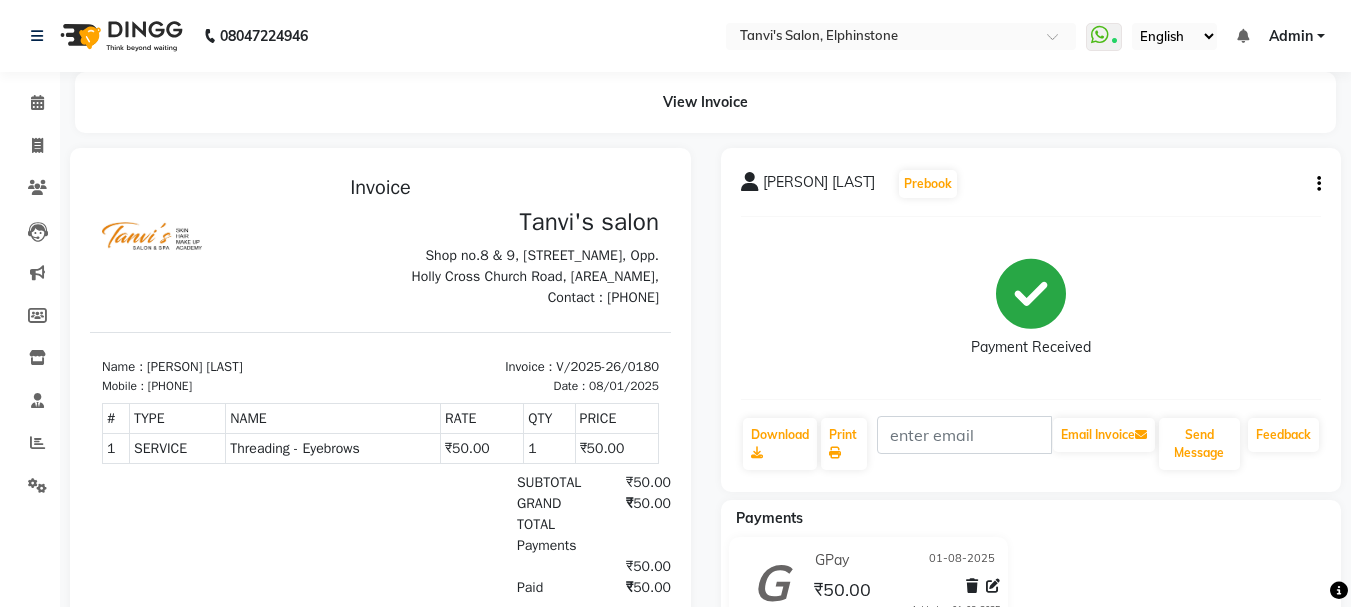 scroll, scrollTop: 0, scrollLeft: 0, axis: both 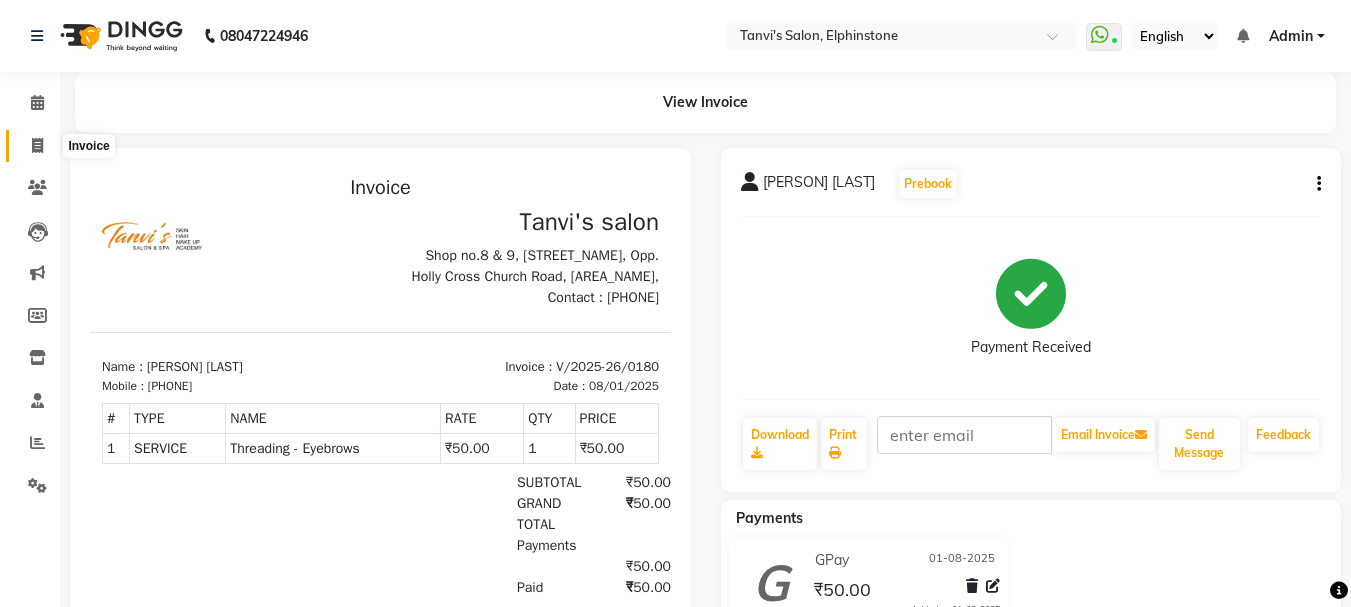 click 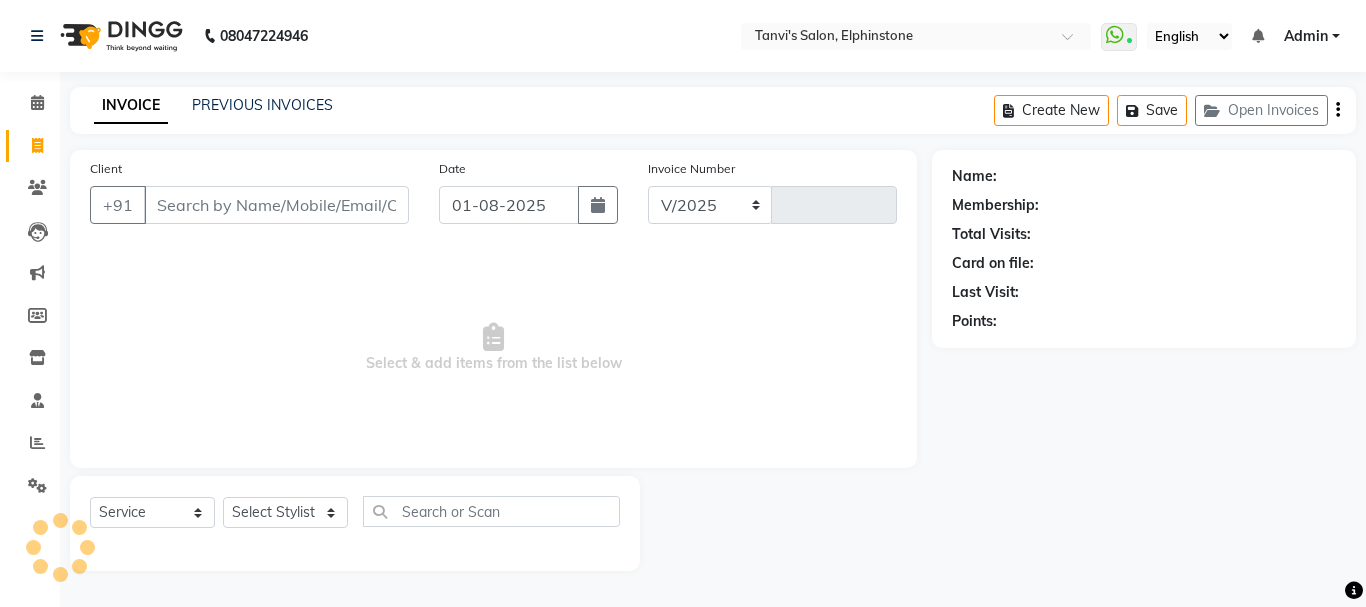 select on "716" 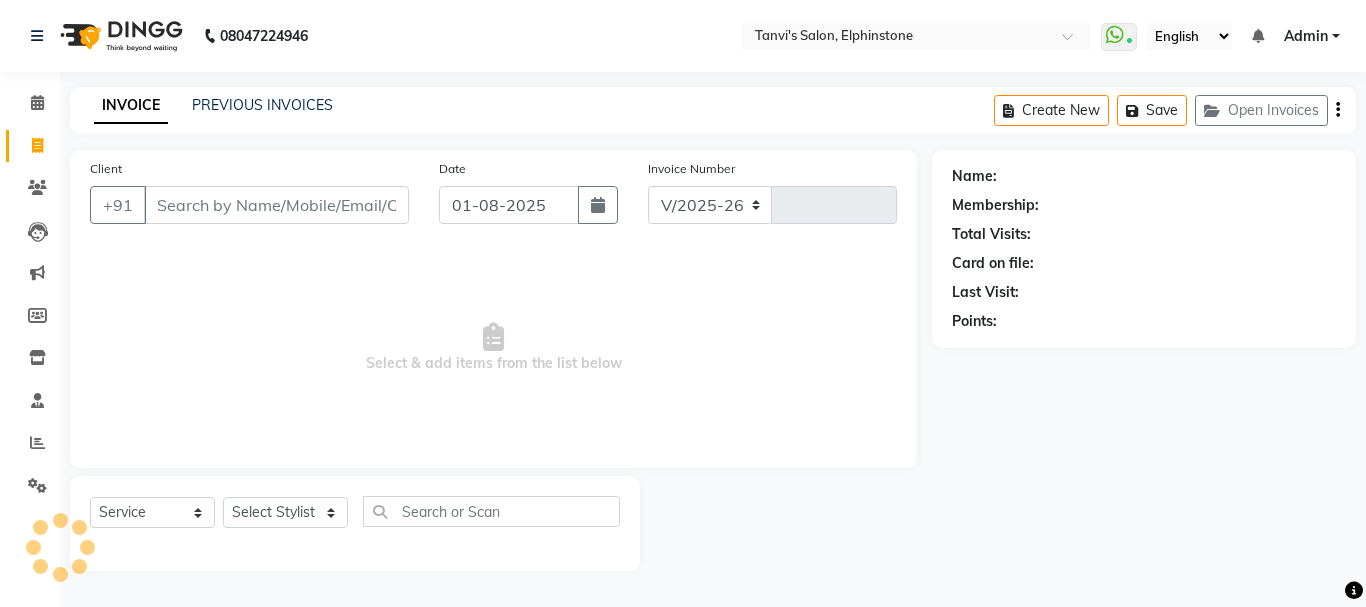 type on "0181" 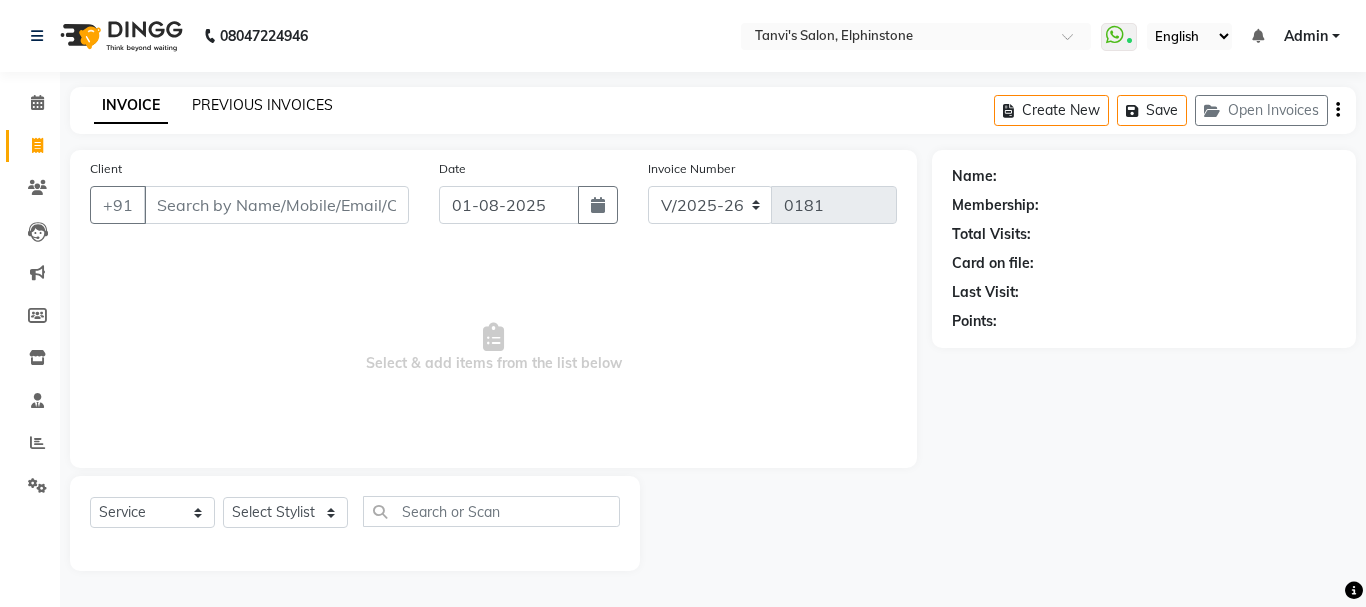 click on "PREVIOUS INVOICES" 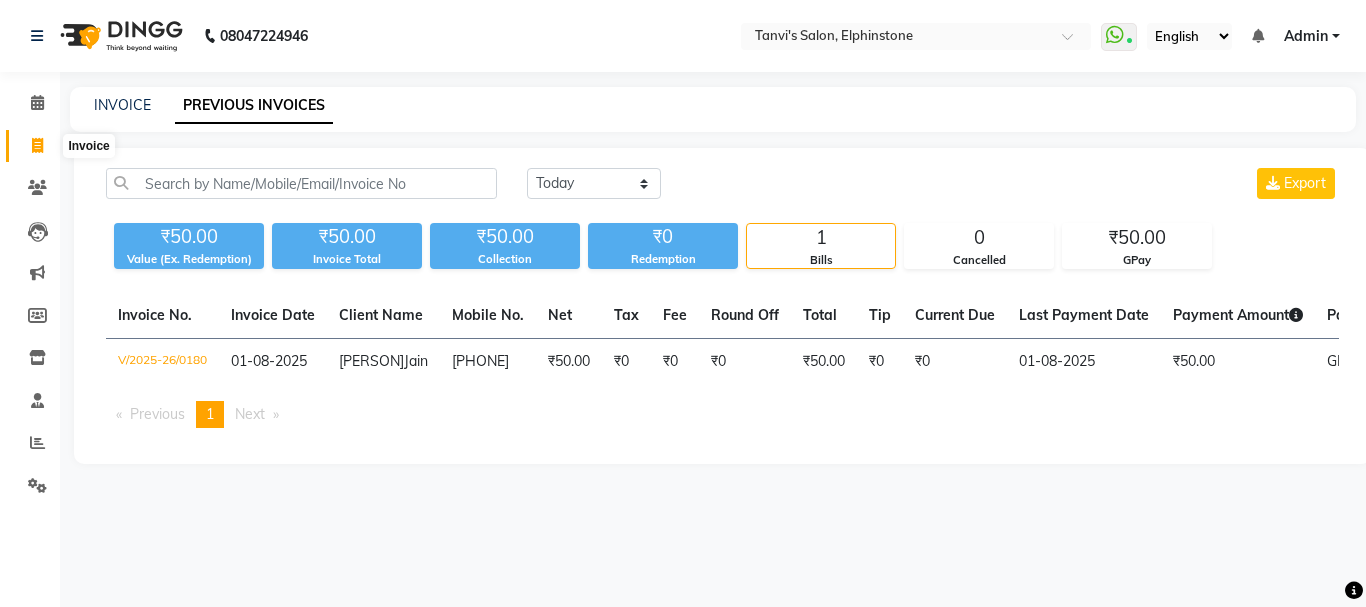 click 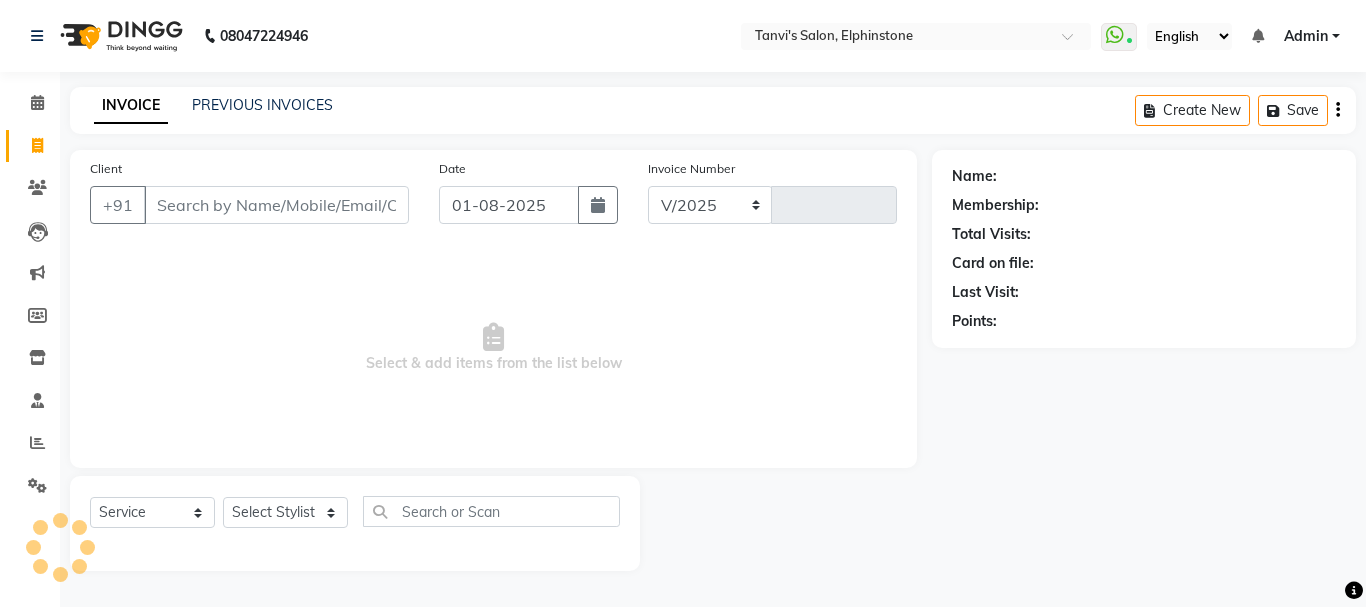 select on "716" 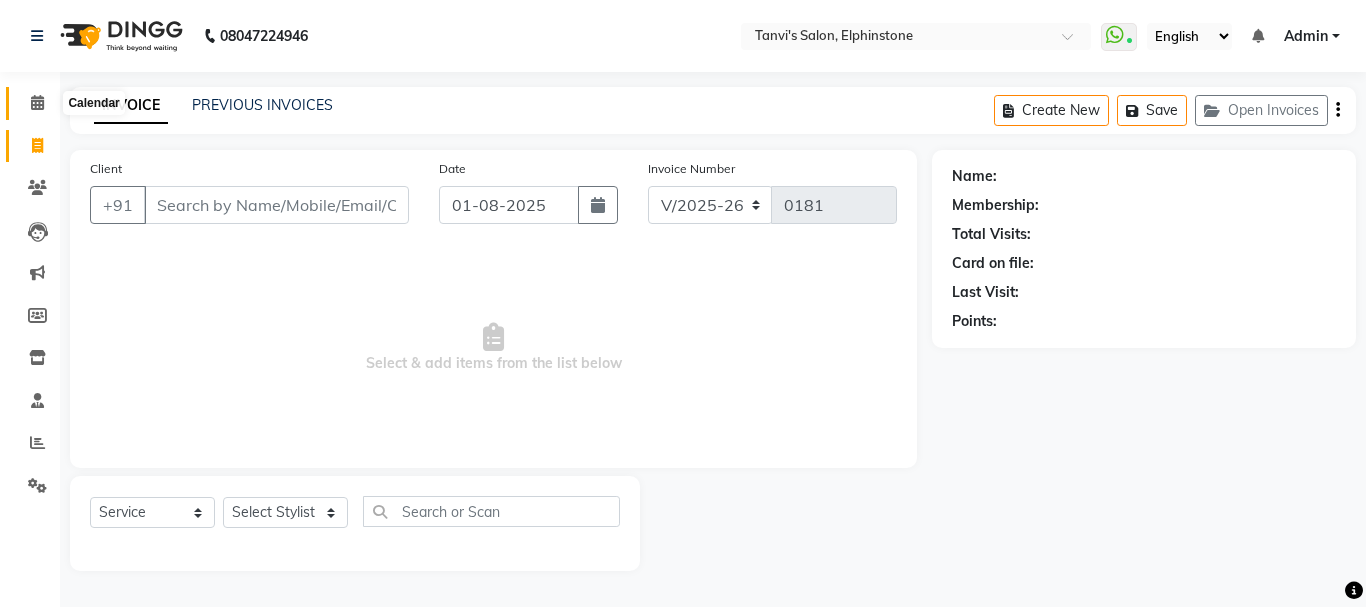 click 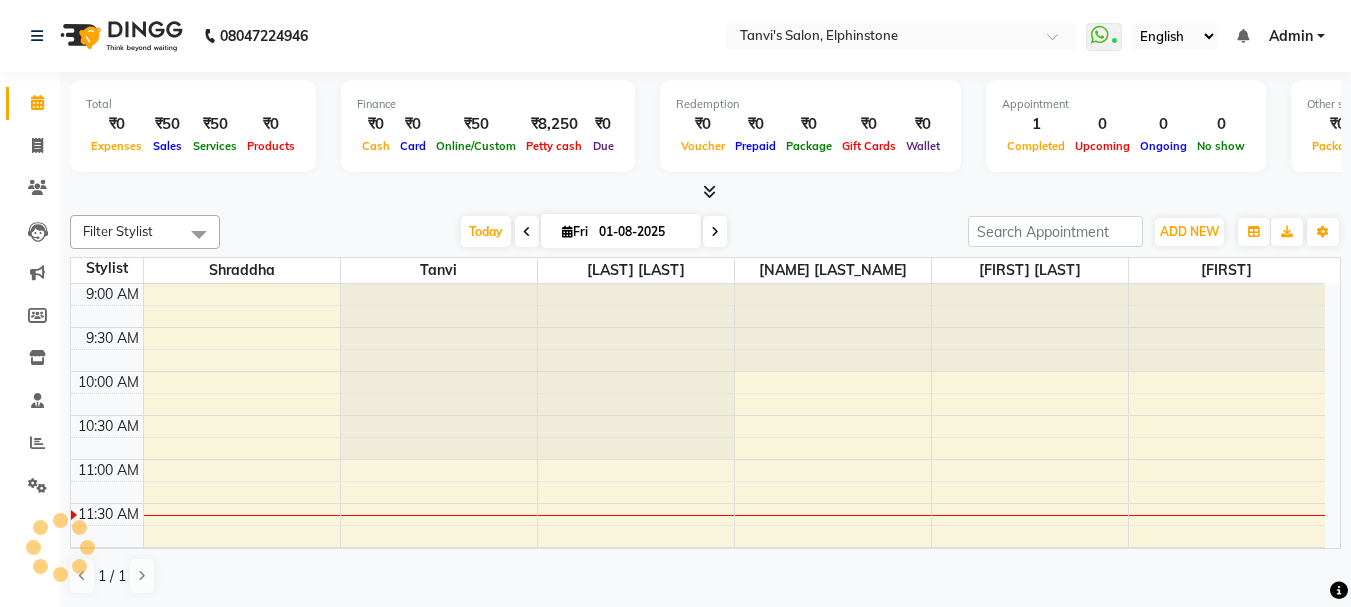 scroll, scrollTop: 0, scrollLeft: 0, axis: both 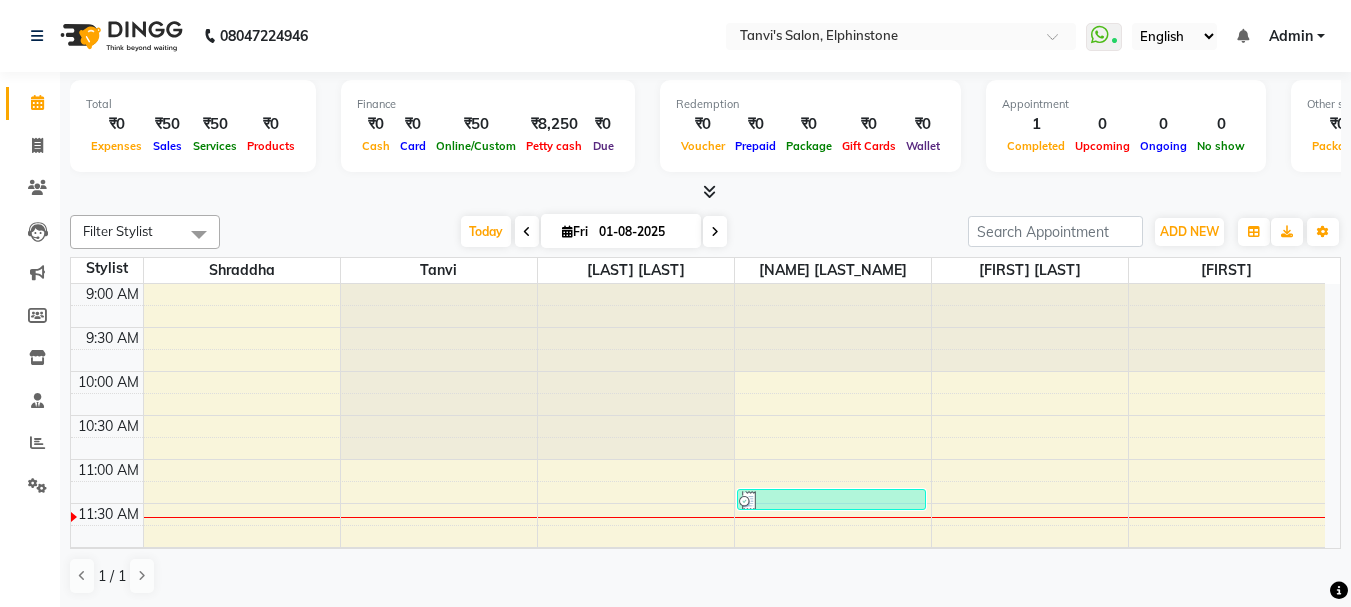click on "Today  Fri 01-08-2025" at bounding box center (594, 232) 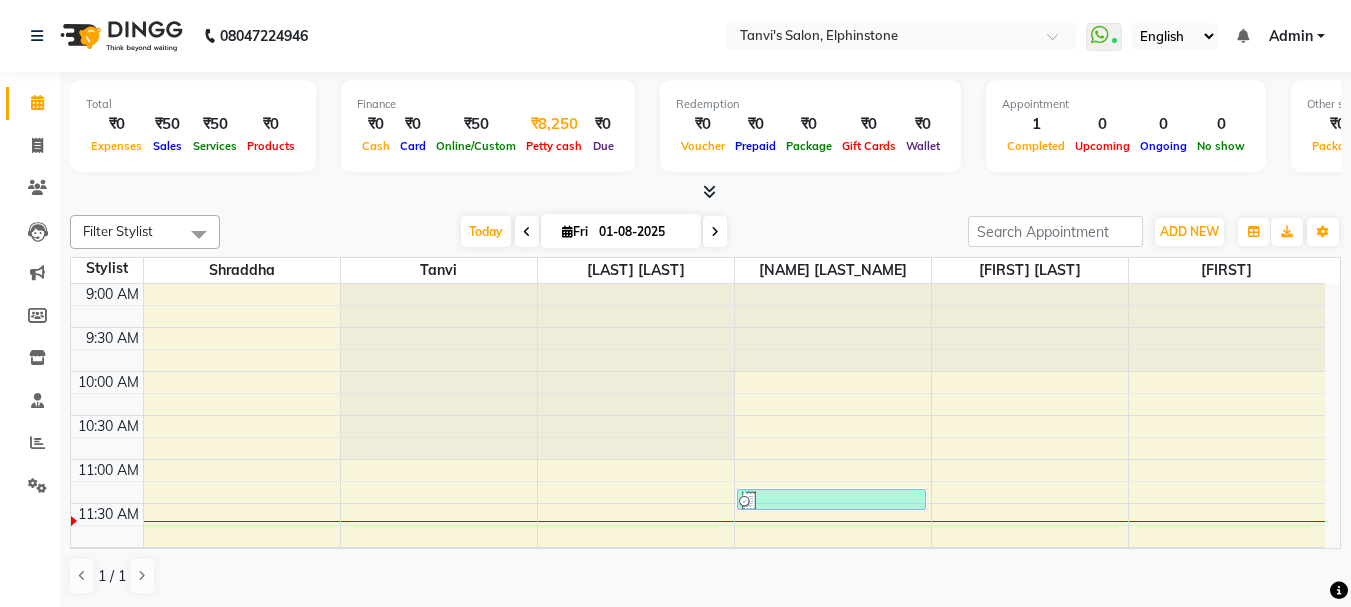 click on "₹8,250" at bounding box center (554, 124) 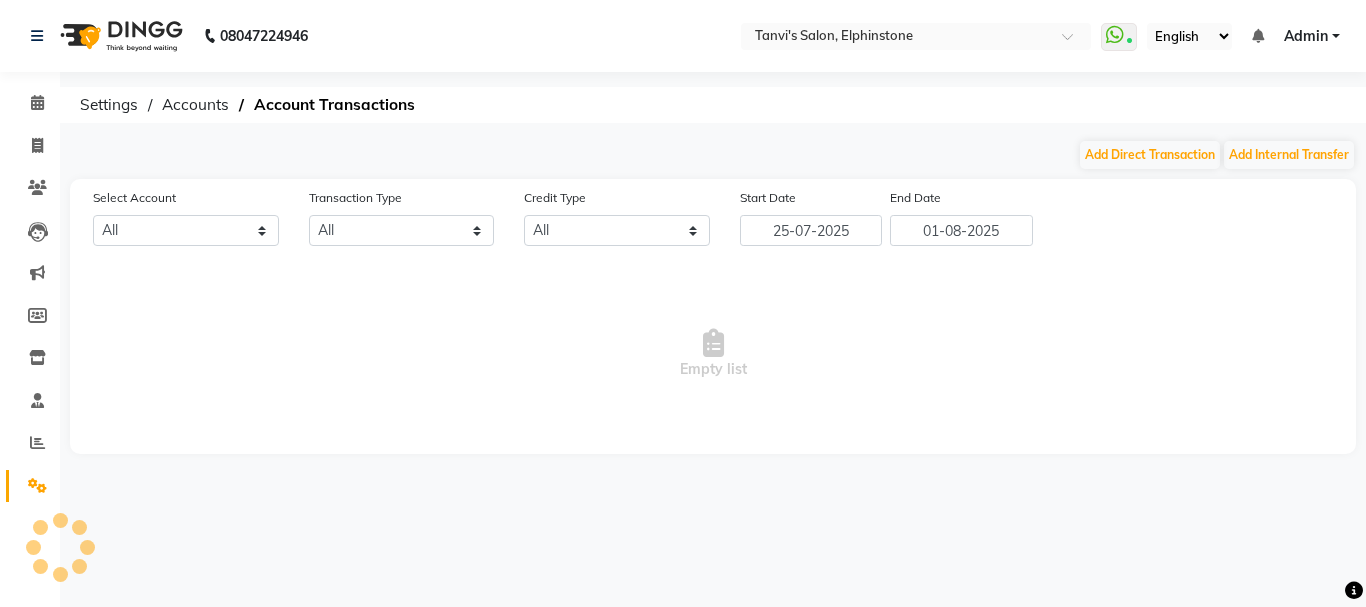 select on "2163" 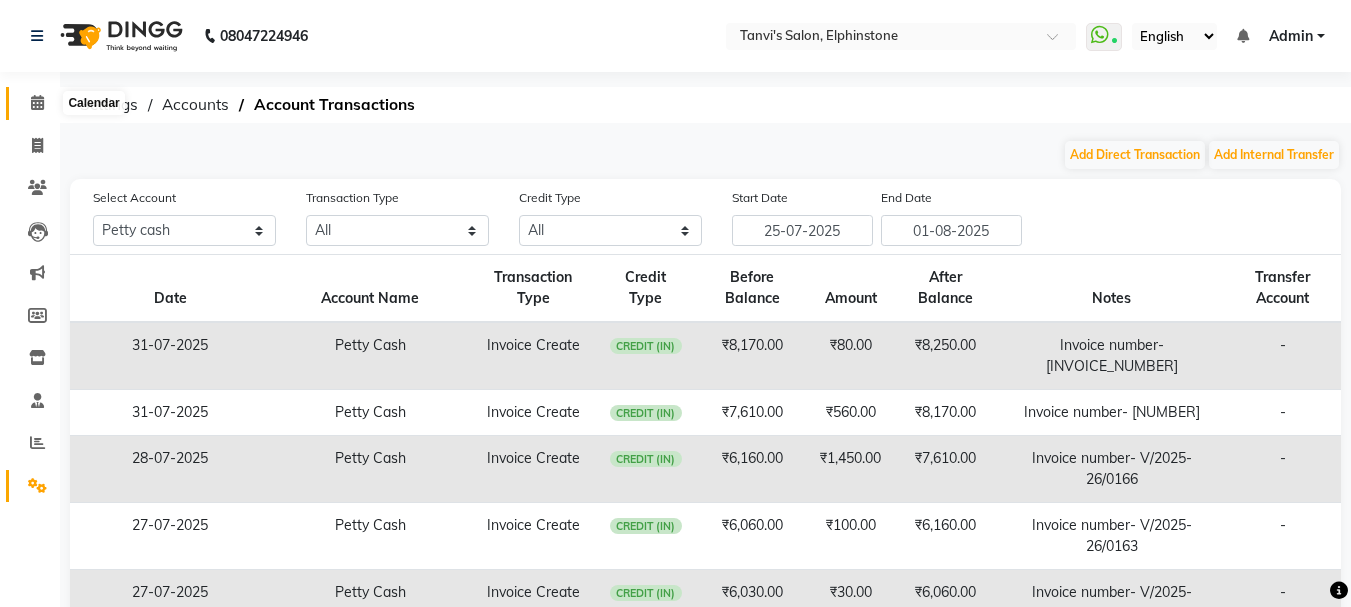 click 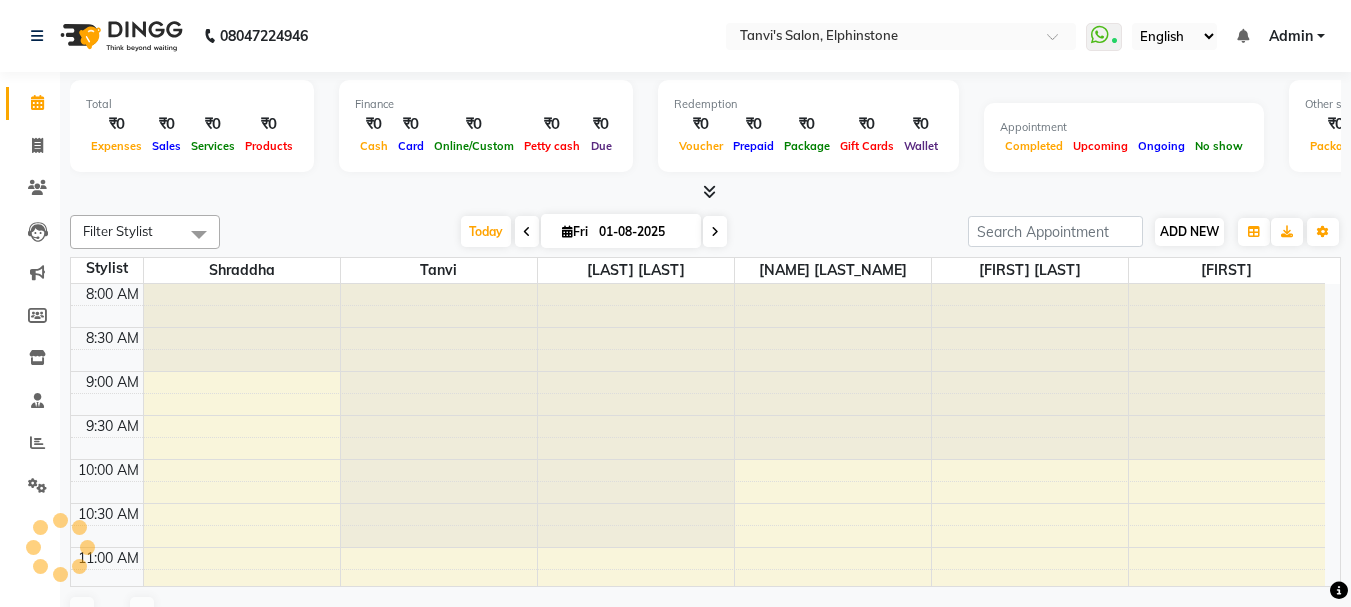 scroll, scrollTop: 265, scrollLeft: 0, axis: vertical 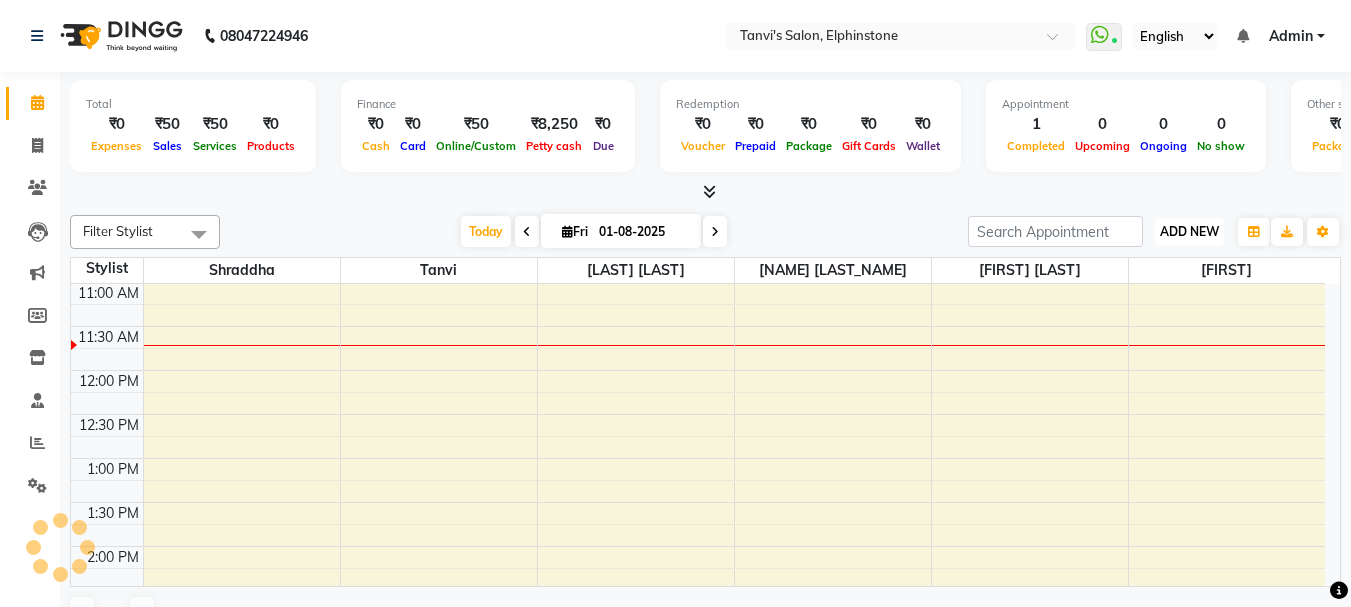 click on "ADD NEW" at bounding box center [1189, 231] 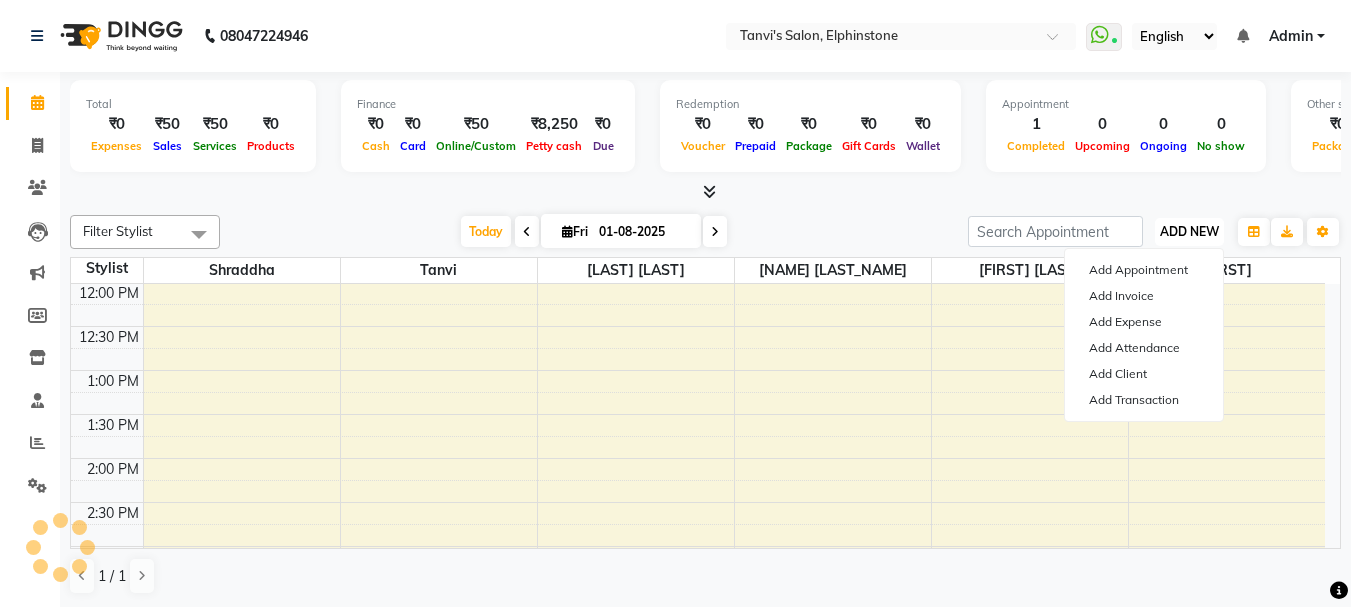 scroll, scrollTop: 0, scrollLeft: 0, axis: both 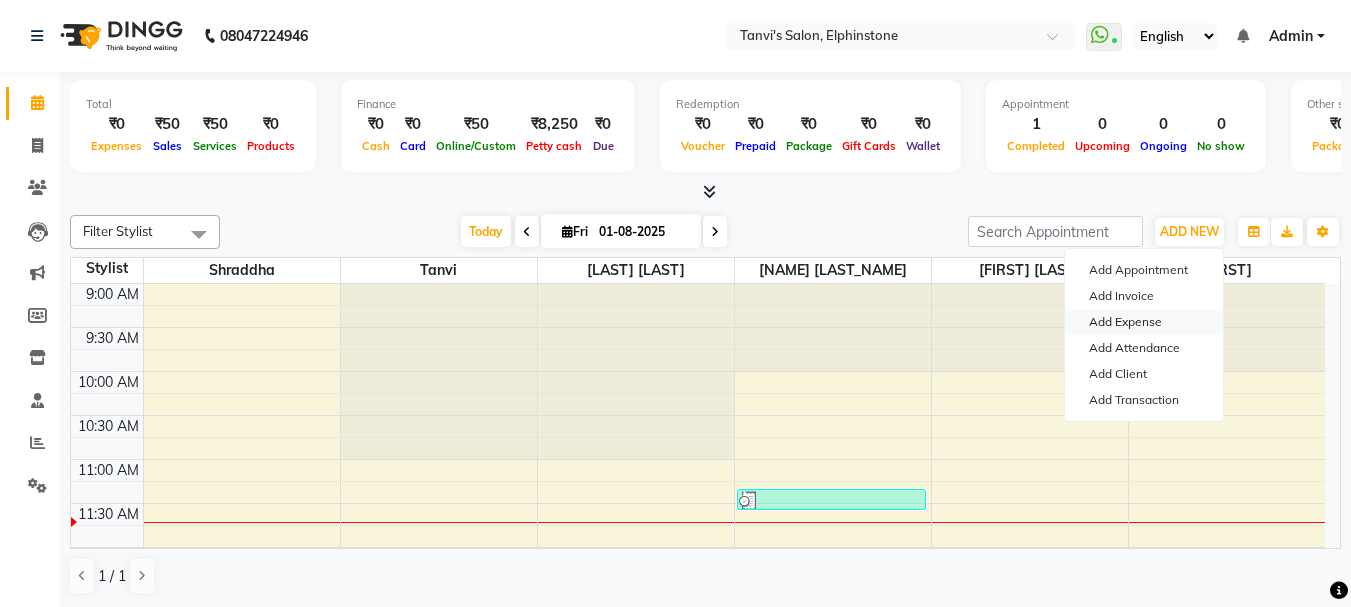 click on "Add Expense" at bounding box center (1144, 322) 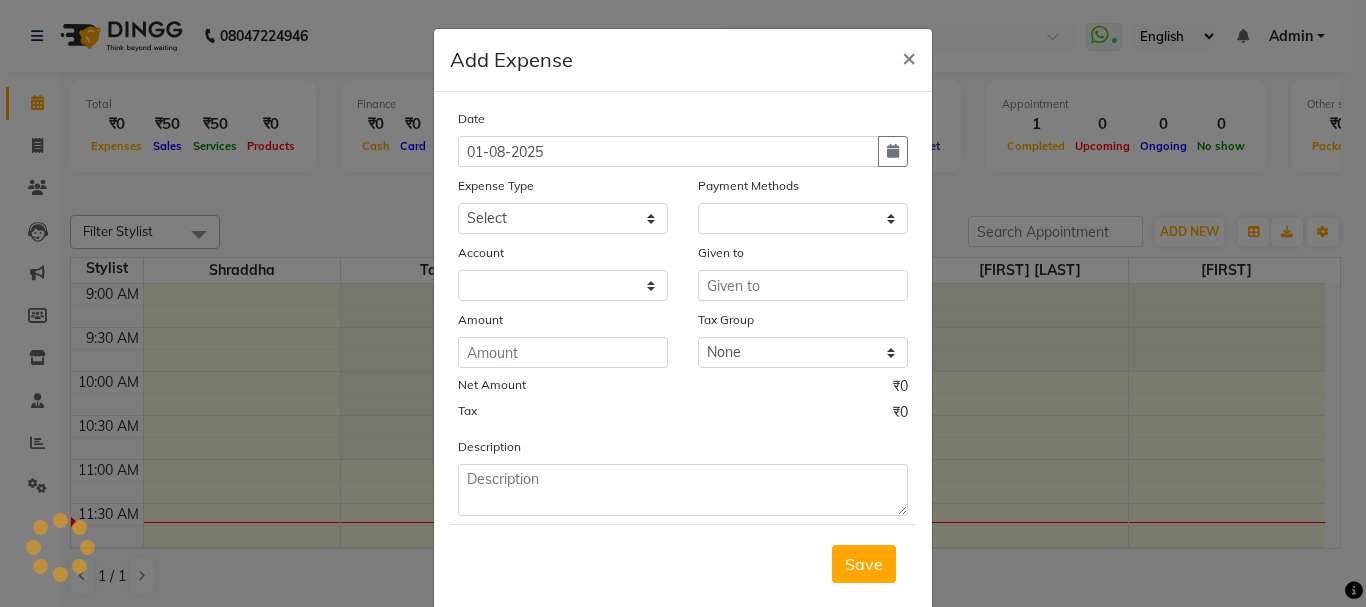 select on "1" 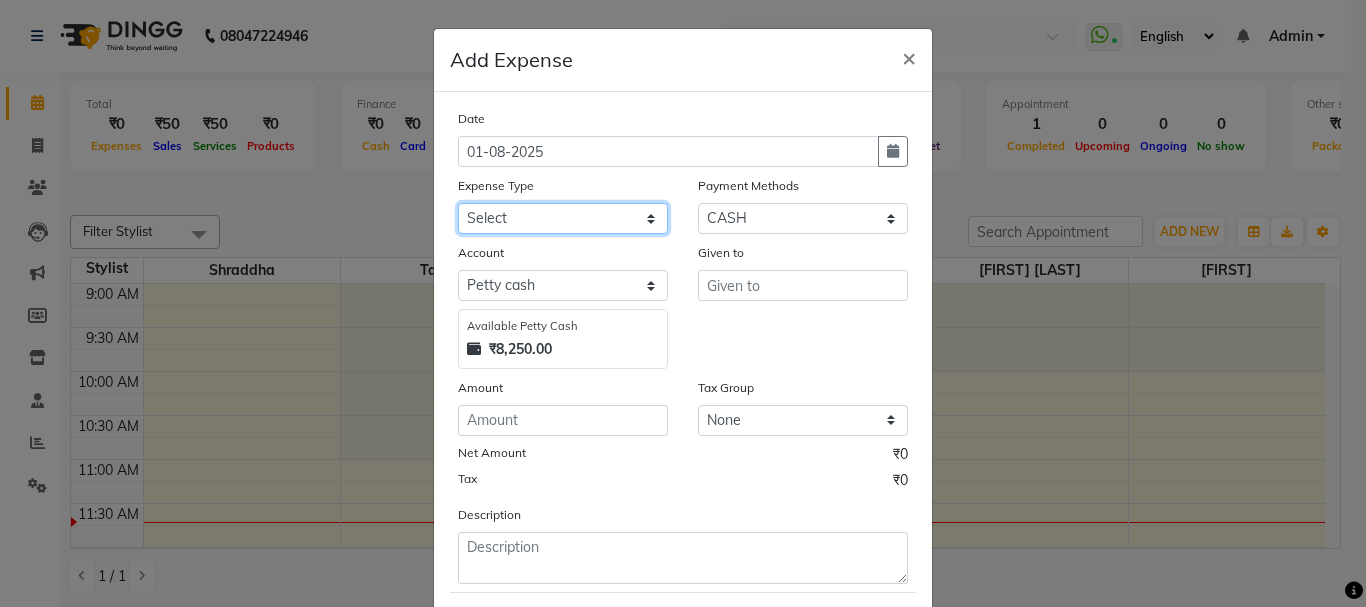 click on "Select Advance Salary Bank charges Car maintenance  Cash transfer to bank Cash transfer to hub Client Snacks Clinical charges Equipment Fuel Govt fee Incentive Insurance International purchase Loan Repayment Maintenance Marketing Miscellaneous MRA Other Pantry Product Rent Salary Staff Snacks Tax Tea & Refreshment Utilities" 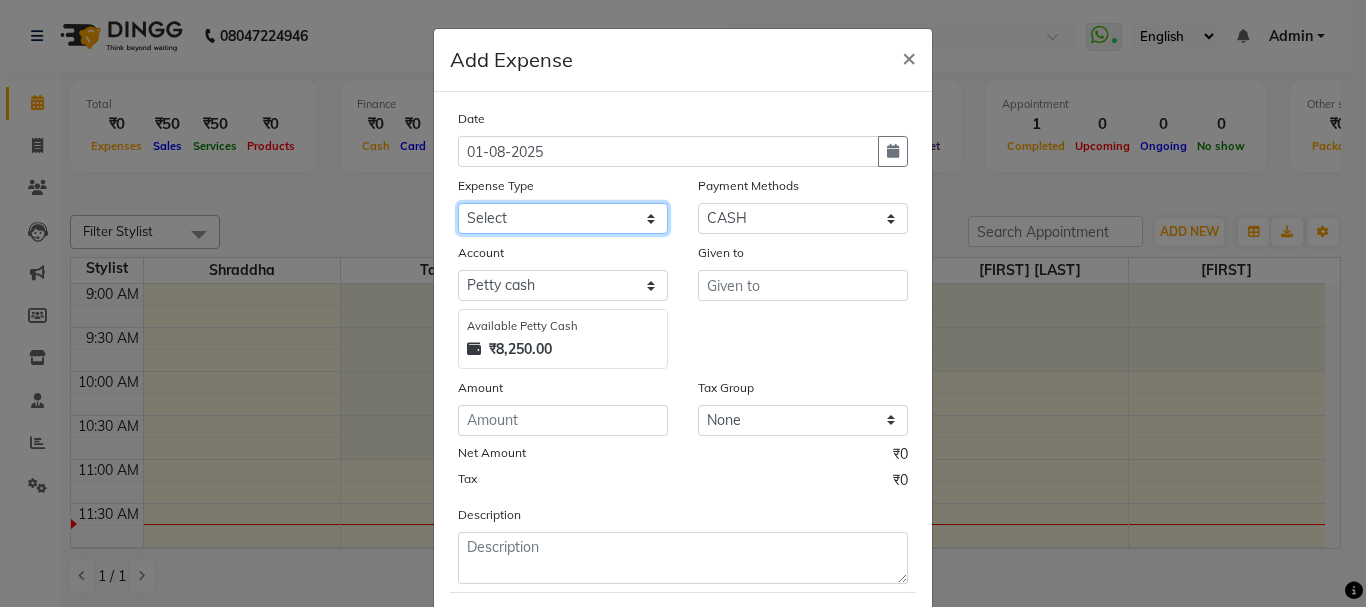select on "25" 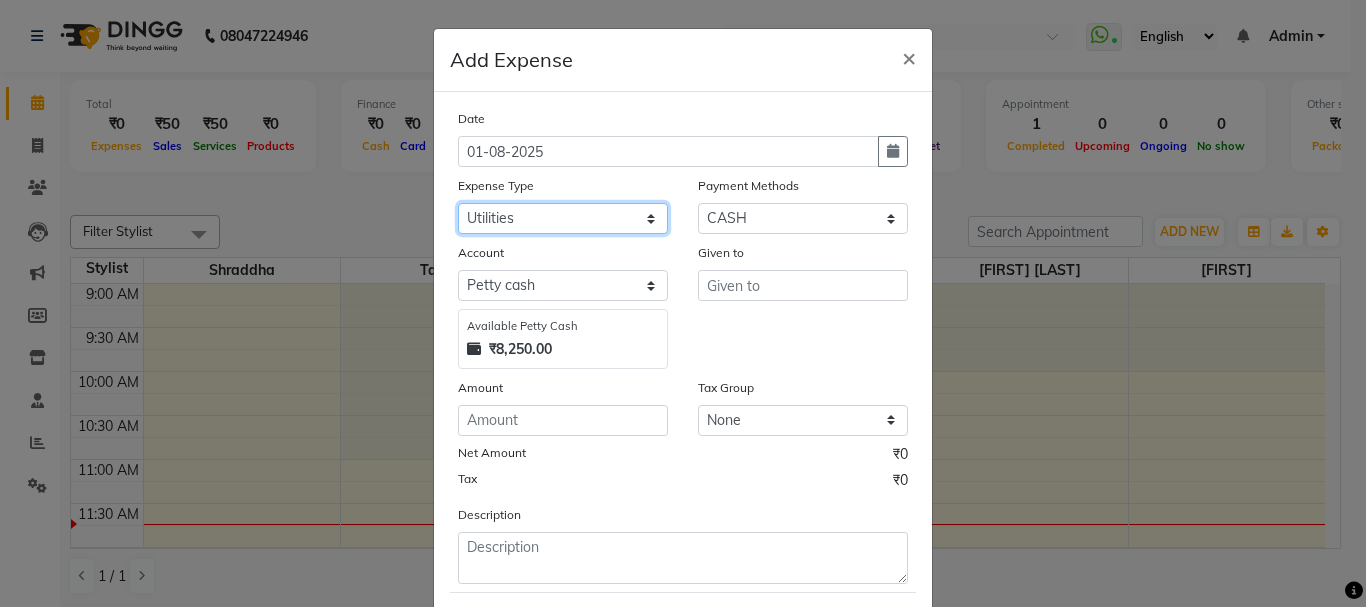click on "Select Advance Salary Bank charges Car maintenance  Cash transfer to bank Cash transfer to hub Client Snacks Clinical charges Equipment Fuel Govt fee Incentive Insurance International purchase Loan Repayment Maintenance Marketing Miscellaneous MRA Other Pantry Product Rent Salary Staff Snacks Tax Tea & Refreshment Utilities" 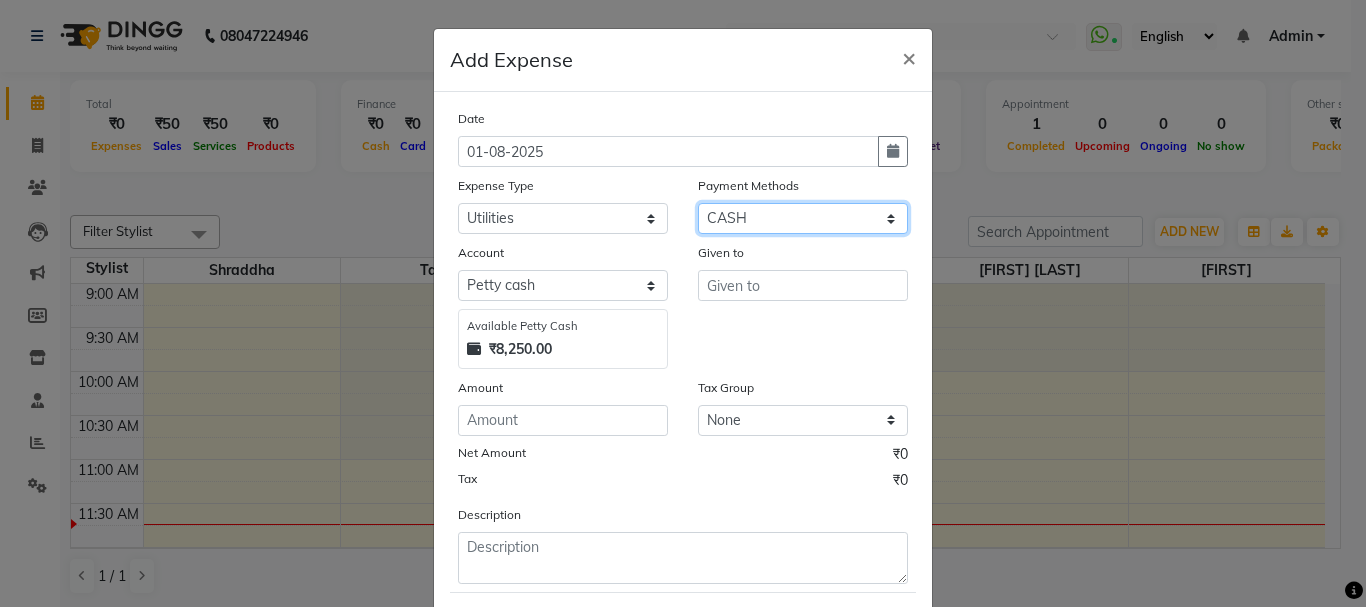 click on "Select GPay CASH PayTM Package CARD BharatPay Card Wallet" 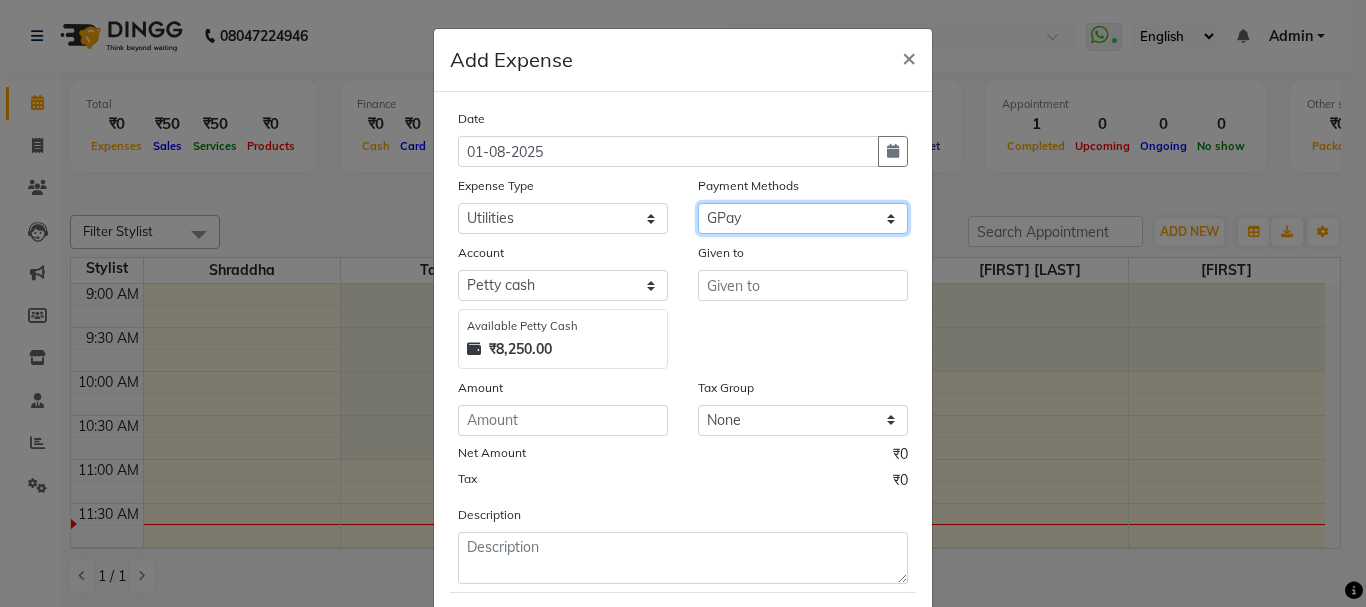 click on "Select GPay CASH PayTM Package CARD BharatPay Card Wallet" 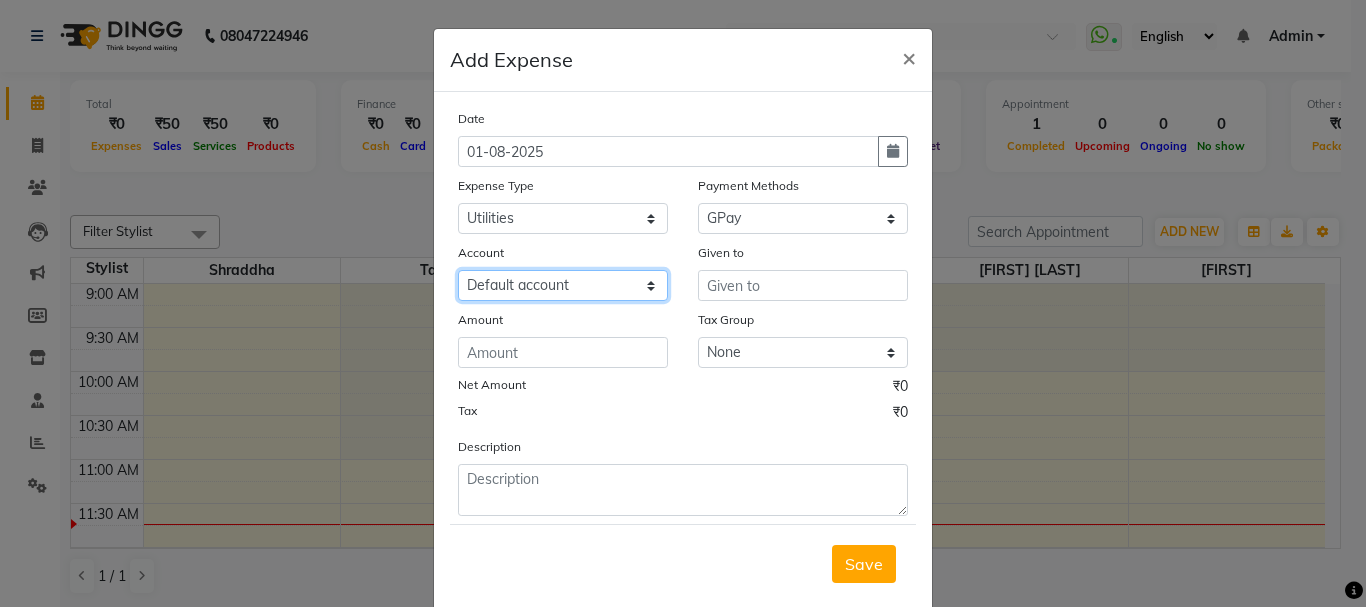 click on "Select Default account" 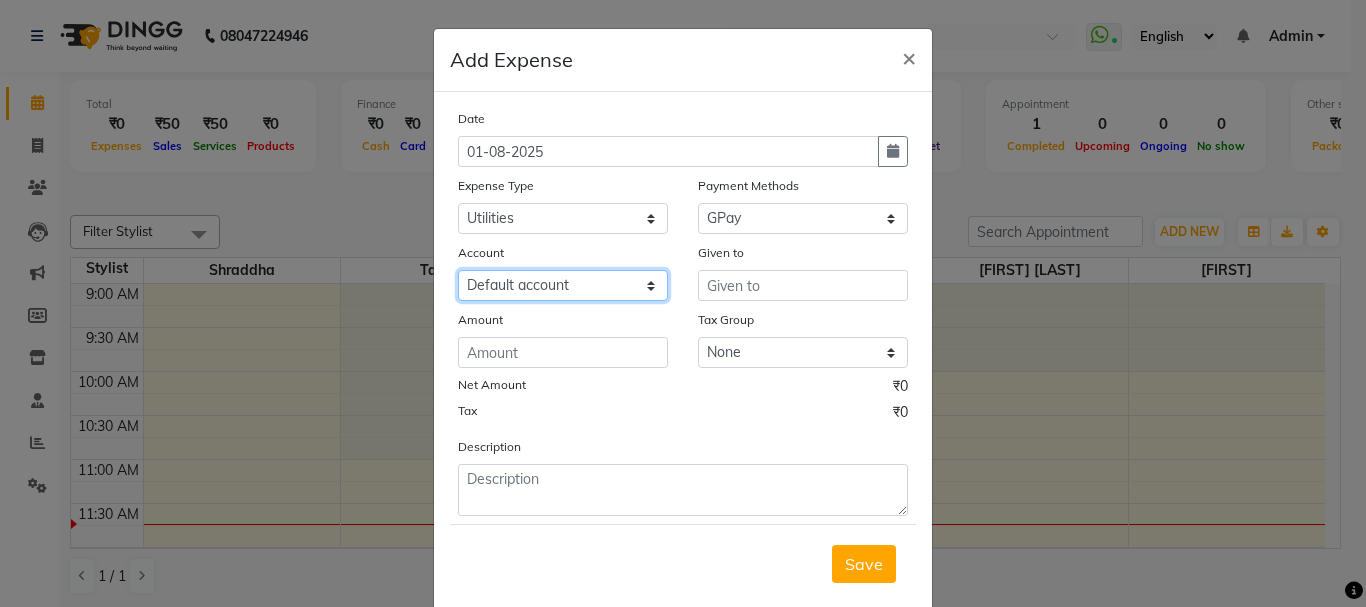 click on "Select Default account" 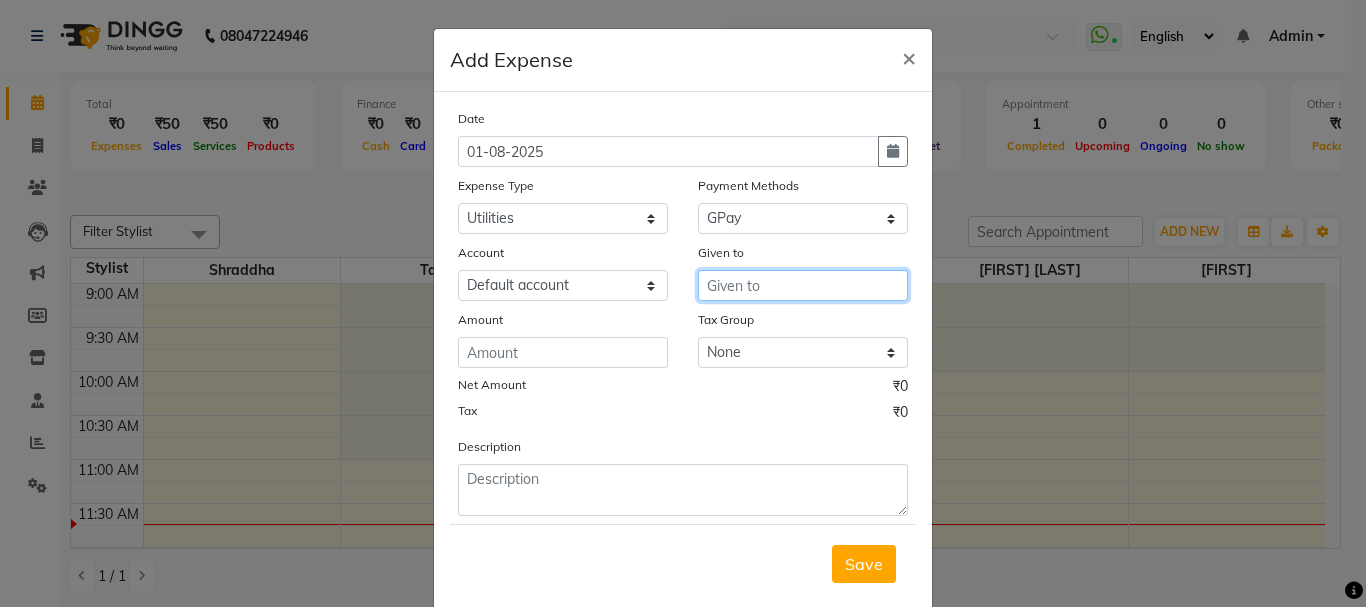 click at bounding box center [803, 285] 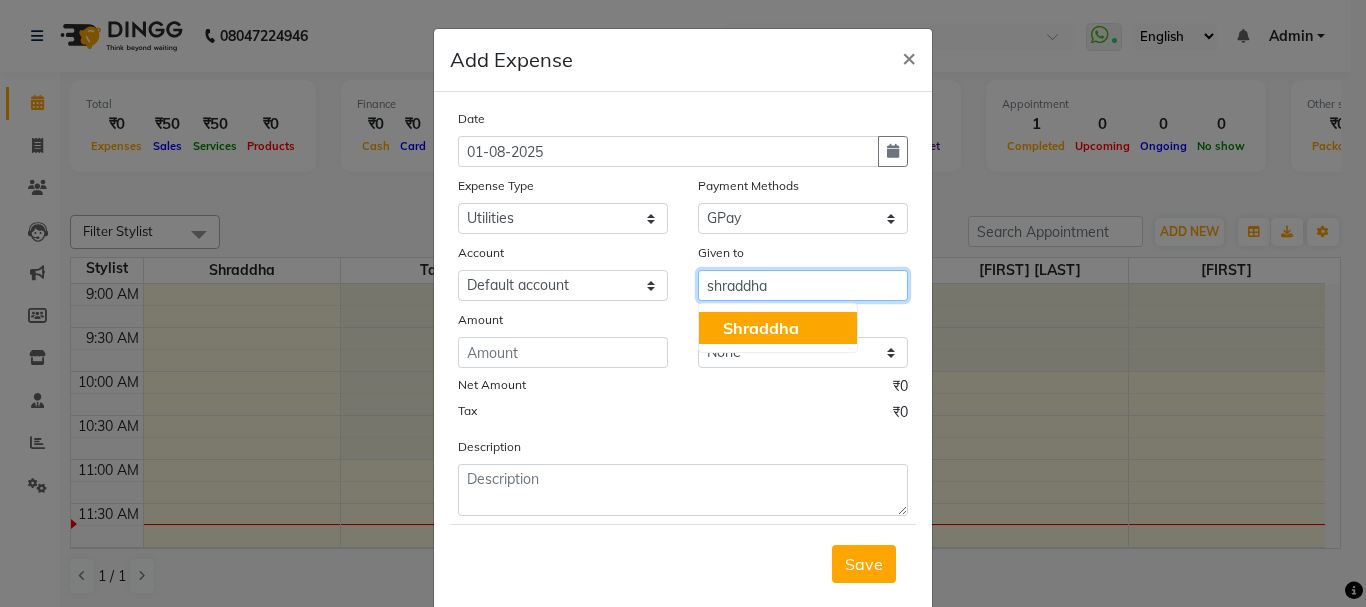 click on "Shraddha" 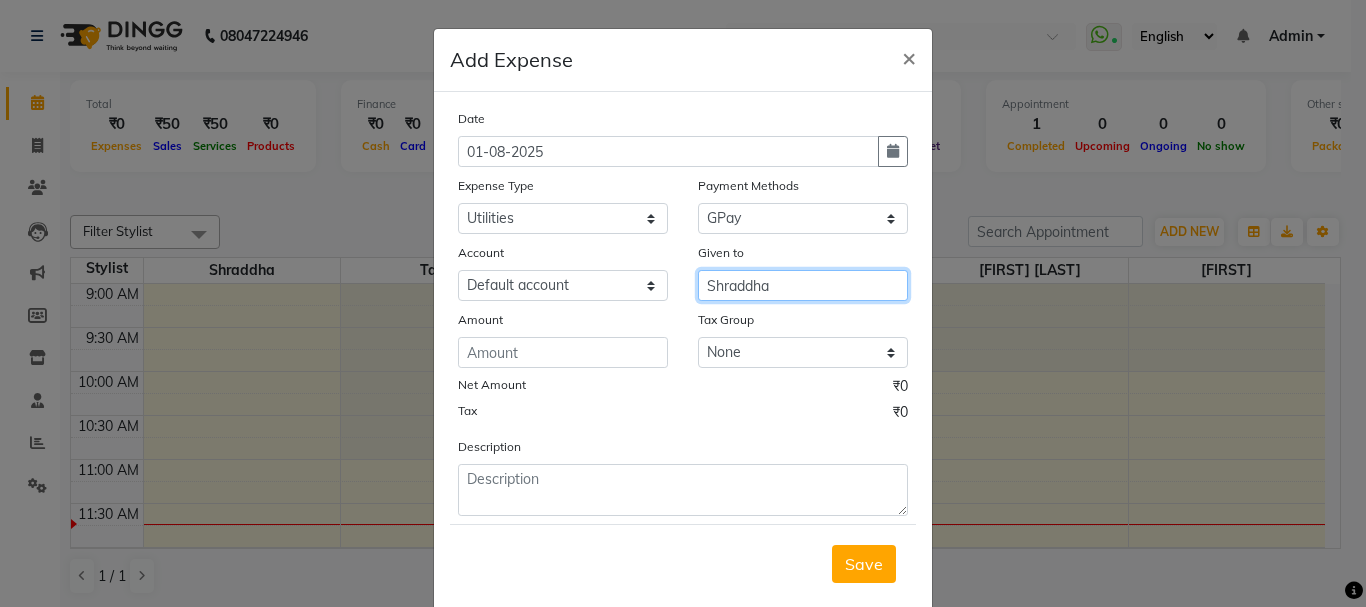 type on "Shraddha" 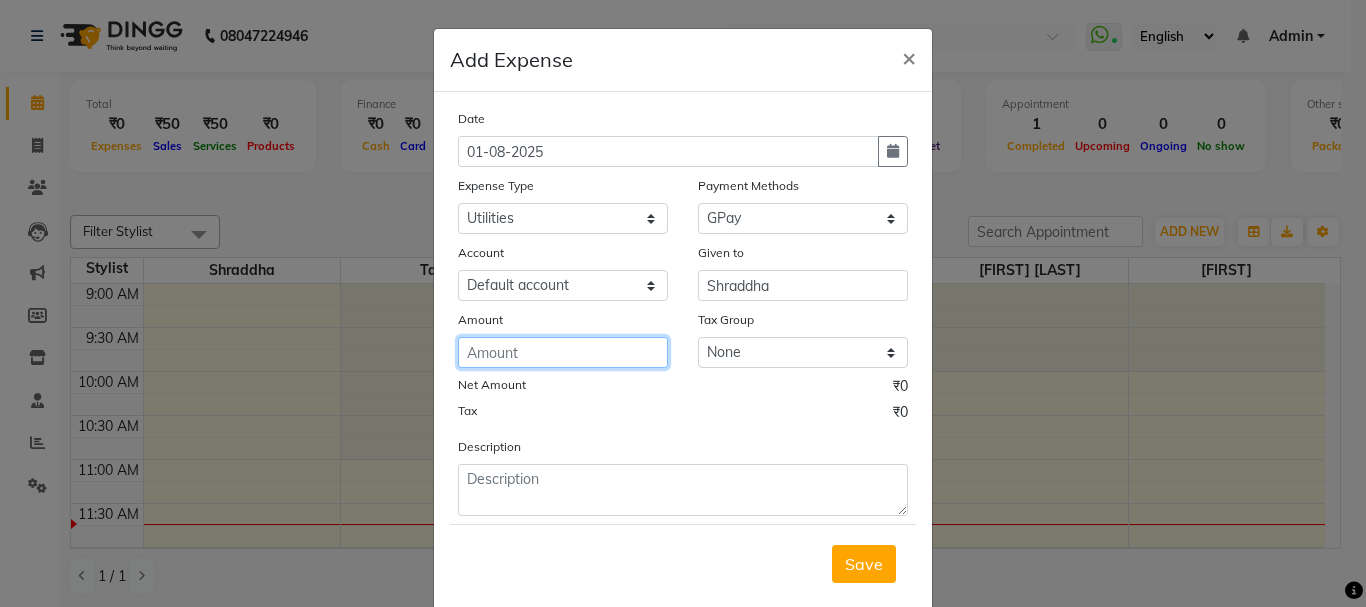 click 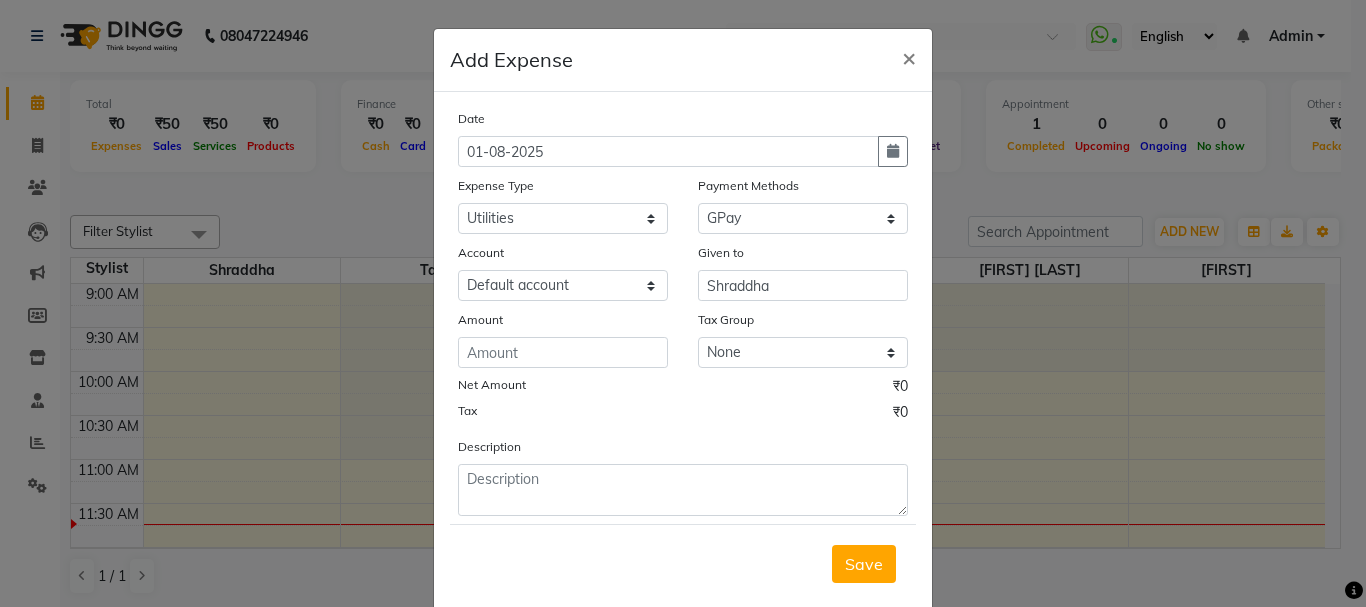 drag, startPoint x: 665, startPoint y: 58, endPoint x: 583, endPoint y: 113, distance: 98.73702 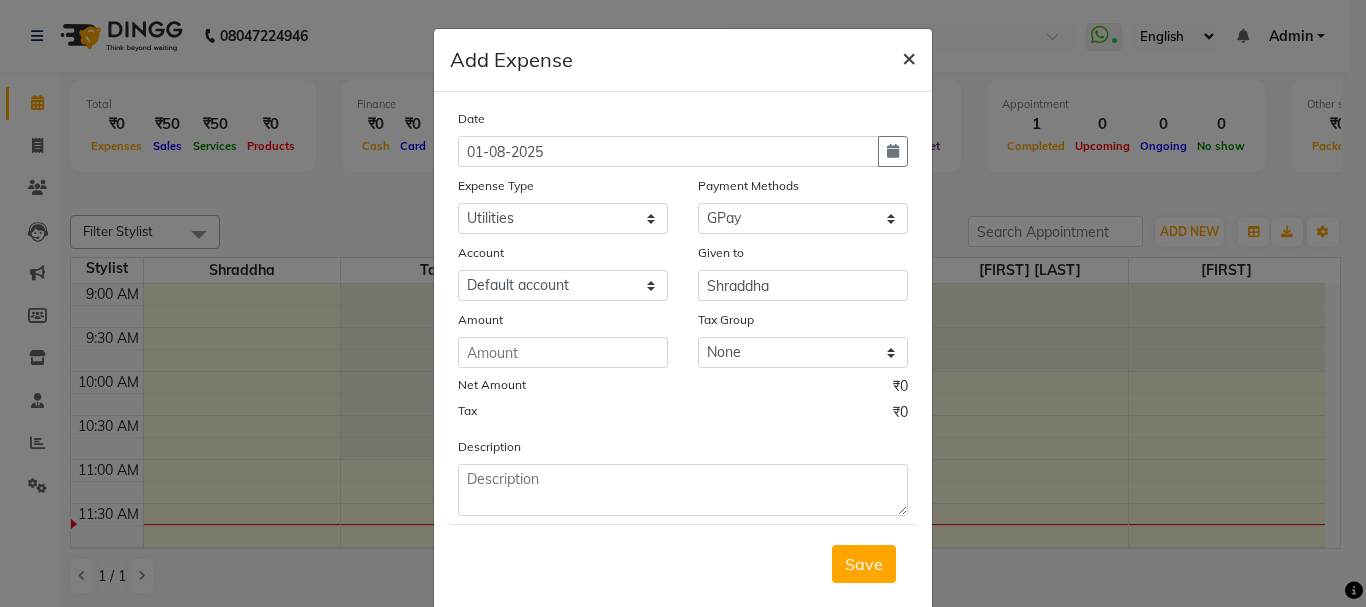 click on "×" 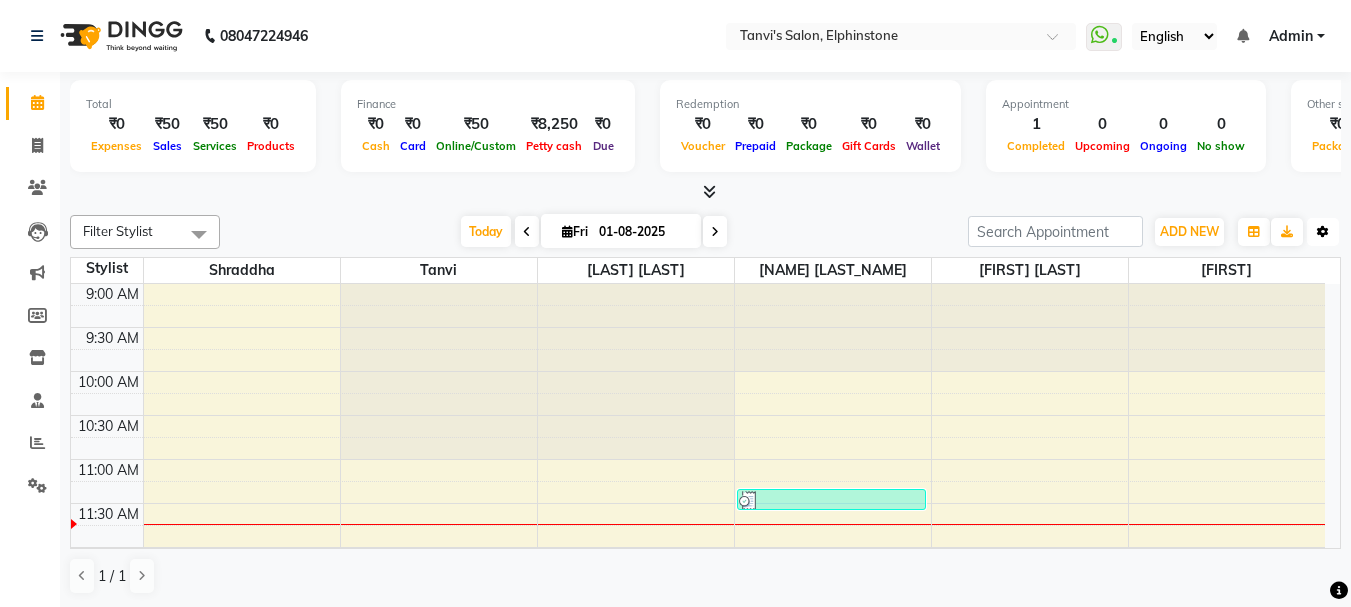 click on "Toggle Dropdown" at bounding box center [1323, 232] 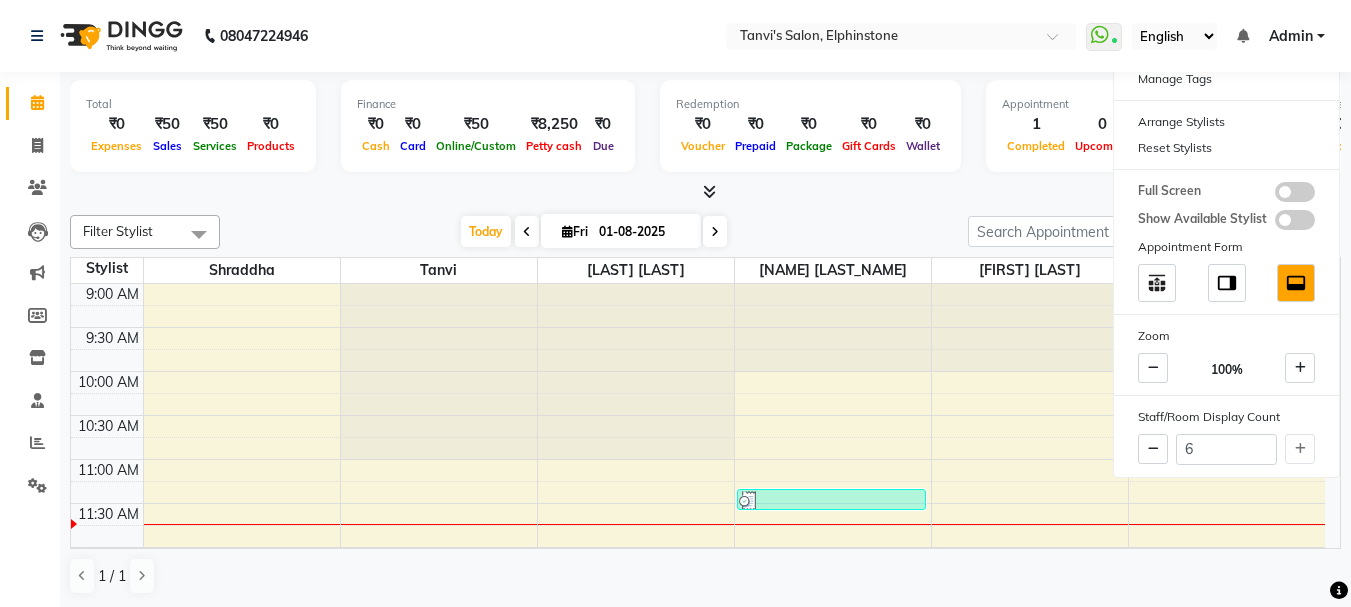click on "9:00 AM 9:30 AM 10:00 AM 10:30 AM 11:00 AM 11:30 AM 12:00 PM 12:30 PM 1:00 PM 1:30 PM 2:00 PM 2:30 PM 3:00 PM 3:30 PM 4:00 PM 4:30 PM 5:00 PM 5:30 PM 6:00 PM 6:30 PM 7:00 PM 7:30 PM 8:00 PM 8:30 PM 9:00 PM 9:30 PM     [PERSON], TK01, 11:20 AM-11:35 AM, Threading  - Eyebrows" at bounding box center [698, 855] 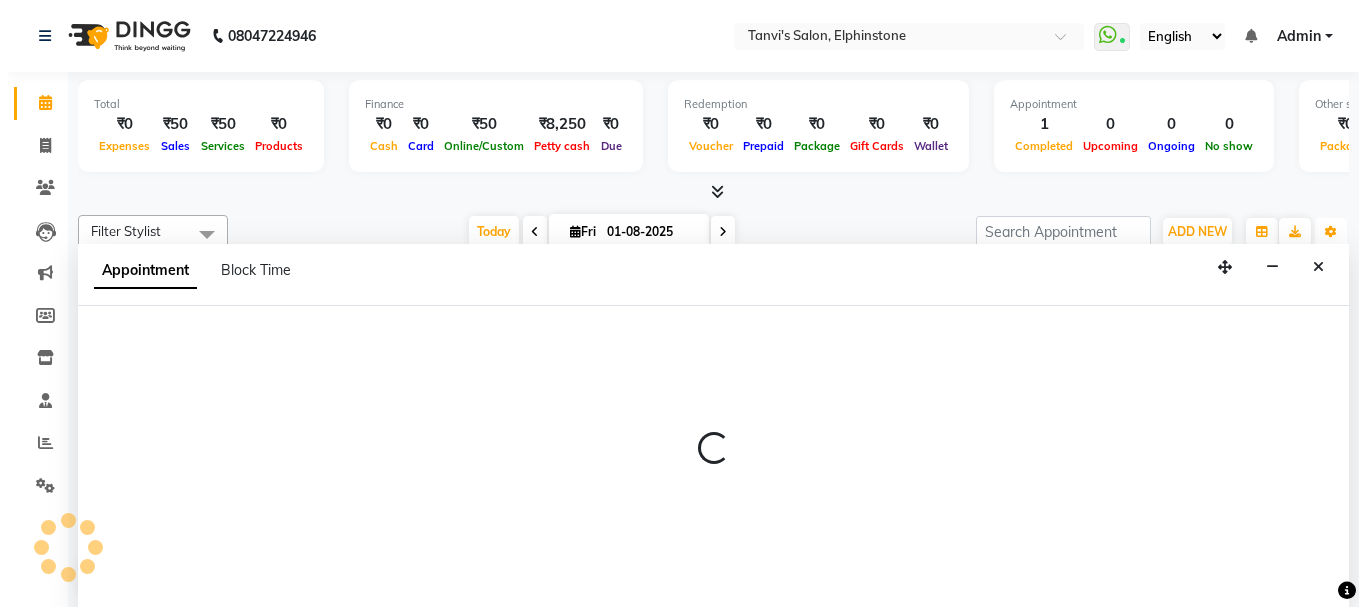 scroll, scrollTop: 1, scrollLeft: 0, axis: vertical 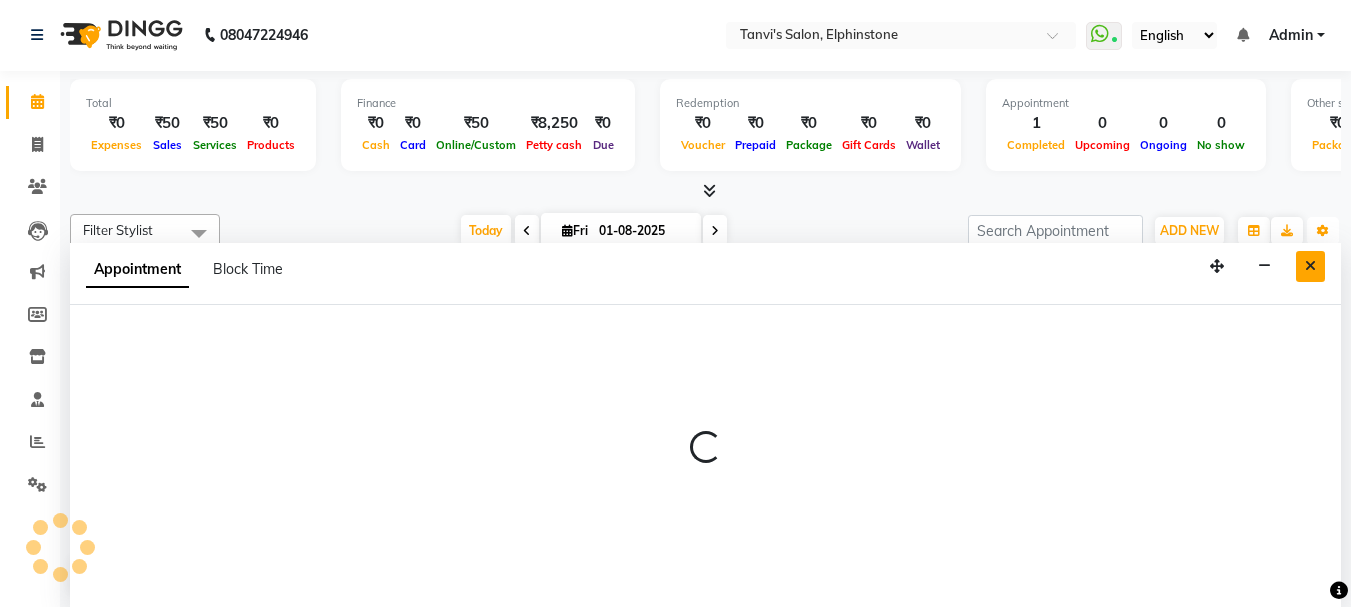 select on "78839" 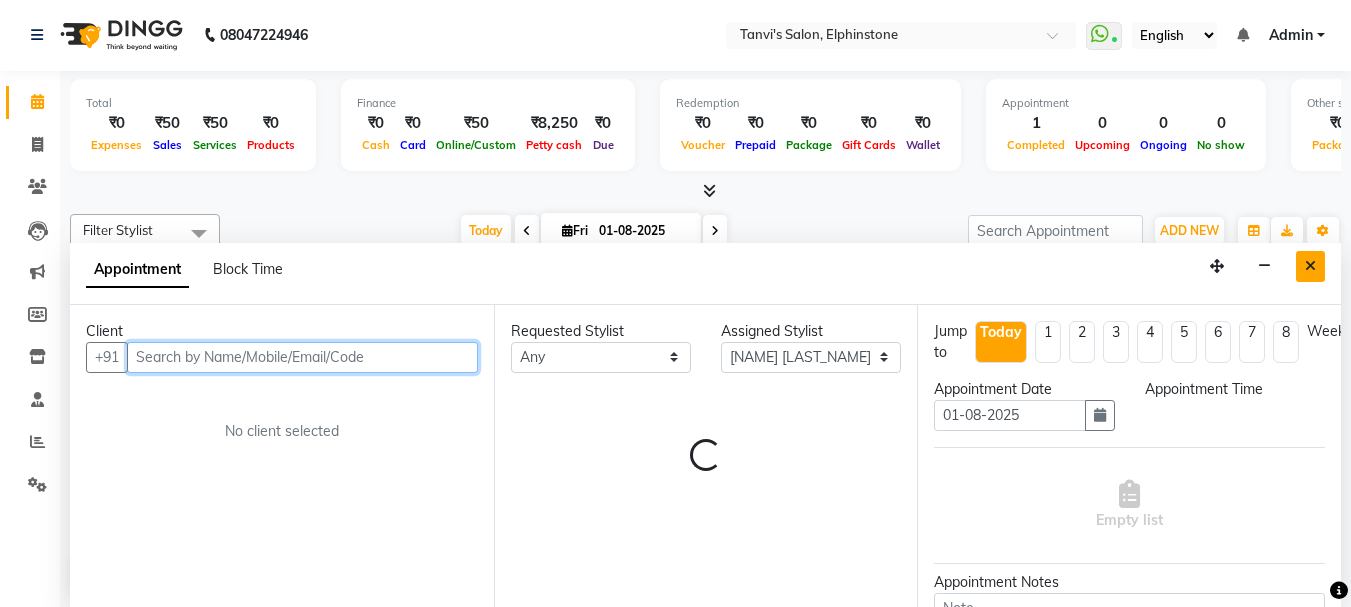 select on "630" 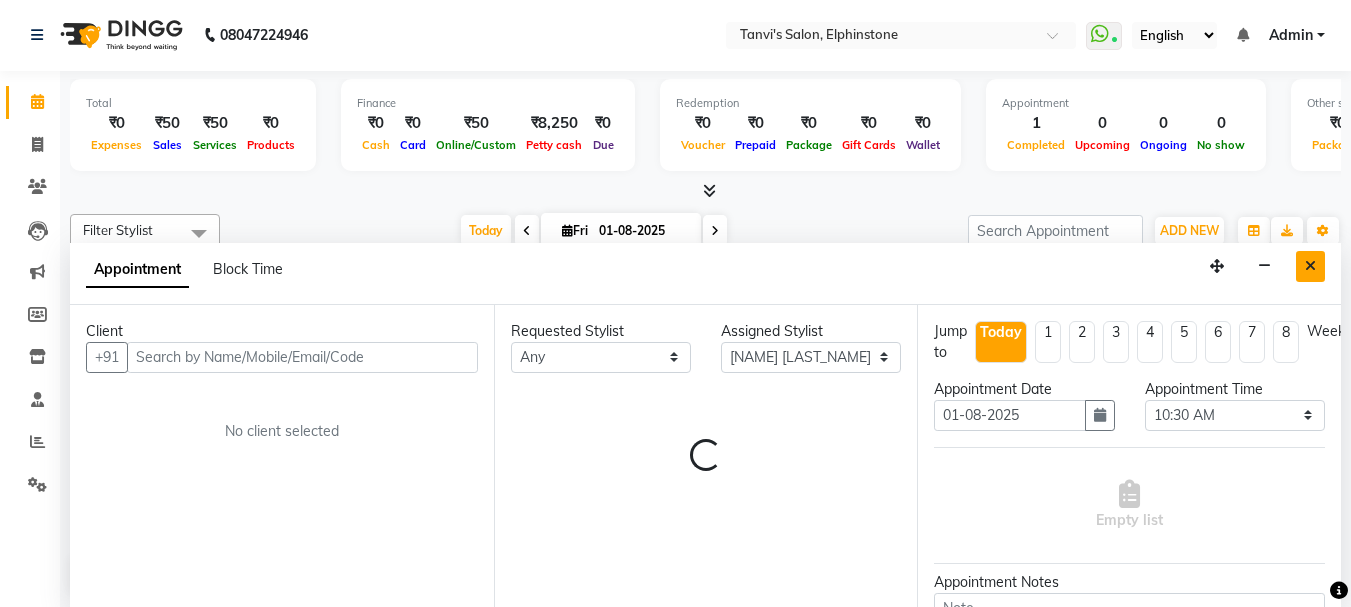click at bounding box center (1310, 266) 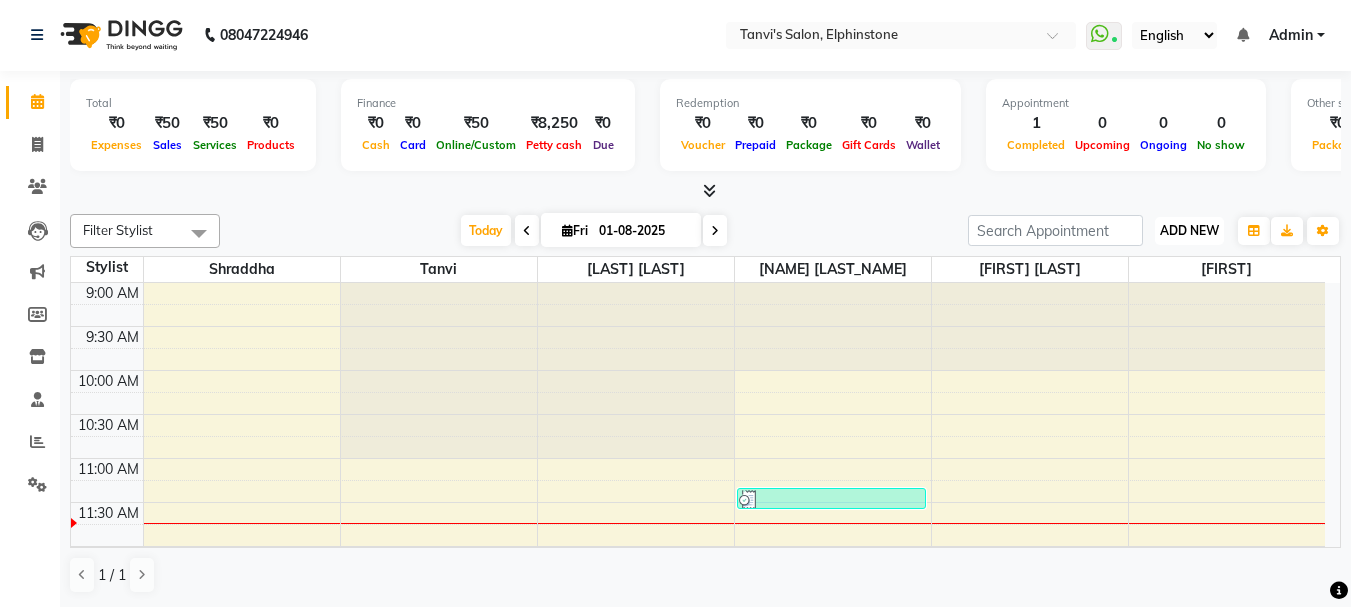 click on "ADD NEW" at bounding box center (1189, 230) 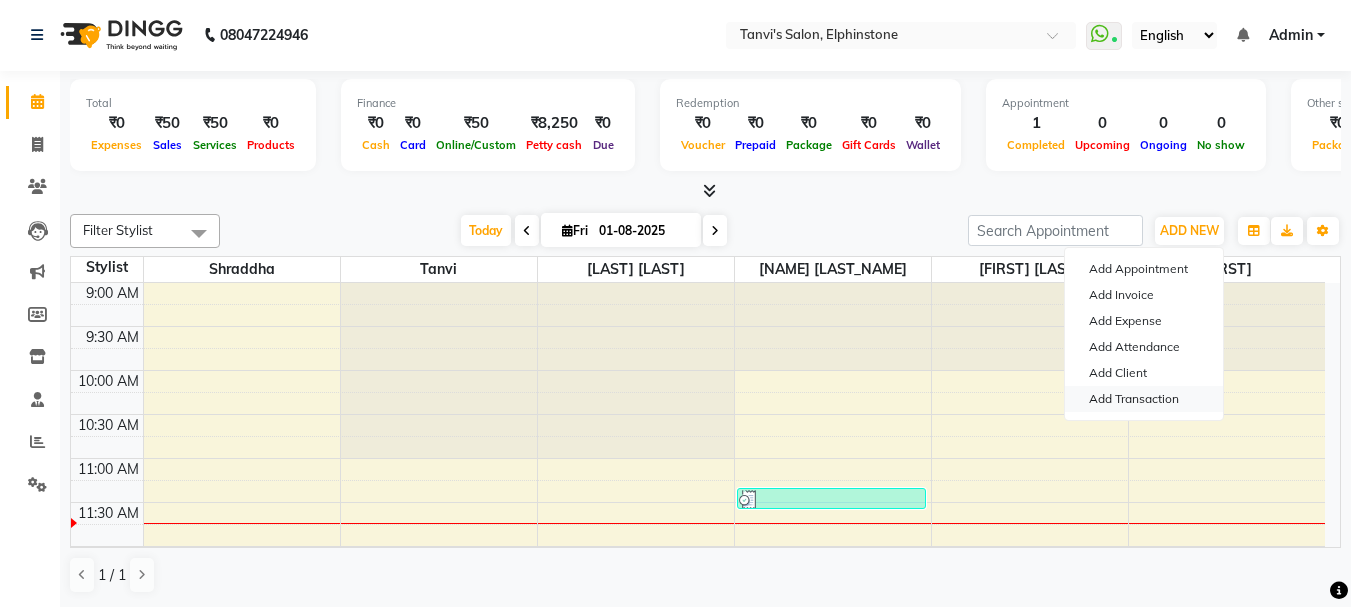 click on "Add Transaction" at bounding box center (1144, 399) 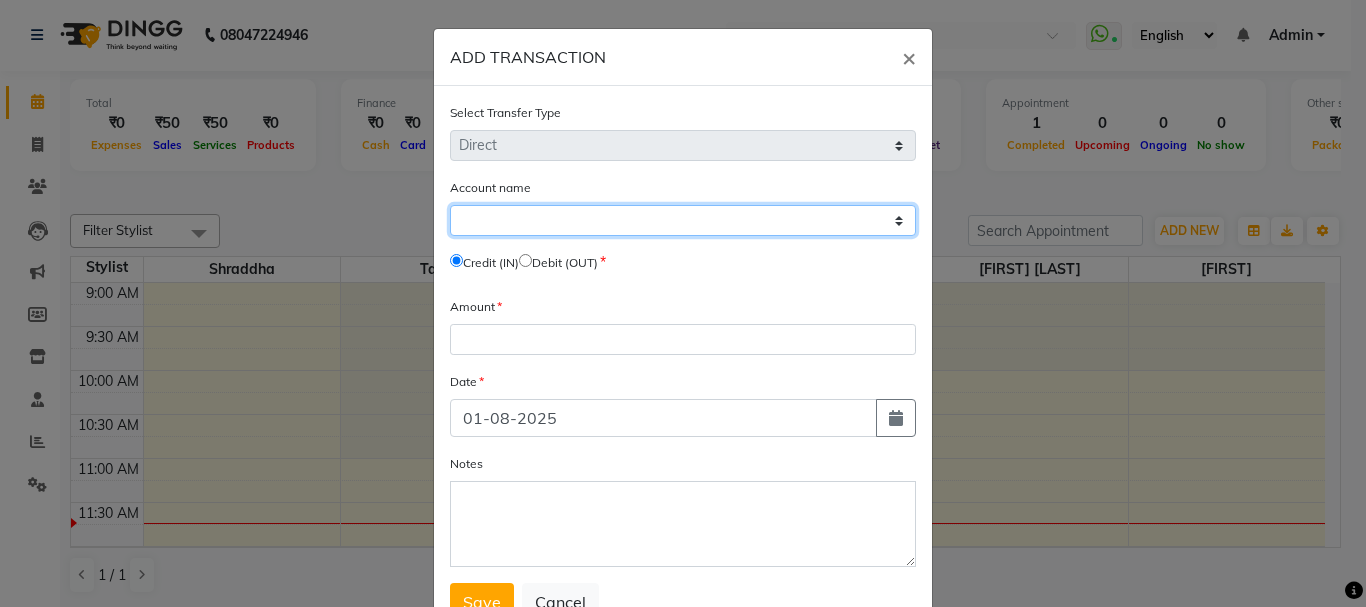 click on "Select Default Account Petty Cash" 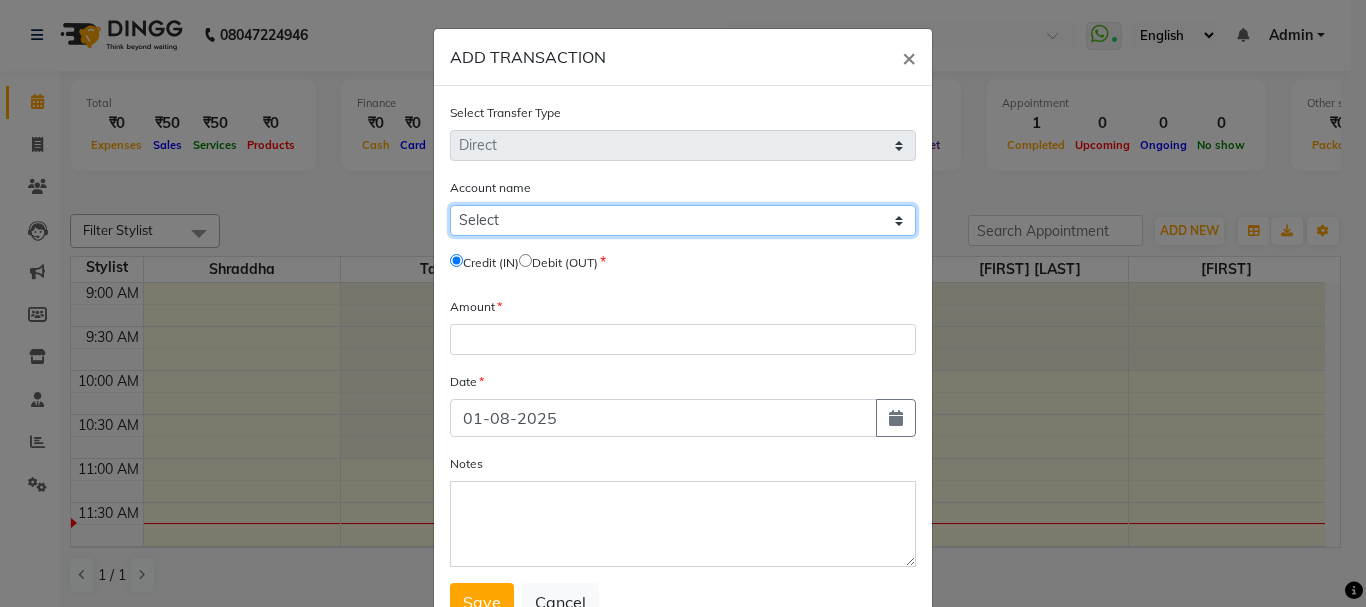 click on "Select Default Account Petty Cash" 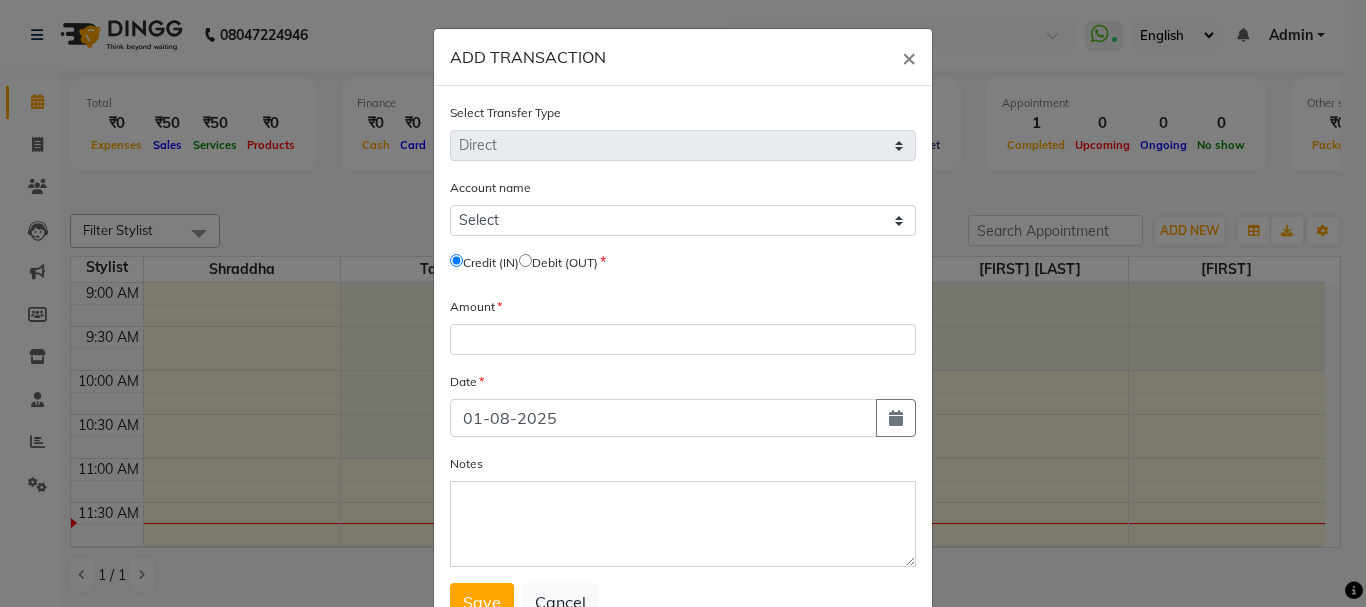 click 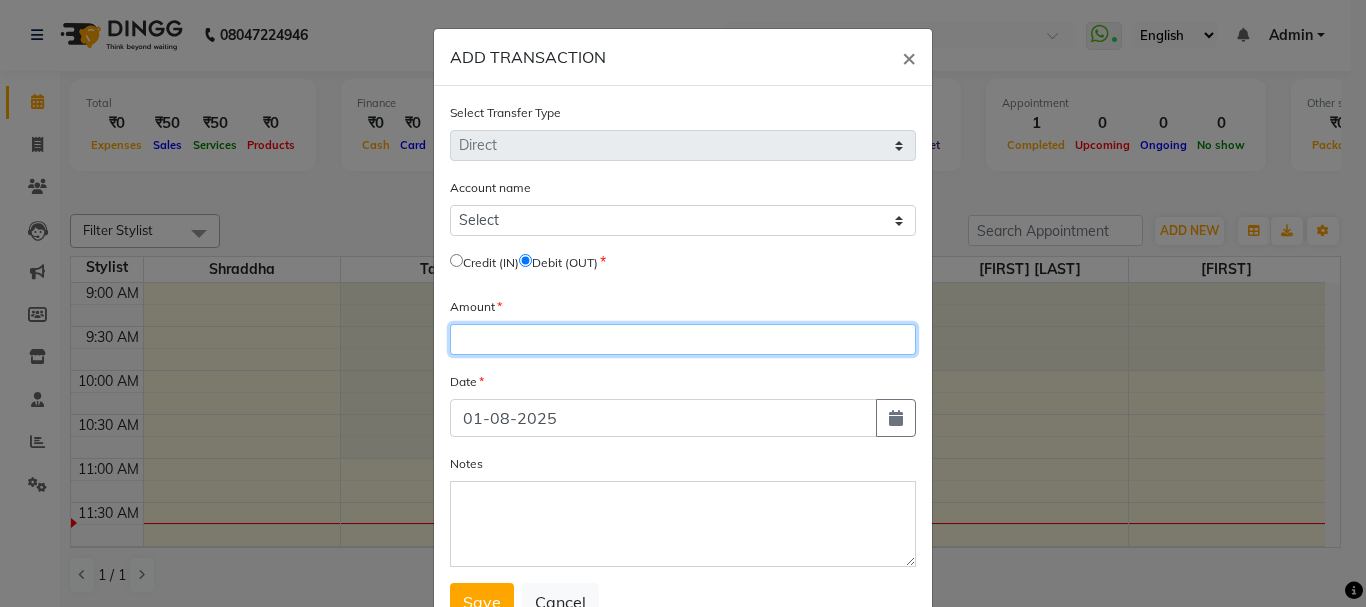 click 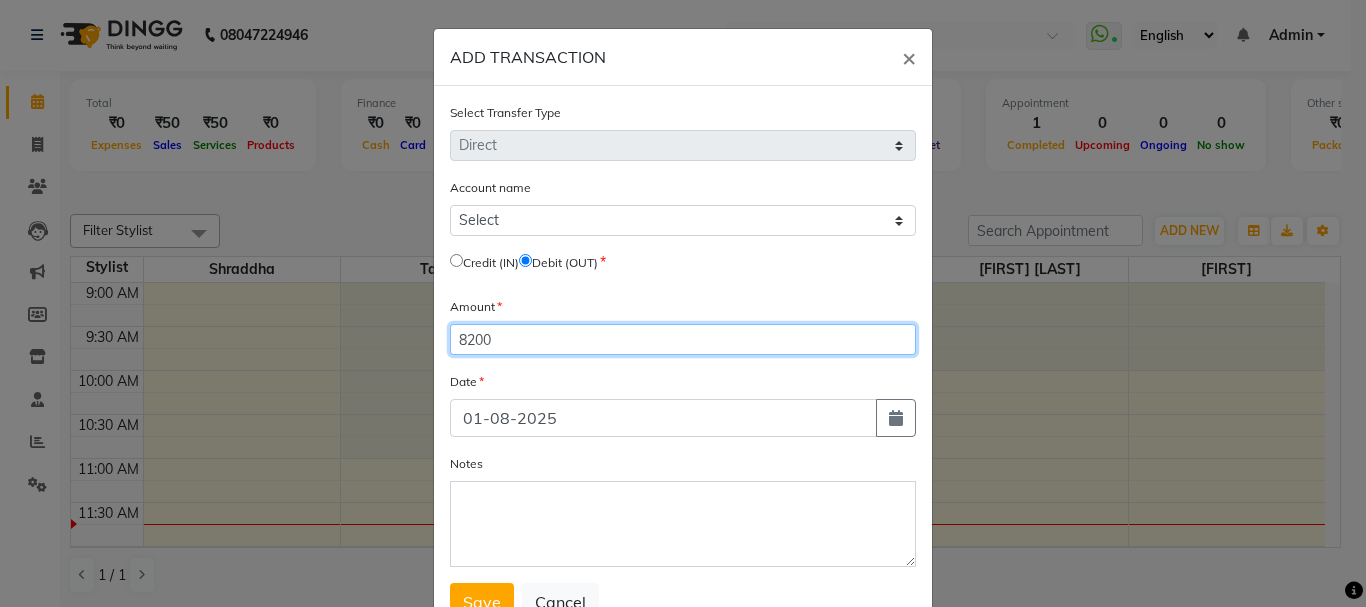 type on "8200" 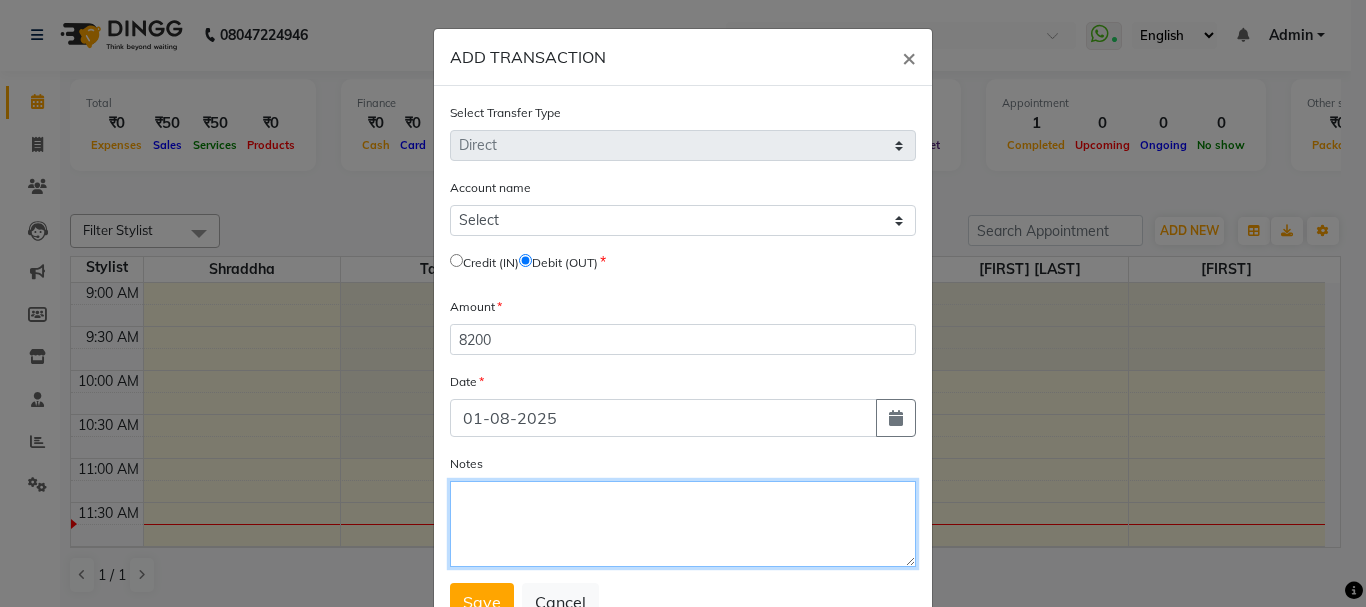 click on "Notes" at bounding box center (683, 524) 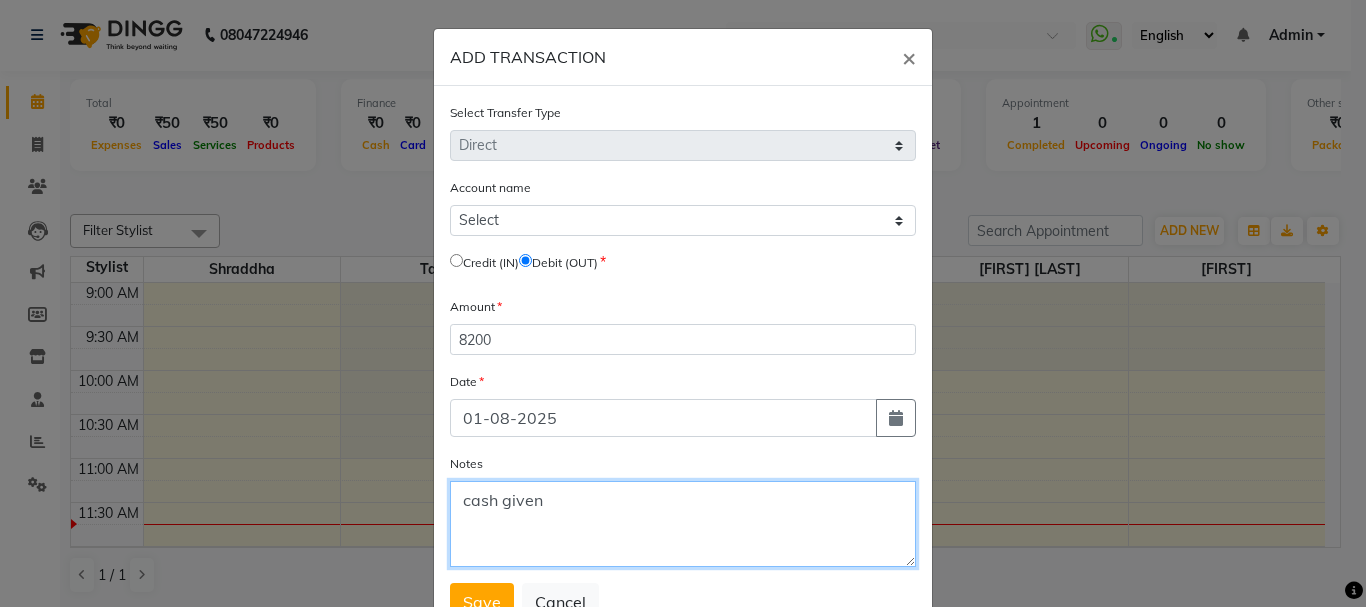 scroll, scrollTop: 75, scrollLeft: 0, axis: vertical 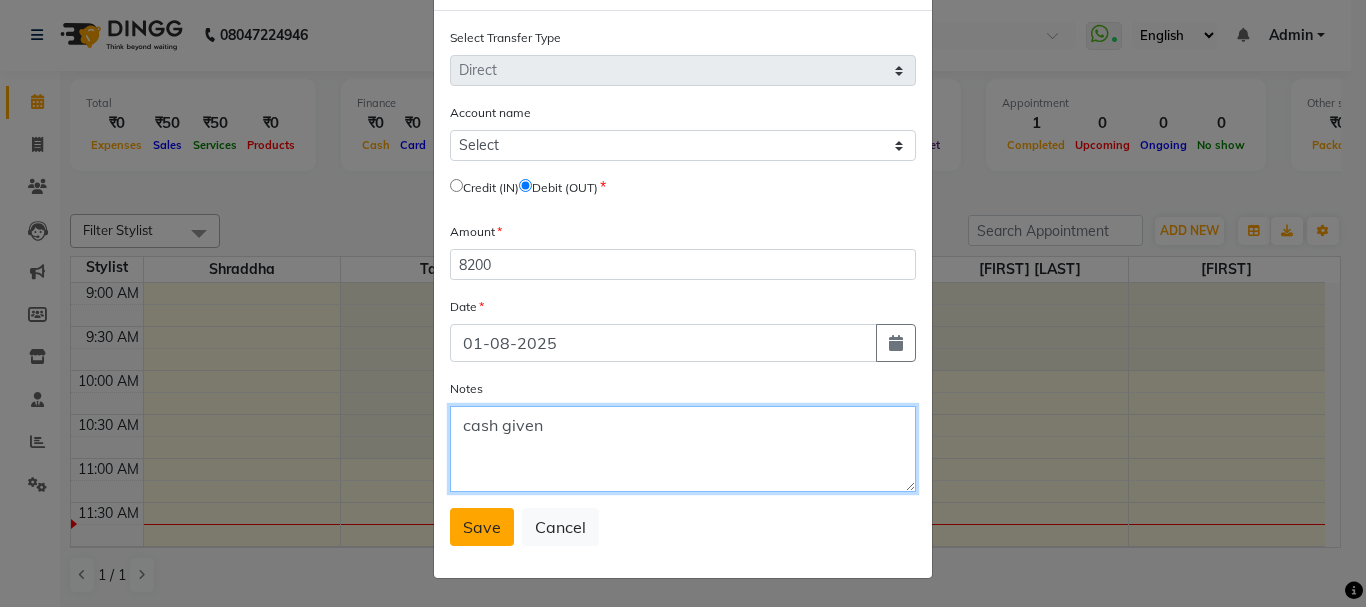 type on "cash given" 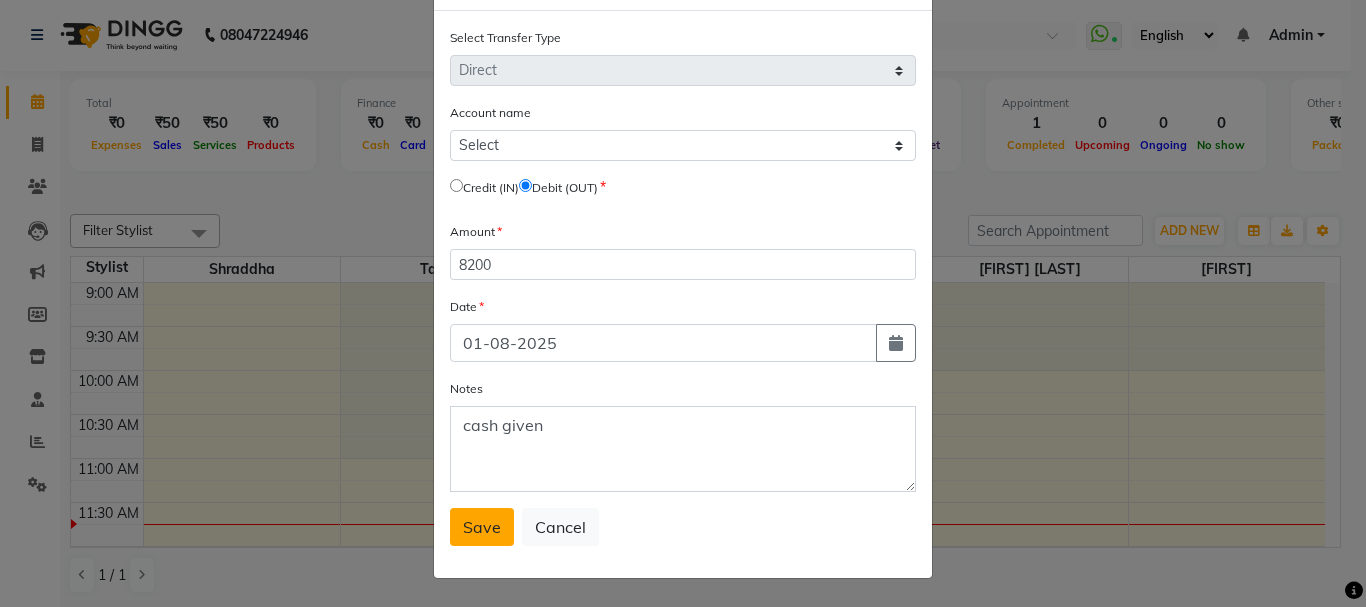 click on "Save" at bounding box center [482, 527] 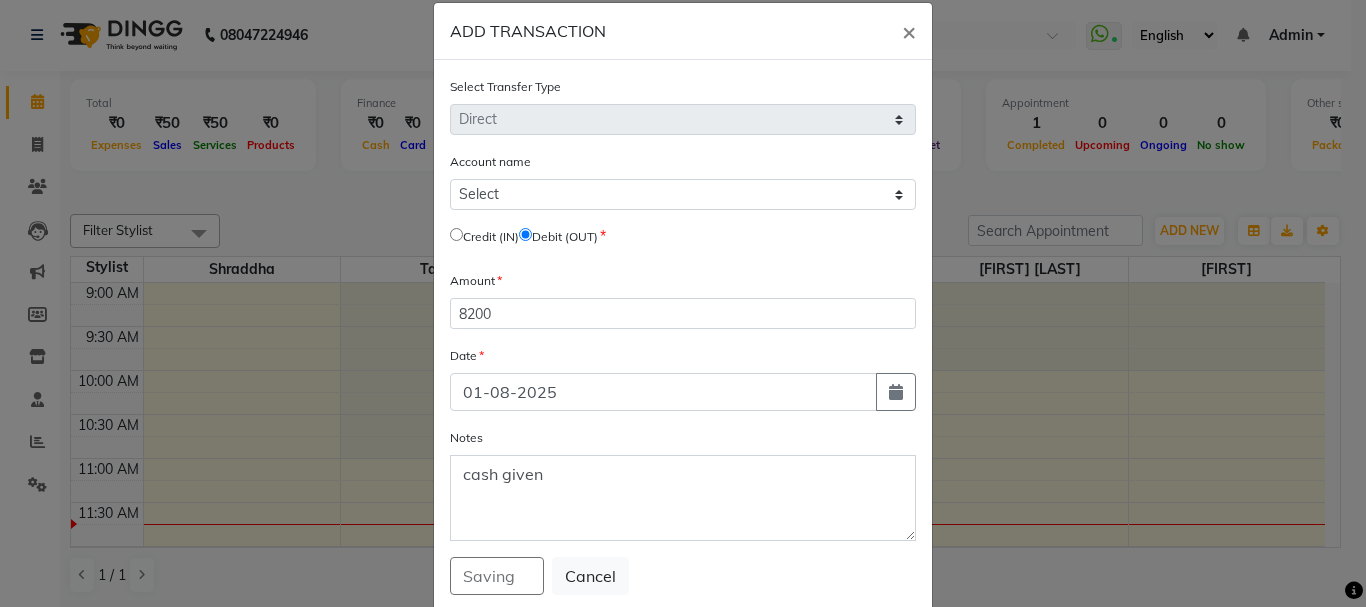 scroll, scrollTop: 0, scrollLeft: 0, axis: both 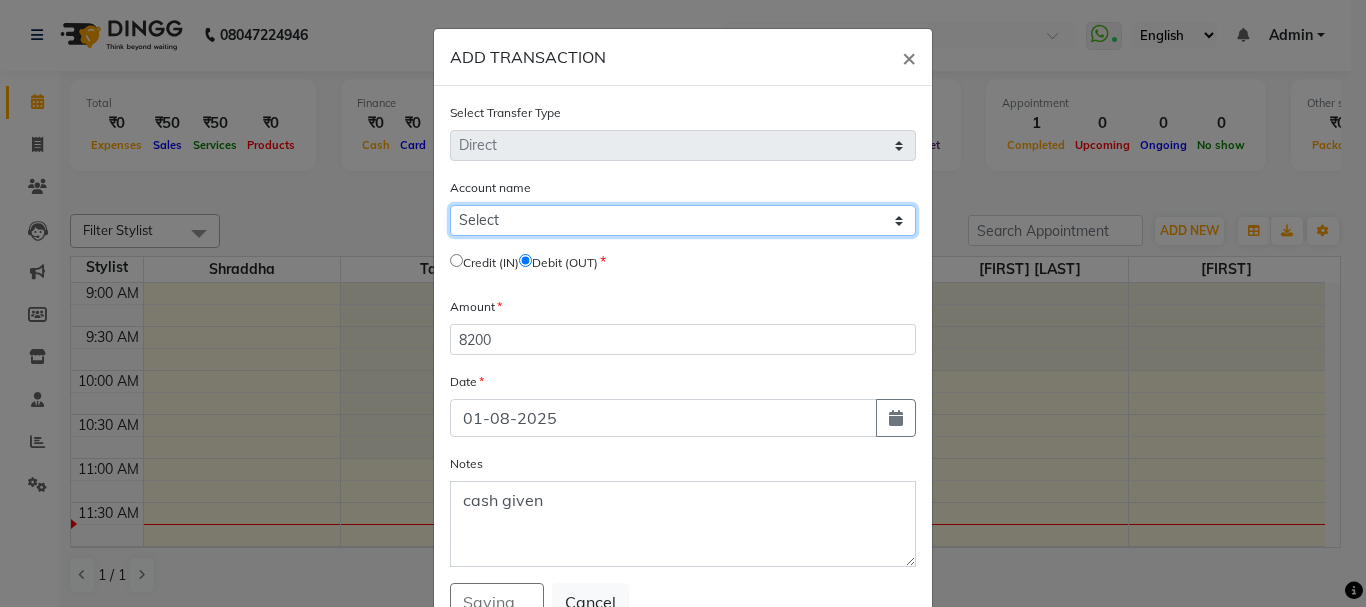 click on "Select Default Account Petty Cash" 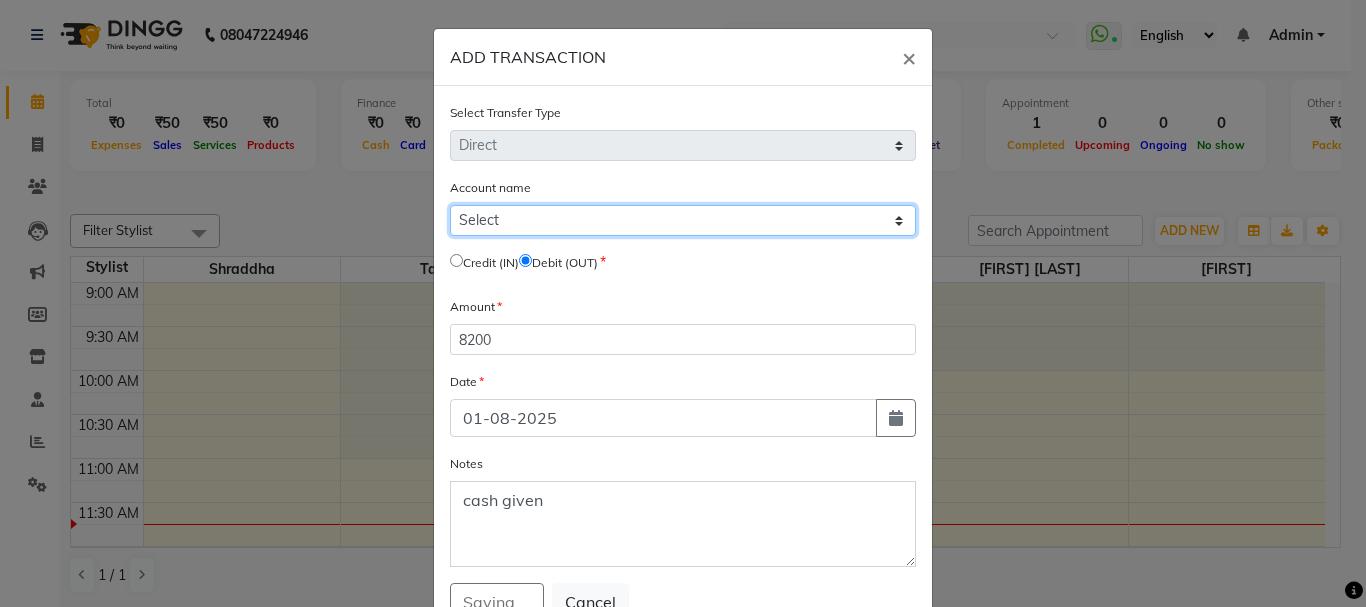 select on "99" 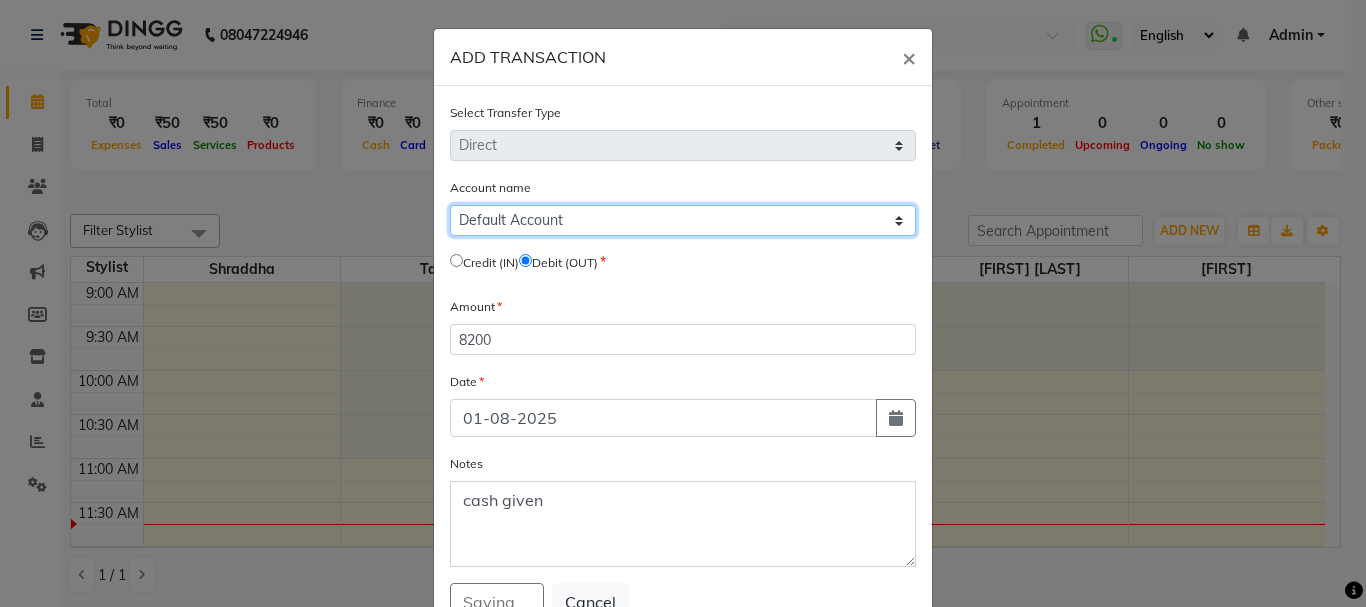click on "Select Default Account Petty Cash" 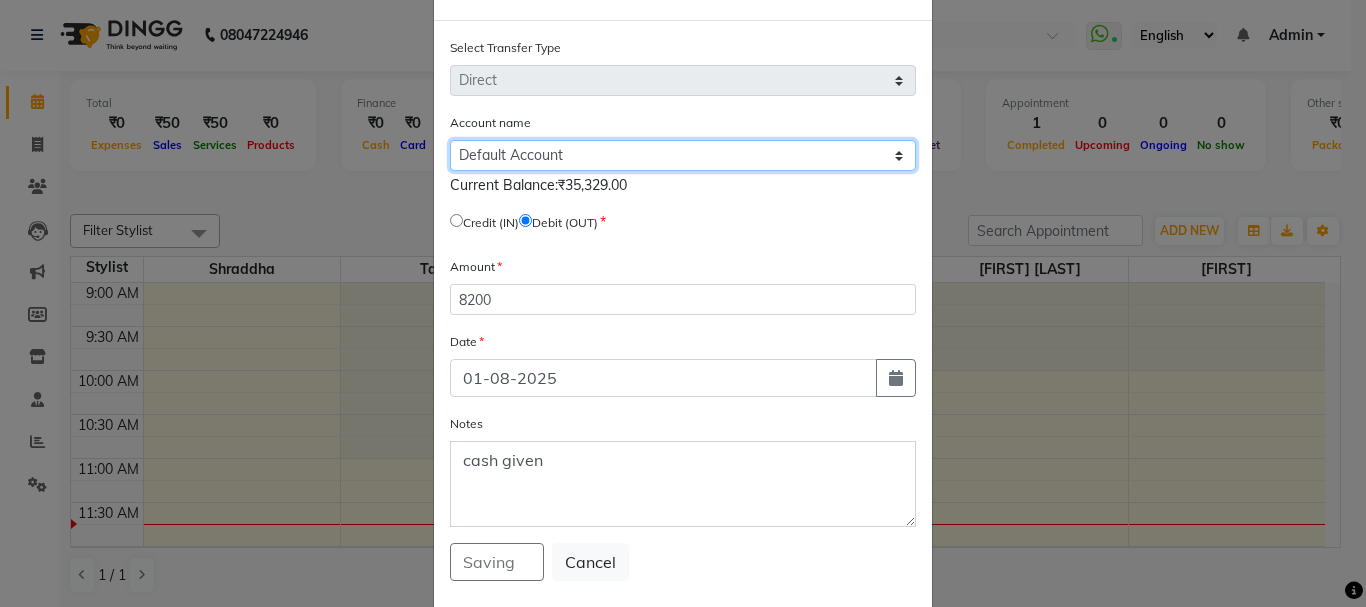 scroll, scrollTop: 100, scrollLeft: 0, axis: vertical 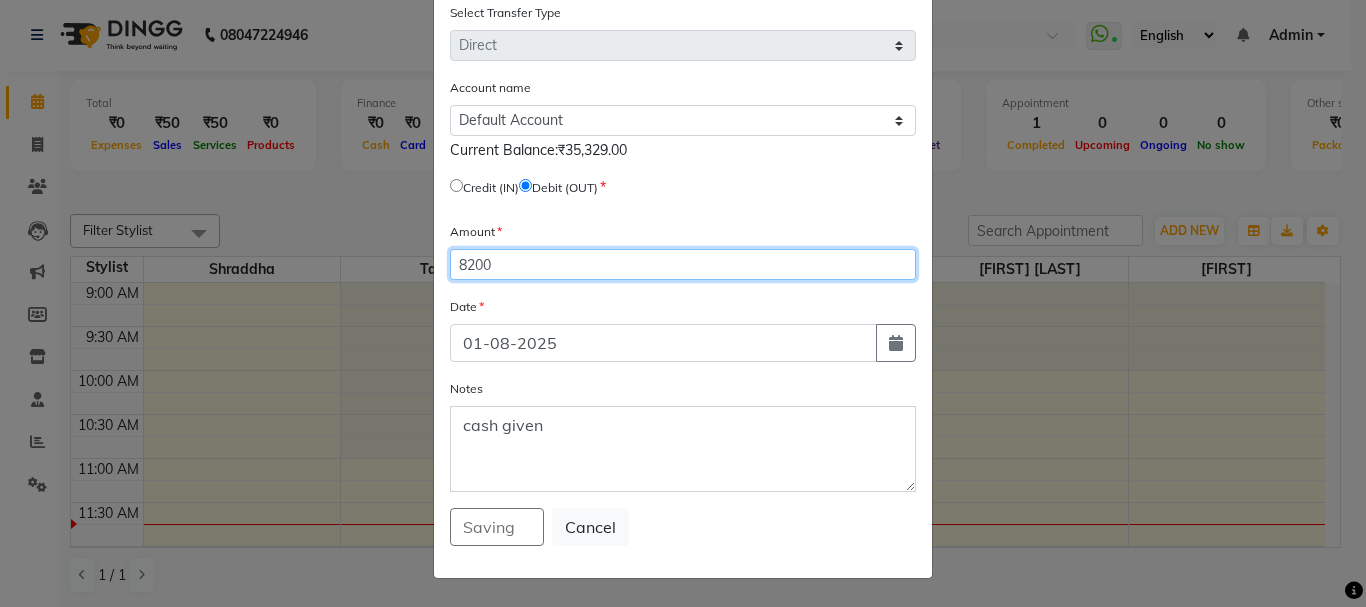 click on "8200" 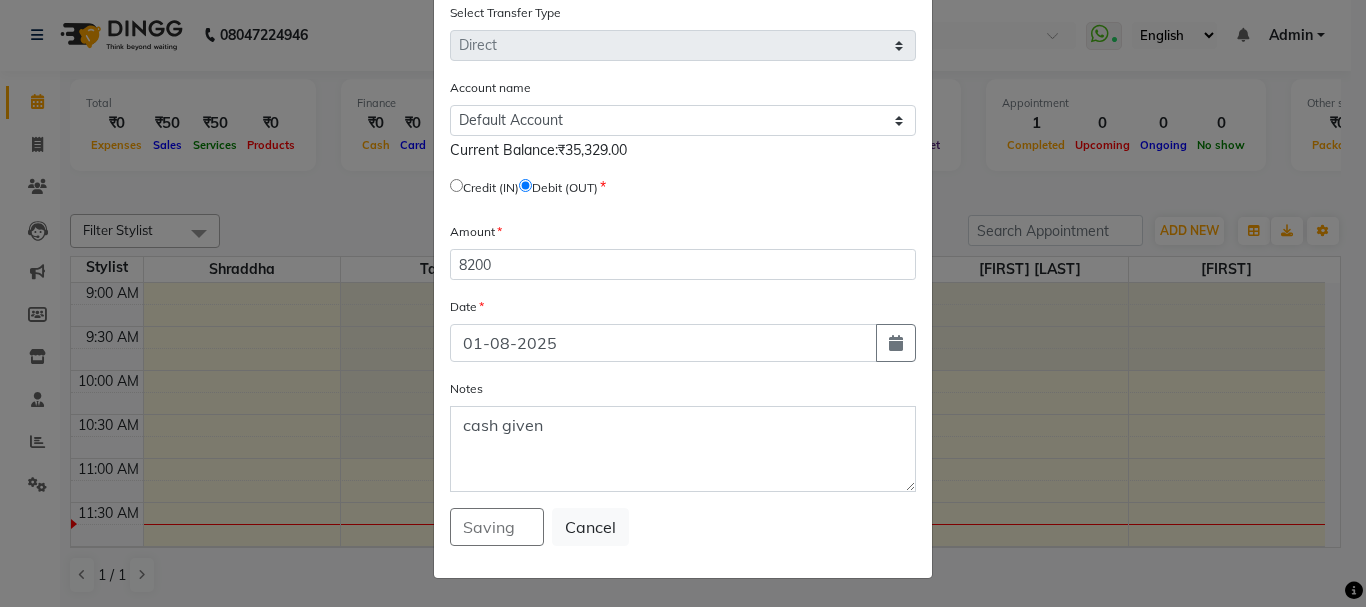 click on "Date" 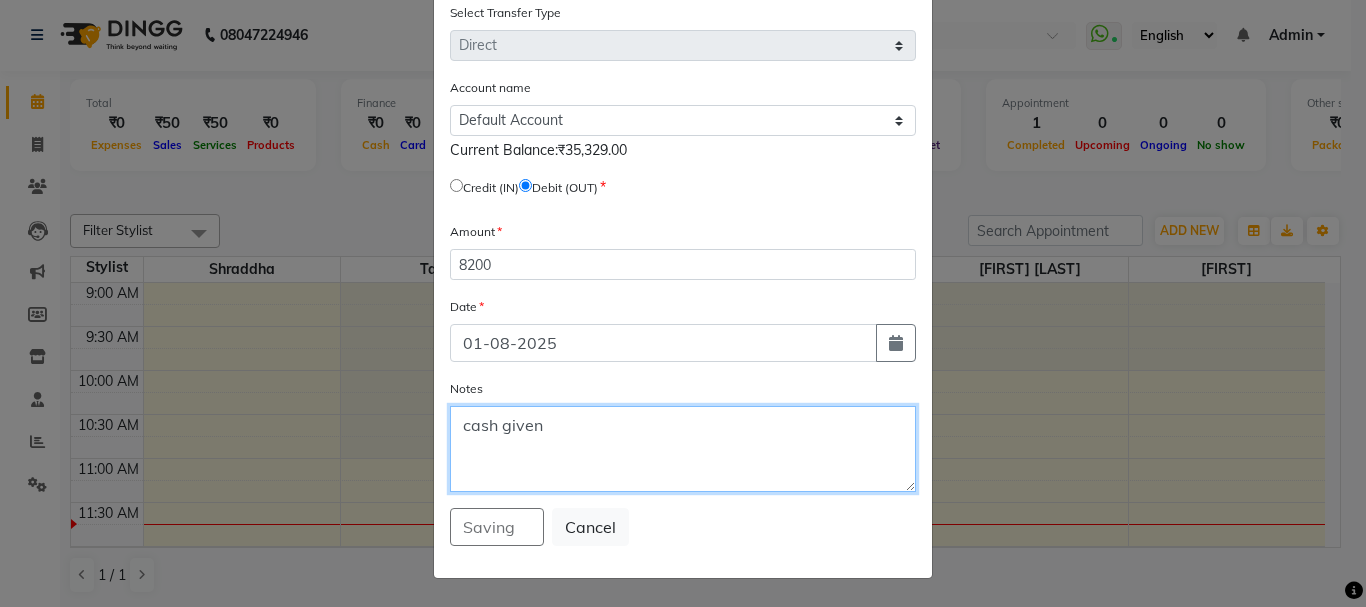 click on "cash given" at bounding box center [683, 449] 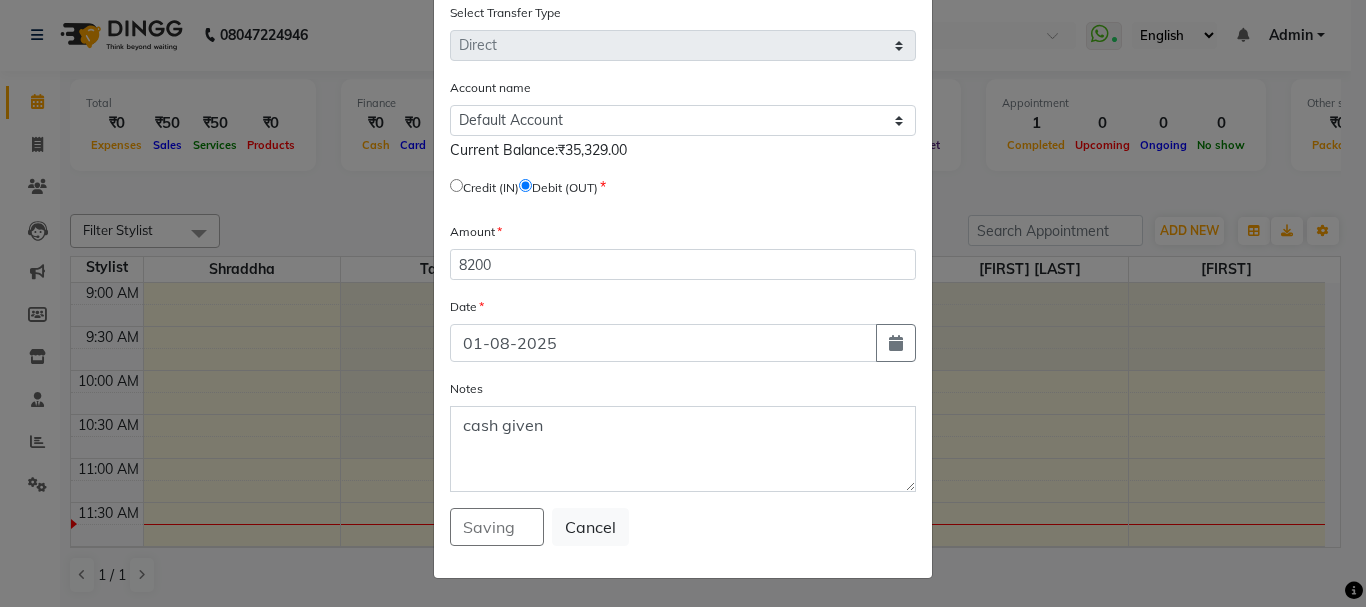 click on "Saving   Cancel" 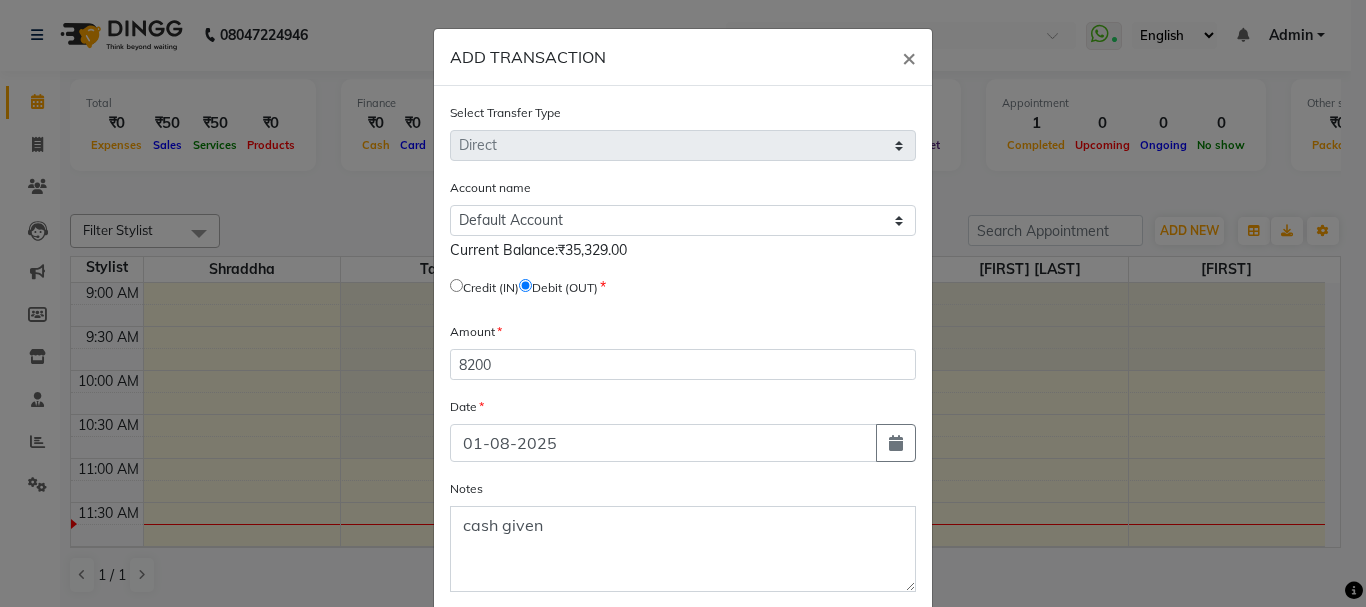 scroll, scrollTop: 100, scrollLeft: 0, axis: vertical 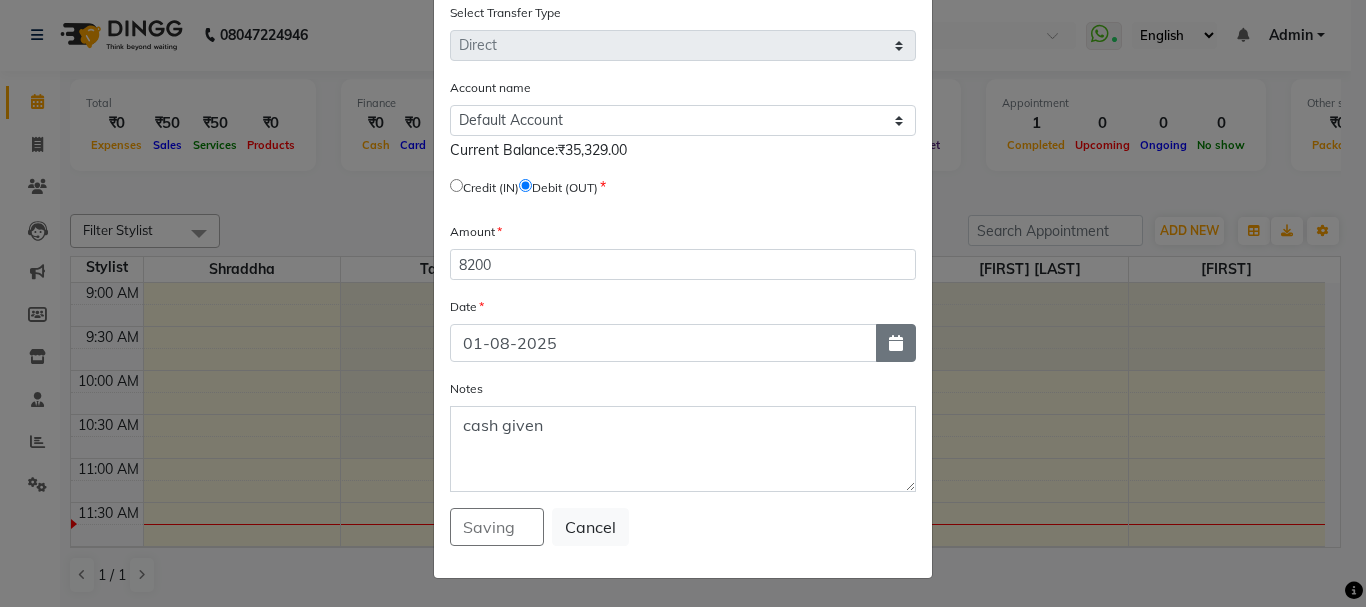 click 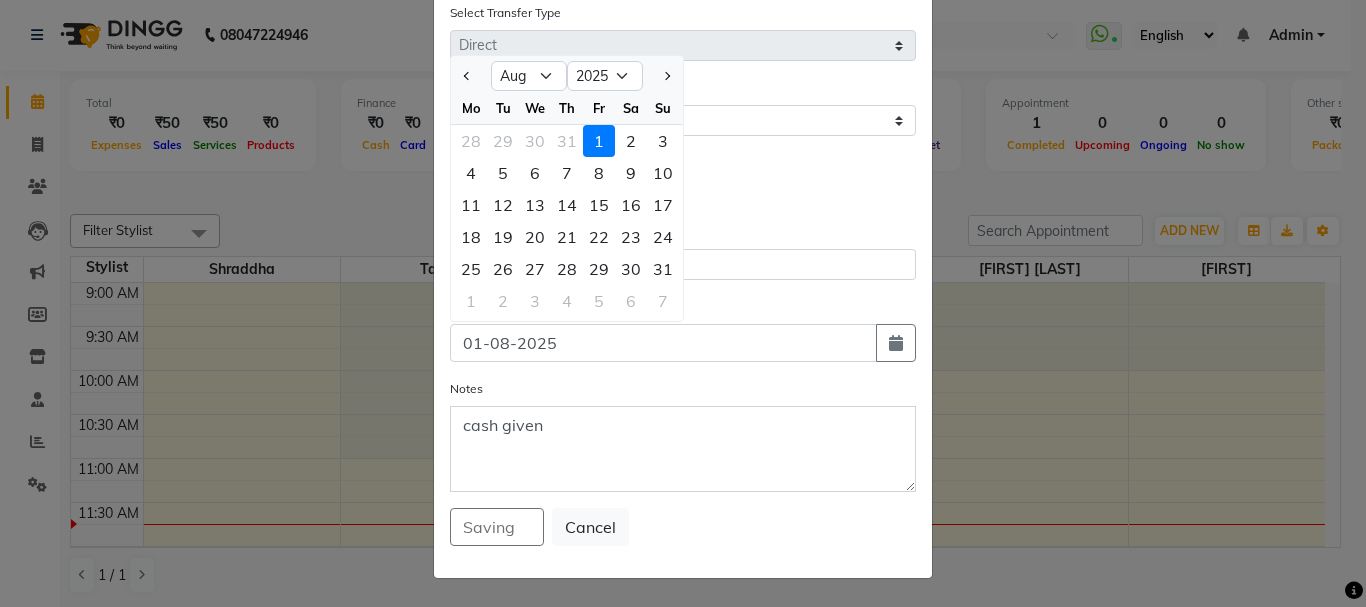 click on "1" 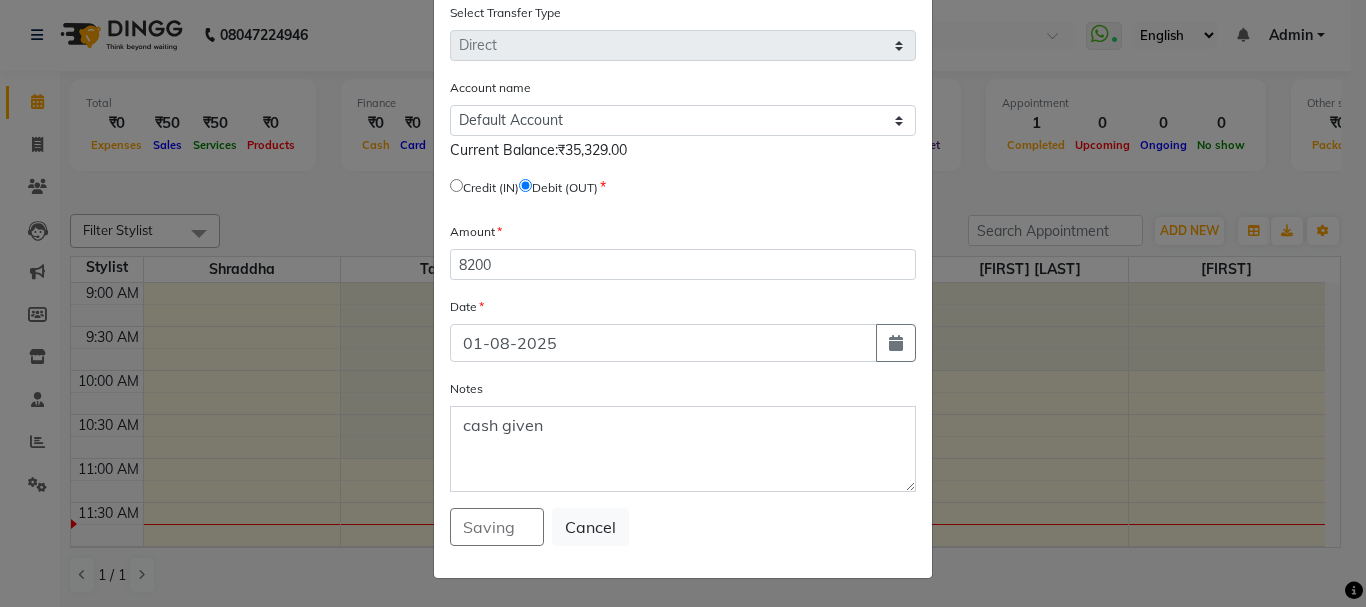 scroll, scrollTop: 0, scrollLeft: 0, axis: both 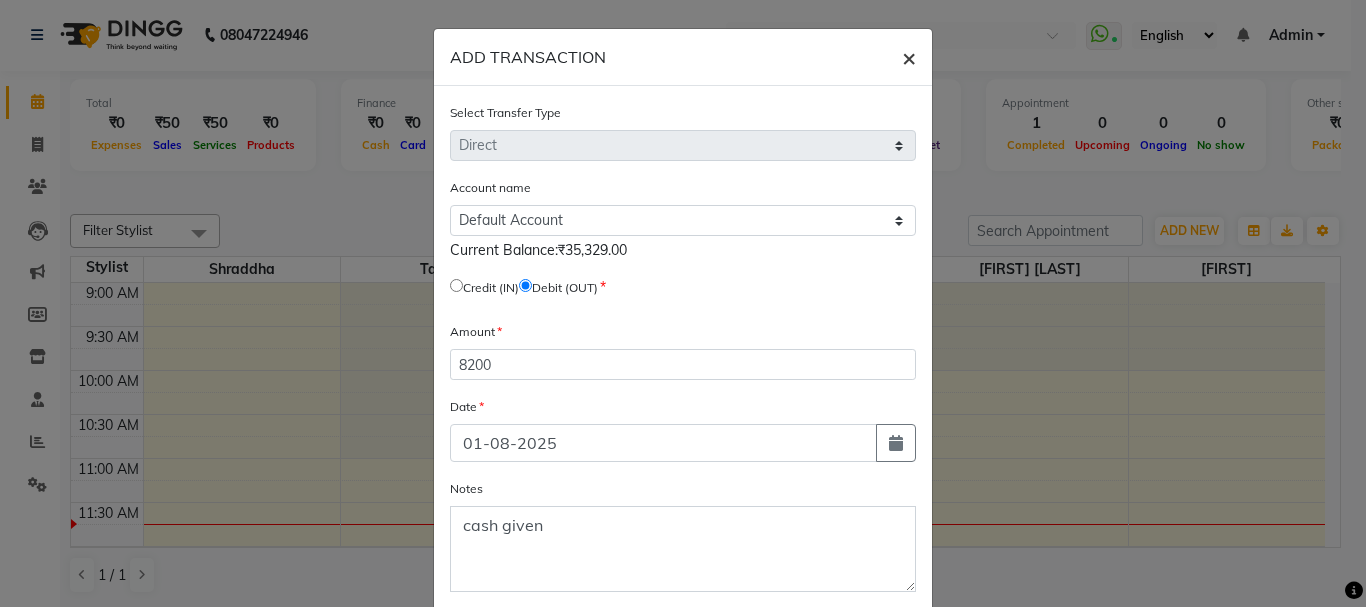 click on "×" 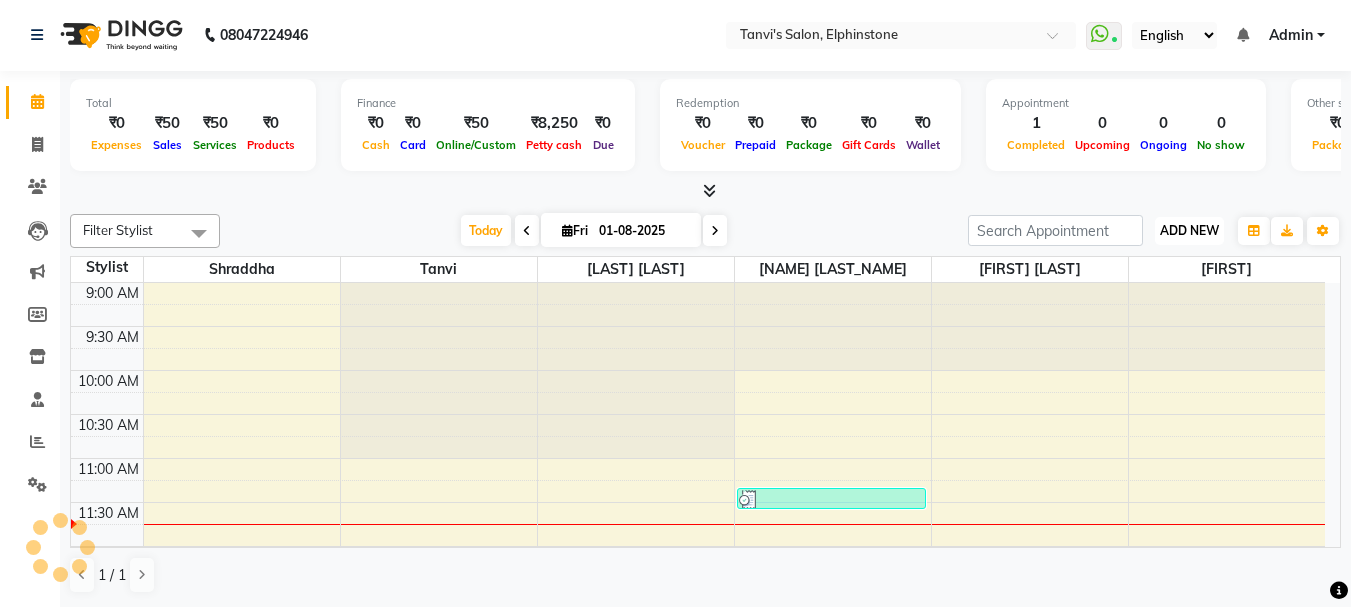 click on "ADD NEW" at bounding box center (1189, 230) 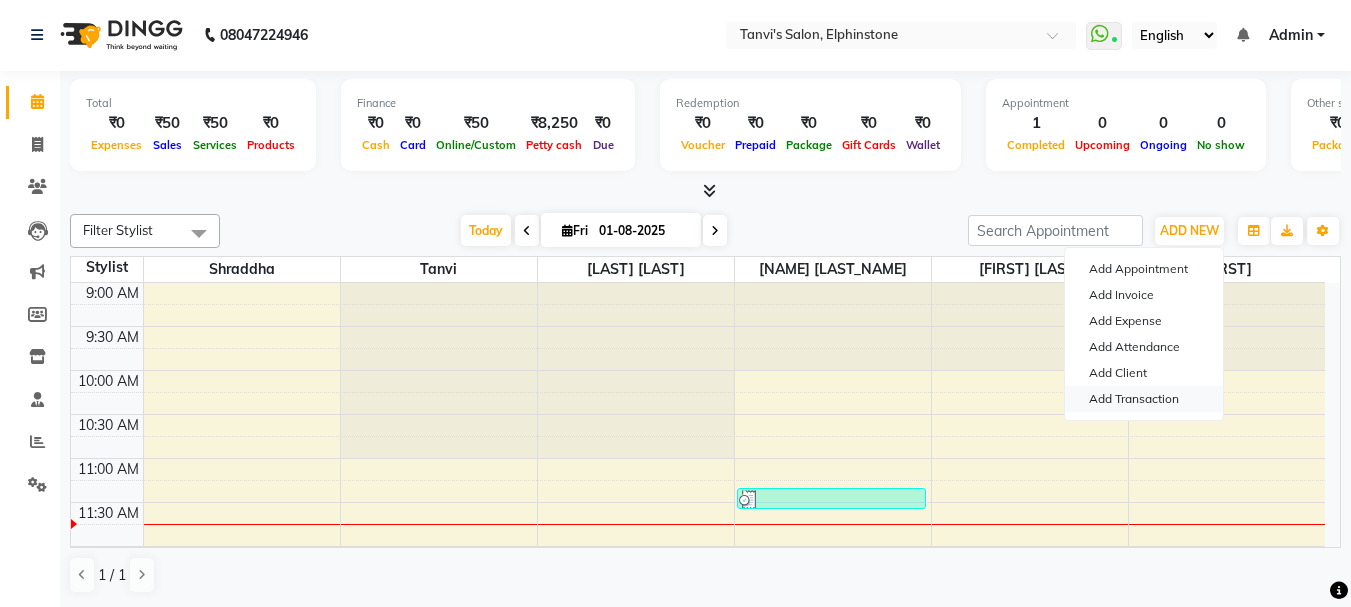 click on "Add Transaction" at bounding box center (1144, 399) 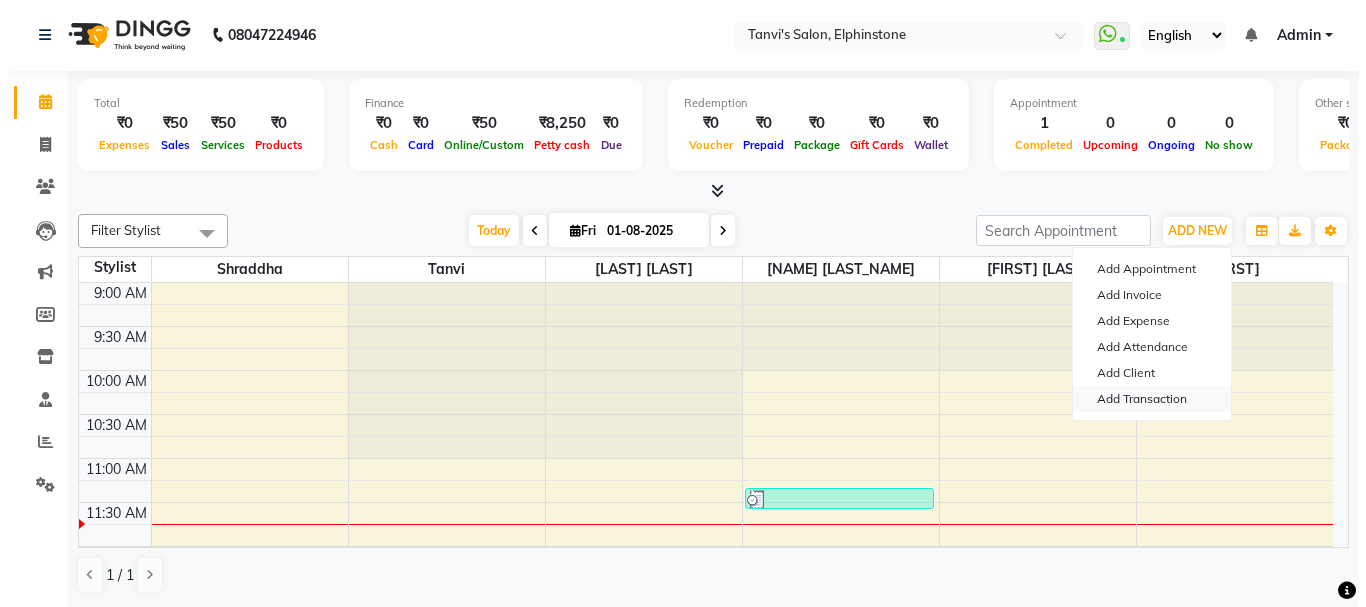select on "direct" 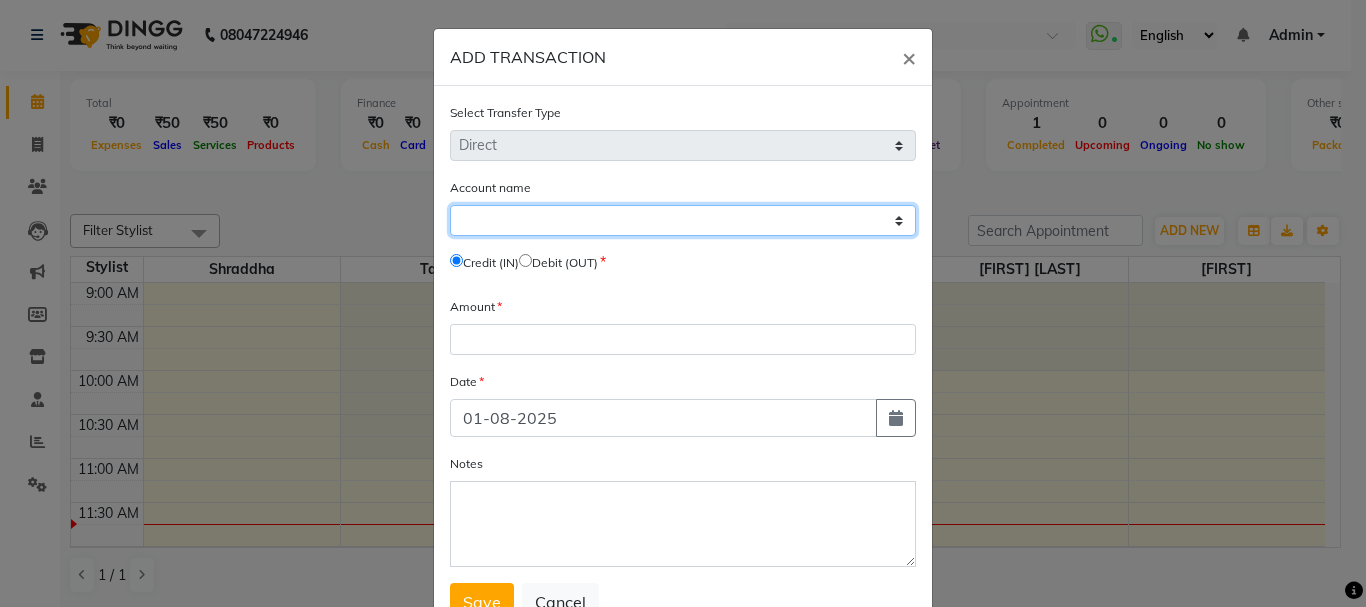 click on "Select Default Account Petty Cash" 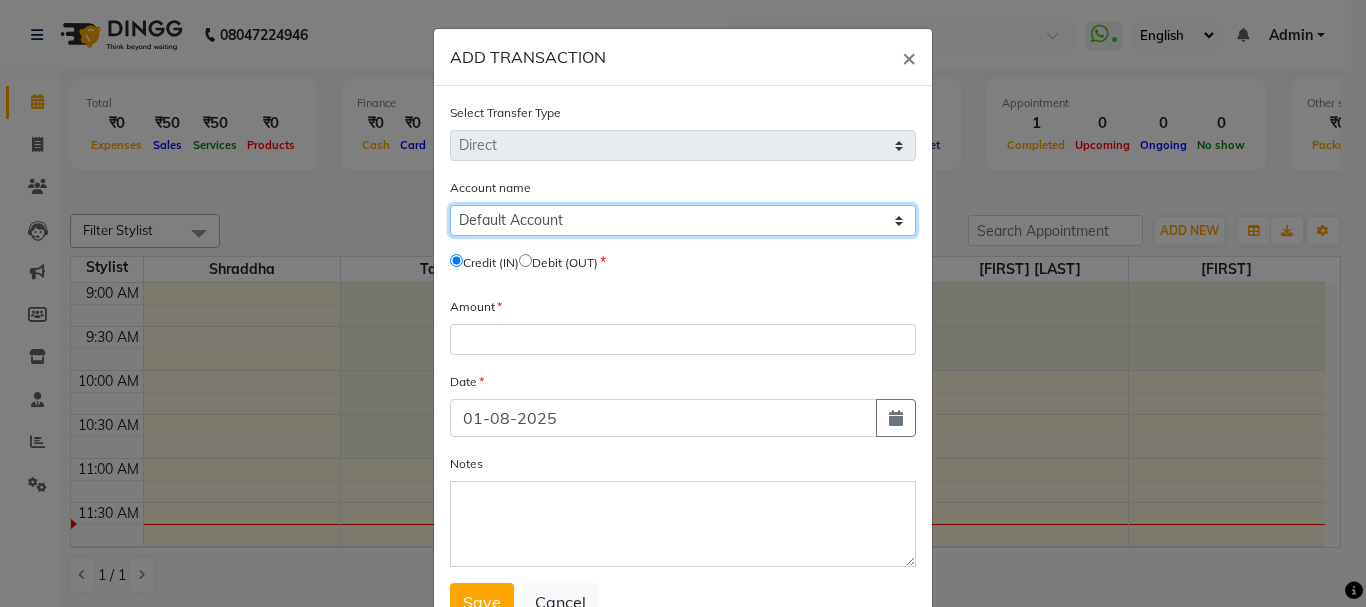 click on "Select Default Account Petty Cash" 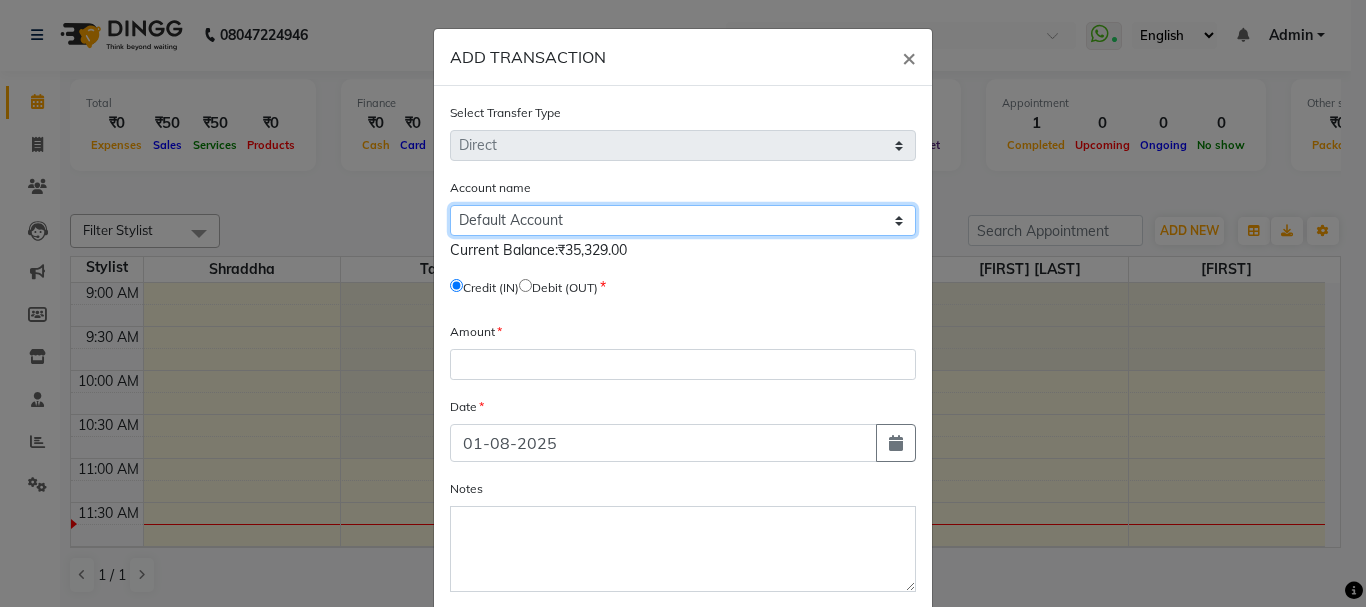 click on "Select Default Account Petty Cash" 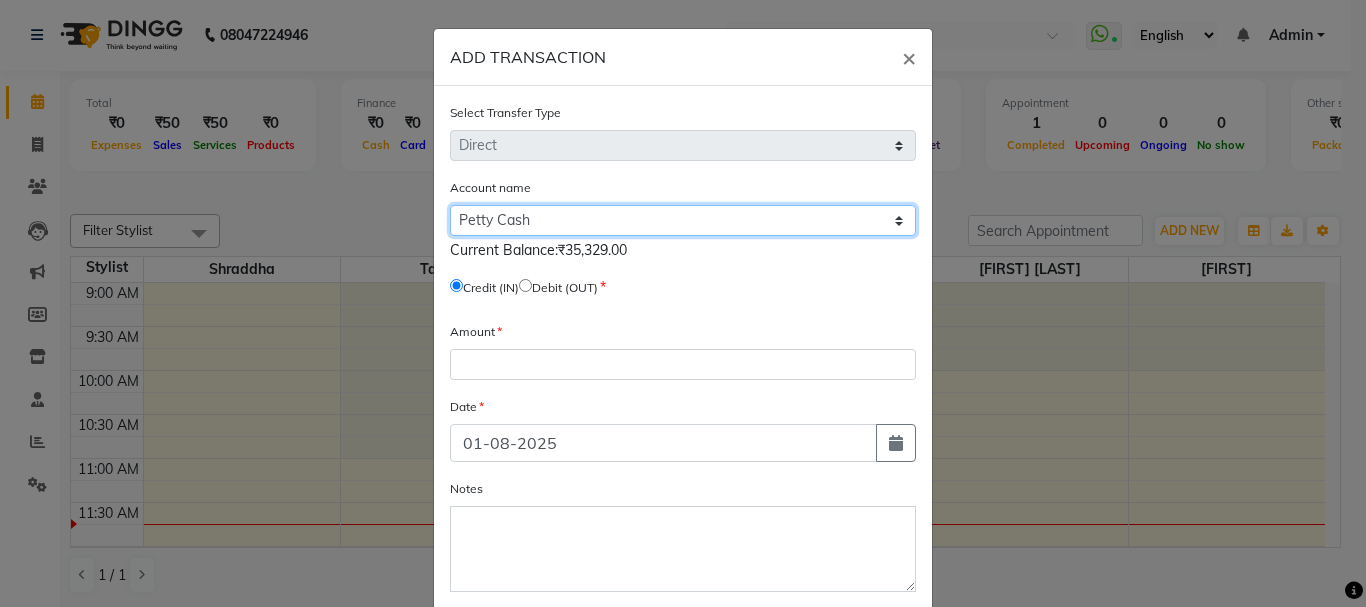 click on "Select Default Account Petty Cash" 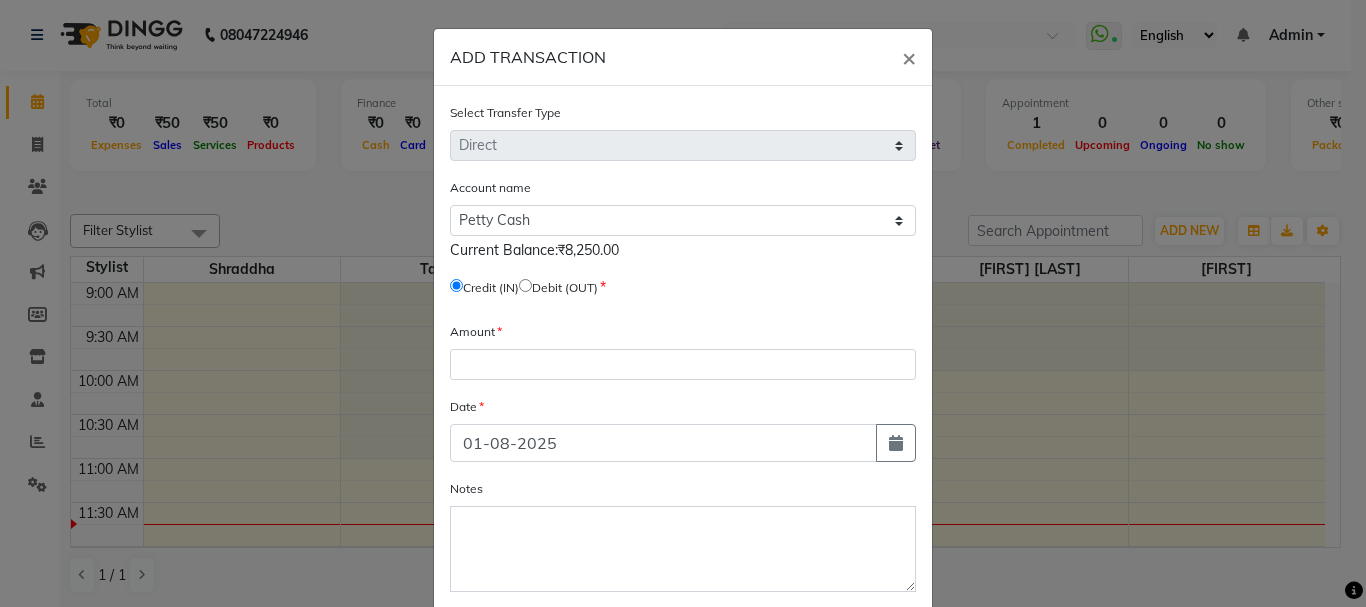 click 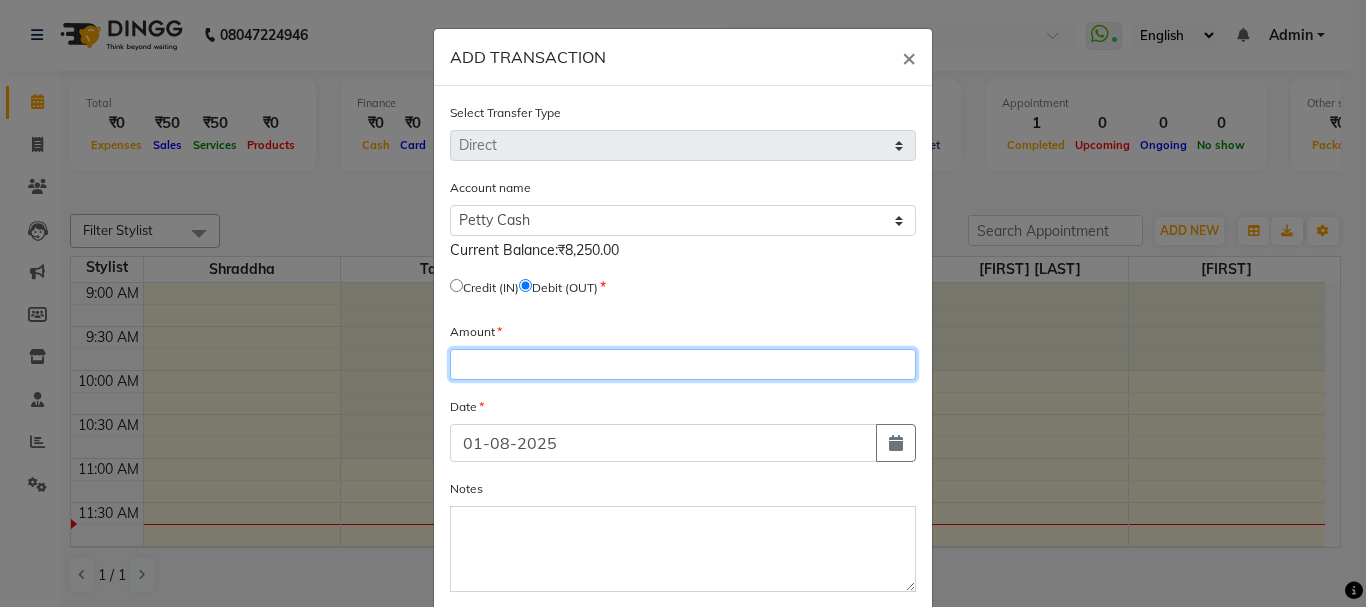 click 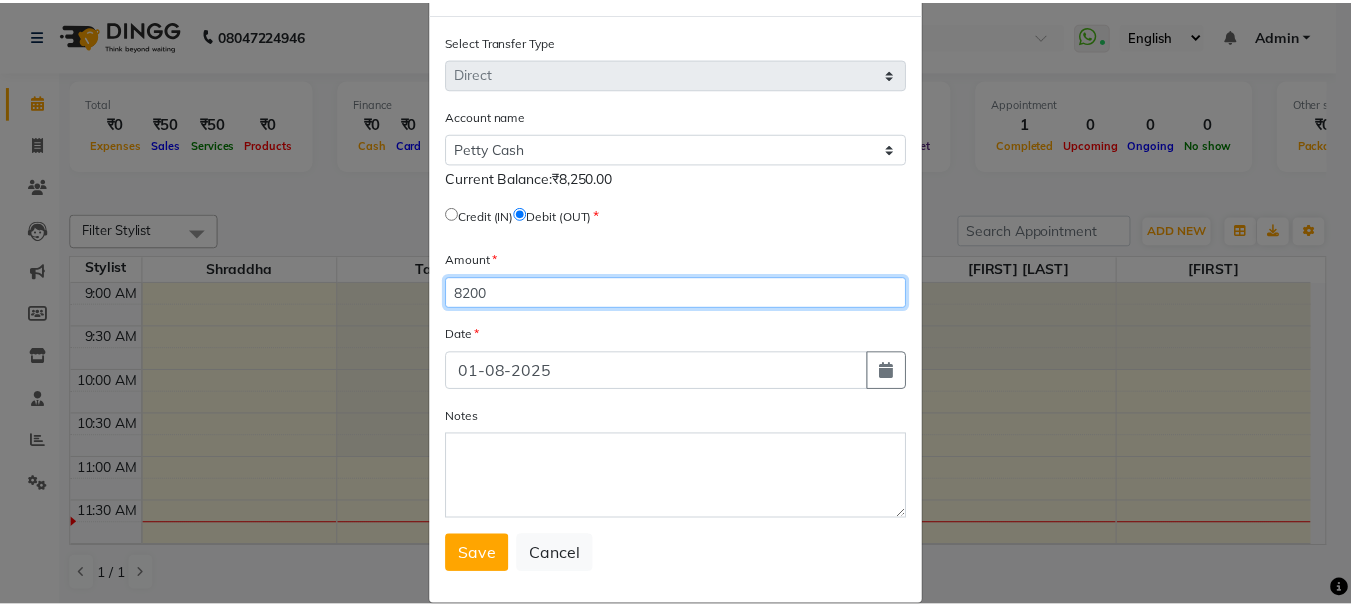 scroll, scrollTop: 100, scrollLeft: 0, axis: vertical 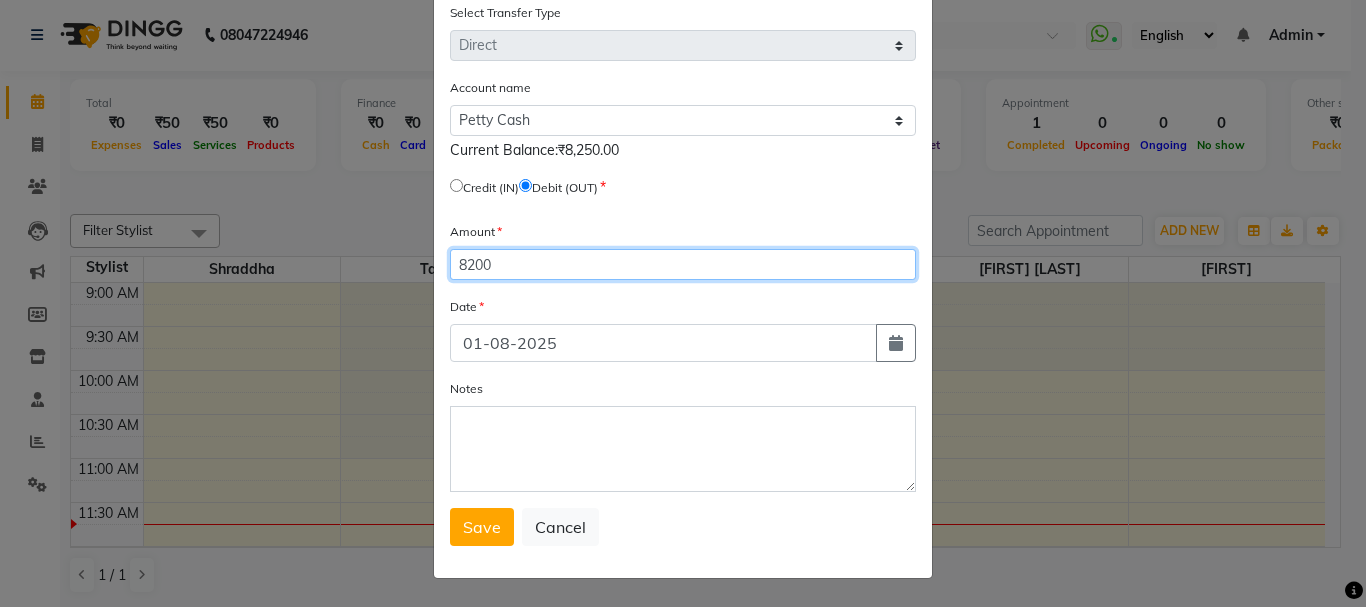 type on "8200" 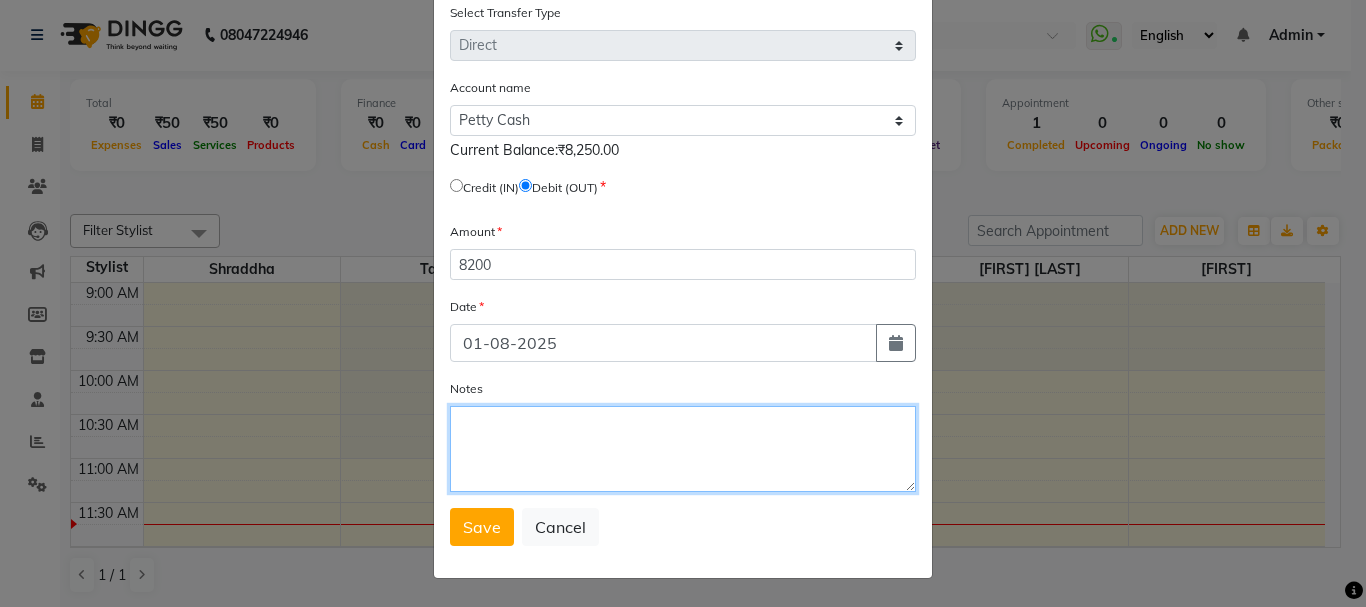 click on "Notes" at bounding box center [683, 449] 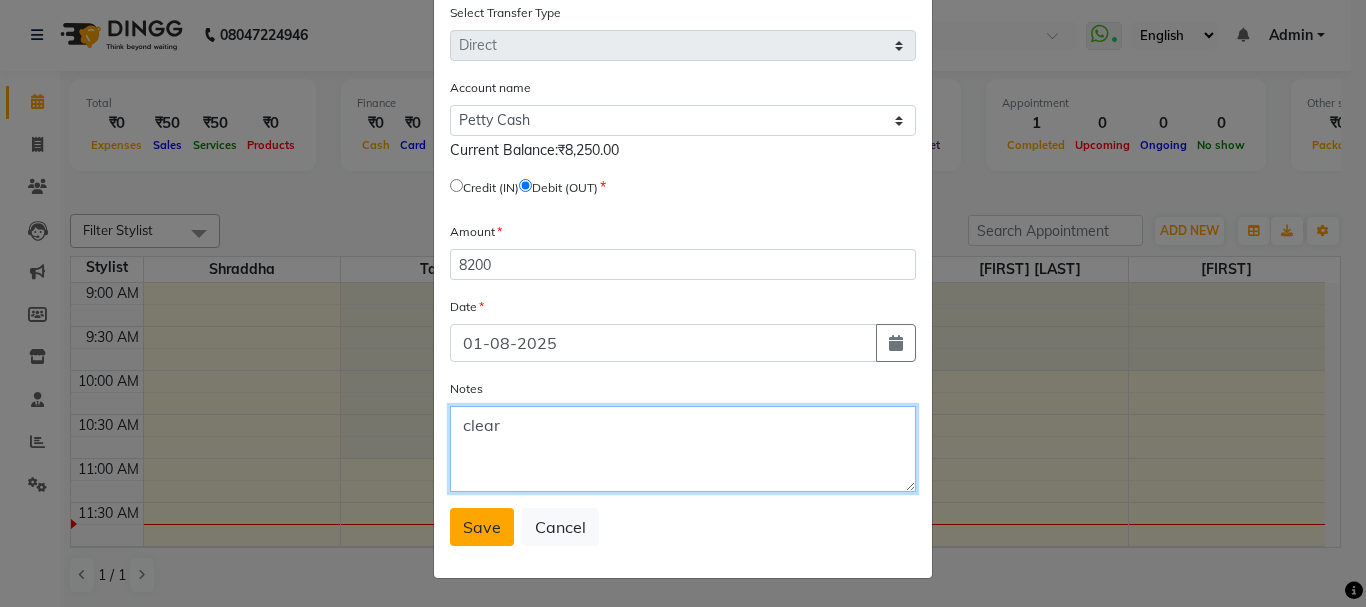 type on "clear" 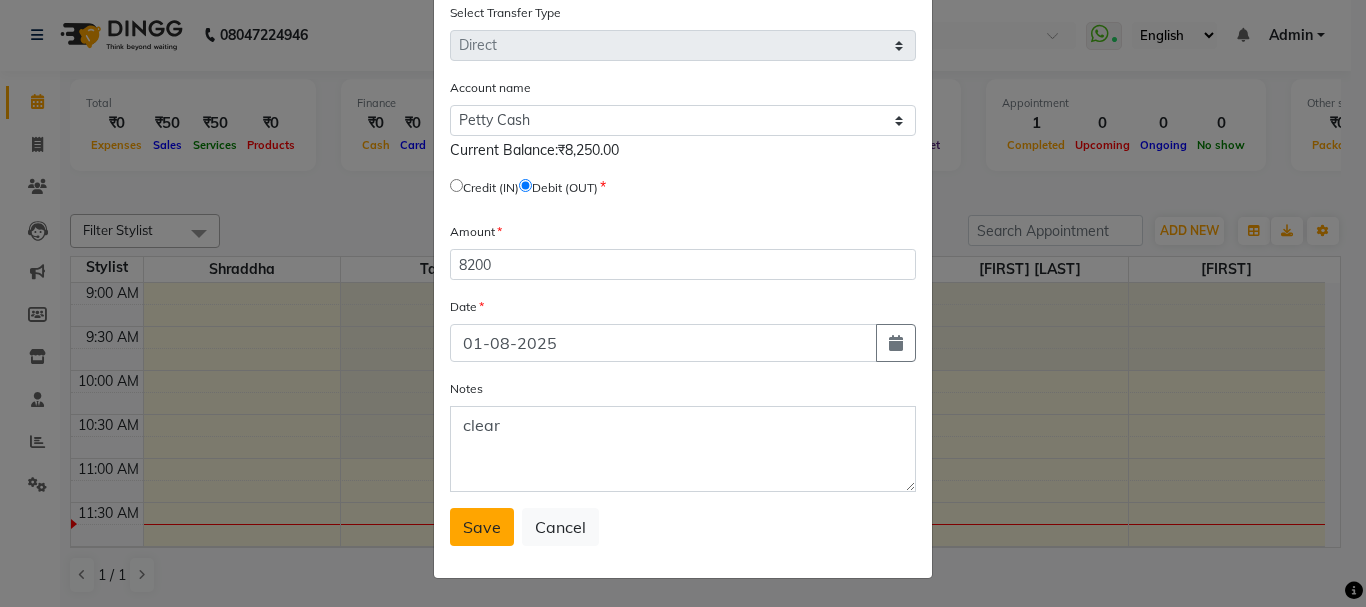 click on "Save" at bounding box center (482, 527) 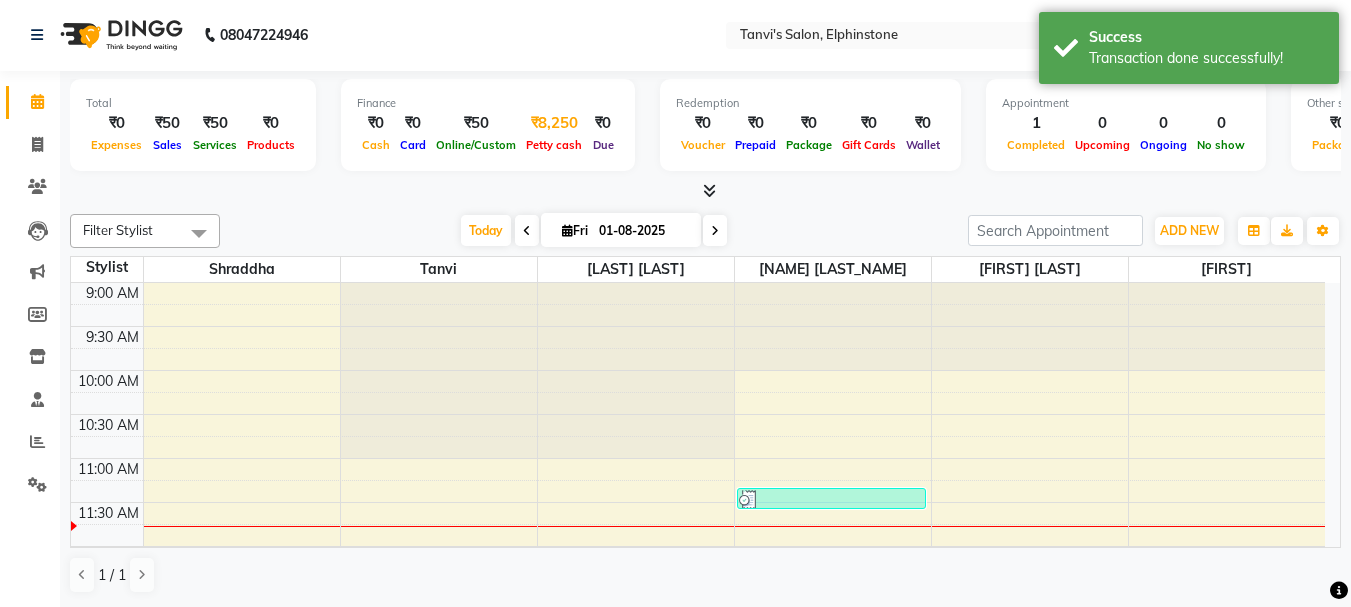 click on "₹8,250" at bounding box center (554, 123) 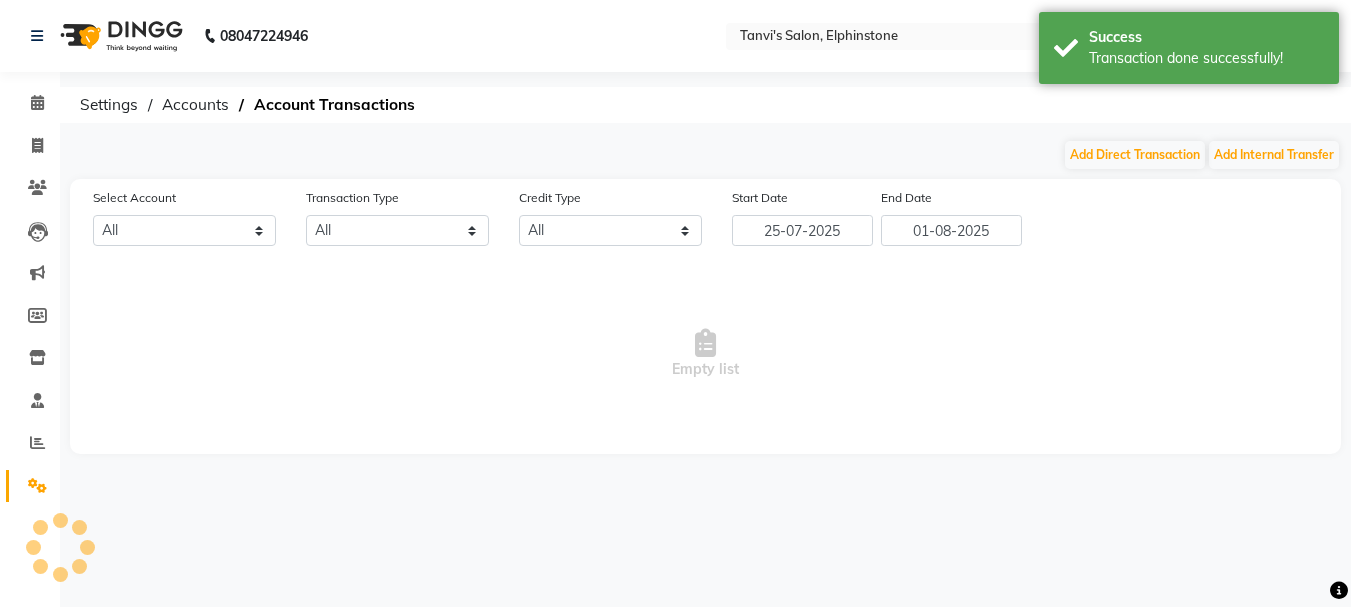 scroll, scrollTop: 0, scrollLeft: 0, axis: both 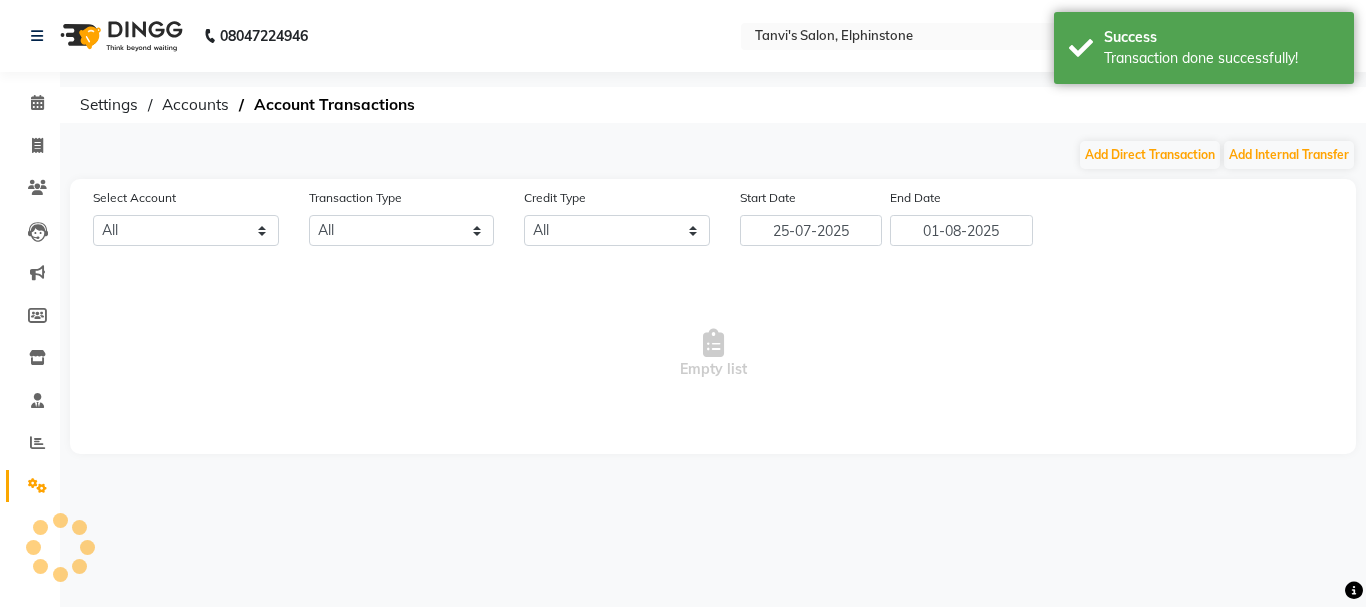 select on "2163" 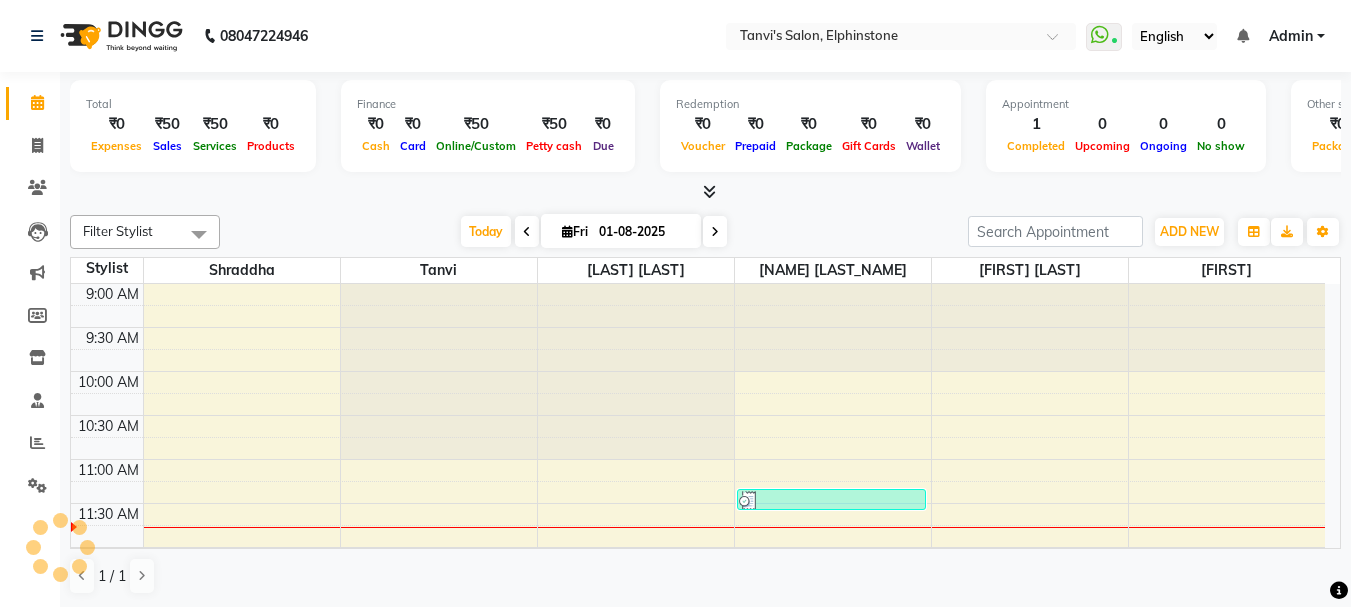 click at bounding box center [705, 192] 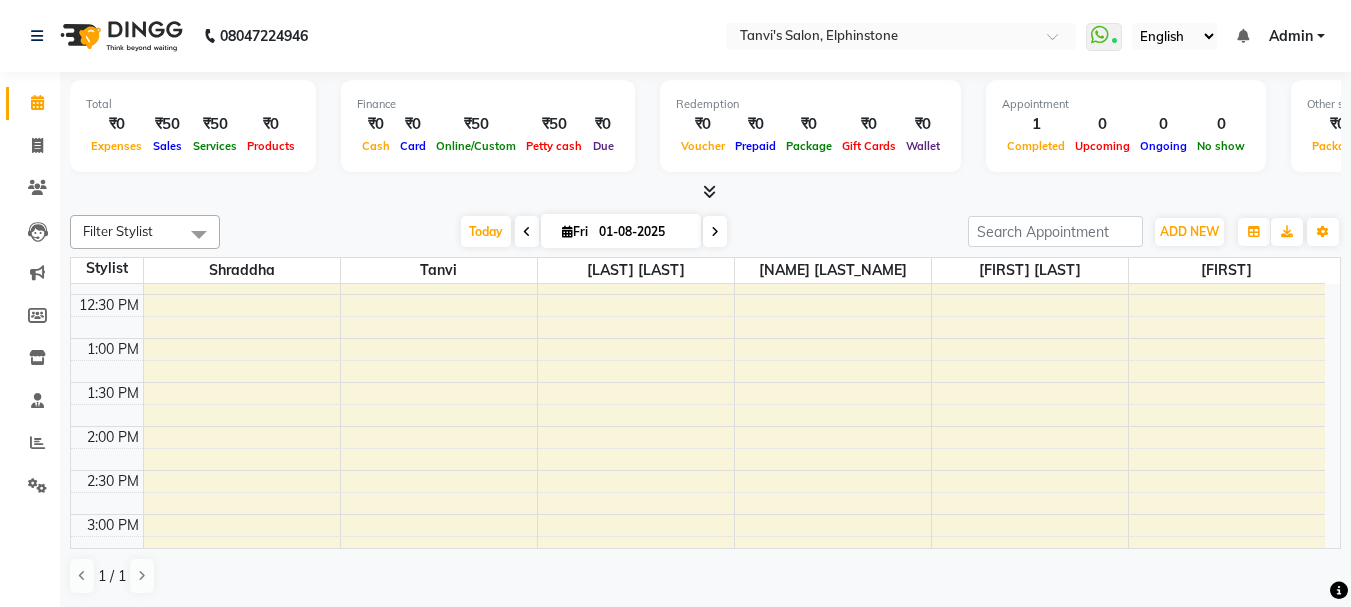 scroll, scrollTop: 0, scrollLeft: 0, axis: both 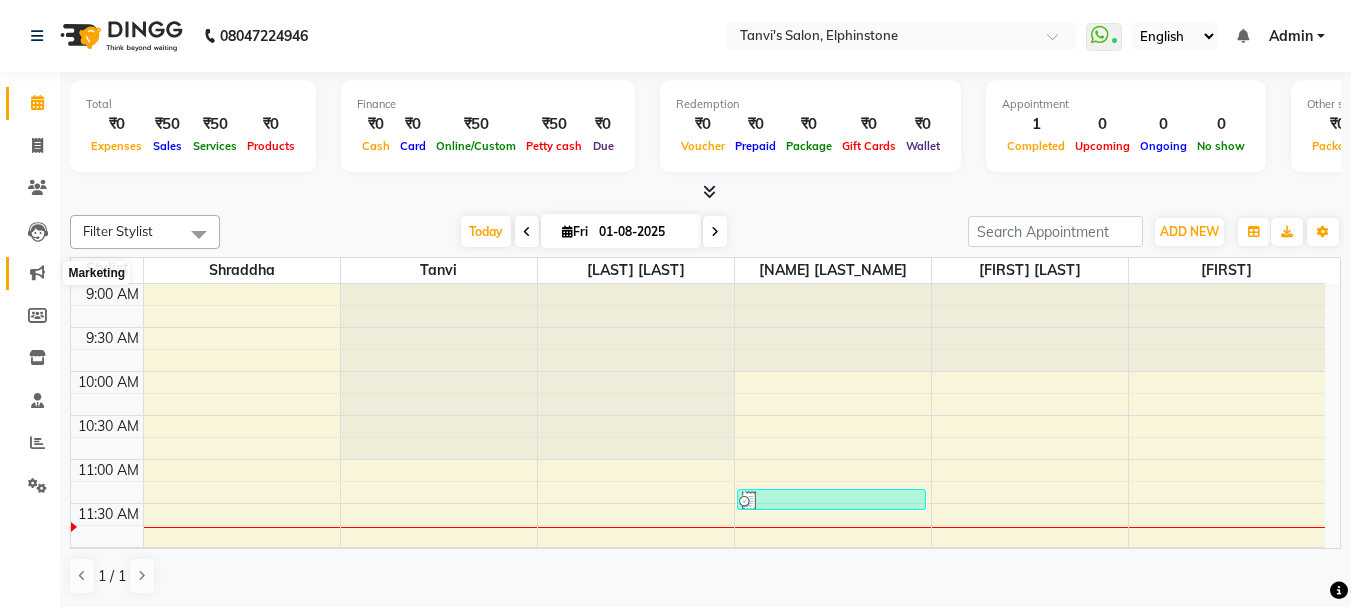 click 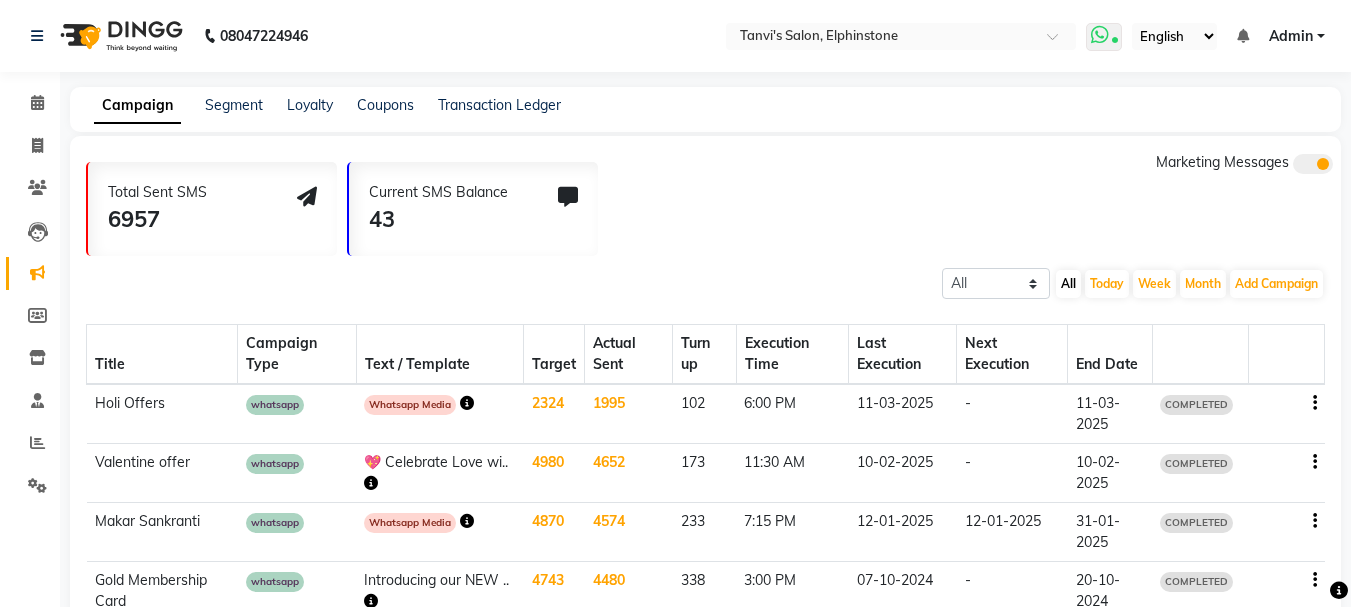 click at bounding box center [1100, 35] 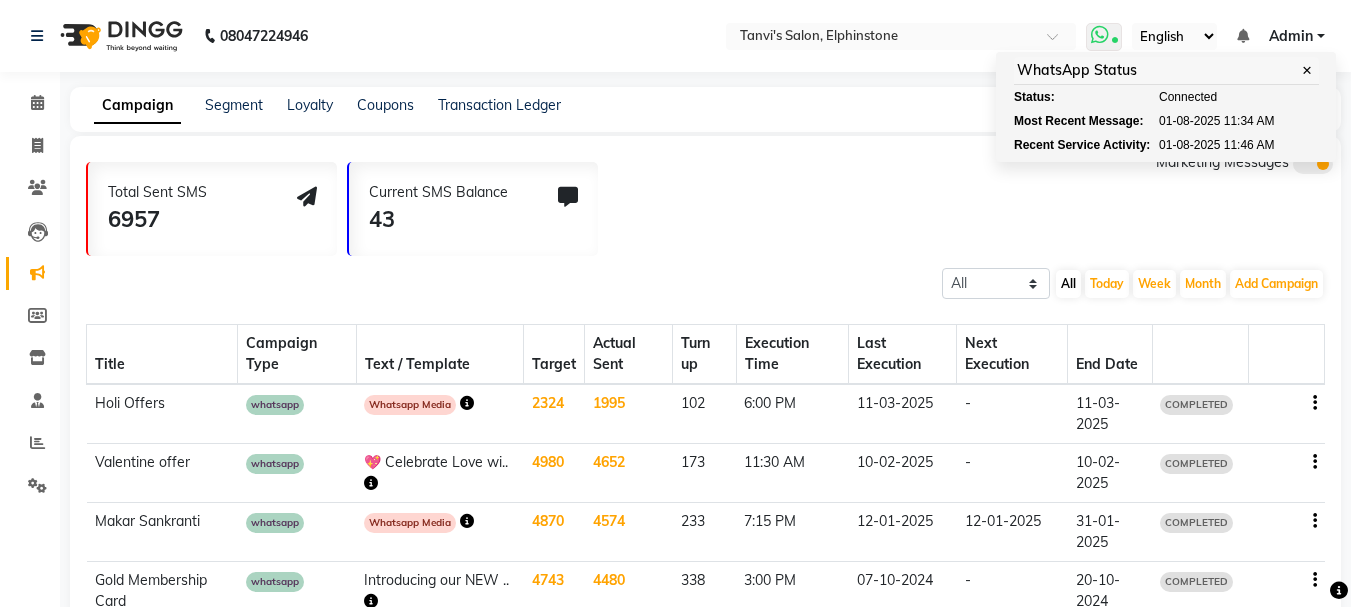 click at bounding box center [1100, 35] 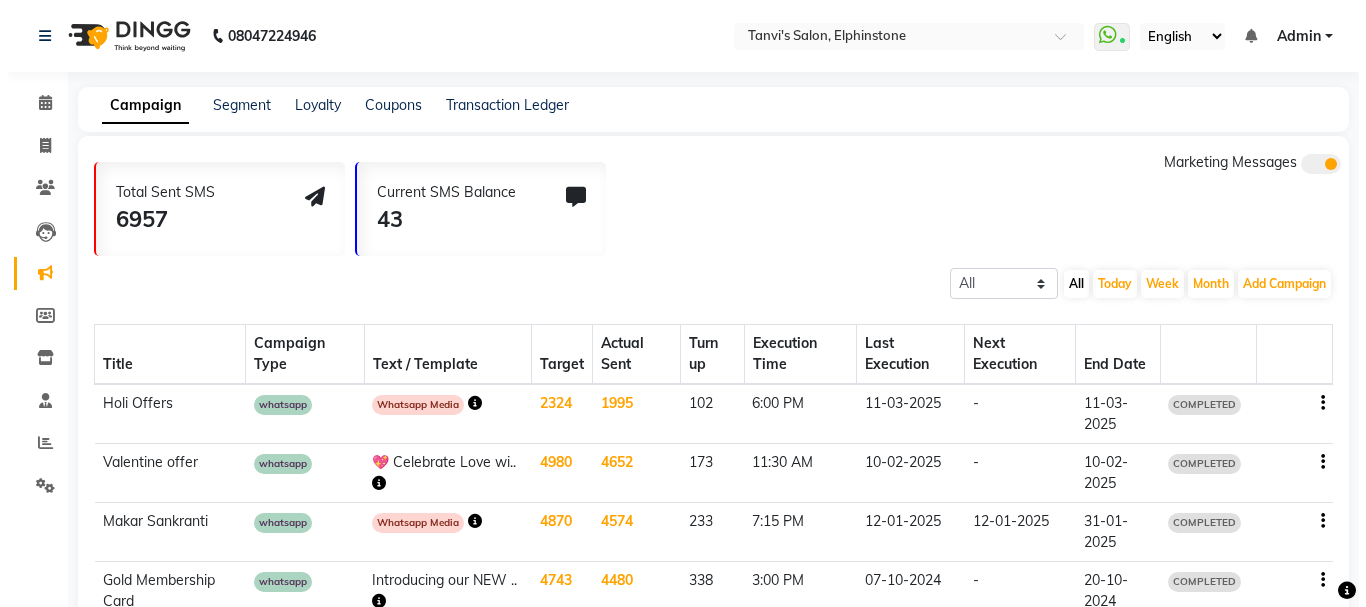 scroll, scrollTop: 100, scrollLeft: 0, axis: vertical 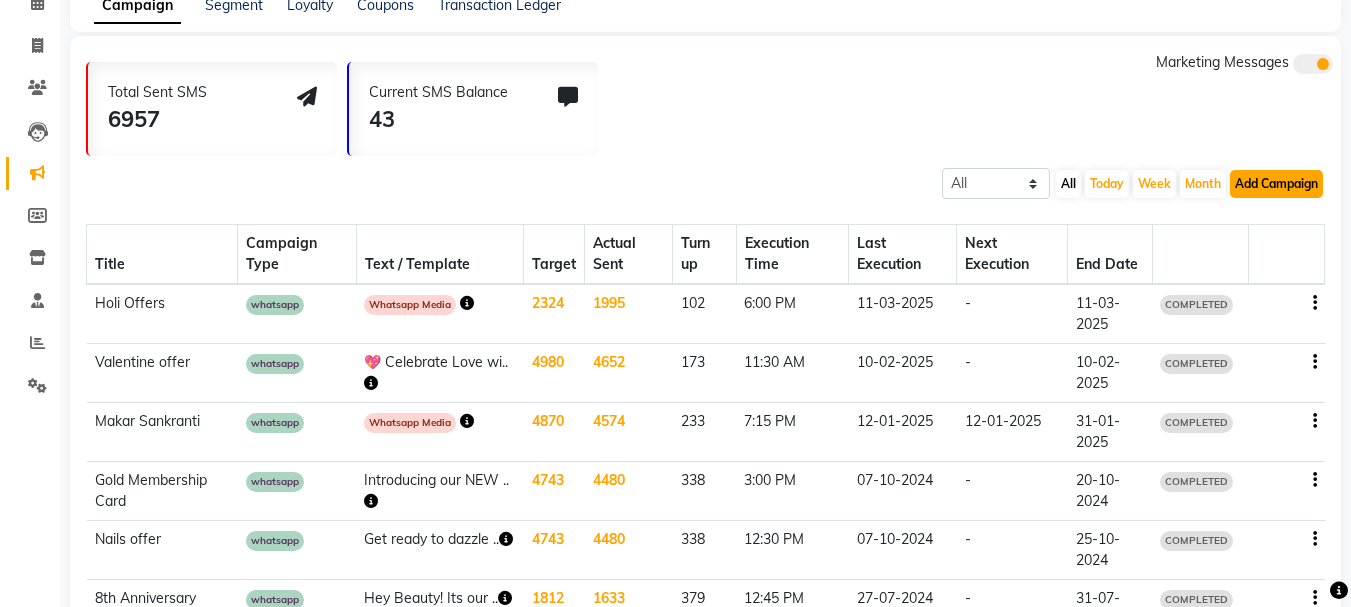 click on "Add Campaign" at bounding box center (1276, 184) 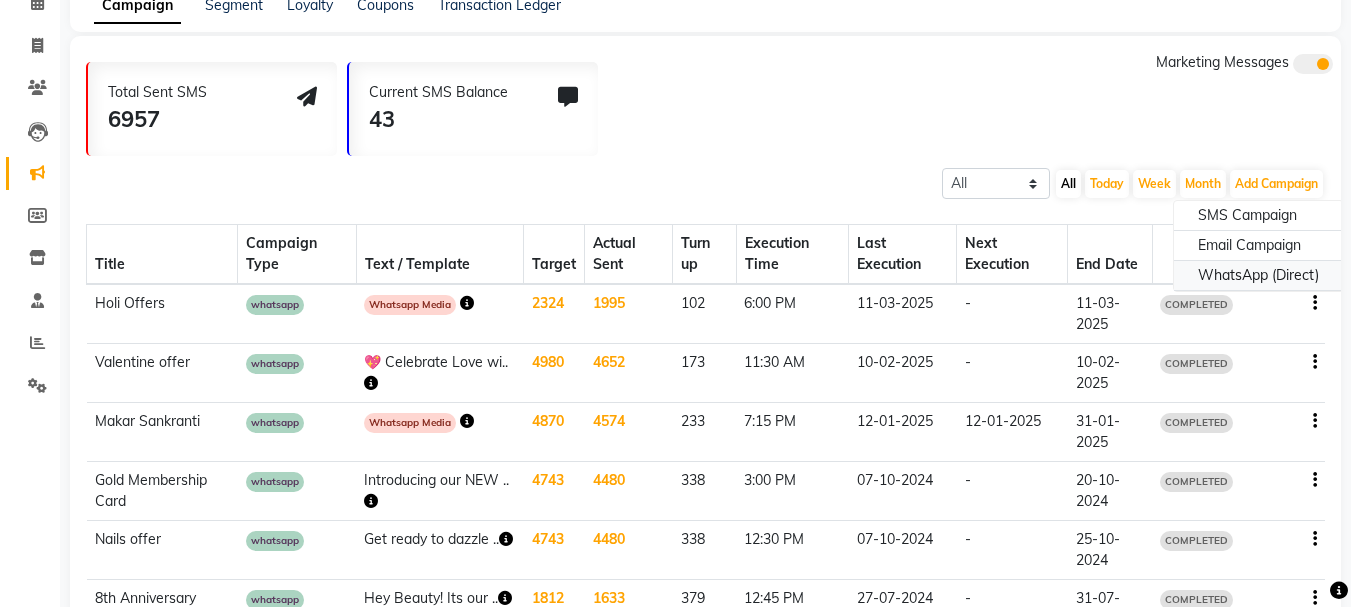click on "WhatsApp (Direct)" 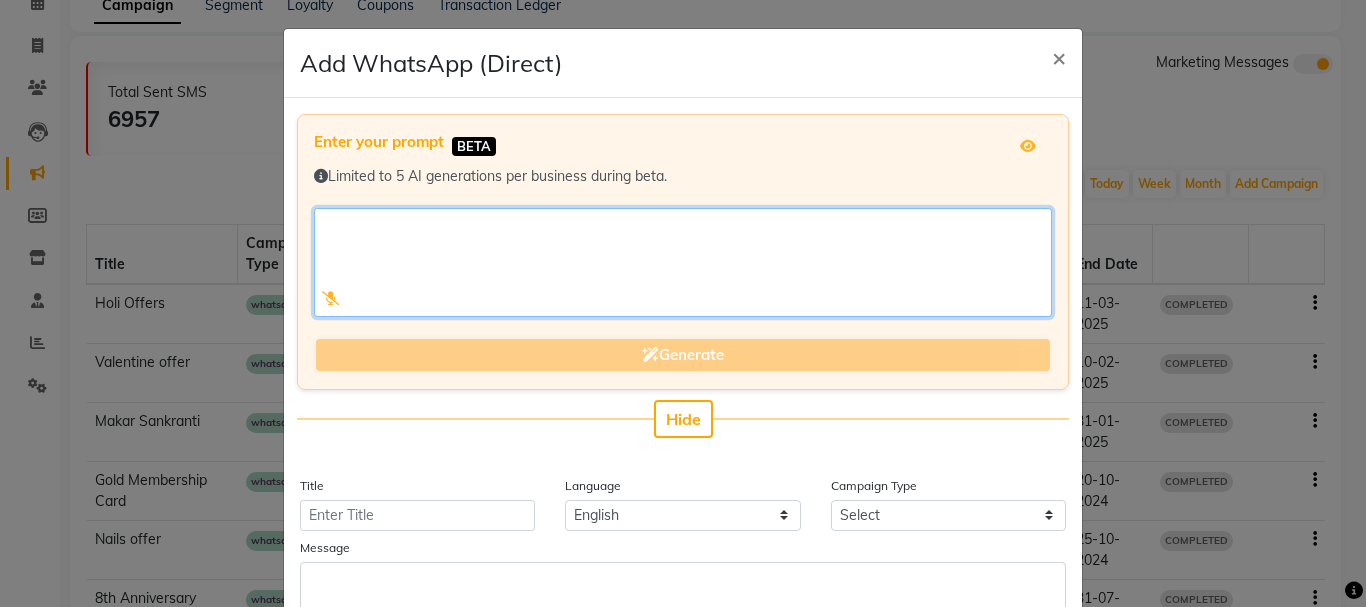 click 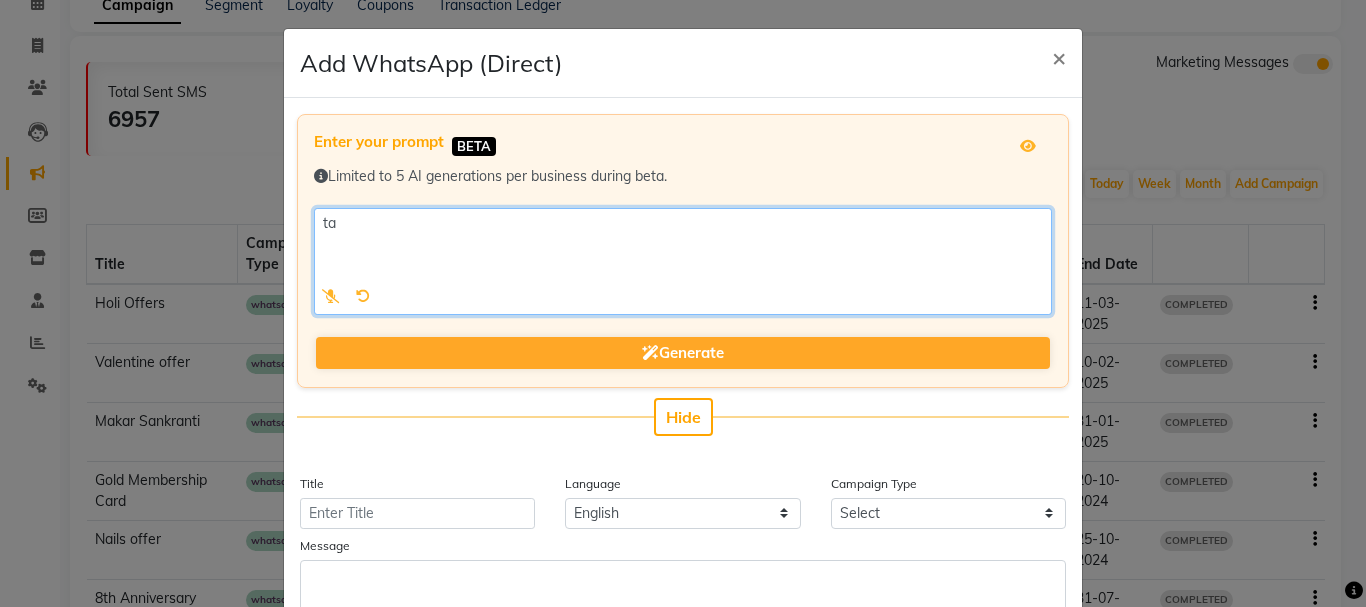 type on "t" 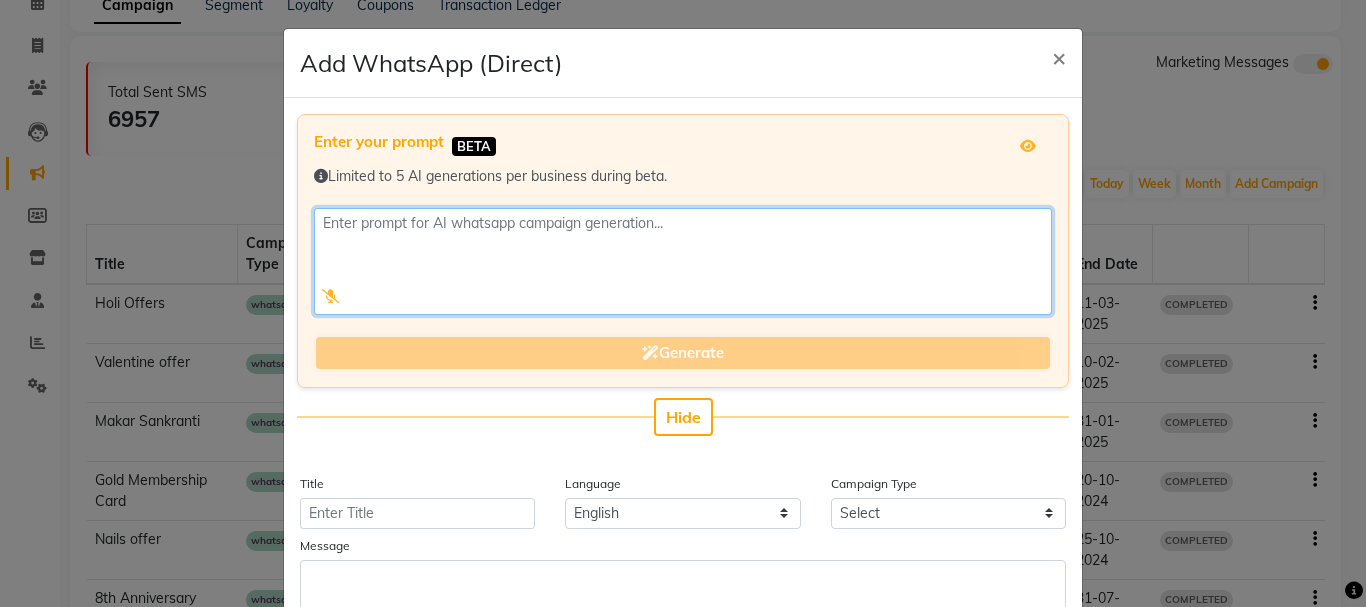 click 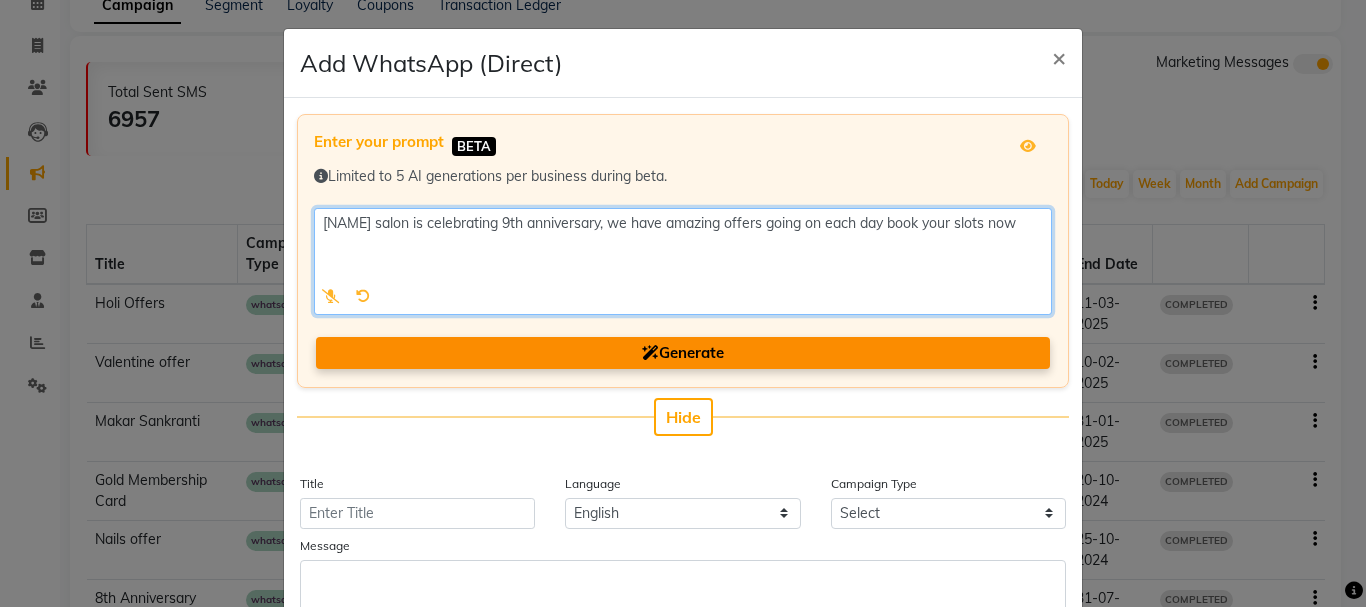 type on "[NAME] salon is celebrating 9th anniversary, we have amazing offers going on each day book your slots now" 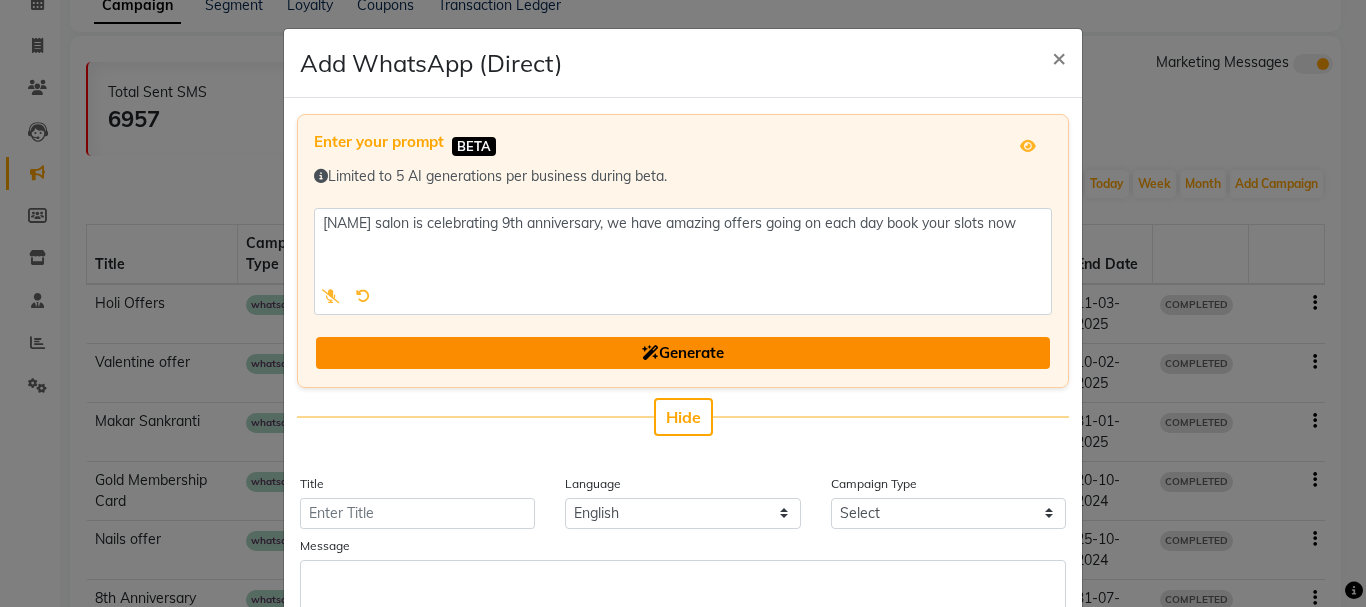 click on "Generate" 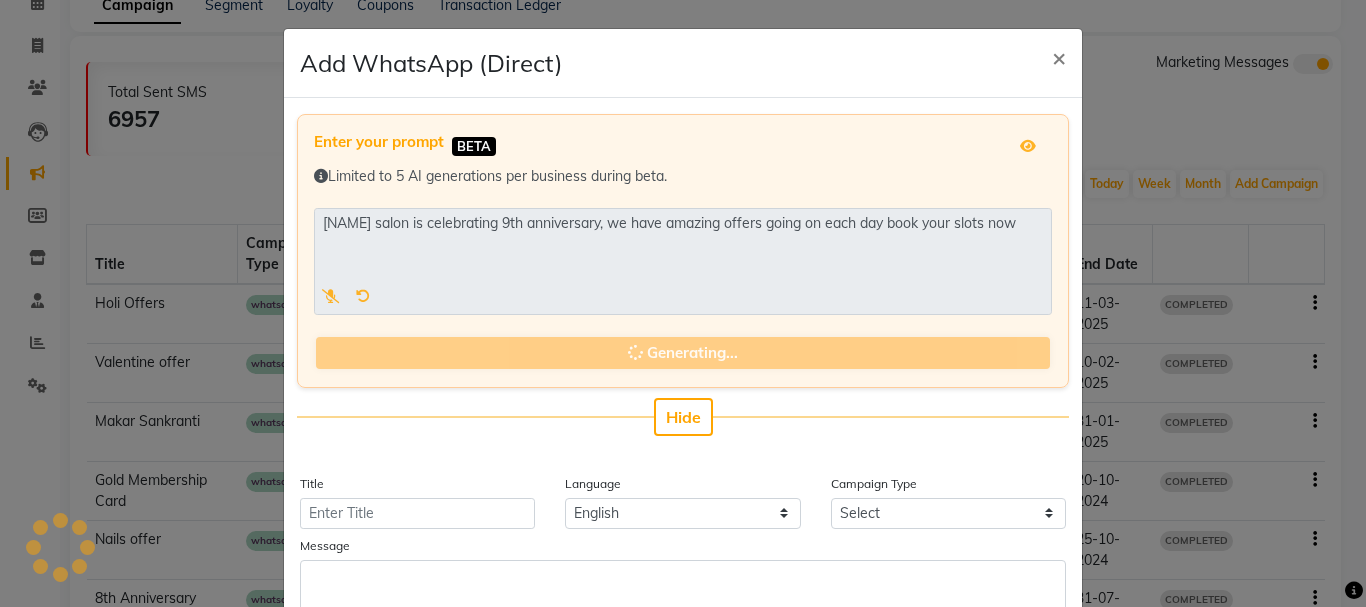 type on "Tanvis Salon 9th Anniversary" 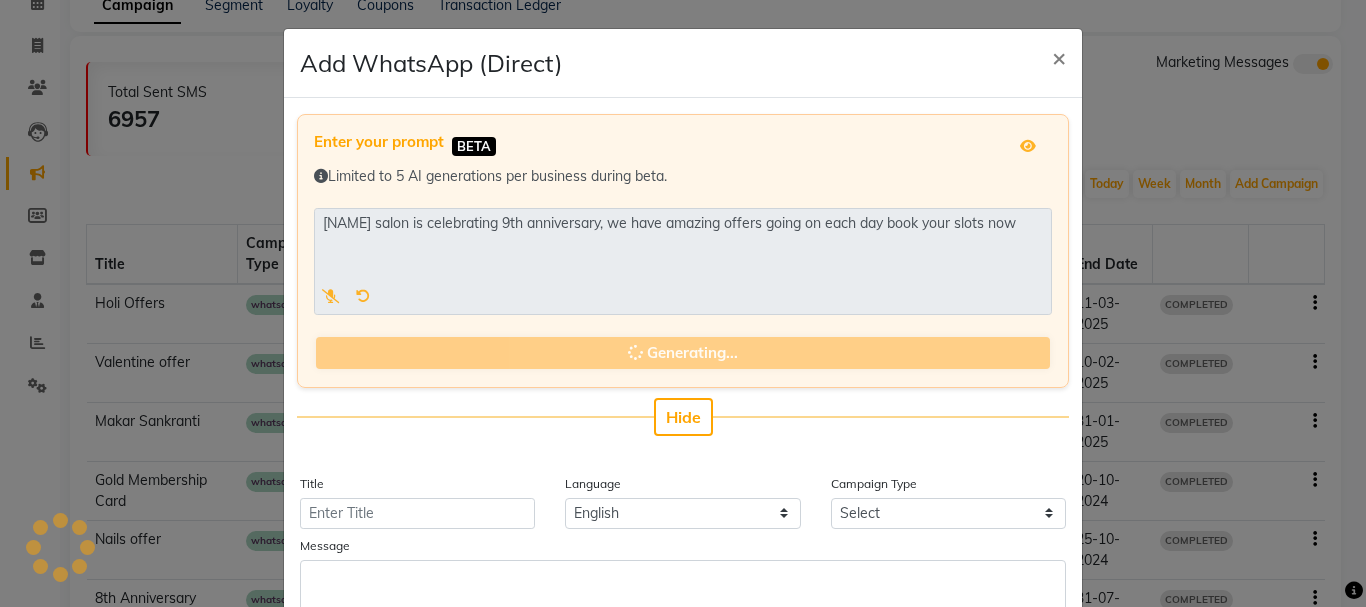 select on "2" 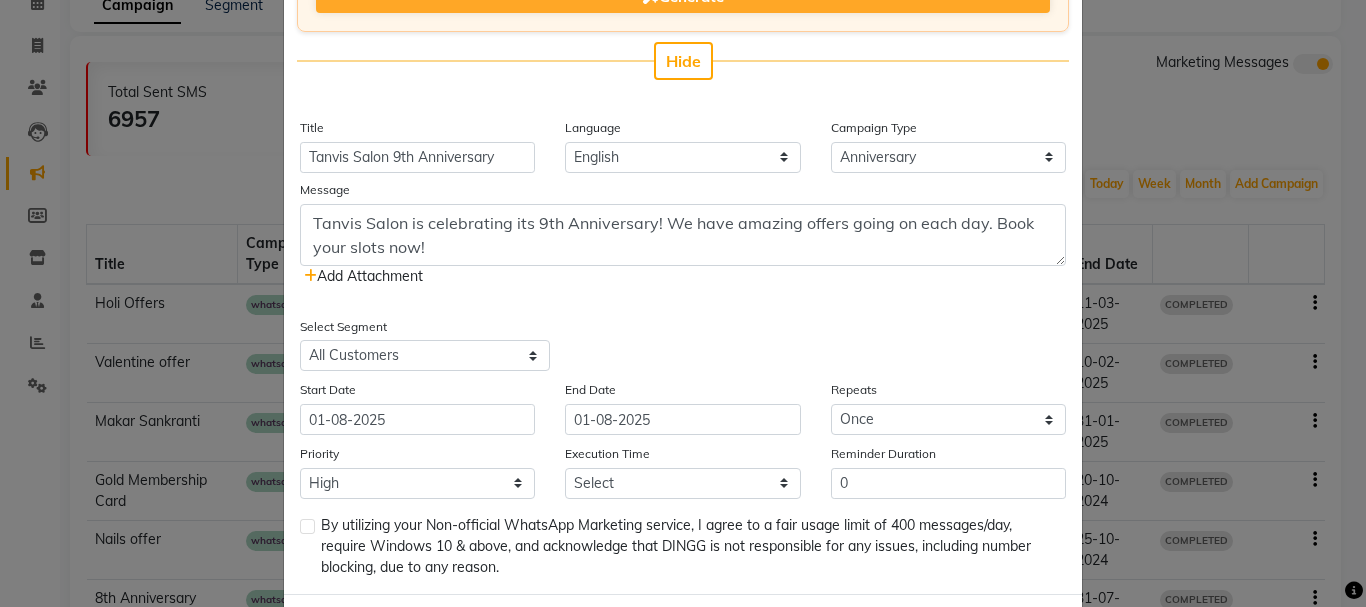 scroll, scrollTop: 400, scrollLeft: 0, axis: vertical 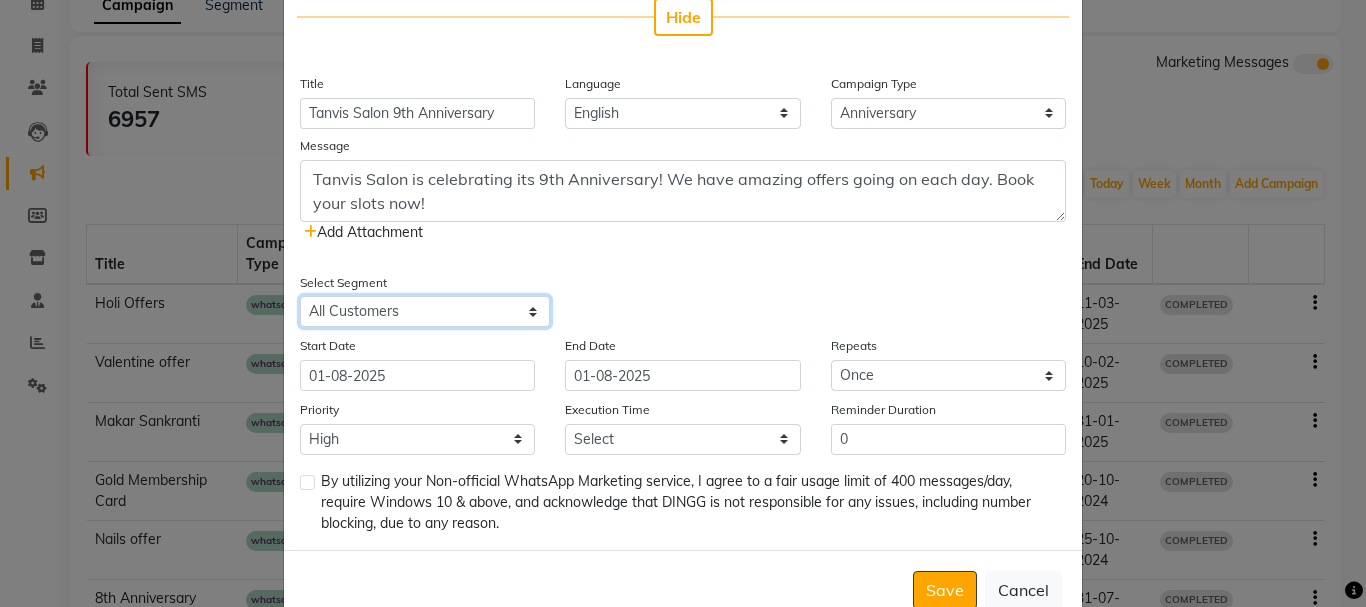 click on "Select All Customers All Male Customer All Female Customer All Members All Customers Visited in last 30 days All Customers Visited in last 60 days but not in last 30 days Inactive/Lost Customers High Ticket Customers Low Ticket Customers Frequent Customers Regular Customers New Customers All Customers with Valid Birthdays All Customers with Valid Anniversary All Customer Visited in last three months Hair Cut Client High Spend customer Amount spent Rs 50 Feb Month Clients" at bounding box center [425, 311] 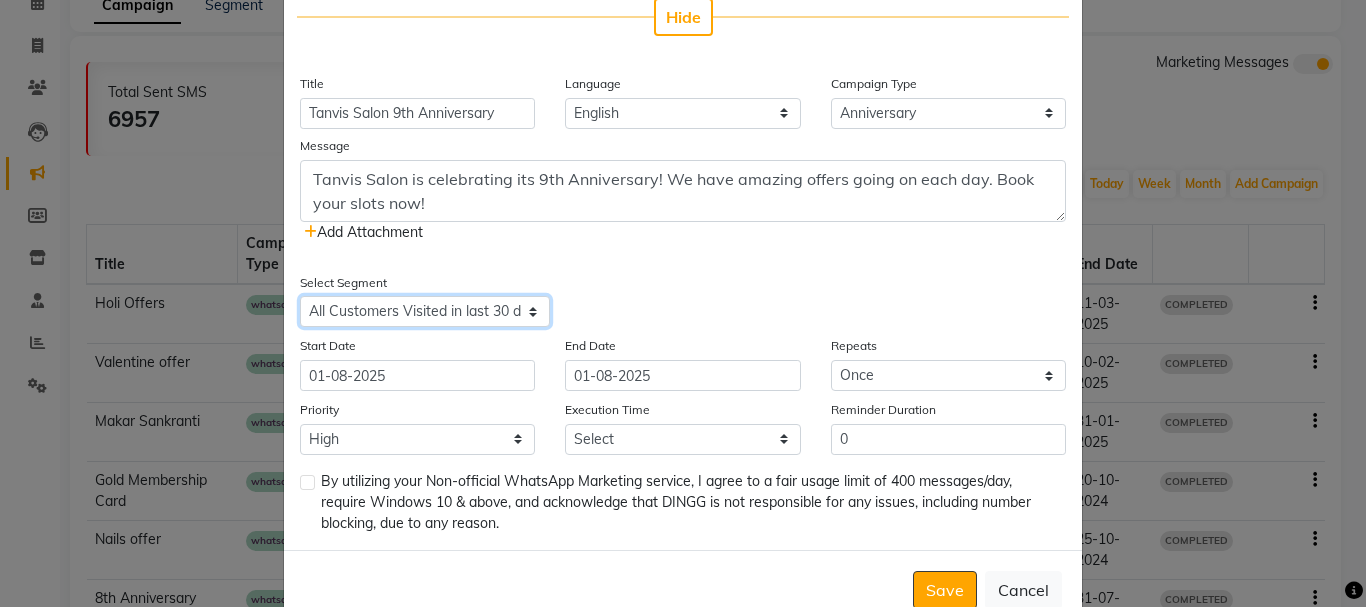 click on "Select All Customers All Male Customer All Female Customer All Members All Customers Visited in last 30 days All Customers Visited in last 60 days but not in last 30 days Inactive/Lost Customers High Ticket Customers Low Ticket Customers Frequent Customers Regular Customers New Customers All Customers with Valid Birthdays All Customers with Valid Anniversary All Customer Visited in last three months Hair Cut Client High Spend customer Amount spent Rs 50 Feb Month Clients" at bounding box center (425, 311) 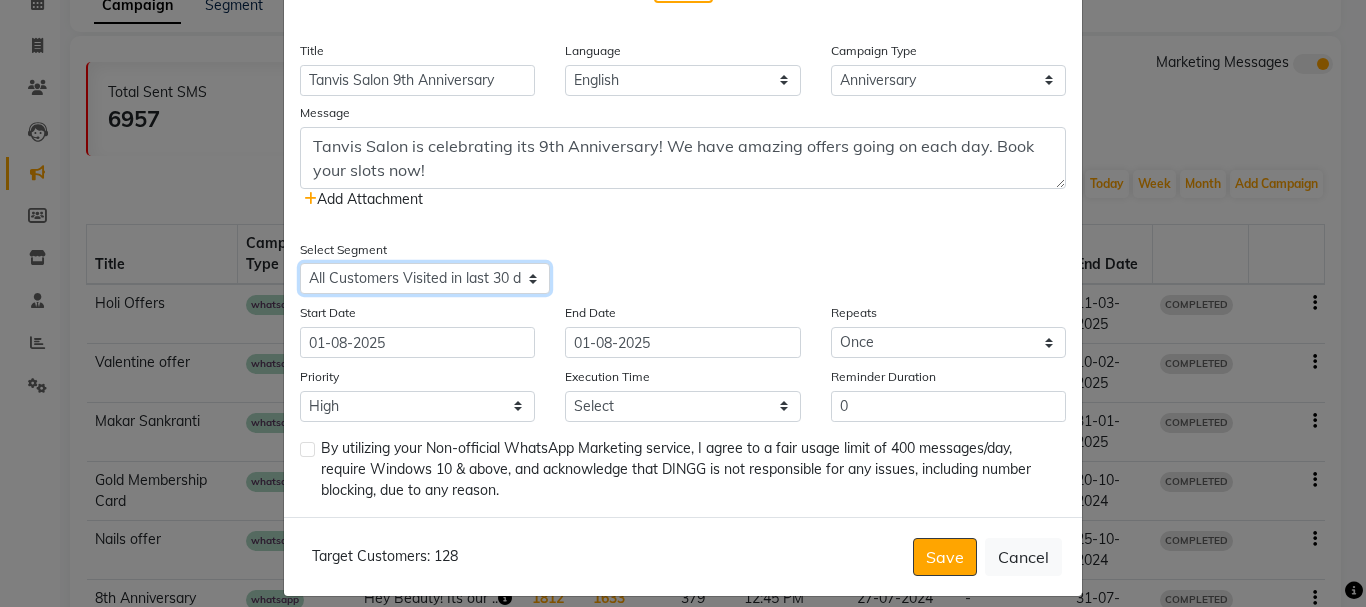 scroll, scrollTop: 451, scrollLeft: 0, axis: vertical 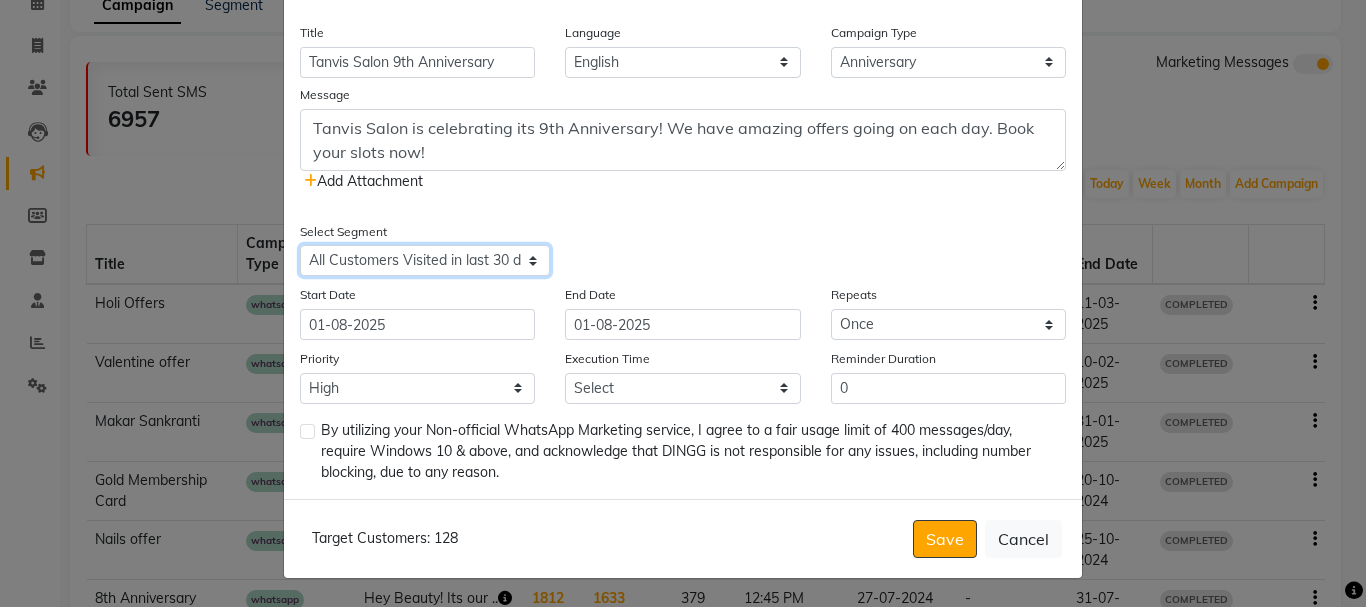click on "Select All Customers All Male Customer All Female Customer All Members All Customers Visited in last 30 days All Customers Visited in last 60 days but not in last 30 days Inactive/Lost Customers High Ticket Customers Low Ticket Customers Frequent Customers Regular Customers New Customers All Customers with Valid Birthdays All Customers with Valid Anniversary All Customer Visited in last three months Hair Cut Client High Spend customer Amount spent Rs 50 Feb Month Clients" at bounding box center (425, 260) 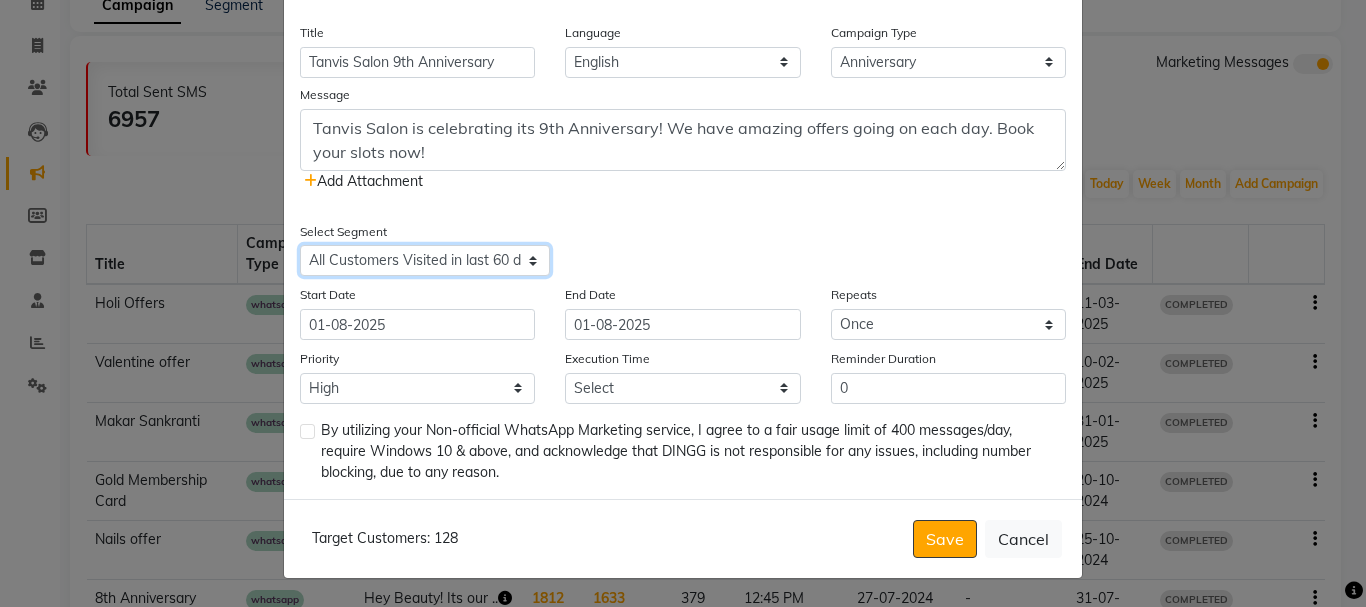 click on "Select All Customers All Male Customer All Female Customer All Members All Customers Visited in last 30 days All Customers Visited in last 60 days but not in last 30 days Inactive/Lost Customers High Ticket Customers Low Ticket Customers Frequent Customers Regular Customers New Customers All Customers with Valid Birthdays All Customers with Valid Anniversary All Customer Visited in last three months Hair Cut Client High Spend customer Amount spent Rs 50 Feb Month Clients" at bounding box center [425, 260] 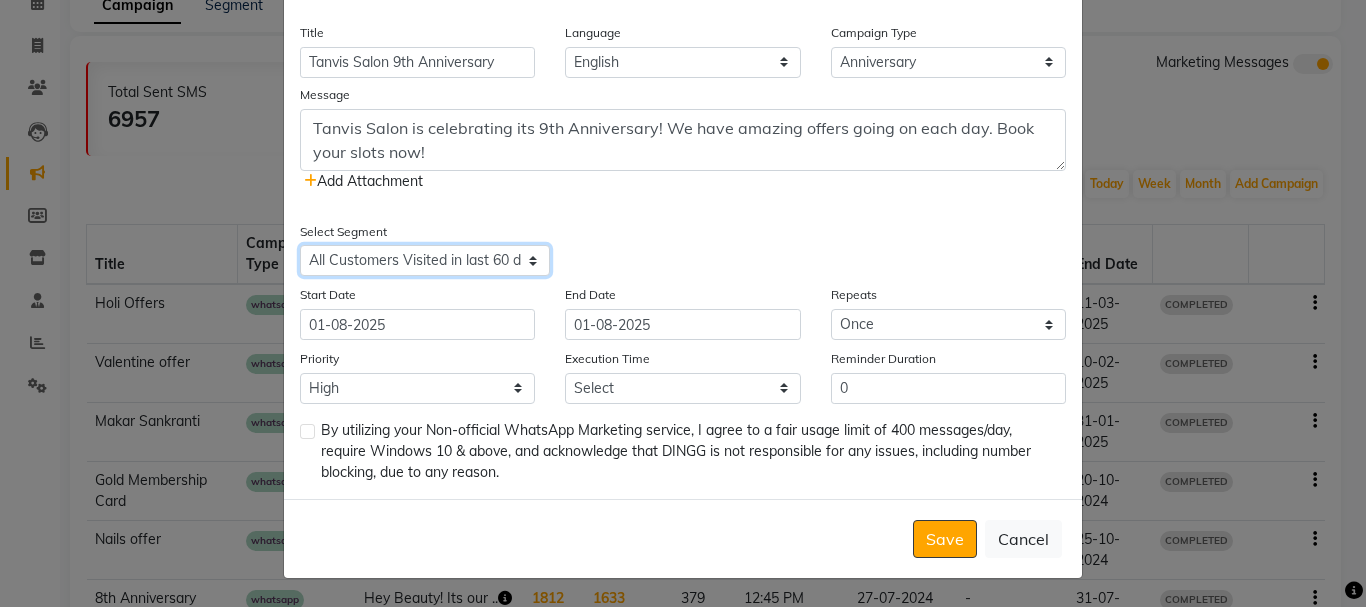 click on "Select All Customers All Male Customer All Female Customer All Members All Customers Visited in last 30 days All Customers Visited in last 60 days but not in last 30 days Inactive/Lost Customers High Ticket Customers Low Ticket Customers Frequent Customers Regular Customers New Customers All Customers with Valid Birthdays All Customers with Valid Anniversary All Customer Visited in last three months Hair Cut Client High Spend customer Amount spent Rs 50 Feb Month Clients" at bounding box center (425, 260) 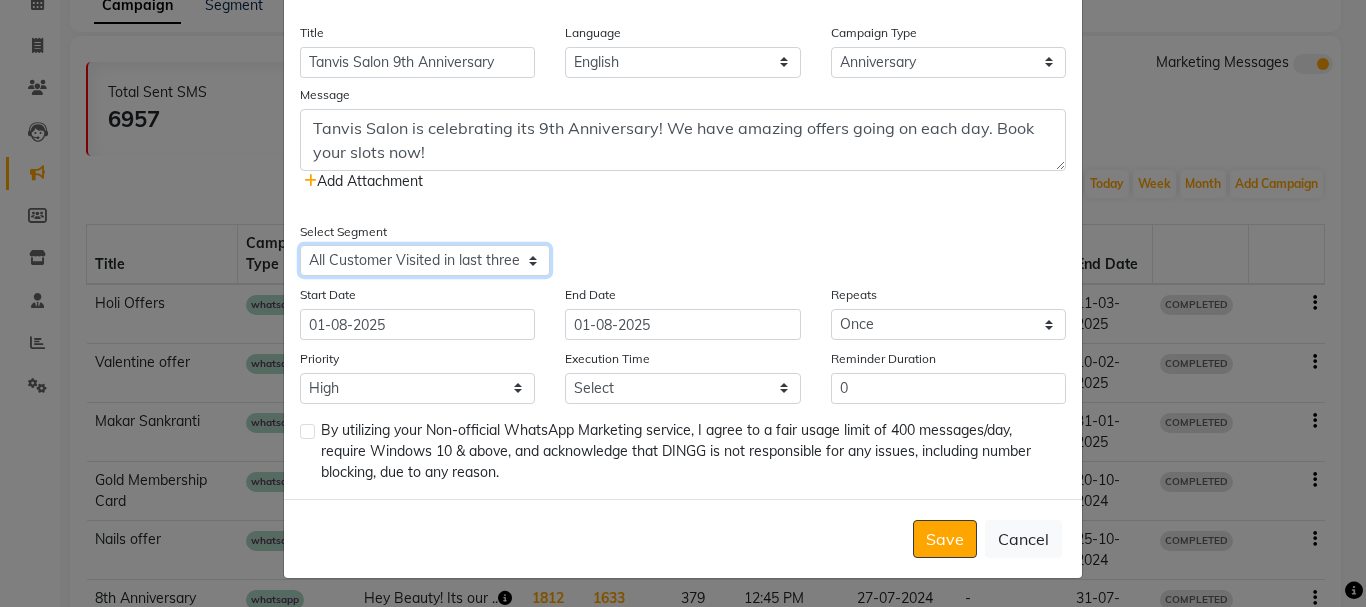 click on "Select All Customers All Male Customer All Female Customer All Members All Customers Visited in last 30 days All Customers Visited in last 60 days but not in last 30 days Inactive/Lost Customers High Ticket Customers Low Ticket Customers Frequent Customers Regular Customers New Customers All Customers with Valid Birthdays All Customers with Valid Anniversary All Customer Visited in last three months Hair Cut Client High Spend customer Amount spent Rs 50 Feb Month Clients" at bounding box center (425, 260) 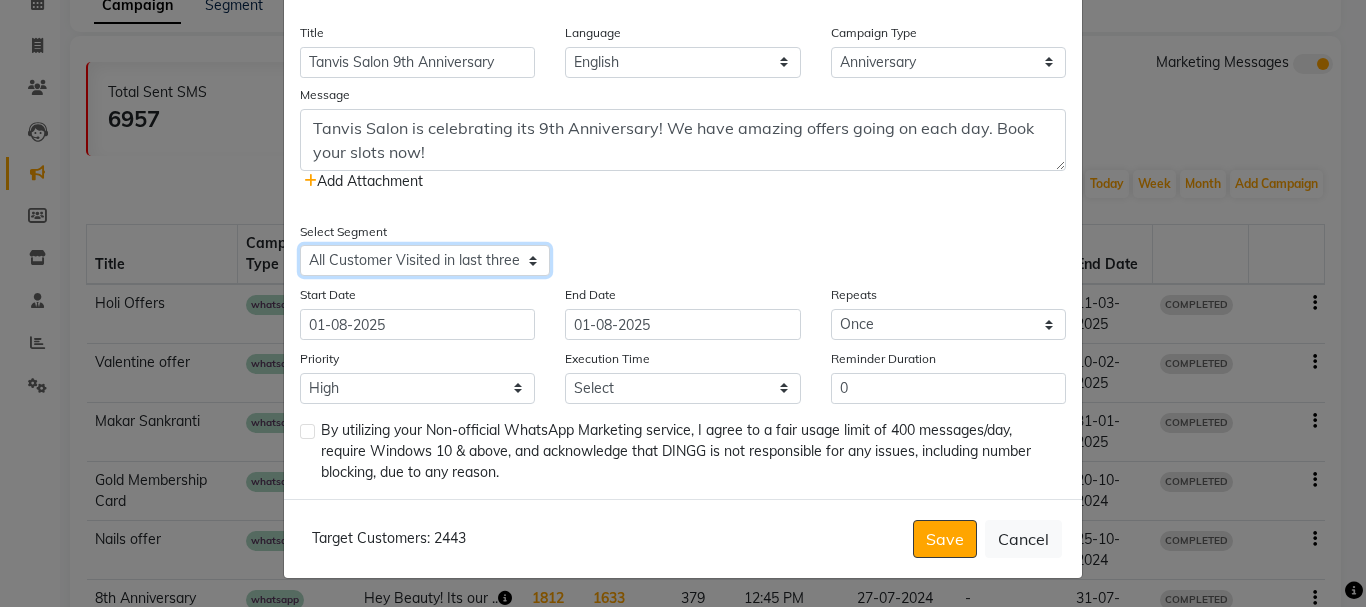 click on "Select All Customers All Male Customer All Female Customer All Members All Customers Visited in last 30 days All Customers Visited in last 60 days but not in last 30 days Inactive/Lost Customers High Ticket Customers Low Ticket Customers Frequent Customers Regular Customers New Customers All Customers with Valid Birthdays All Customers with Valid Anniversary All Customer Visited in last three months Hair Cut Client High Spend customer Amount spent Rs 50 Feb Month Clients" at bounding box center [425, 260] 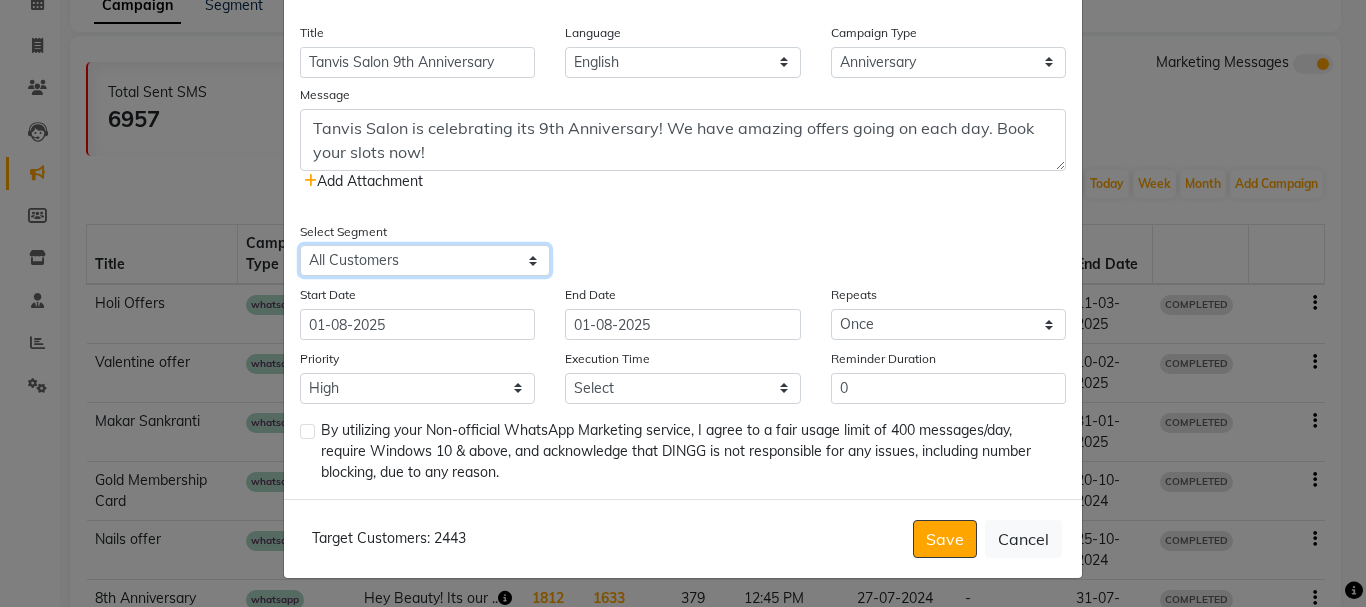 click on "Select All Customers All Male Customer All Female Customer All Members All Customers Visited in last 30 days All Customers Visited in last 60 days but not in last 30 days Inactive/Lost Customers High Ticket Customers Low Ticket Customers Frequent Customers Regular Customers New Customers All Customers with Valid Birthdays All Customers with Valid Anniversary All Customer Visited in last three months Hair Cut Client High Spend customer Amount spent Rs 50 Feb Month Clients" at bounding box center [425, 260] 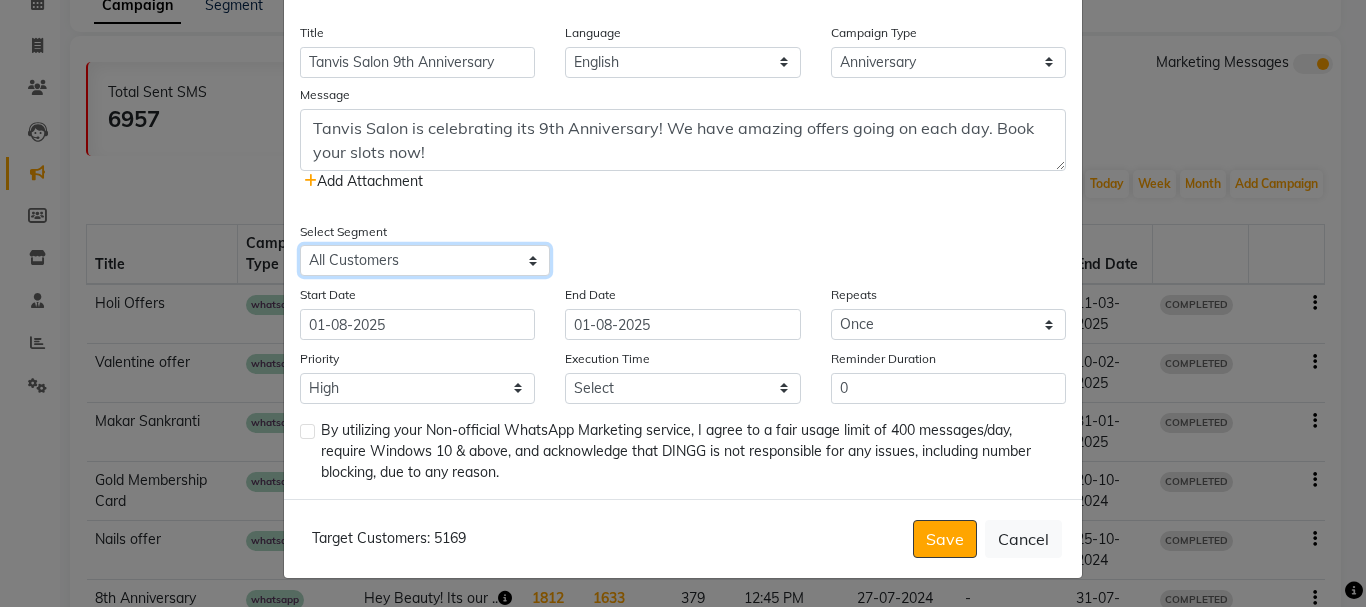 click on "Select All Customers All Male Customer All Female Customer All Members All Customers Visited in last 30 days All Customers Visited in last 60 days but not in last 30 days Inactive/Lost Customers High Ticket Customers Low Ticket Customers Frequent Customers Regular Customers New Customers All Customers with Valid Birthdays All Customers with Valid Anniversary All Customer Visited in last three months Hair Cut Client High Spend customer Amount spent Rs 50 Feb Month Clients" at bounding box center [425, 260] 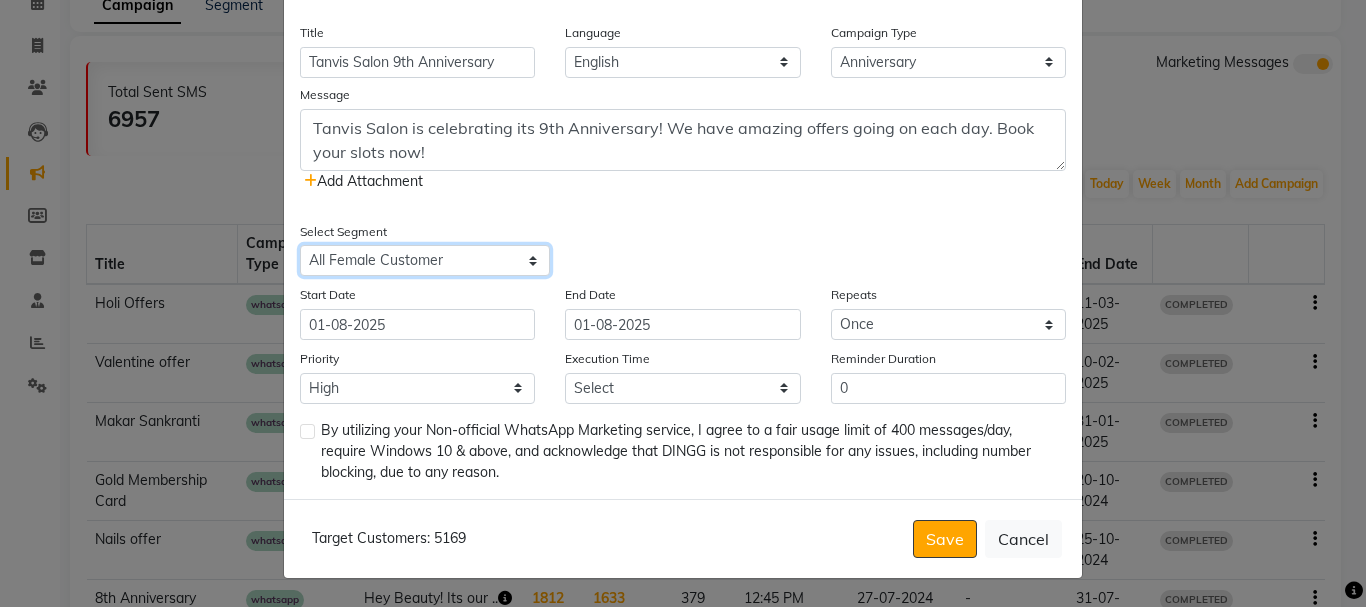 click on "Select All Customers All Male Customer All Female Customer All Members All Customers Visited in last 30 days All Customers Visited in last 60 days but not in last 30 days Inactive/Lost Customers High Ticket Customers Low Ticket Customers Frequent Customers Regular Customers New Customers All Customers with Valid Birthdays All Customers with Valid Anniversary All Customer Visited in last three months Hair Cut Client High Spend customer Amount spent Rs 50 Feb Month Clients" at bounding box center (425, 260) 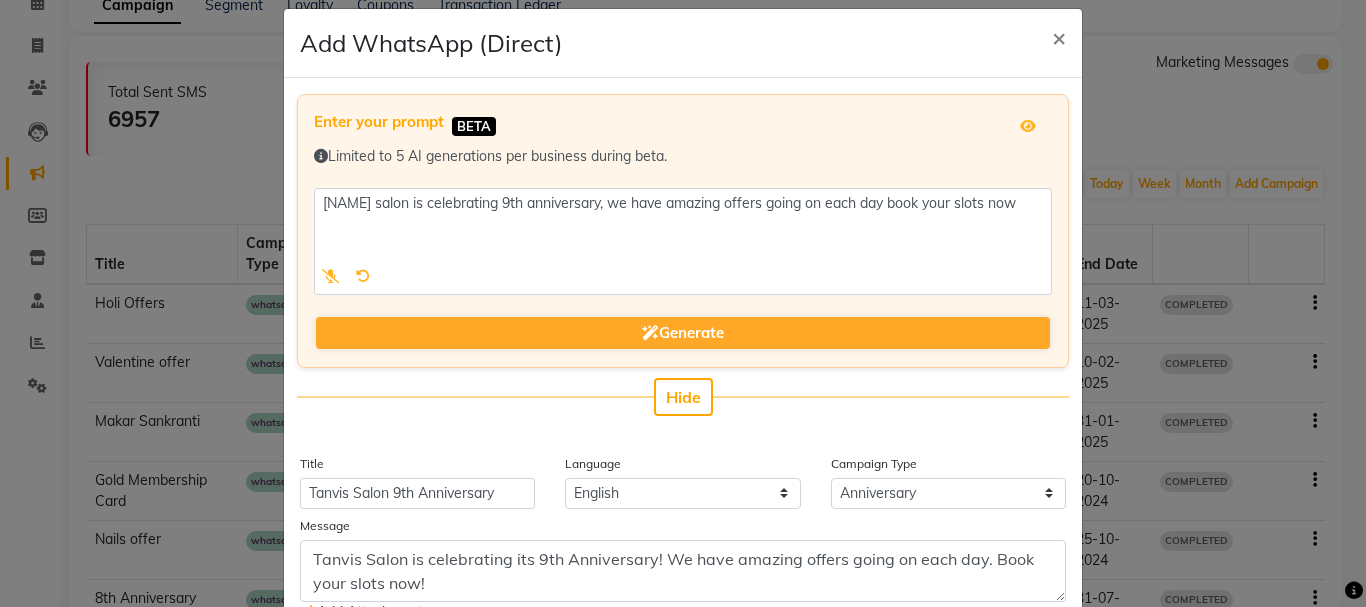 scroll, scrollTop: 0, scrollLeft: 0, axis: both 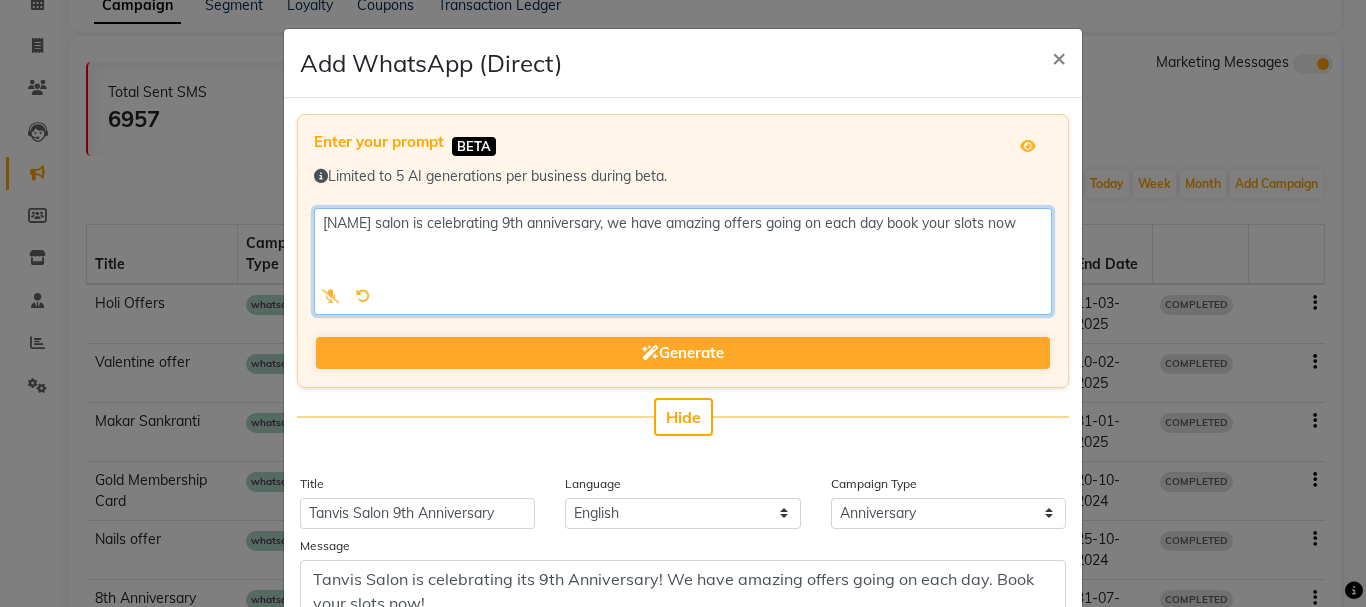 click 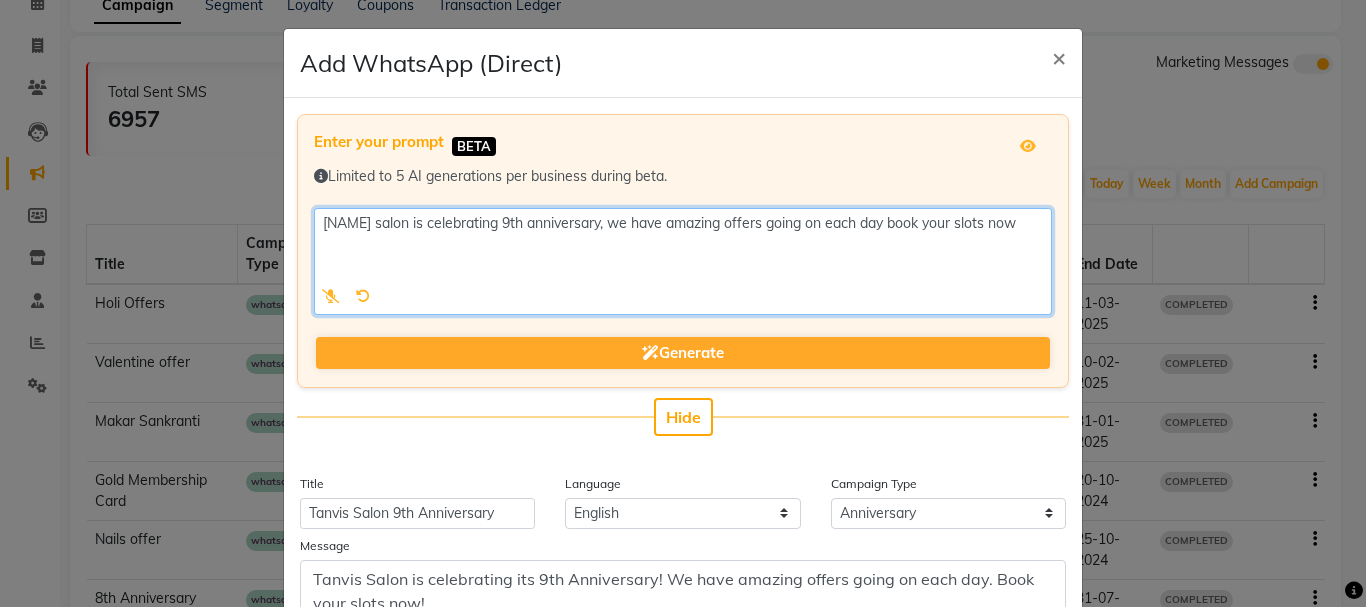 click 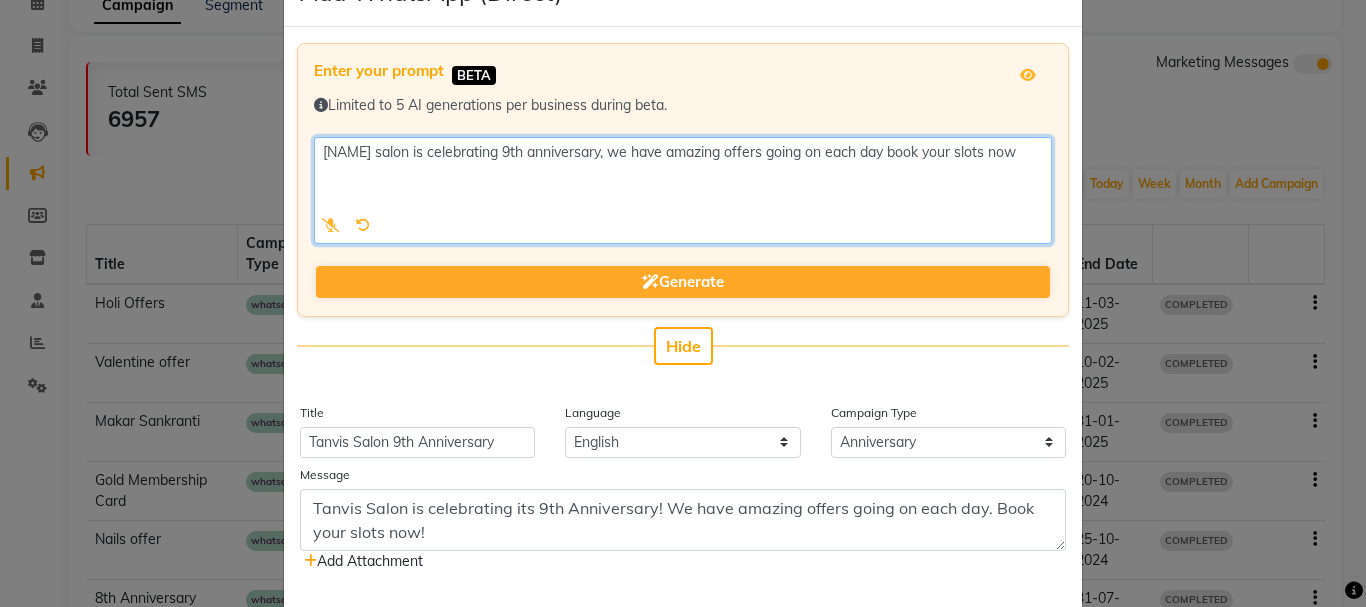 scroll, scrollTop: 300, scrollLeft: 0, axis: vertical 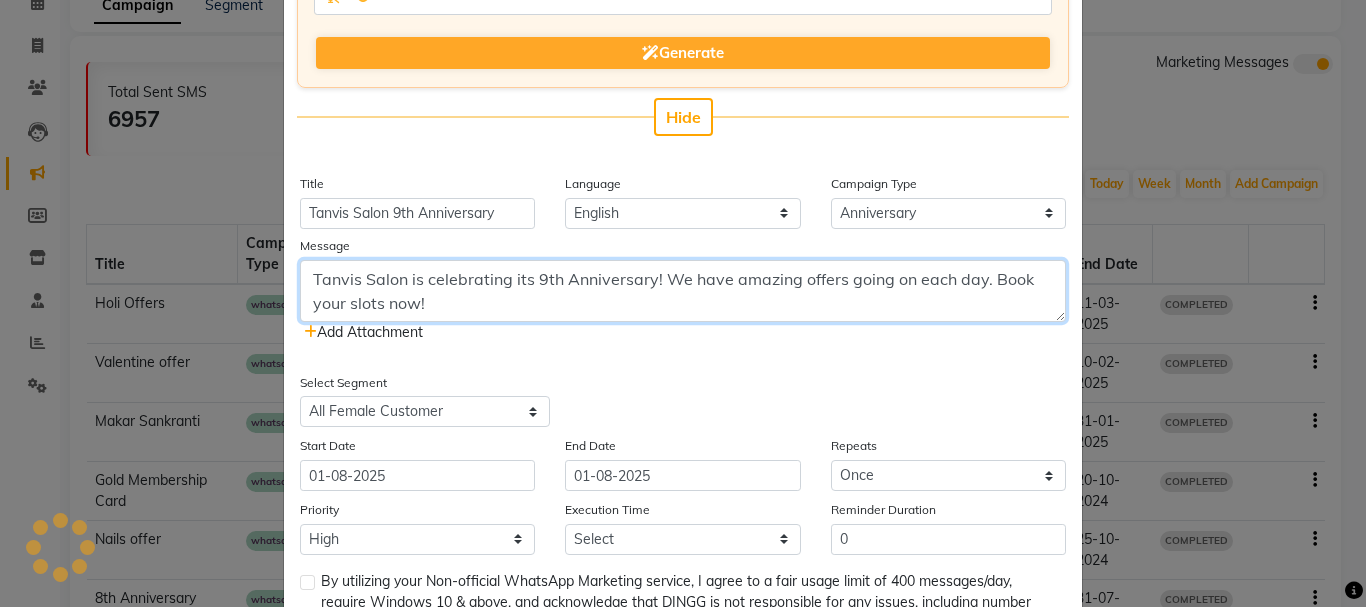 click on "Tanvis Salon is celebrating its 9th Anniversary! We have amazing offers going on each day. Book your slots now!" at bounding box center [683, 291] 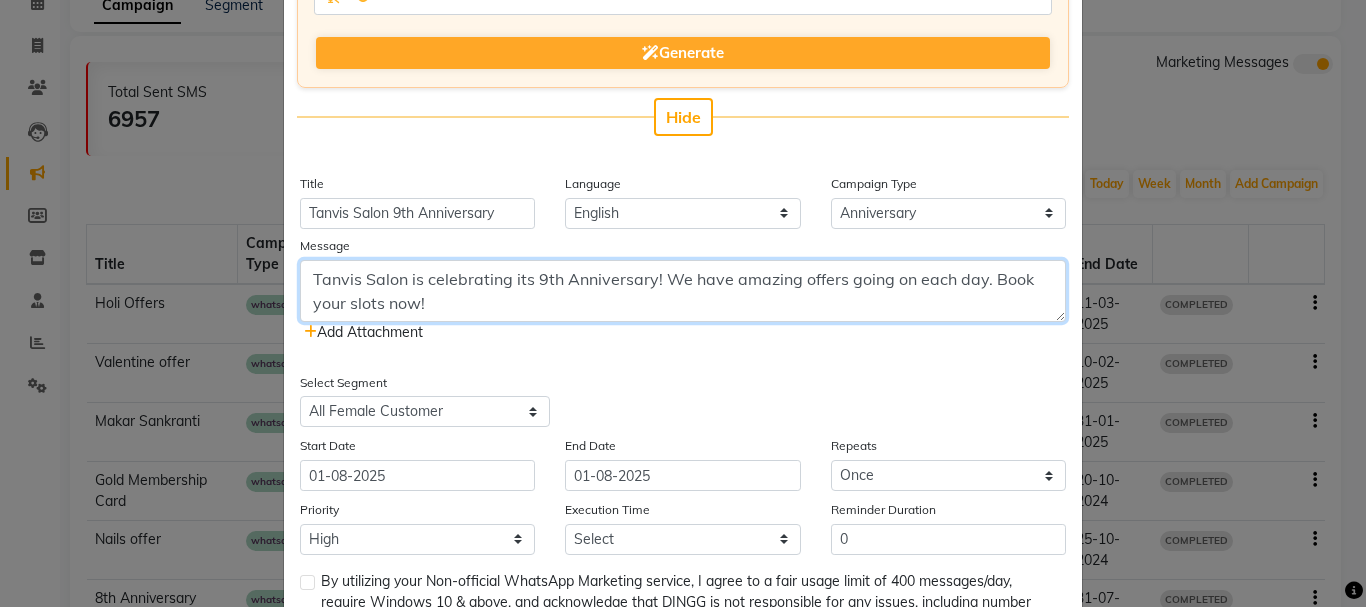 click on "Tanvis Salon is celebrating its 9th Anniversary! We have amazing offers going on each day. Book your slots now!" at bounding box center (683, 291) 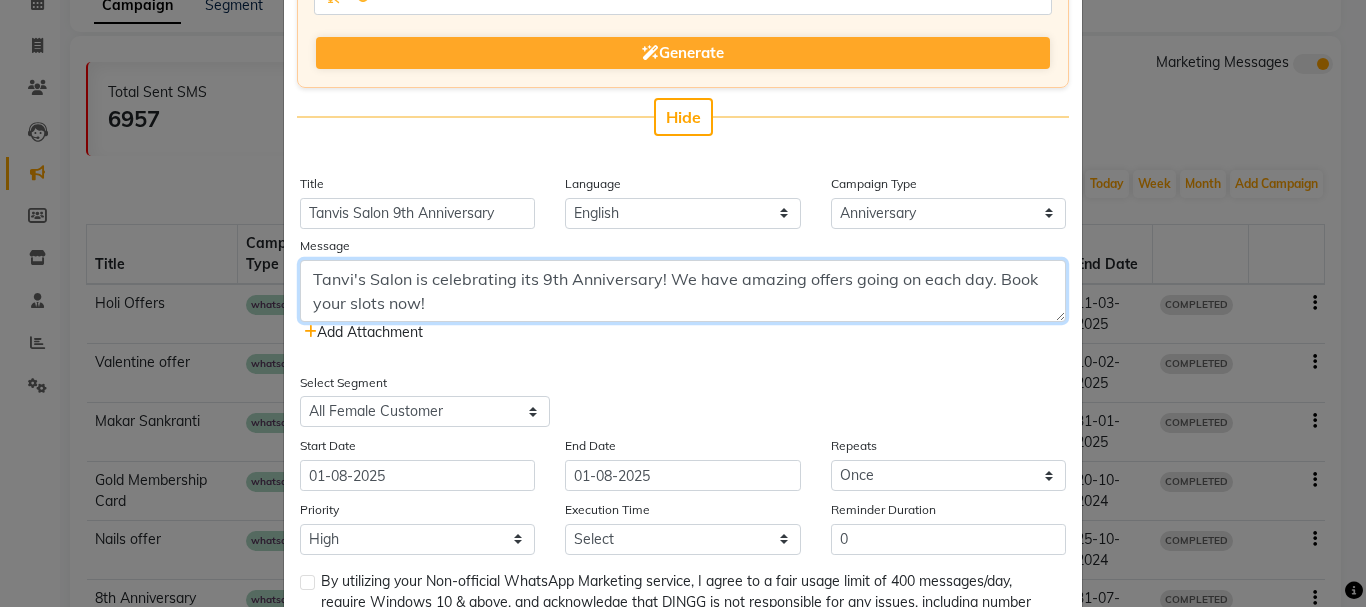 click on "Tanvi's Salon is celebrating its 9th Anniversary! We have amazing offers going on each day. Book your slots now!" at bounding box center (683, 291) 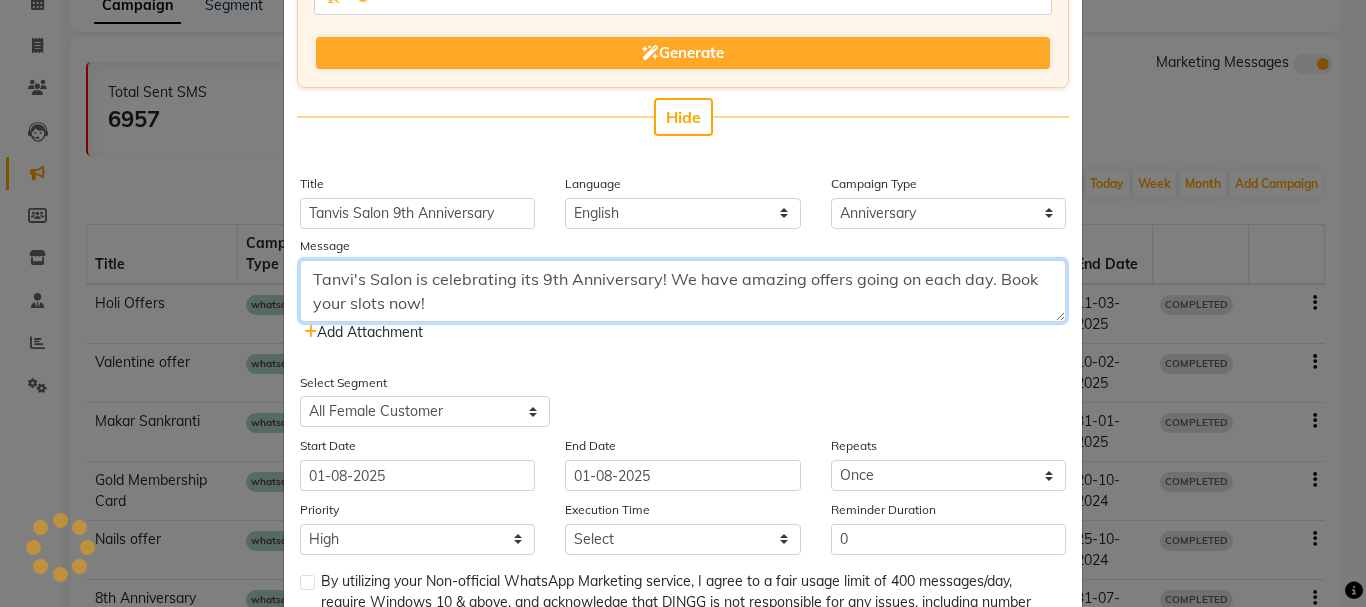paste on "ANVI’S SALON TURNS 9!
We’re celebrating with exclusive offers from 1st – 7th August
Don’t miss out!
Friday – 1st August
50% OFF on Skin Treatments (Bill above ₹2000)
Saturday – 2nd August
30% OFF on Hair Botox & Hair Spa
Sunday – 3rd August
50% OFF on Nails
Monday – 4th August
30% OFF on Haircuts
Tuesday – 5th August
50% OFF on Waxing
Wednesday – 6th August
20% OFF on Mani + Pedi
Thursday – 7th August
20% OFF on All Services
📍 Shop no 8 and 9, [STREET], [CITY] [POSTAL_CODE]" 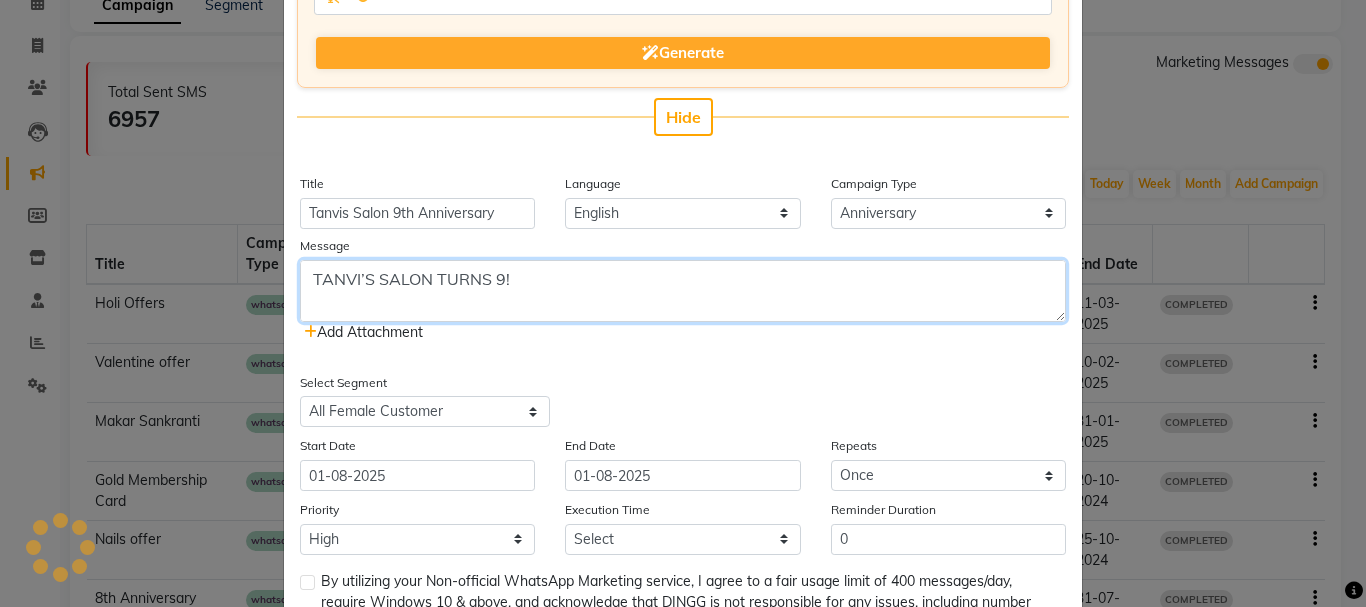 scroll, scrollTop: 1144, scrollLeft: 0, axis: vertical 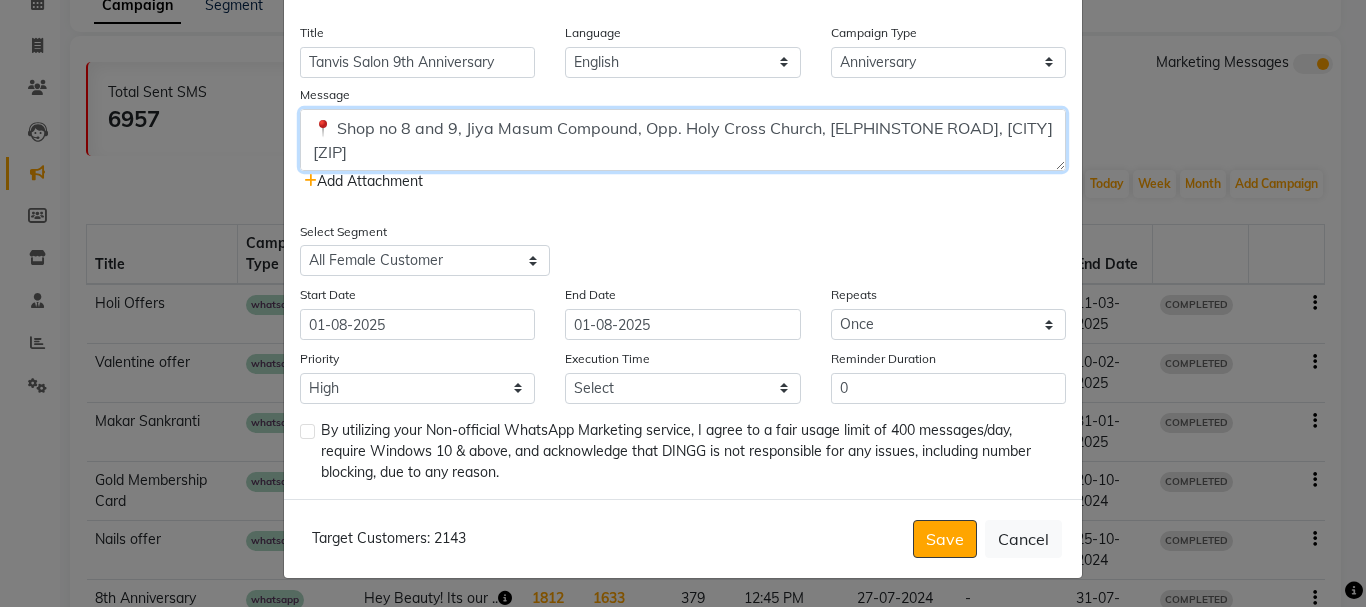 type on "TANVI’S SALON TURNS 9!
We’re celebrating with exclusive offers from 1st – 7th August
Don’t miss out!
Friday – 1st August
50% OFF on Skin Treatments (Bill above ₹2000)
Saturday – 2nd August
30% OFF on Hair Botox & Hair Spa
Sunday – 3rd August
50% OFF on Nails
Monday – 4th August
30% OFF on Haircuts
Tuesday – 5th August
50% OFF on Waxing
Wednesday – 6th August
20% OFF on Mani + Pedi
Thursday – 7th August
20% OFF on All Services
📍 Shop no 8 and 9, Jiya Masum Compound, Opp. Holy Cross Church, [ELPHINSTONE ROAD], [CITY] [ZIP]" 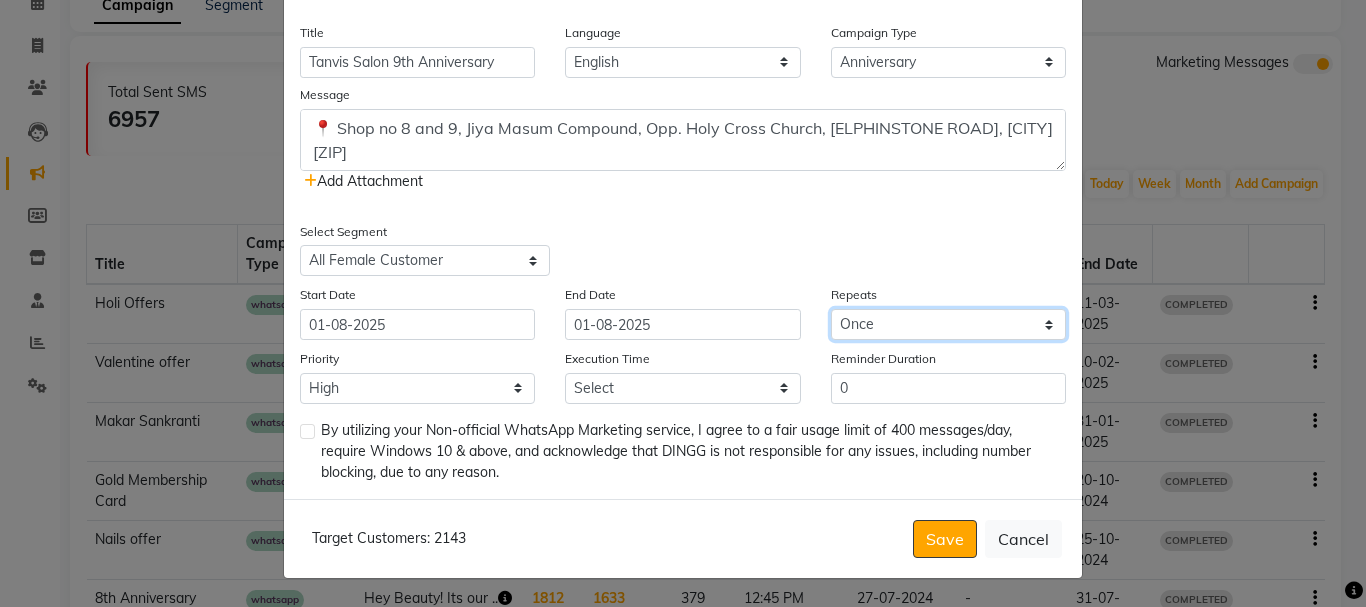 click on "Select Once Daily Alternate Day Weekly Monthly Yearly" at bounding box center [948, 324] 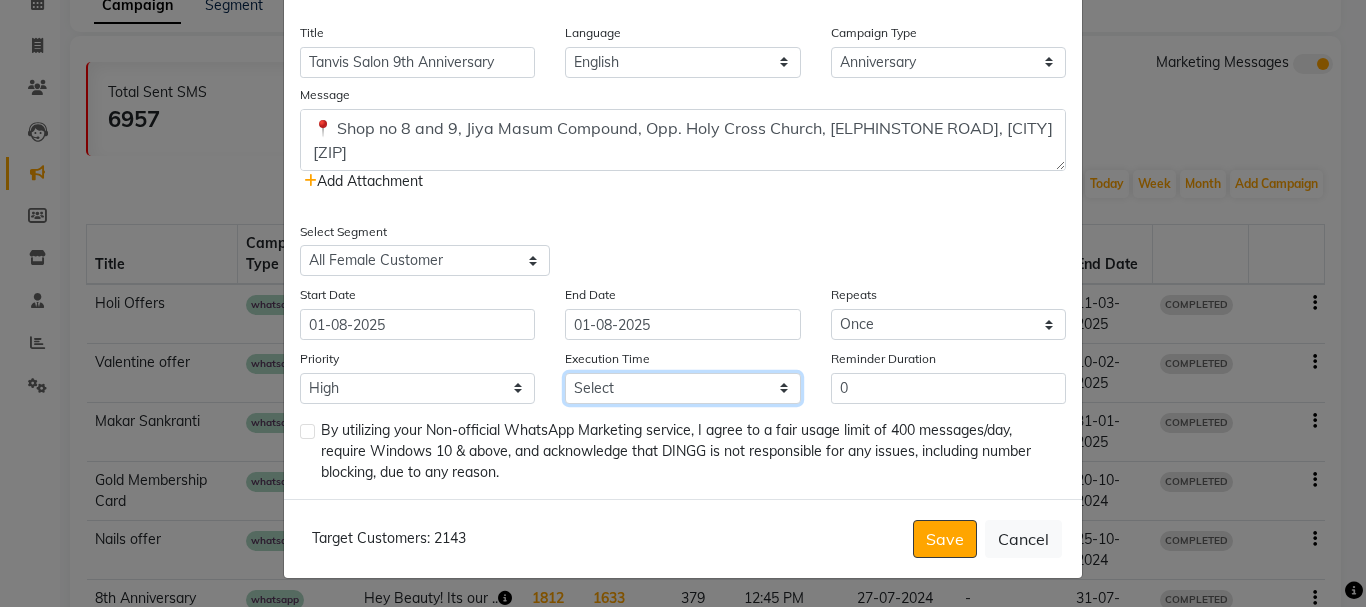 click on "Select 09:00 AM 09:15 AM 09:30 AM 09:45 AM 10:00 AM 10:15 AM 10:30 AM 10:45 AM 11:00 AM 11:15 AM 11:30 AM 11:45 AM 12:00 PM 12:15 PM 12:30 PM 12:45 PM 01:00 PM 01:15 PM 01:30 PM 01:45 PM 02:00 PM 02:15 PM 02:30 PM 02:45 PM 03:00 PM 03:15 PM 03:30 PM 03:45 PM 04:00 PM 04:15 PM 04:30 PM 04:45 PM 05:00 PM 05:15 PM 05:30 PM 05:45 PM 06:00 PM 06:15 PM 06:30 PM 06:45 PM 07:00 PM 07:15 PM 07:30 PM 07:45 PM 08:00 PM 08:15 PM 08:30 PM 08:45 PM 09:00 PM 09:15 PM 09:30 PM 09:45 PM" at bounding box center [682, 388] 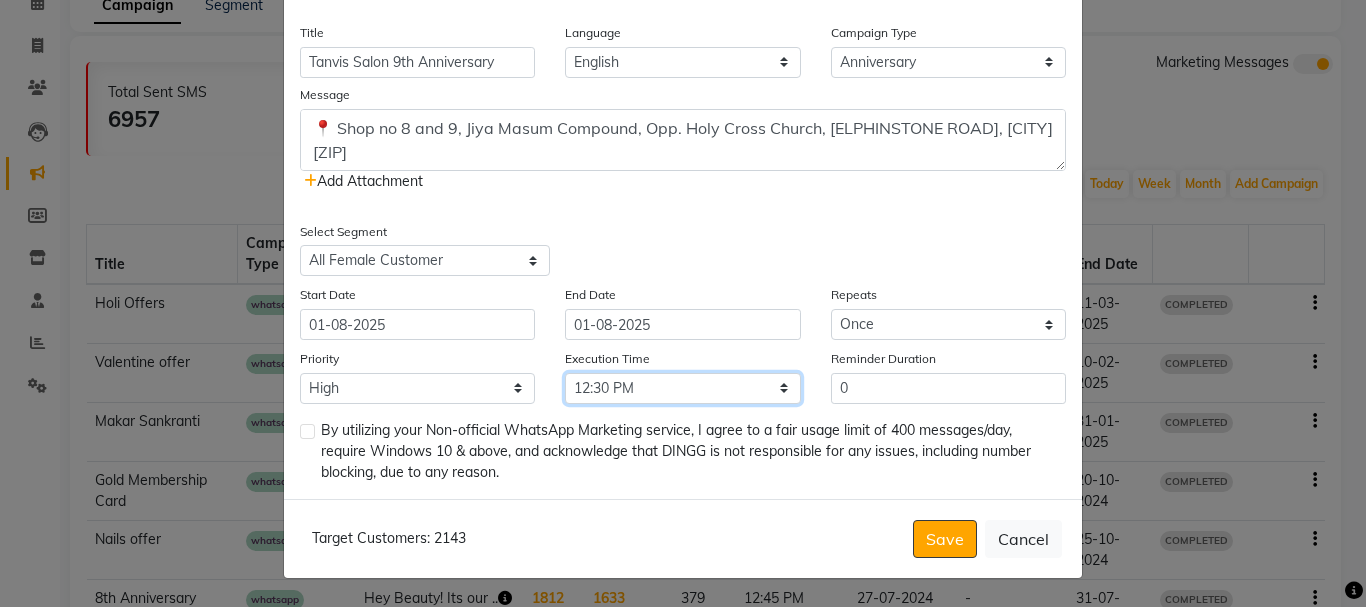 click on "Select 09:00 AM 09:15 AM 09:30 AM 09:45 AM 10:00 AM 10:15 AM 10:30 AM 10:45 AM 11:00 AM 11:15 AM 11:30 AM 11:45 AM 12:00 PM 12:15 PM 12:30 PM 12:45 PM 01:00 PM 01:15 PM 01:30 PM 01:45 PM 02:00 PM 02:15 PM 02:30 PM 02:45 PM 03:00 PM 03:15 PM 03:30 PM 03:45 PM 04:00 PM 04:15 PM 04:30 PM 04:45 PM 05:00 PM 05:15 PM 05:30 PM 05:45 PM 06:00 PM 06:15 PM 06:30 PM 06:45 PM 07:00 PM 07:15 PM 07:30 PM 07:45 PM 08:00 PM 08:15 PM 08:30 PM 08:45 PM 09:00 PM 09:15 PM 09:30 PM 09:45 PM" at bounding box center (682, 388) 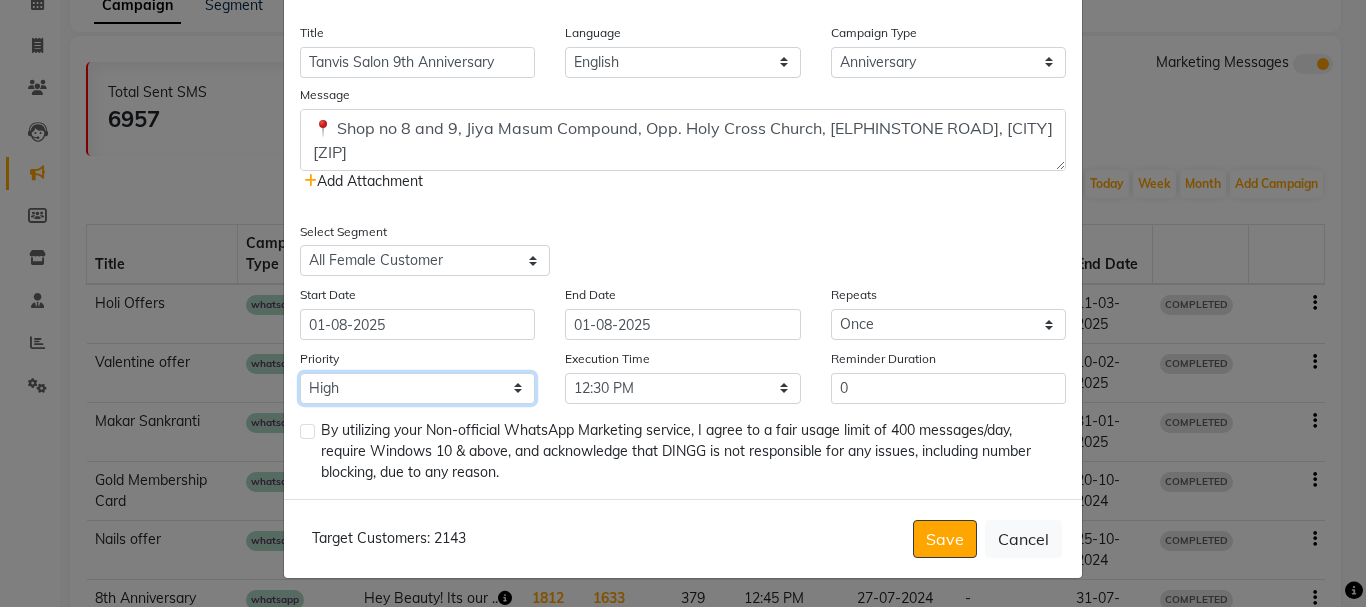 click on "Low Medium High" at bounding box center [417, 388] 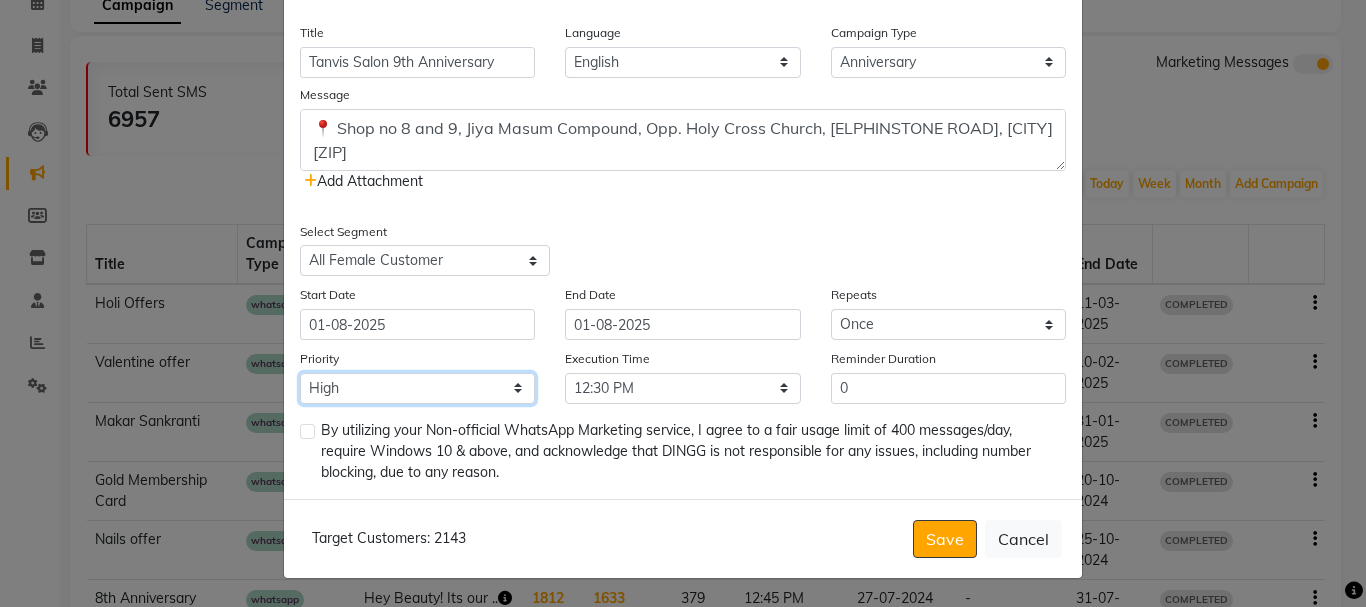 click on "Low Medium High" at bounding box center [417, 388] 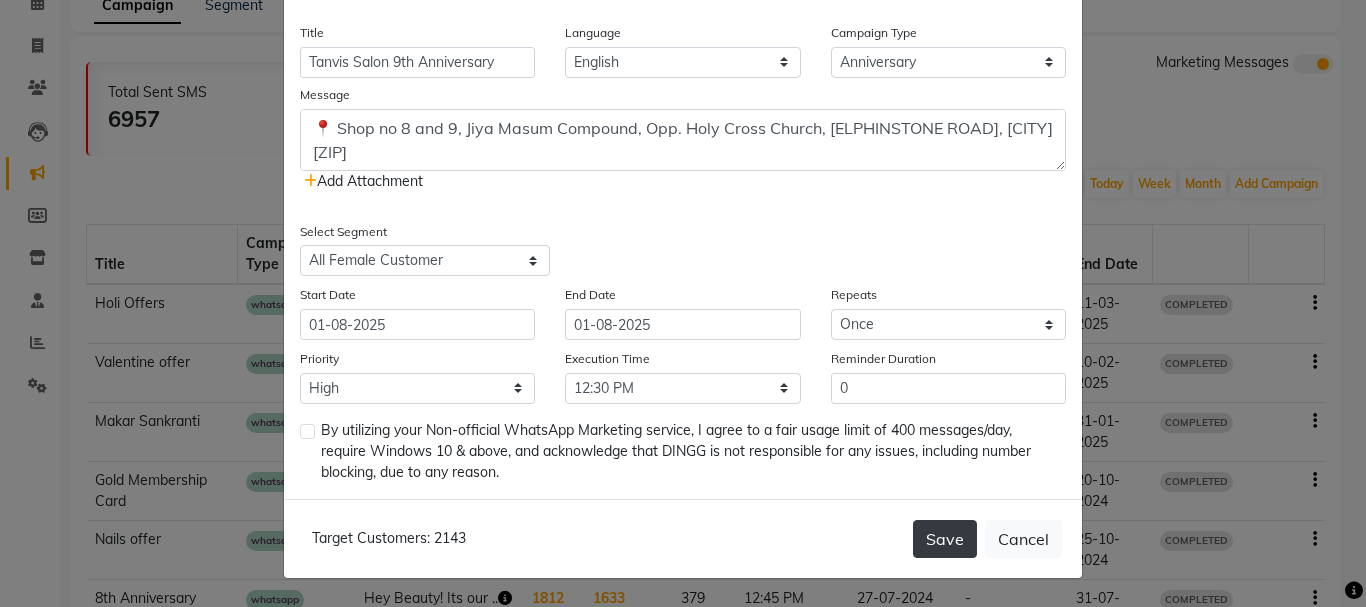 click on "Save" 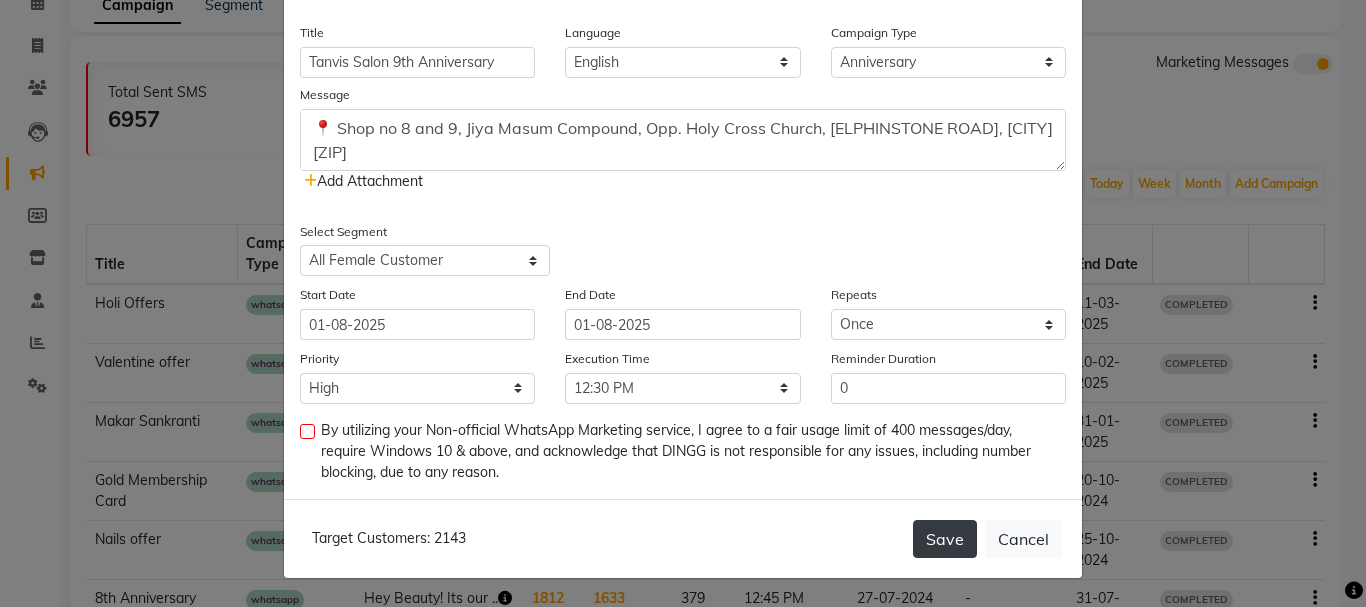 click on "Save" 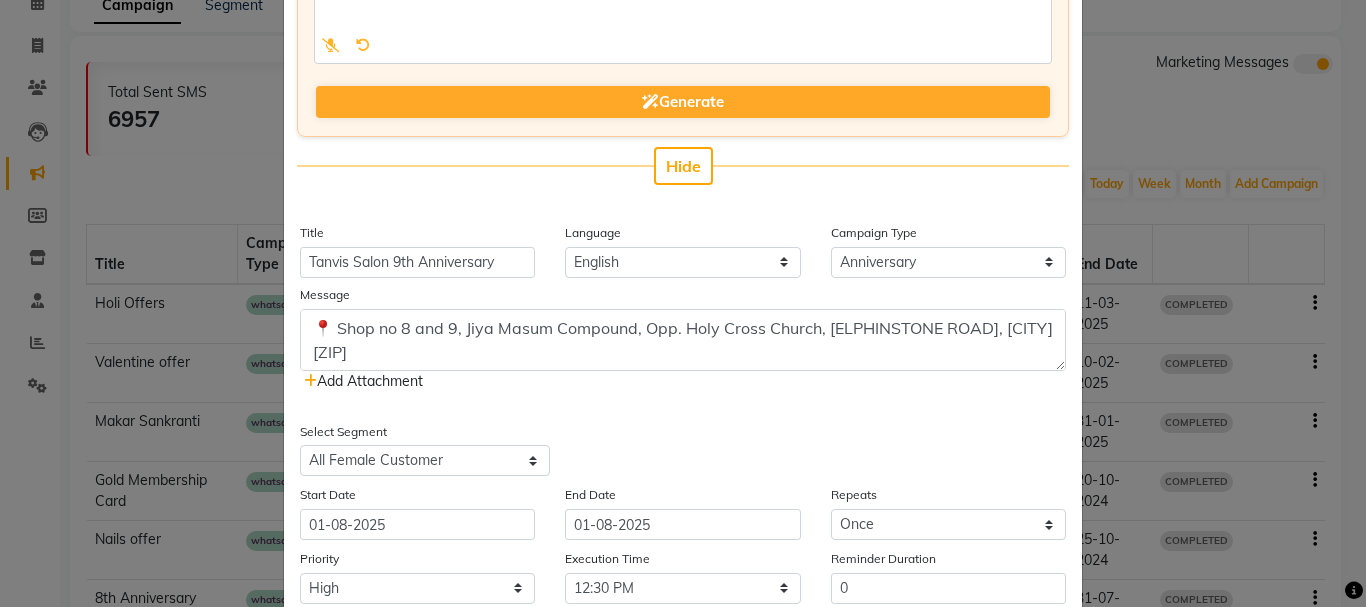 scroll, scrollTop: 451, scrollLeft: 0, axis: vertical 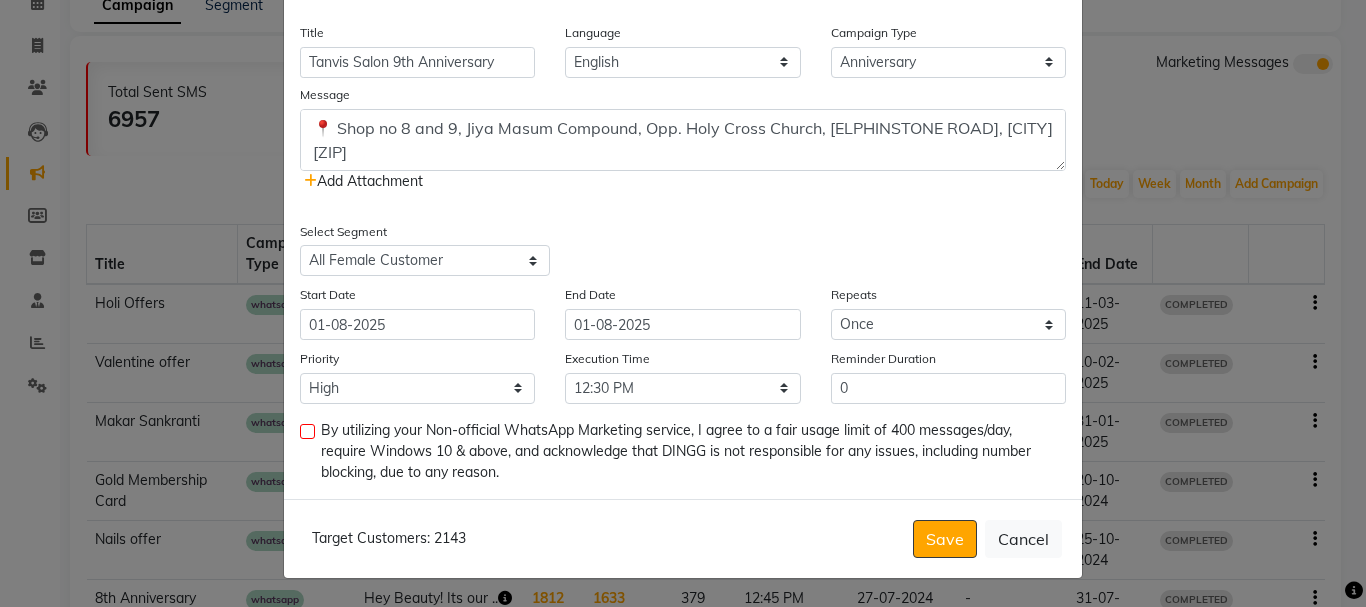 click on "Select Segment Select All Customers All Male Customer All Female Customer All Members All Customers Visited in last 30 days All Customers Visited in last 60 days but not in last 30 days Inactive/Lost Customers High Ticket Customers Low Ticket Customers Frequent Customers Regular Customers New Customers All Customers with Valid Birthdays All Customers with Valid Anniversary All Customer Visited in last three months Hair Cut Client High Spend customer Amount spent Rs 50 Feb Month Clients" 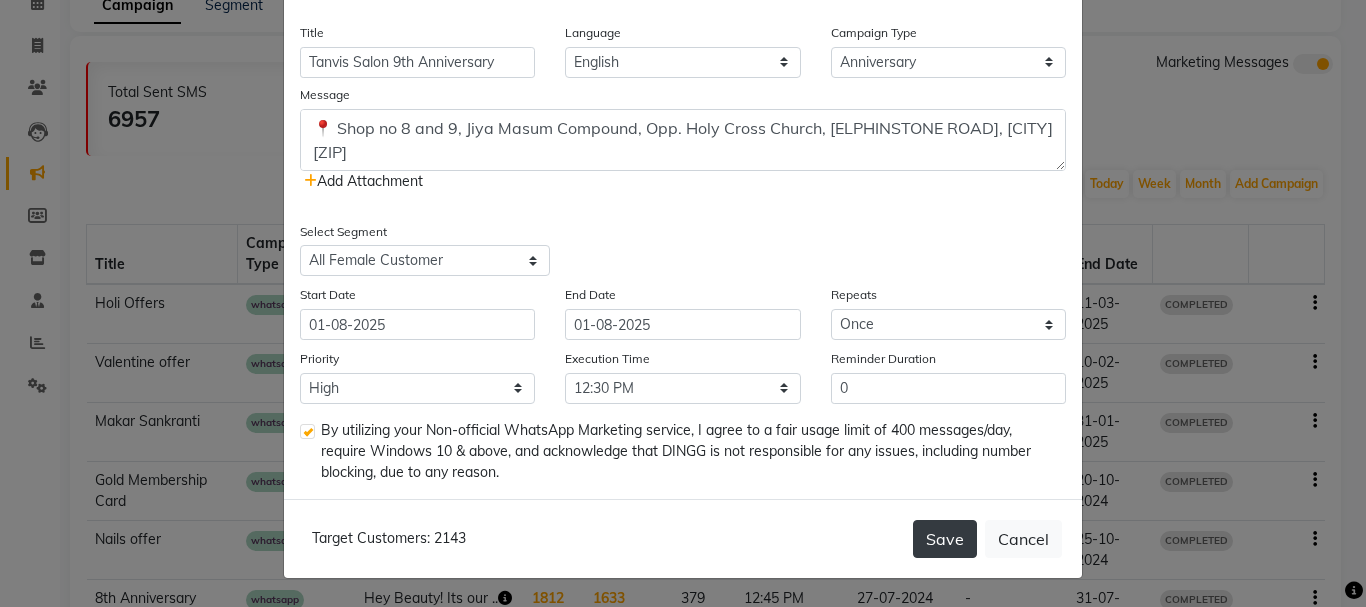 click on "Save" 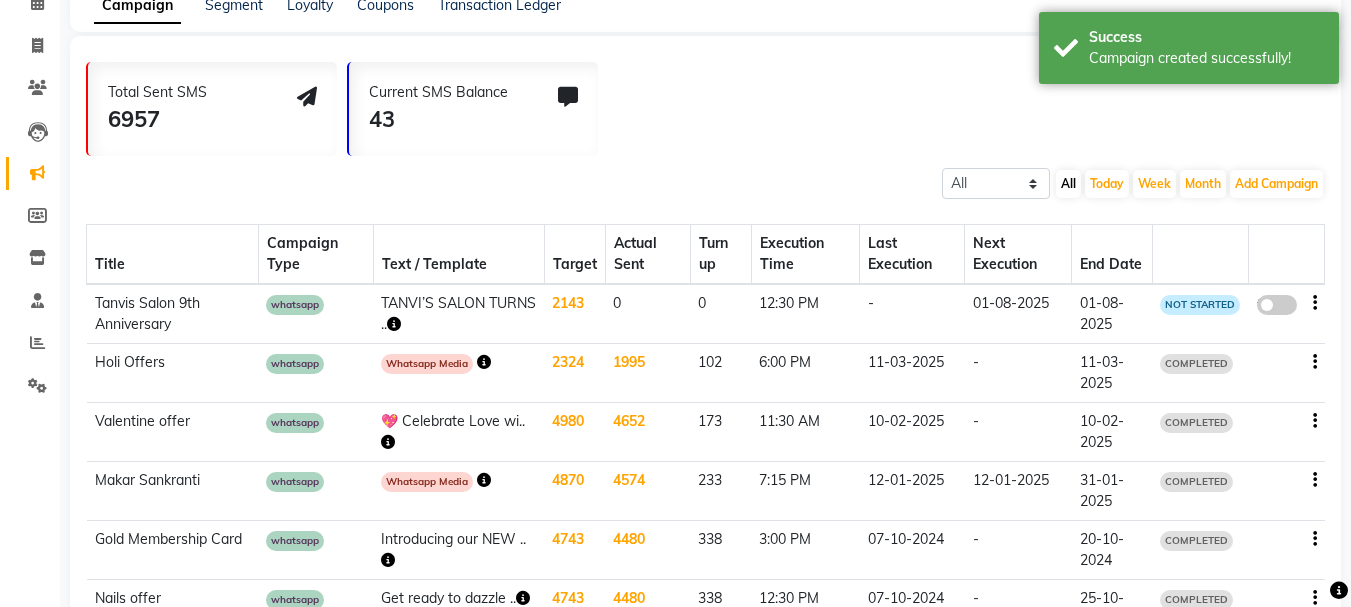 click on "false" 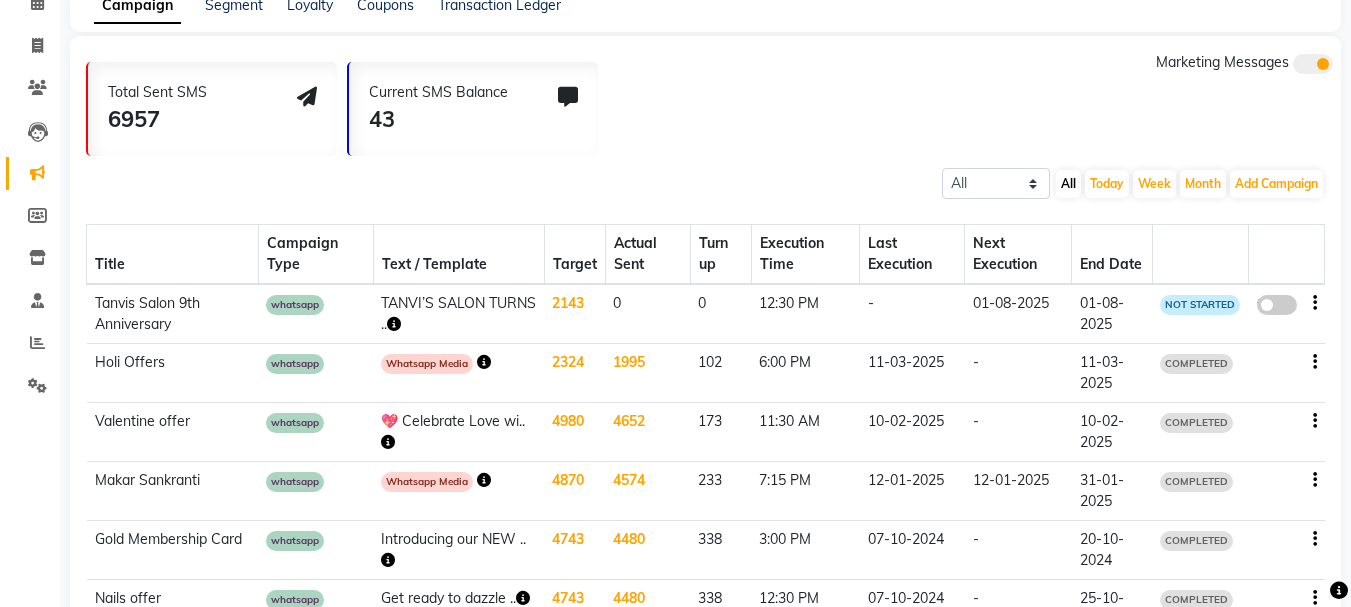 click 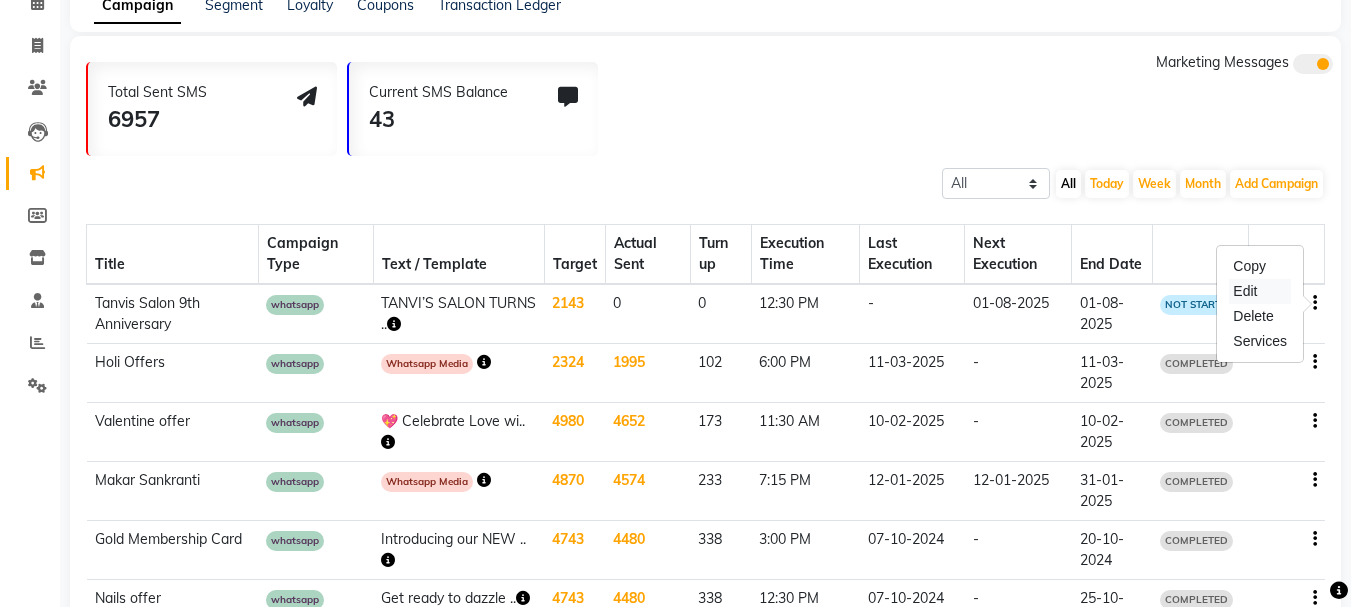 click on "Edit" at bounding box center (1260, 291) 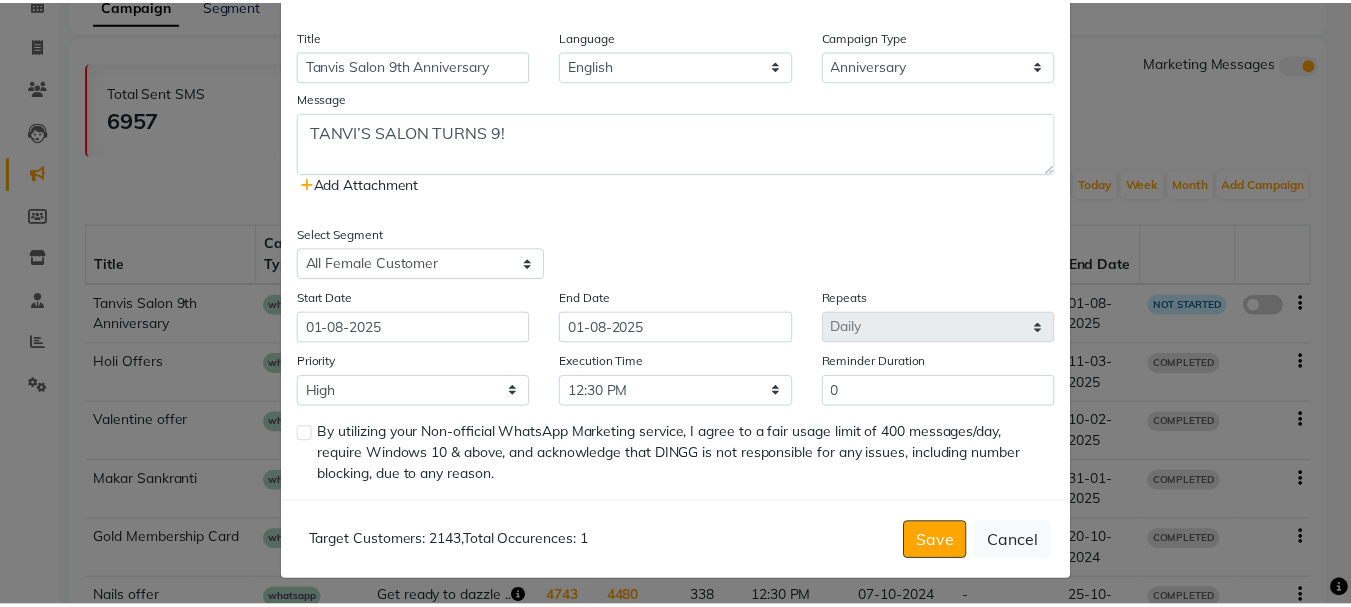 scroll, scrollTop: 453, scrollLeft: 0, axis: vertical 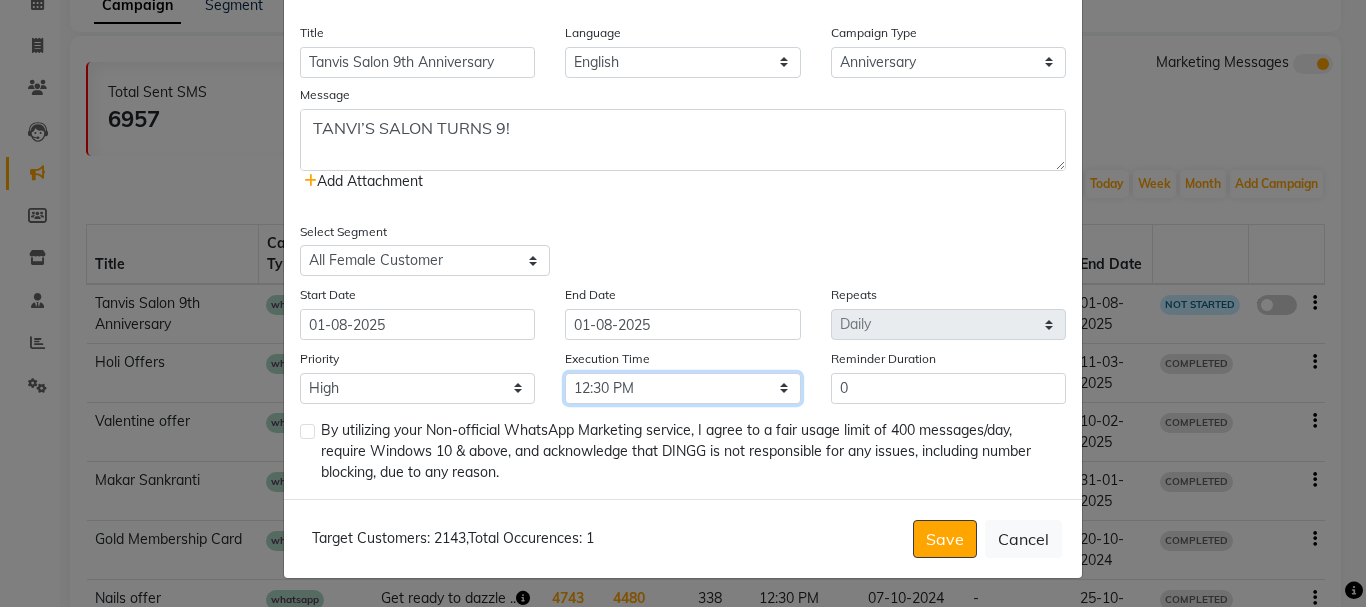 click on "Select 09:00 AM 09:15 AM 09:30 AM 09:45 AM 10:00 AM 10:15 AM 10:30 AM 10:45 AM 11:00 AM 11:15 AM 11:30 AM 11:45 AM 12:00 PM 12:15 PM 12:30 PM 12:45 PM 01:00 PM 01:15 PM 01:30 PM 01:45 PM 02:00 PM 02:15 PM 02:30 PM 02:45 PM 03:00 PM 03:15 PM 03:30 PM 03:45 PM 04:00 PM 04:15 PM 04:30 PM 04:45 PM 05:00 PM 05:15 PM 05:30 PM 05:45 PM 06:00 PM 06:15 PM 06:30 PM 06:45 PM 07:00 PM 07:15 PM 07:30 PM 07:45 PM 08:00 PM 08:15 PM 08:30 PM 08:45 PM 09:00 PM 09:15 PM 09:30 PM 09:45 PM" at bounding box center [682, 388] 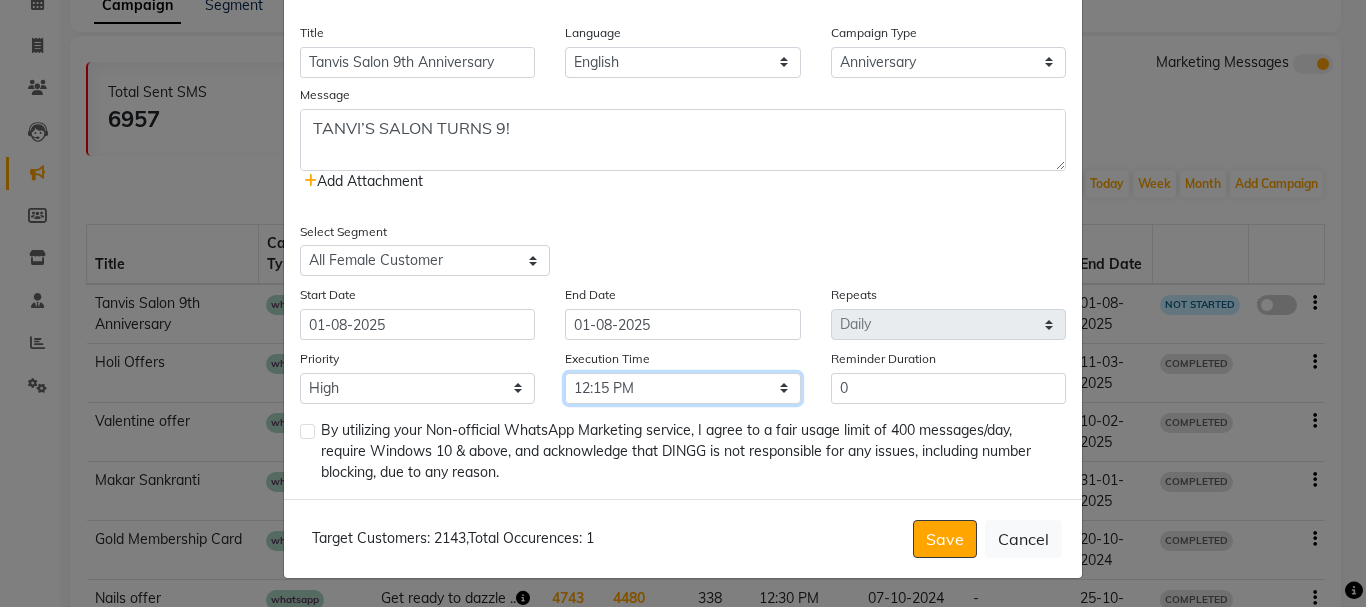 click on "Select 09:00 AM 09:15 AM 09:30 AM 09:45 AM 10:00 AM 10:15 AM 10:30 AM 10:45 AM 11:00 AM 11:15 AM 11:30 AM 11:45 AM 12:00 PM 12:15 PM 12:30 PM 12:45 PM 01:00 PM 01:15 PM 01:30 PM 01:45 PM 02:00 PM 02:15 PM 02:30 PM 02:45 PM 03:00 PM 03:15 PM 03:30 PM 03:45 PM 04:00 PM 04:15 PM 04:30 PM 04:45 PM 05:00 PM 05:15 PM 05:30 PM 05:45 PM 06:00 PM 06:15 PM 06:30 PM 06:45 PM 07:00 PM 07:15 PM 07:30 PM 07:45 PM 08:00 PM 08:15 PM 08:30 PM 08:45 PM 09:00 PM 09:15 PM 09:30 PM 09:45 PM" at bounding box center [682, 388] 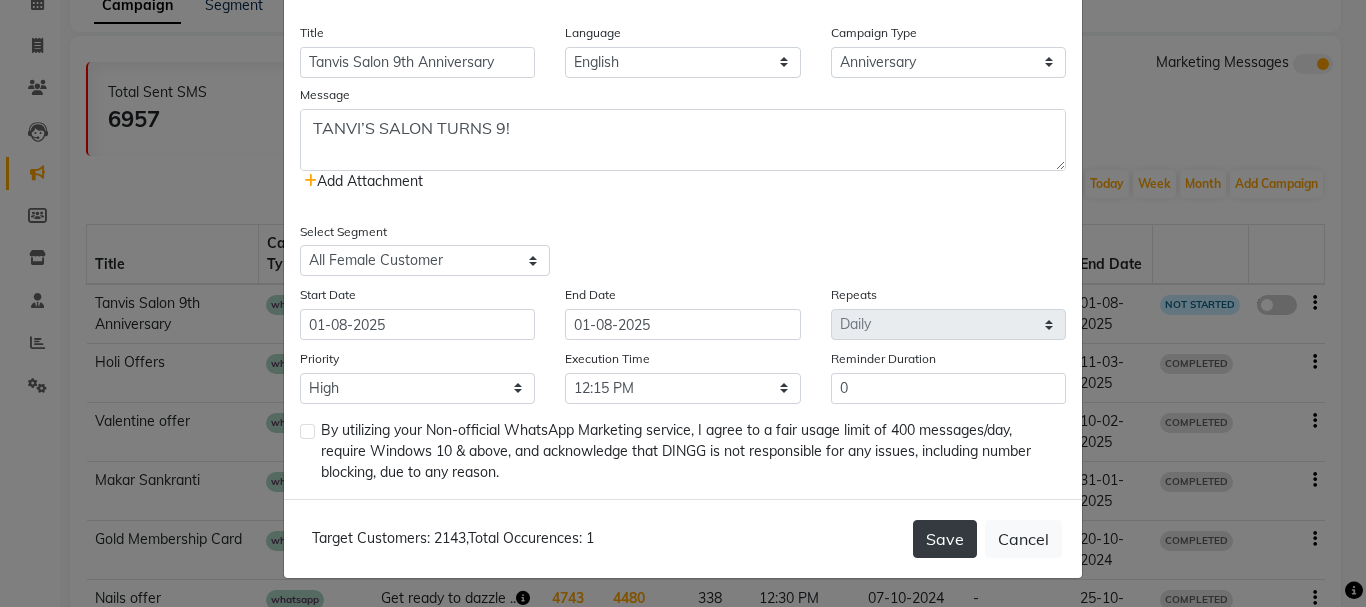 click on "Save" 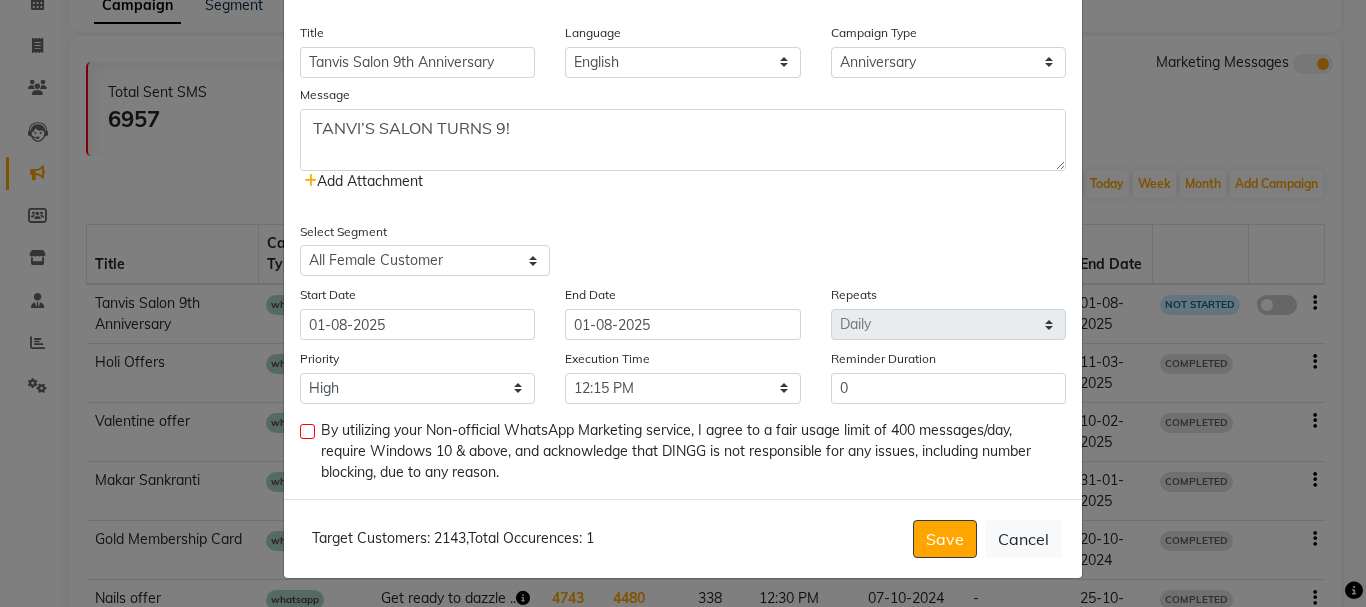 click 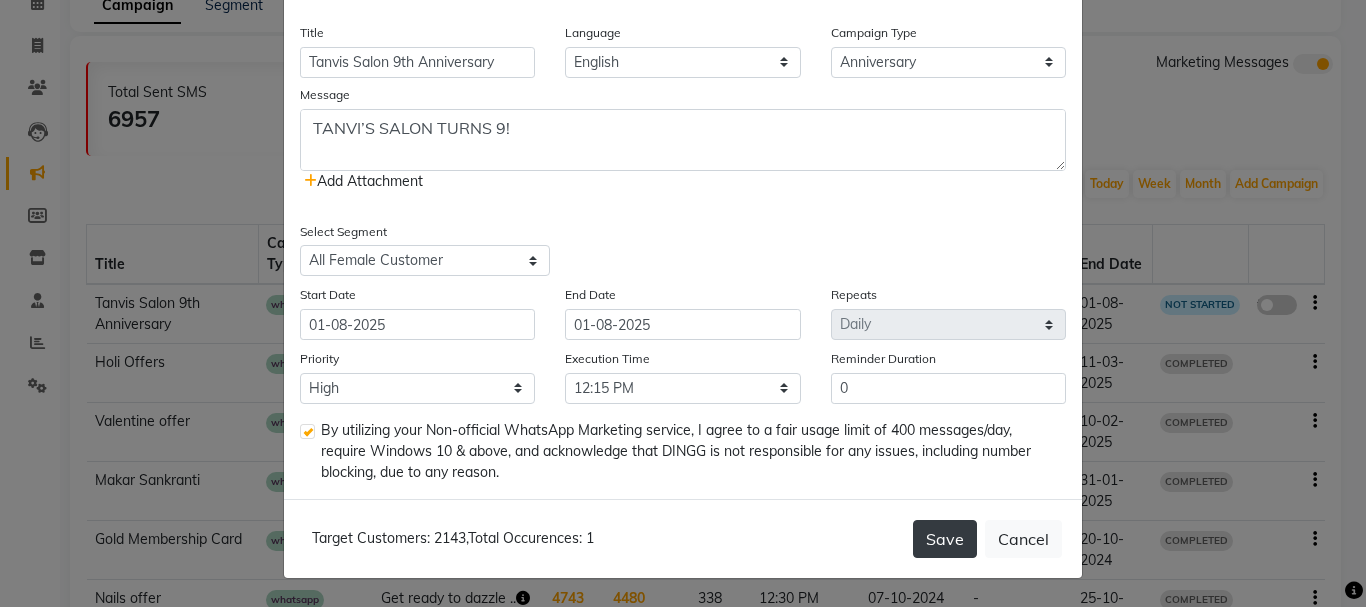 click on "Save" 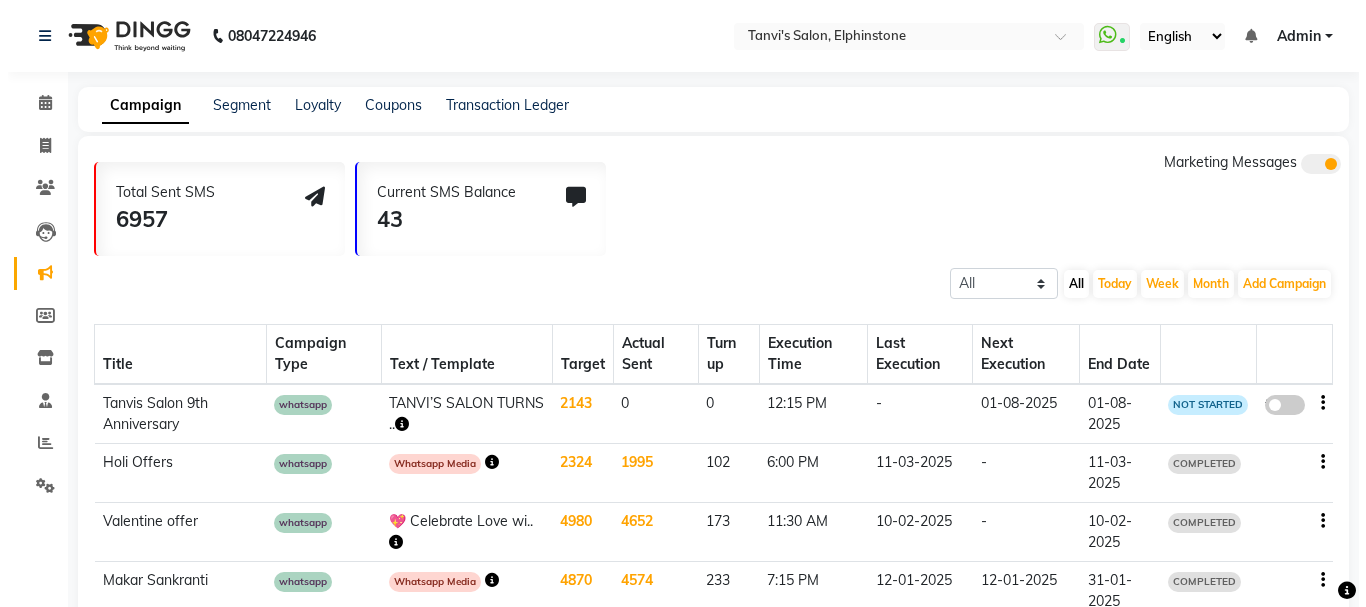 scroll, scrollTop: 100, scrollLeft: 0, axis: vertical 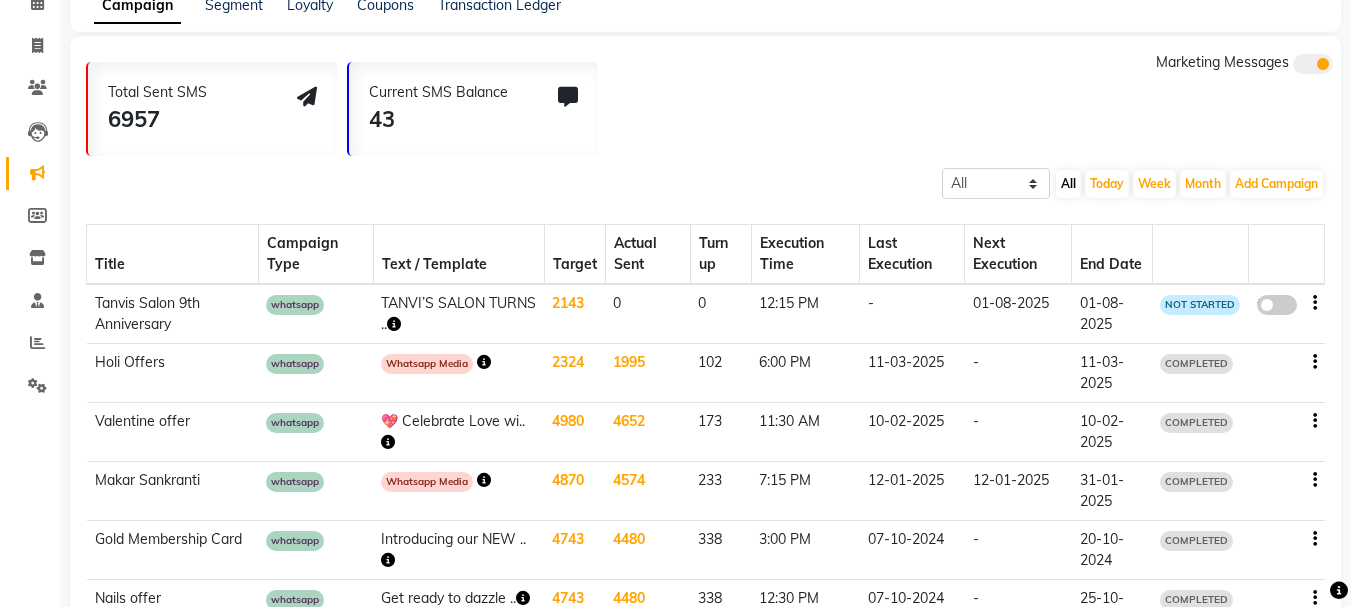 click 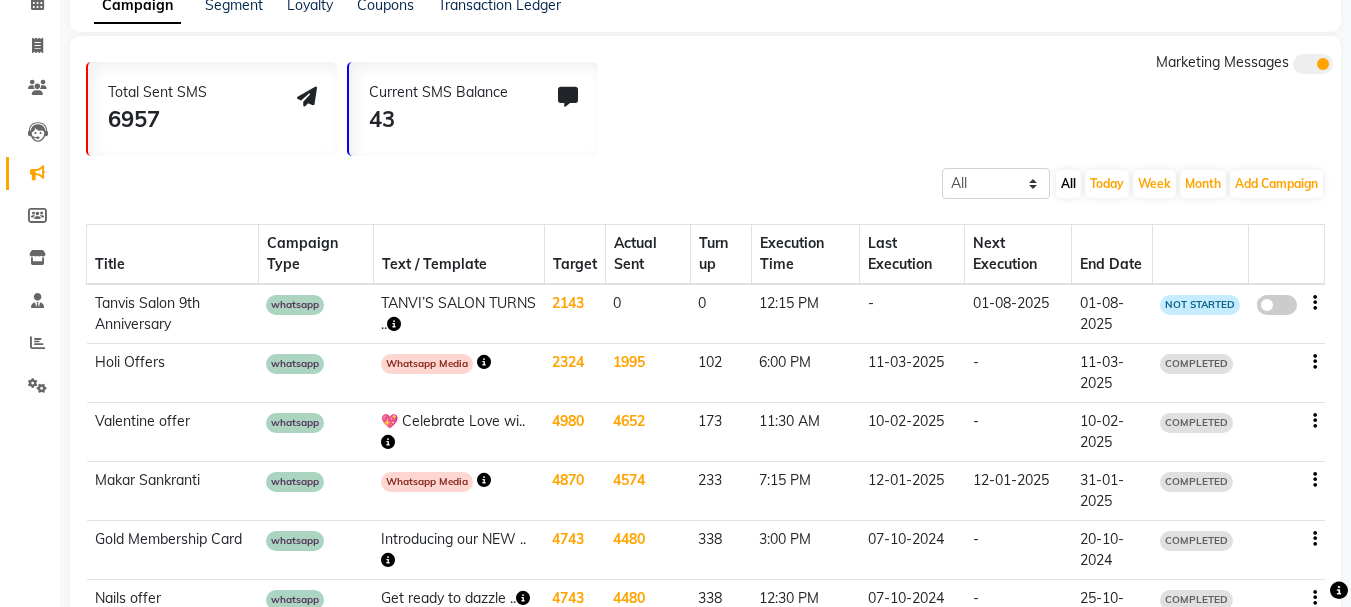 click on "false" 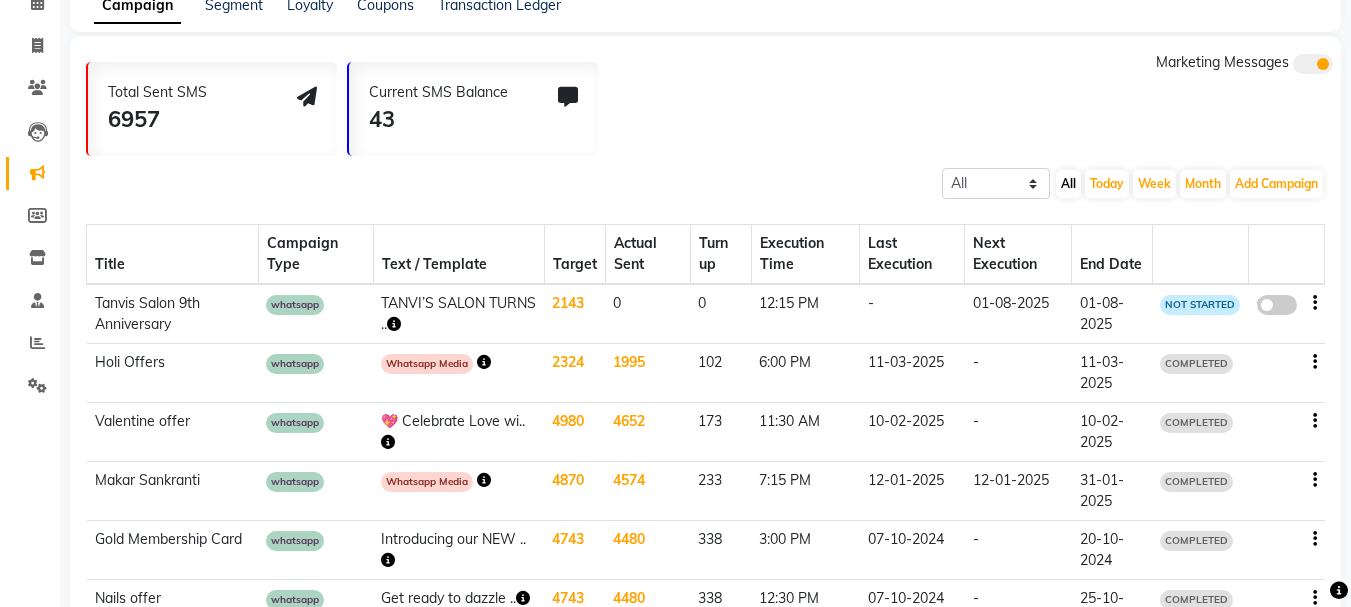 select on "2" 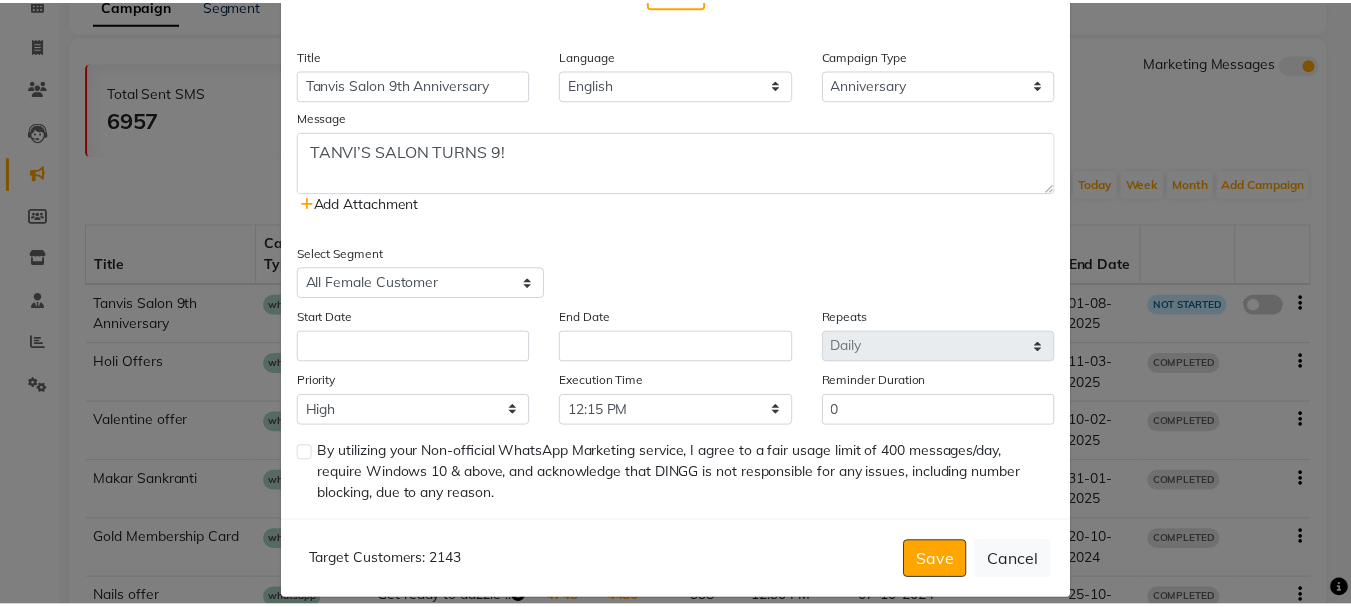 scroll, scrollTop: 453, scrollLeft: 0, axis: vertical 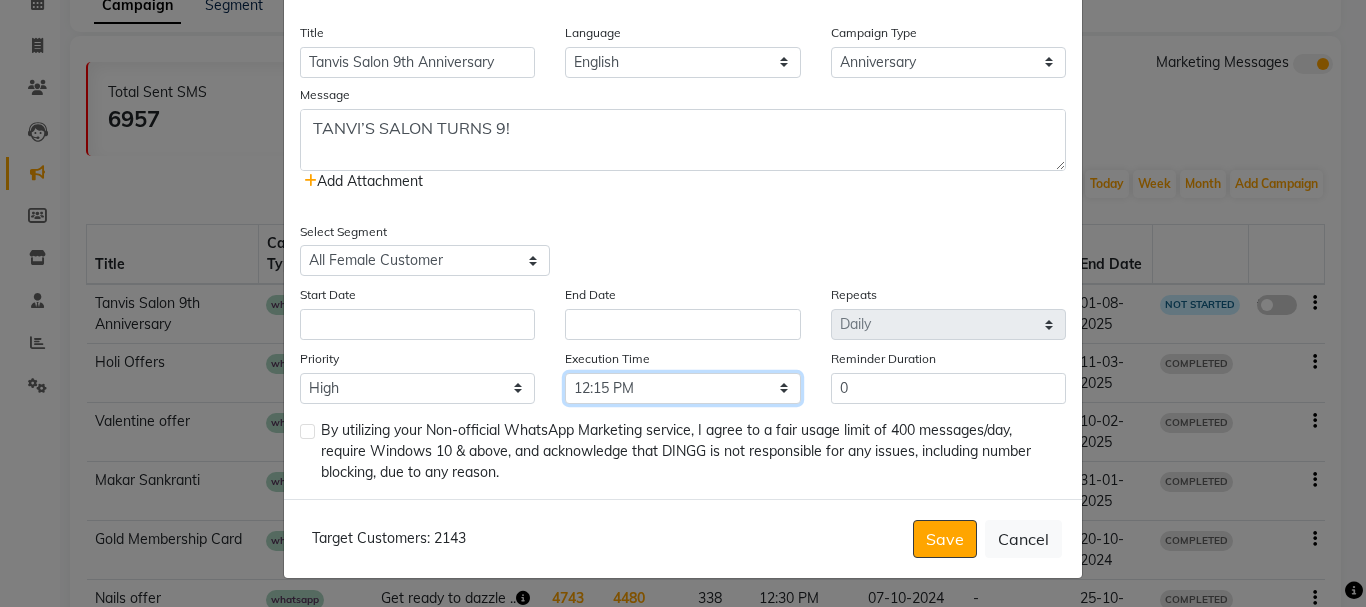 click on "Select 09:00 AM 09:15 AM 09:30 AM 09:45 AM 10:00 AM 10:15 AM 10:30 AM 10:45 AM 11:00 AM 11:15 AM 11:30 AM 11:45 AM 12:00 PM 12:15 PM 12:30 PM 12:45 PM 01:00 PM 01:15 PM 01:30 PM 01:45 PM 02:00 PM 02:15 PM 02:30 PM 02:45 PM 03:00 PM 03:15 PM 03:30 PM 03:45 PM 04:00 PM 04:15 PM 04:30 PM 04:45 PM 05:00 PM 05:15 PM 05:30 PM 05:45 PM 06:00 PM 06:15 PM 06:30 PM 06:45 PM 07:00 PM 07:15 PM 07:30 PM 07:45 PM 08:00 PM 08:15 PM 08:30 PM 08:45 PM 09:00 PM 09:15 PM 09:30 PM 09:45 PM" at bounding box center [682, 388] 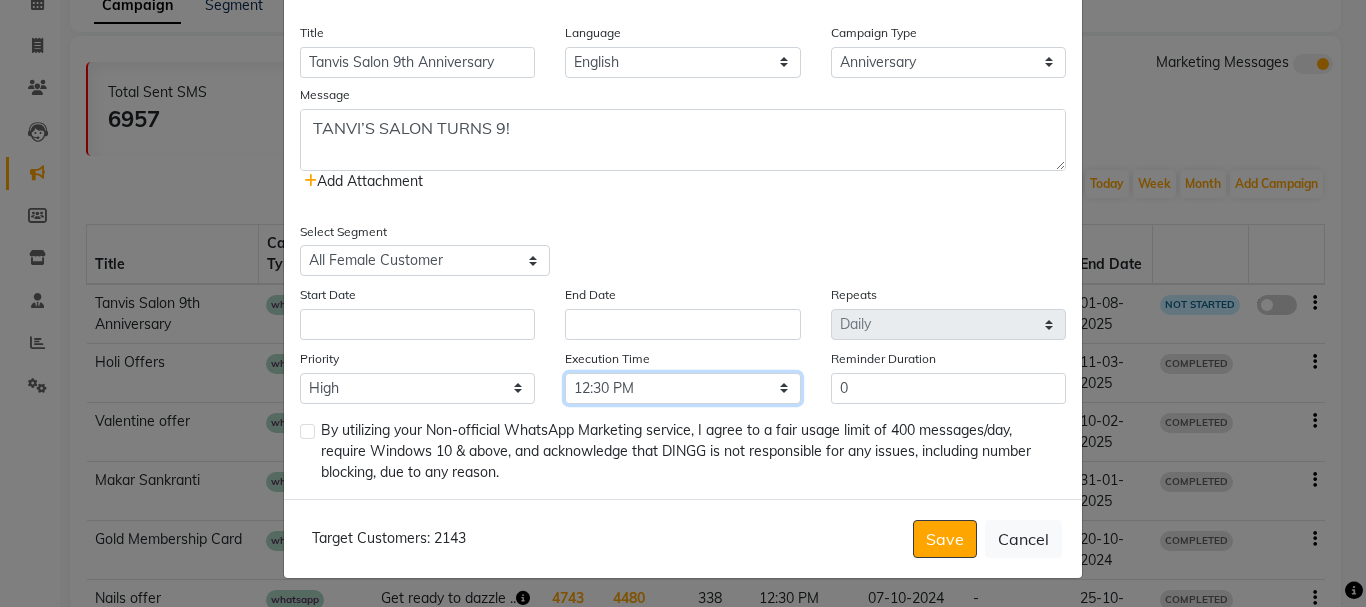 click on "Select 09:00 AM 09:15 AM 09:30 AM 09:45 AM 10:00 AM 10:15 AM 10:30 AM 10:45 AM 11:00 AM 11:15 AM 11:30 AM 11:45 AM 12:00 PM 12:15 PM 12:30 PM 12:45 PM 01:00 PM 01:15 PM 01:30 PM 01:45 PM 02:00 PM 02:15 PM 02:30 PM 02:45 PM 03:00 PM 03:15 PM 03:30 PM 03:45 PM 04:00 PM 04:15 PM 04:30 PM 04:45 PM 05:00 PM 05:15 PM 05:30 PM 05:45 PM 06:00 PM 06:15 PM 06:30 PM 06:45 PM 07:00 PM 07:15 PM 07:30 PM 07:45 PM 08:00 PM 08:15 PM 08:30 PM 08:45 PM 09:00 PM 09:15 PM 09:30 PM 09:45 PM" at bounding box center (682, 388) 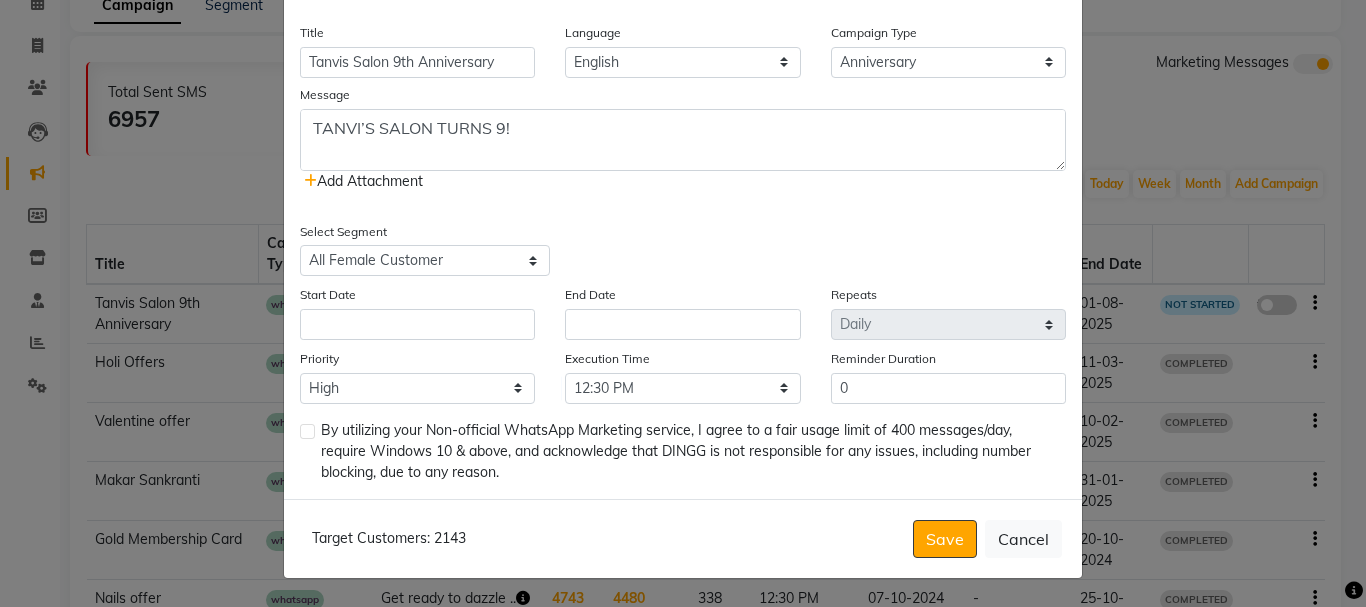 click 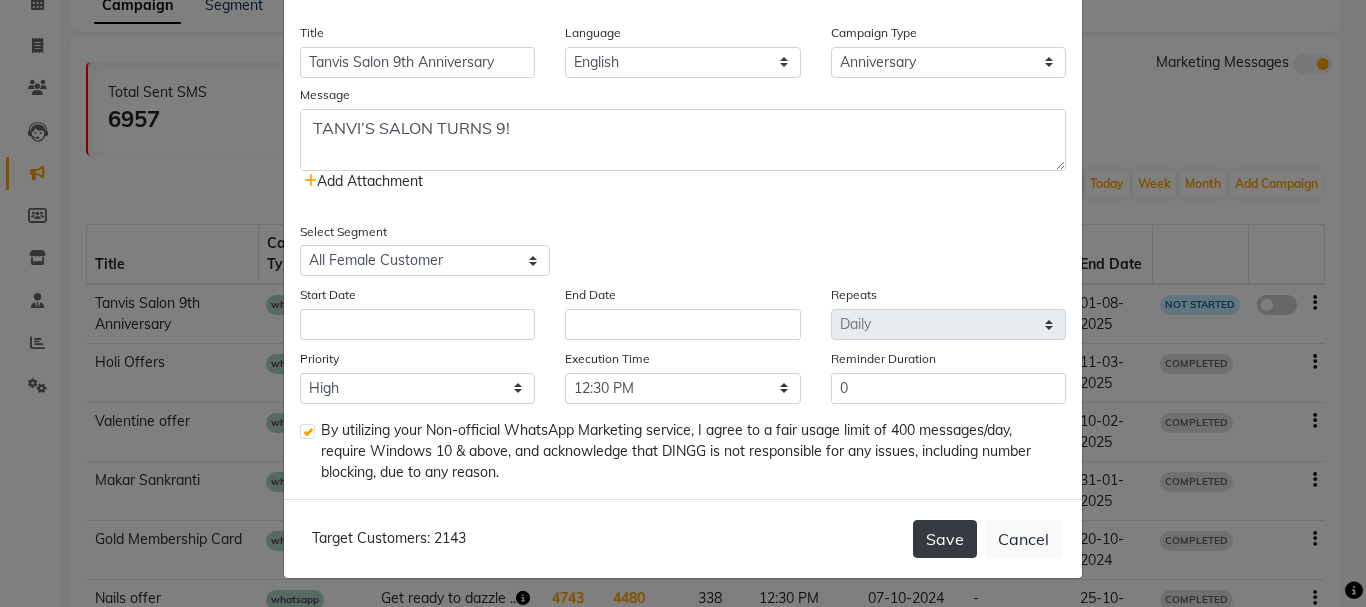click on "Save" 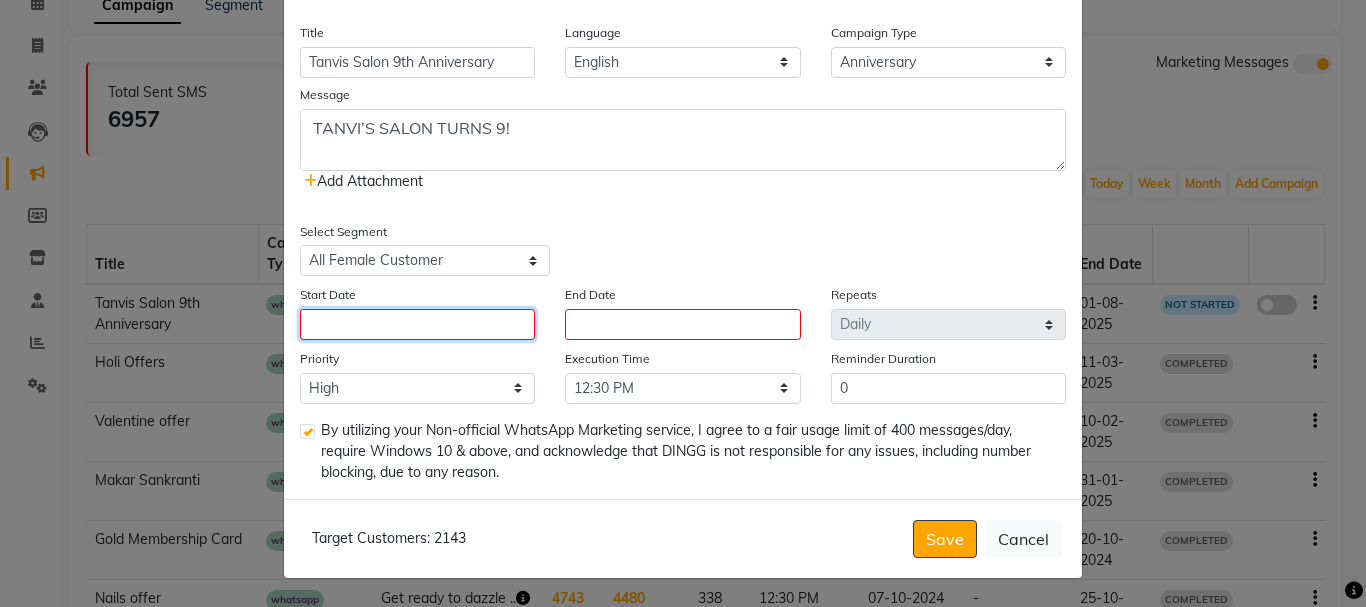click 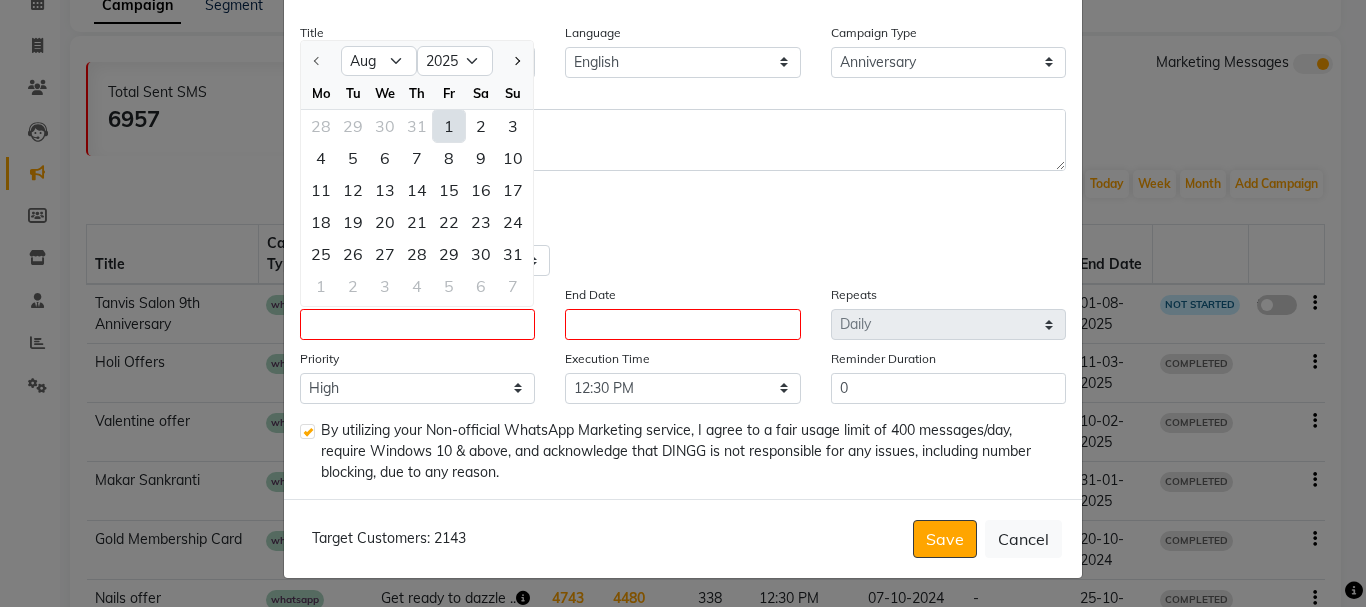 click on "1" 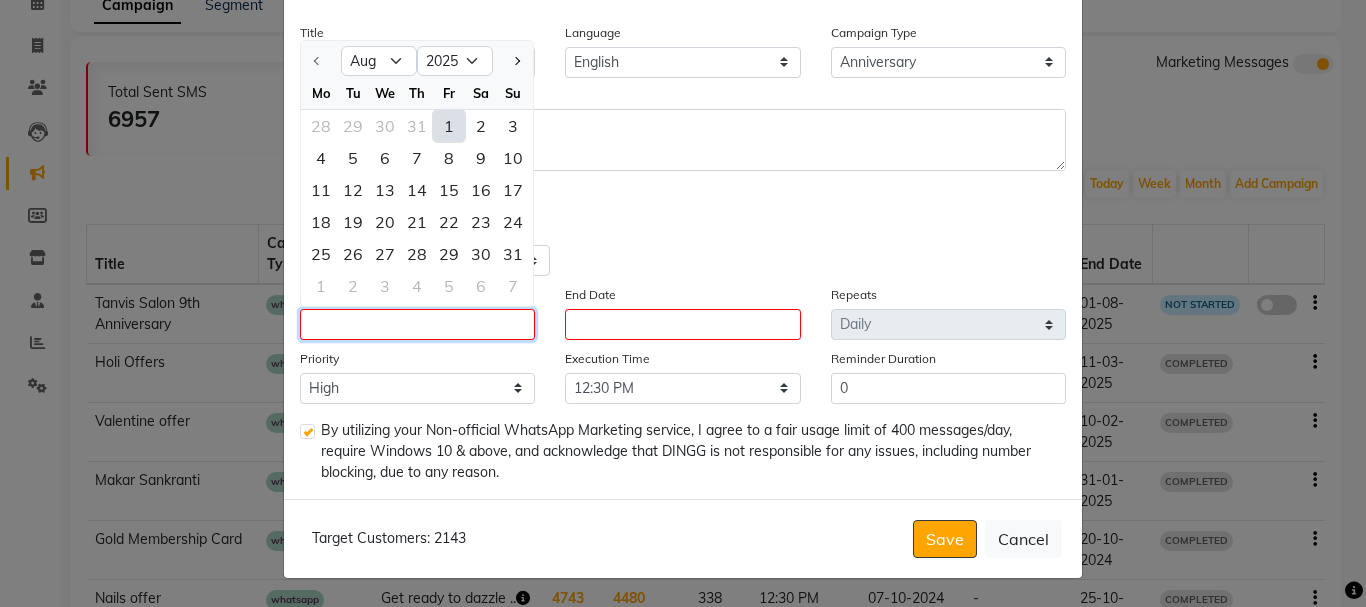 type on "01-08-2025" 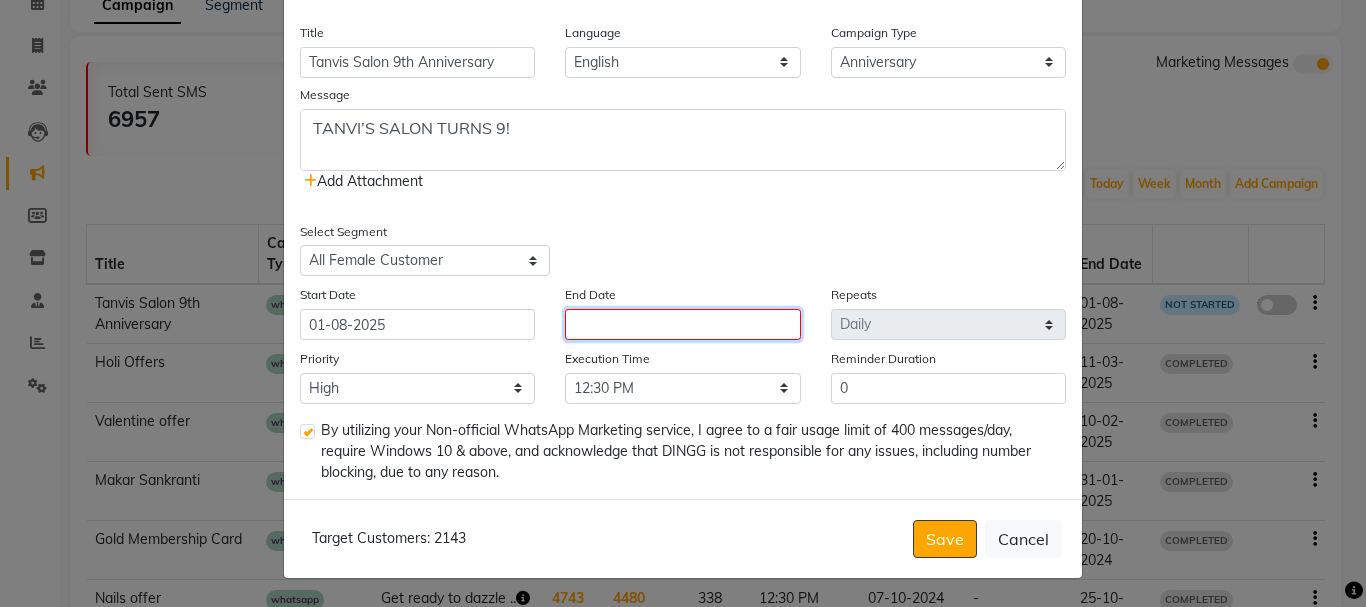 click 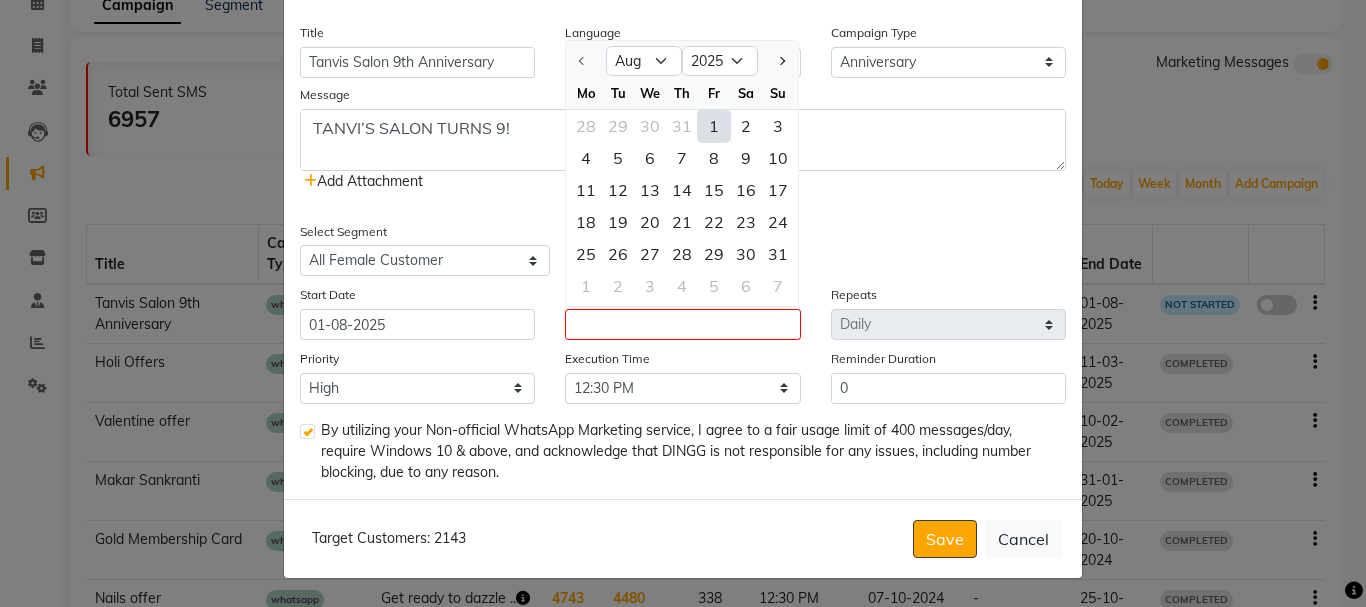 click on "1" 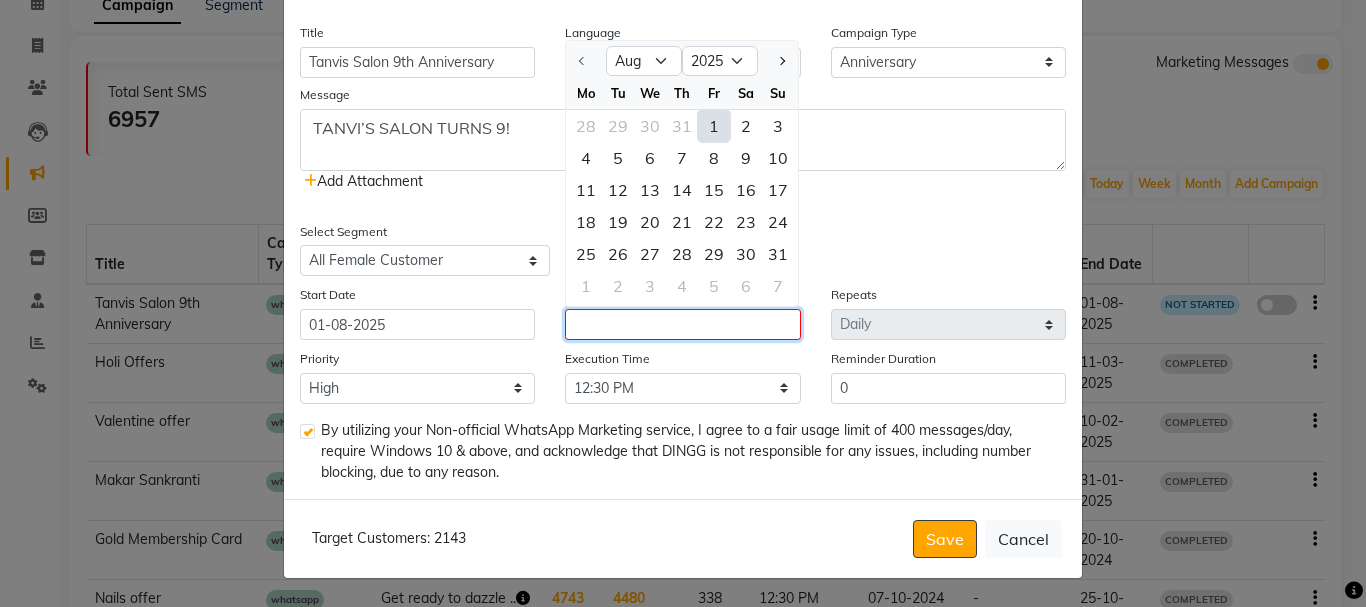 type on "01-08-2025" 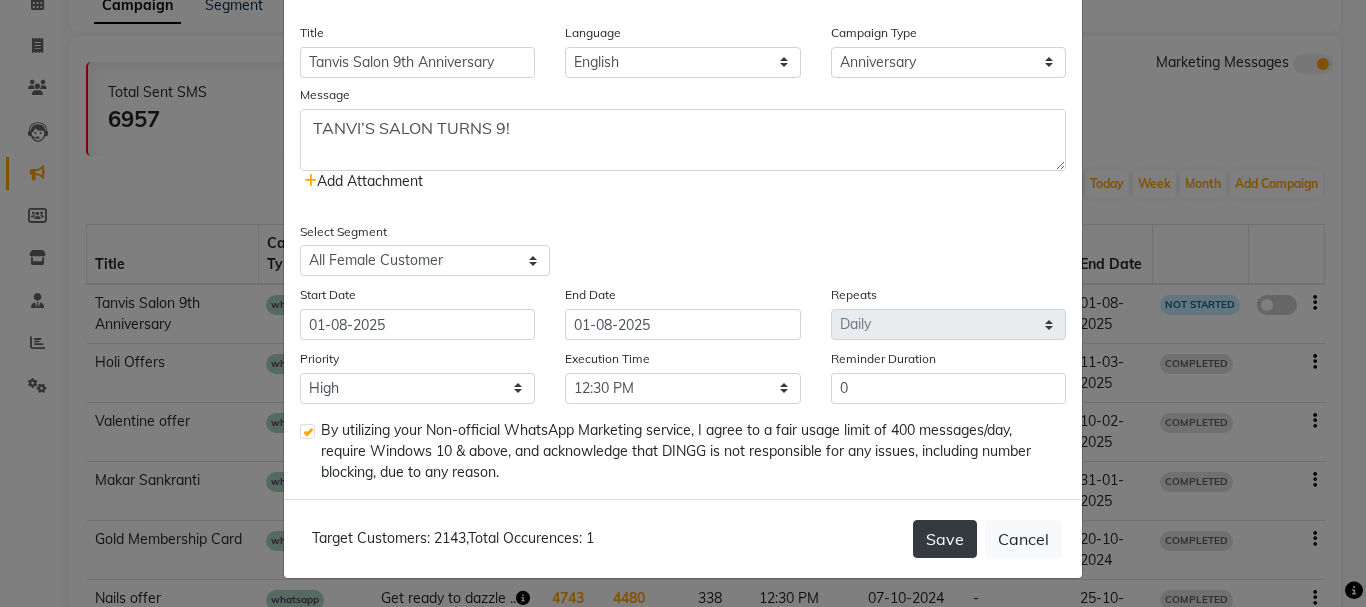 click on "Save" 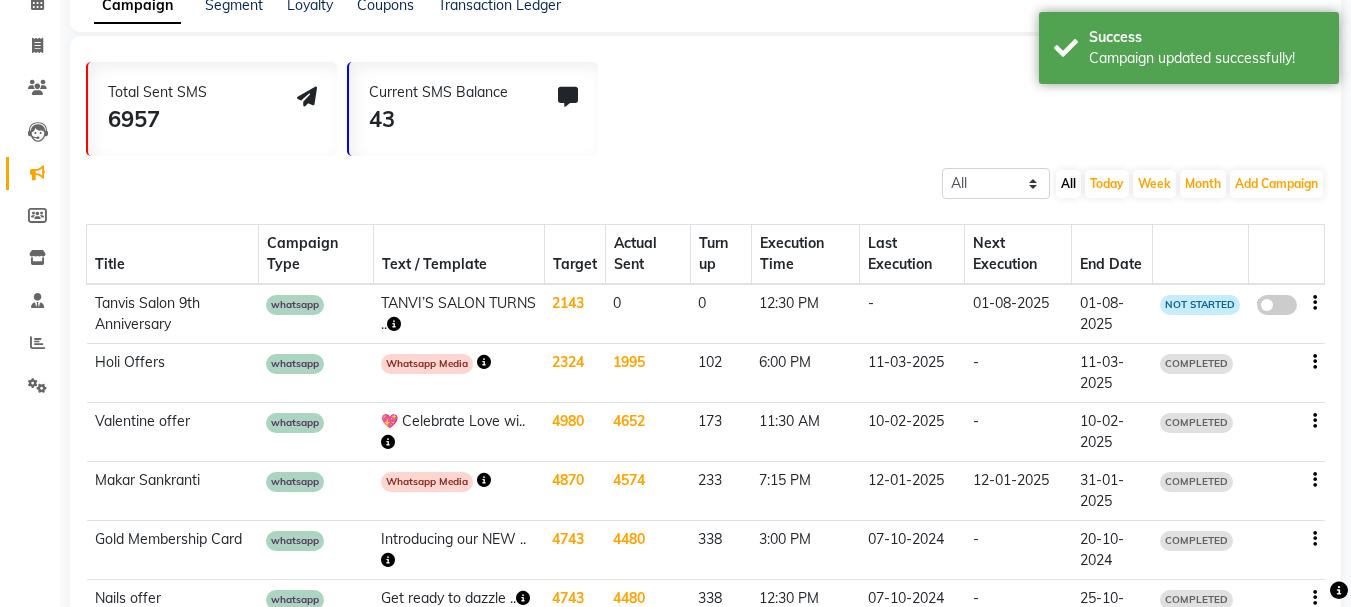 click 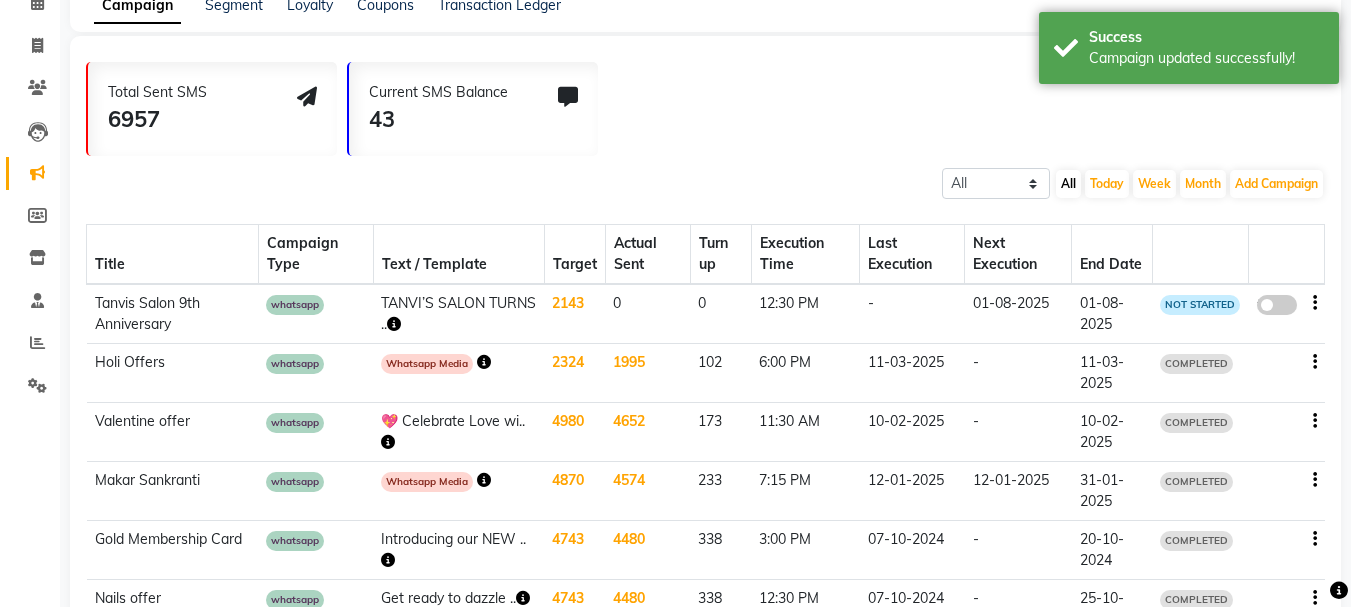 click on "false" 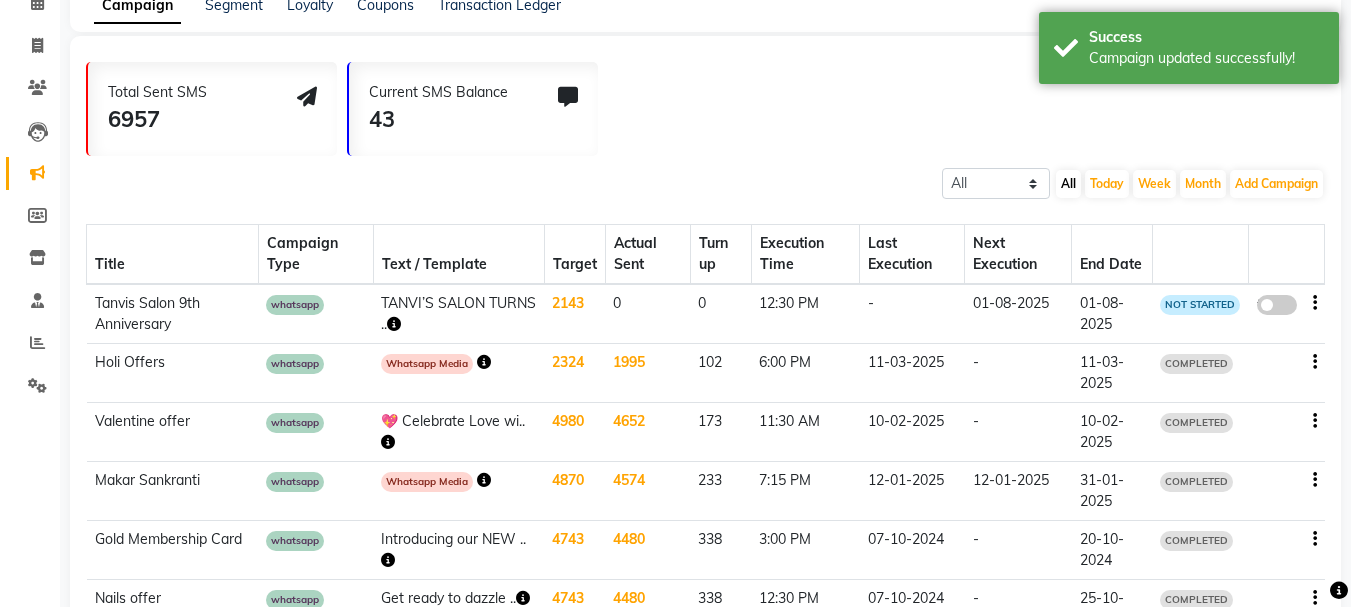 select on "2" 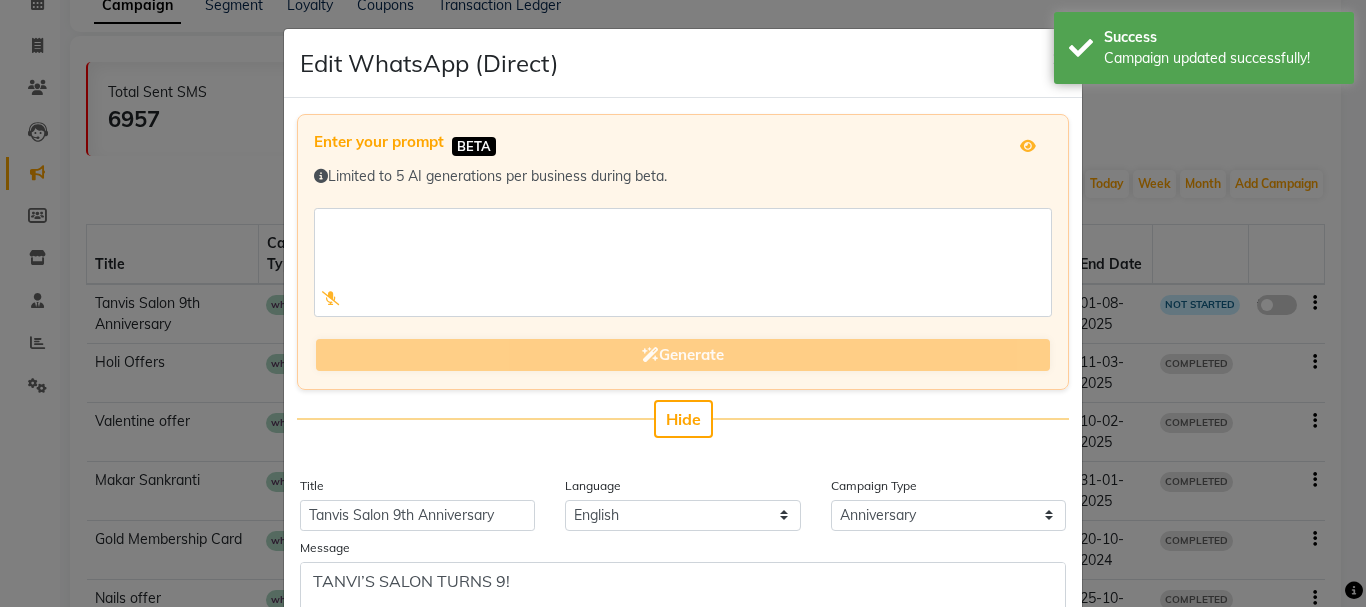 click on "×" 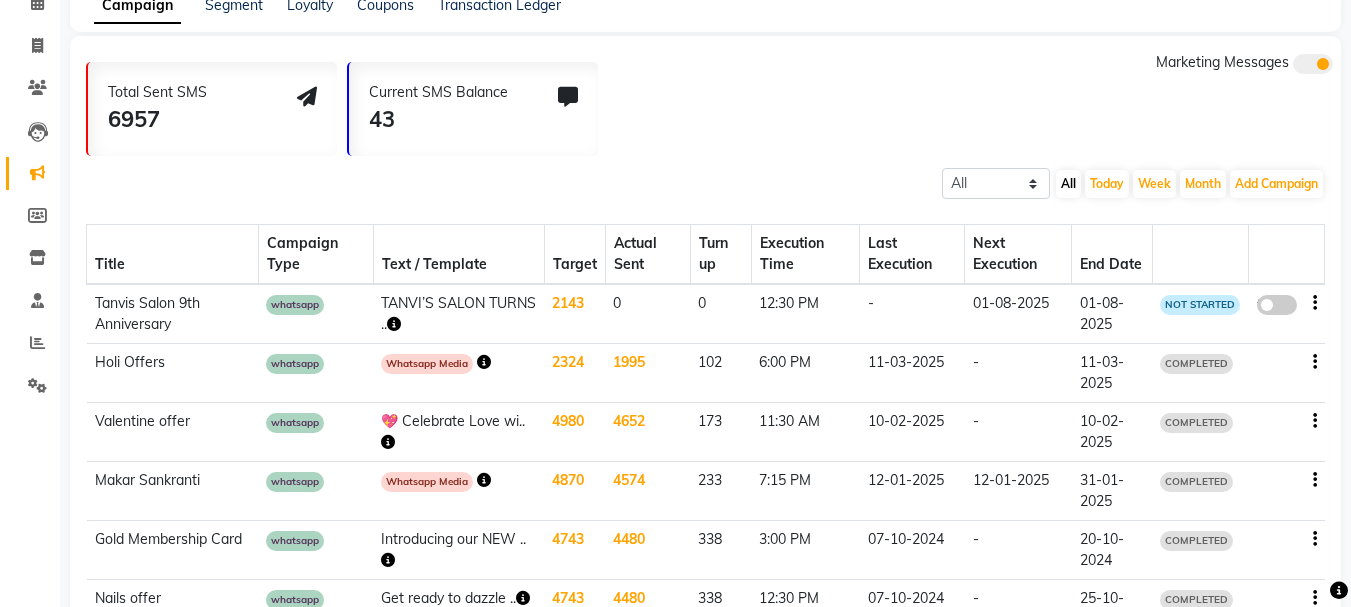click 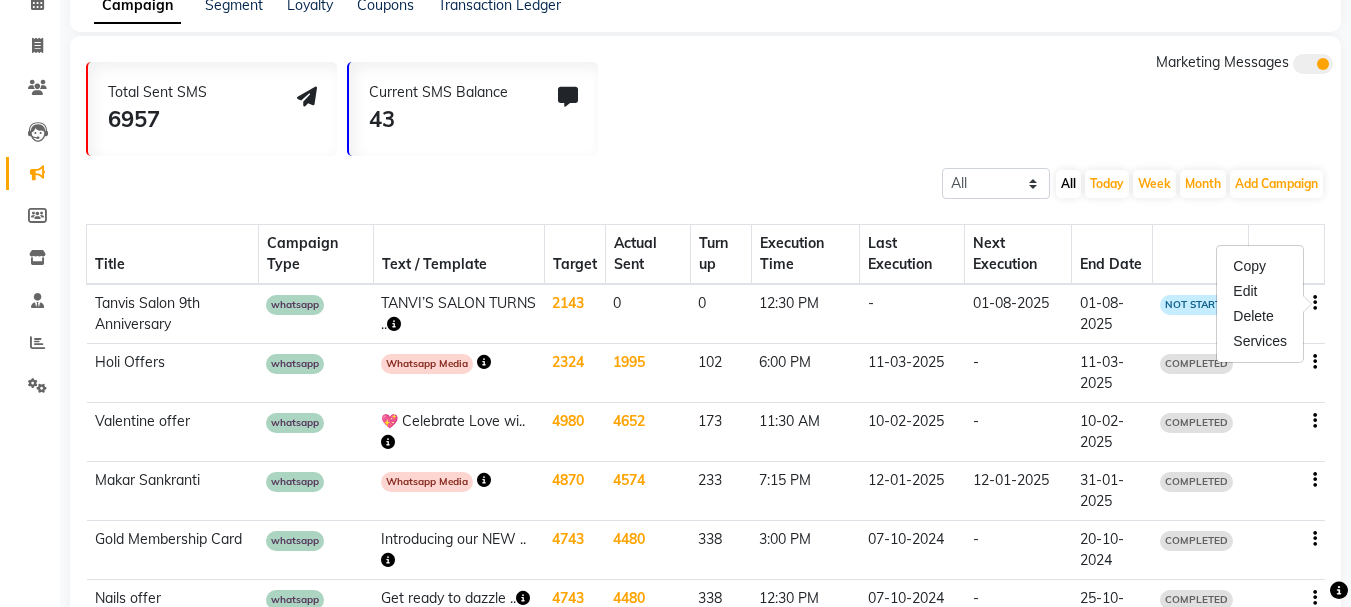 click on "Total Sent SMS 6957 Current SMS Balance 43 Marketing Messages" 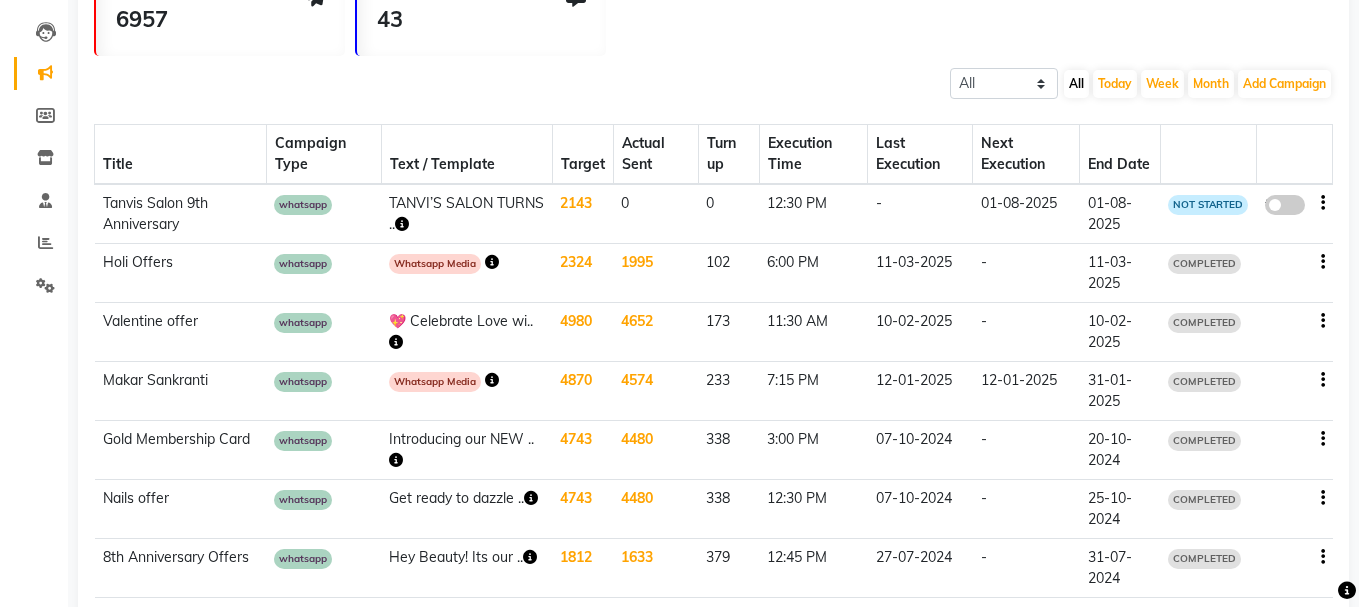 scroll, scrollTop: 0, scrollLeft: 0, axis: both 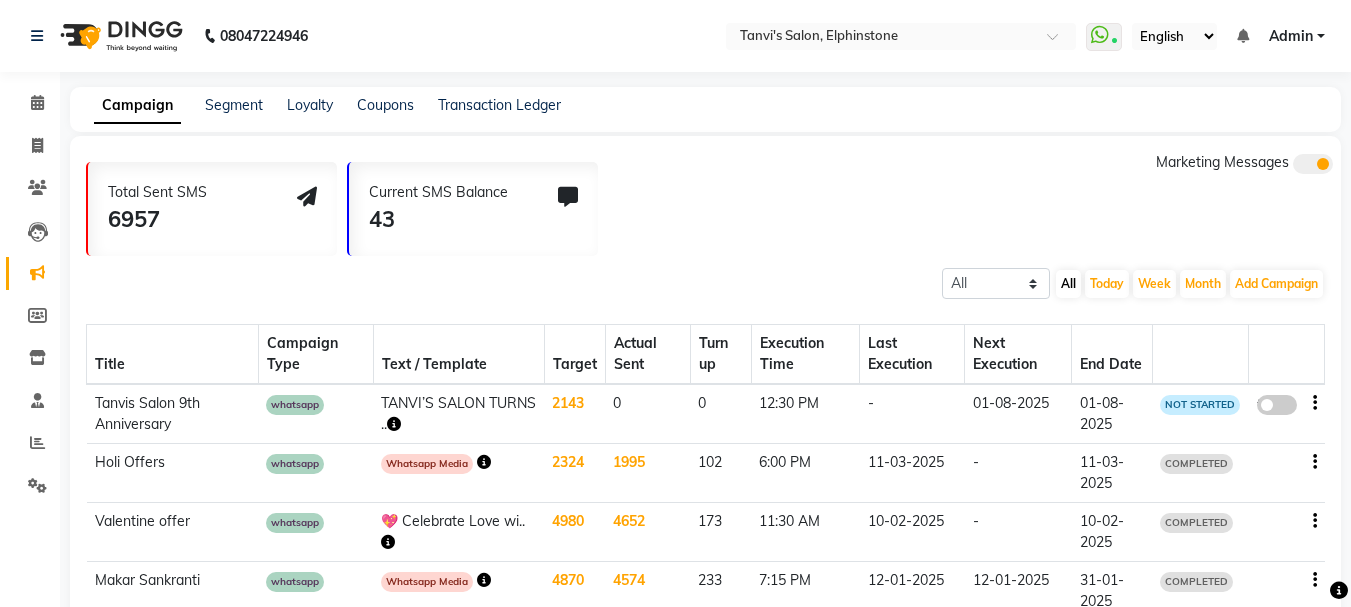 click 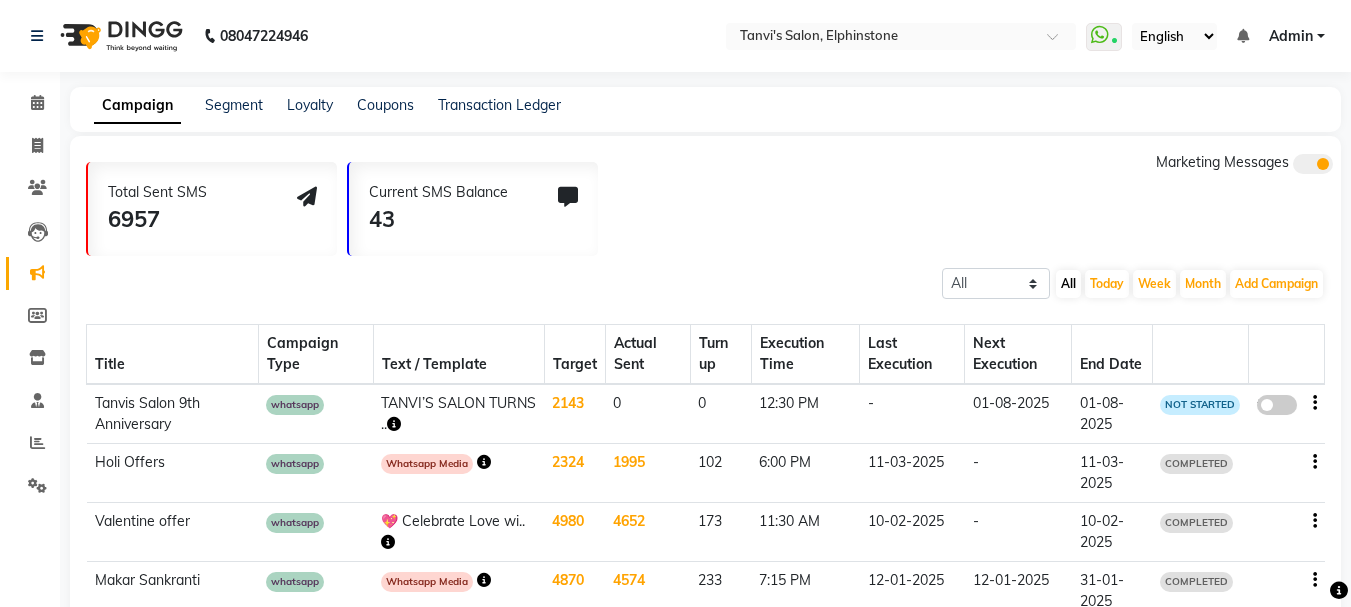 click on "false" 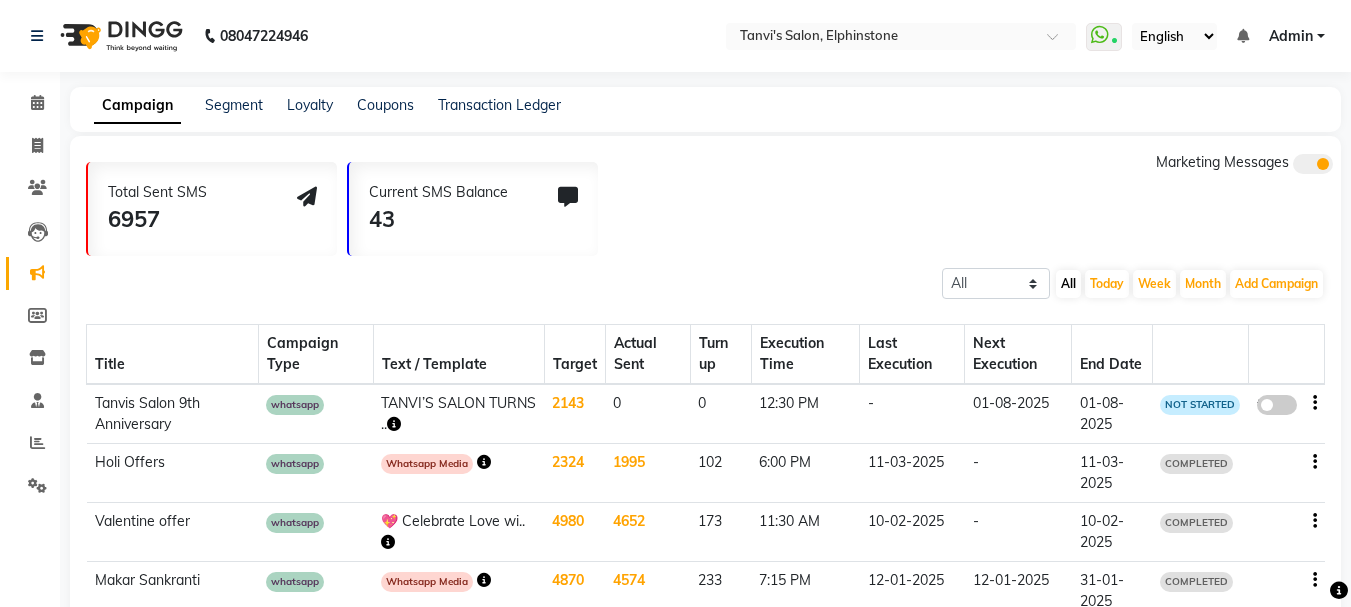 select on "2" 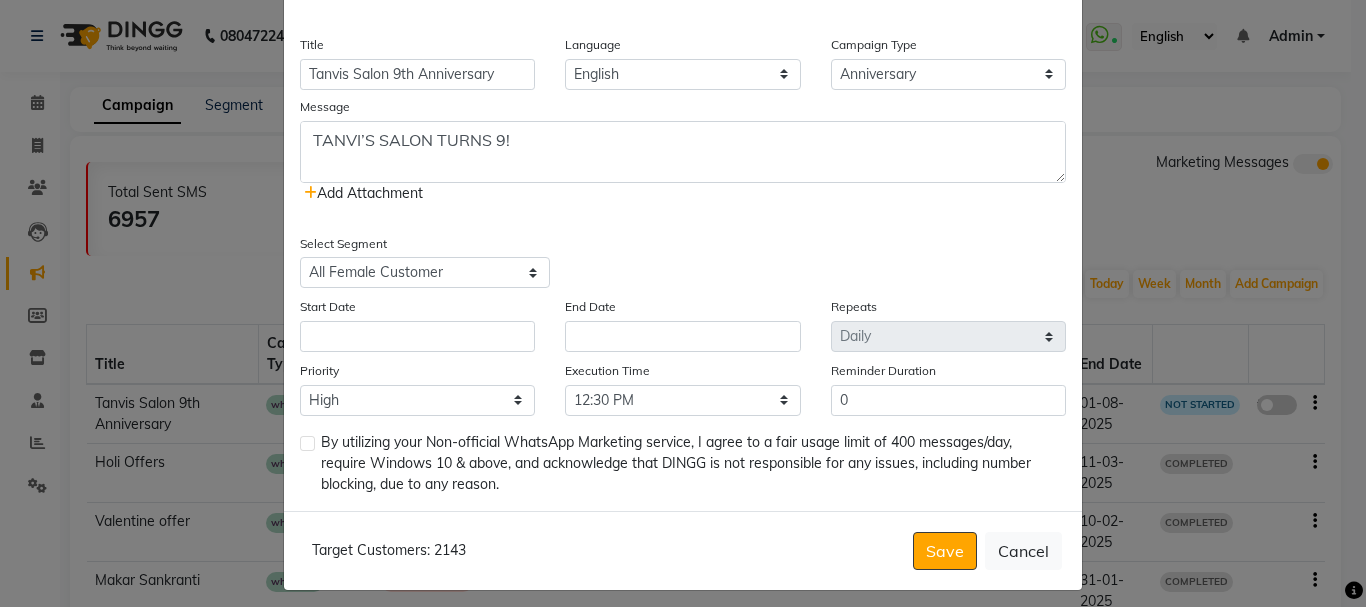 scroll, scrollTop: 453, scrollLeft: 0, axis: vertical 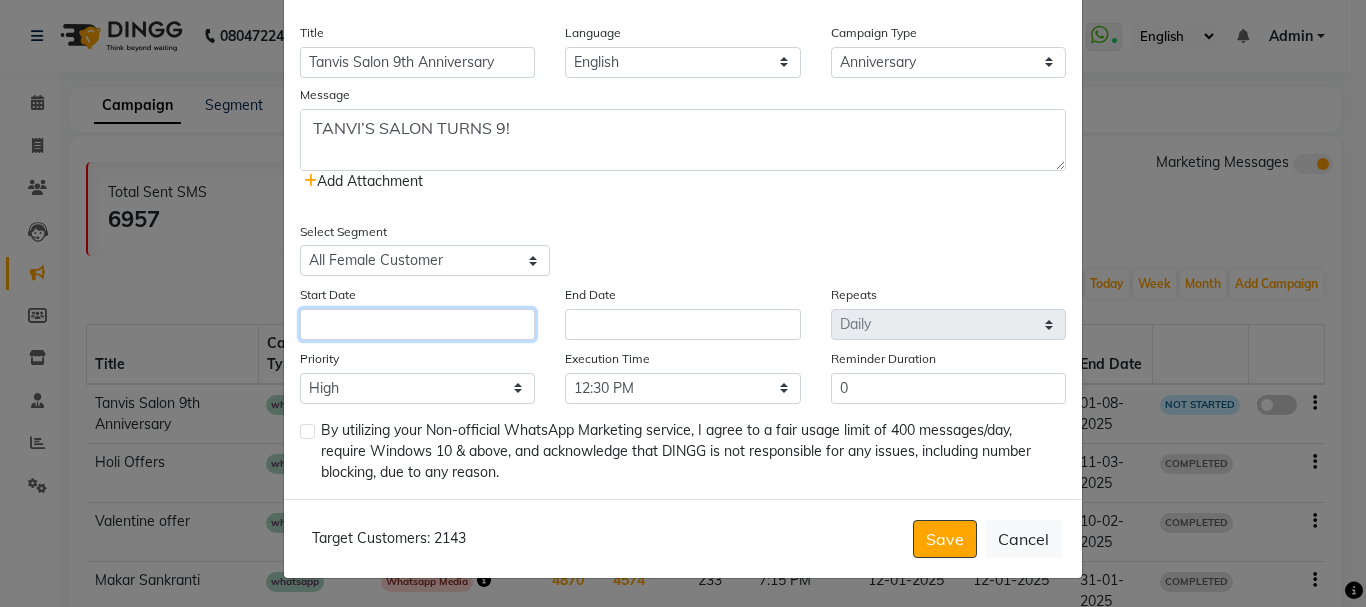 click 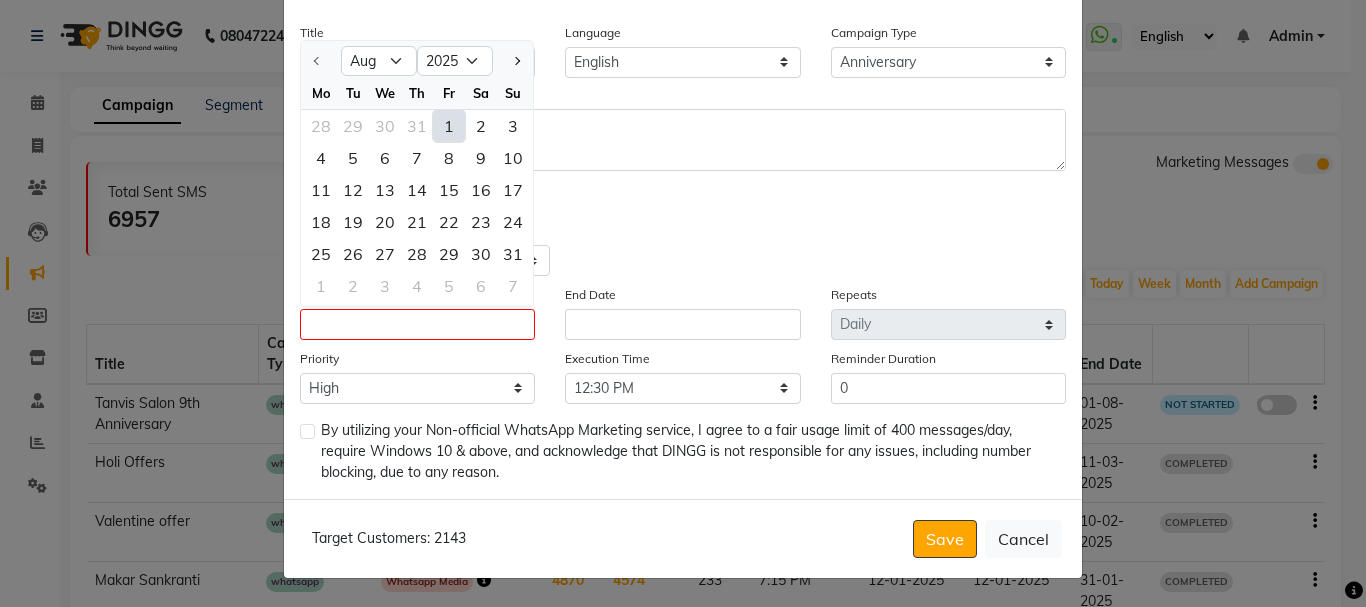 click on "1" 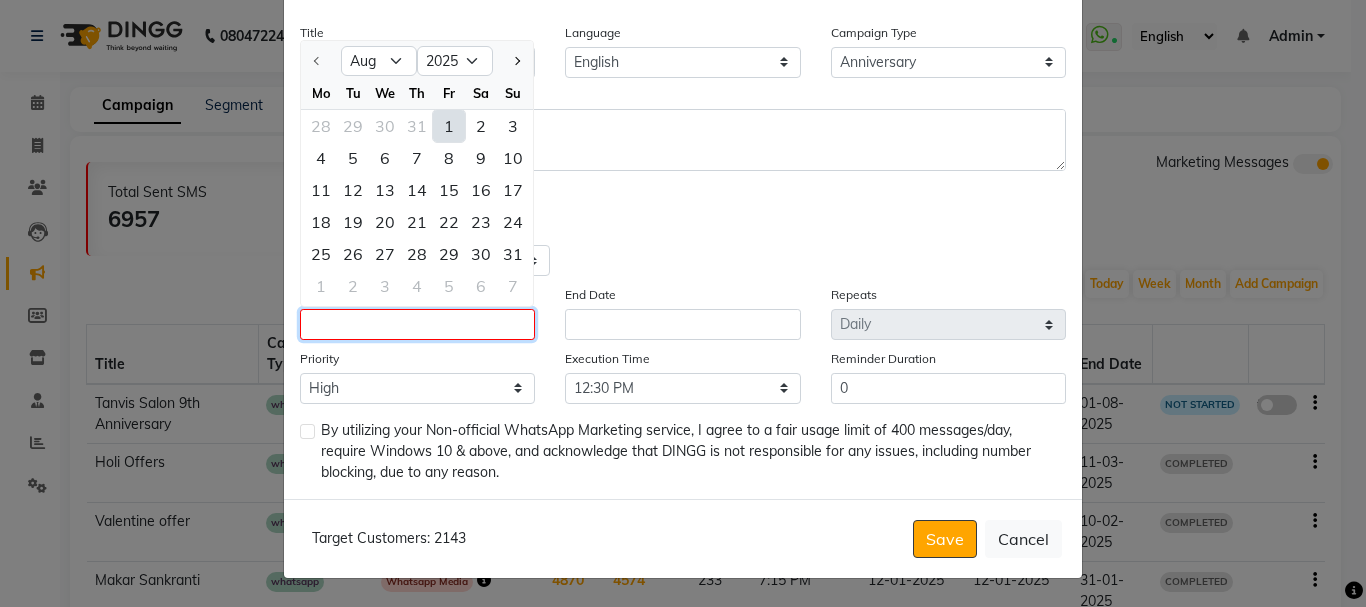 type on "01-08-2025" 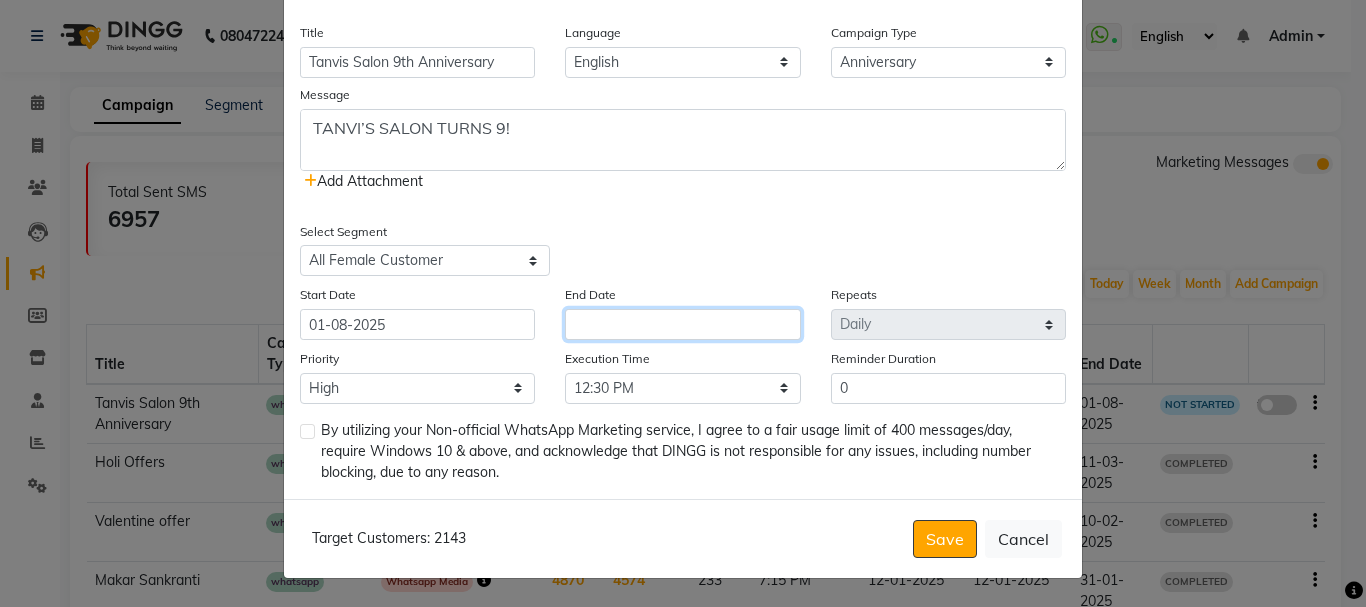 drag, startPoint x: 620, startPoint y: 321, endPoint x: 616, endPoint y: 308, distance: 13.601471 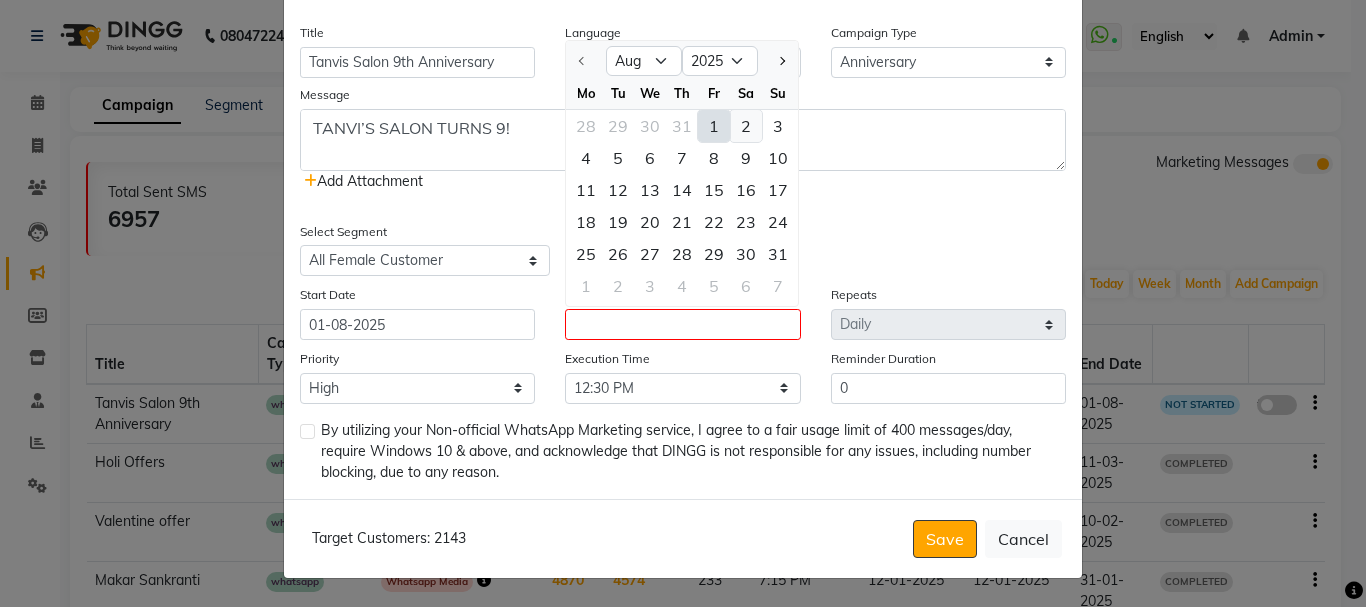 click on "2" 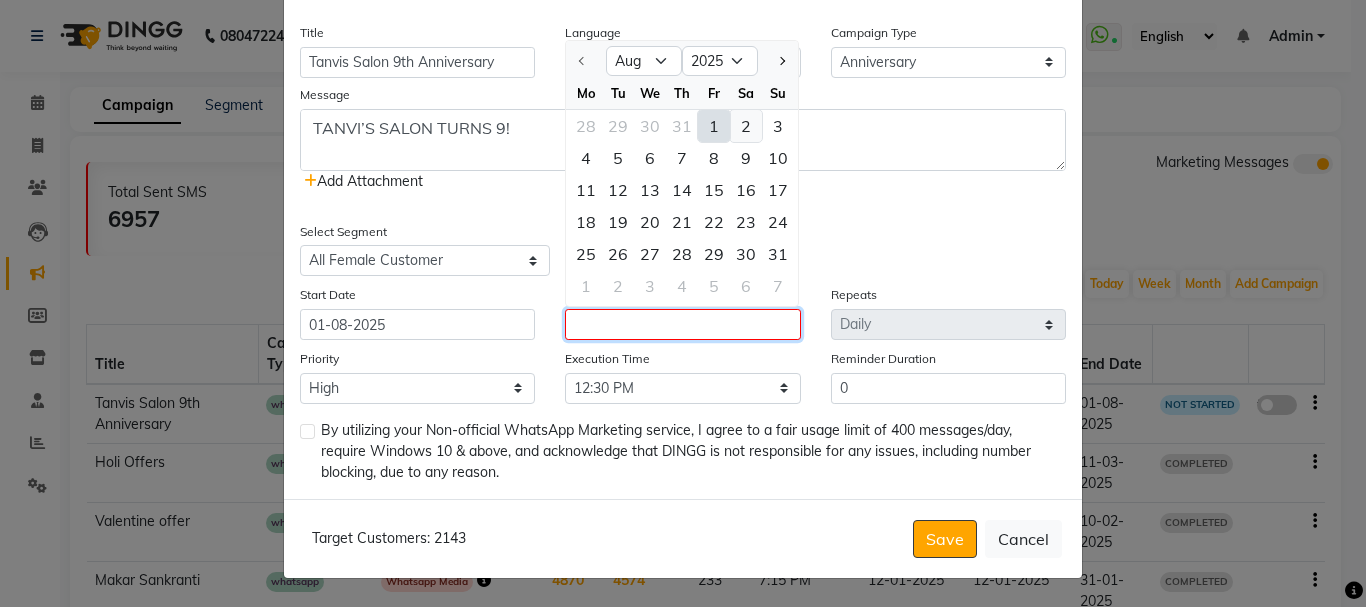 type on "02-08-2025" 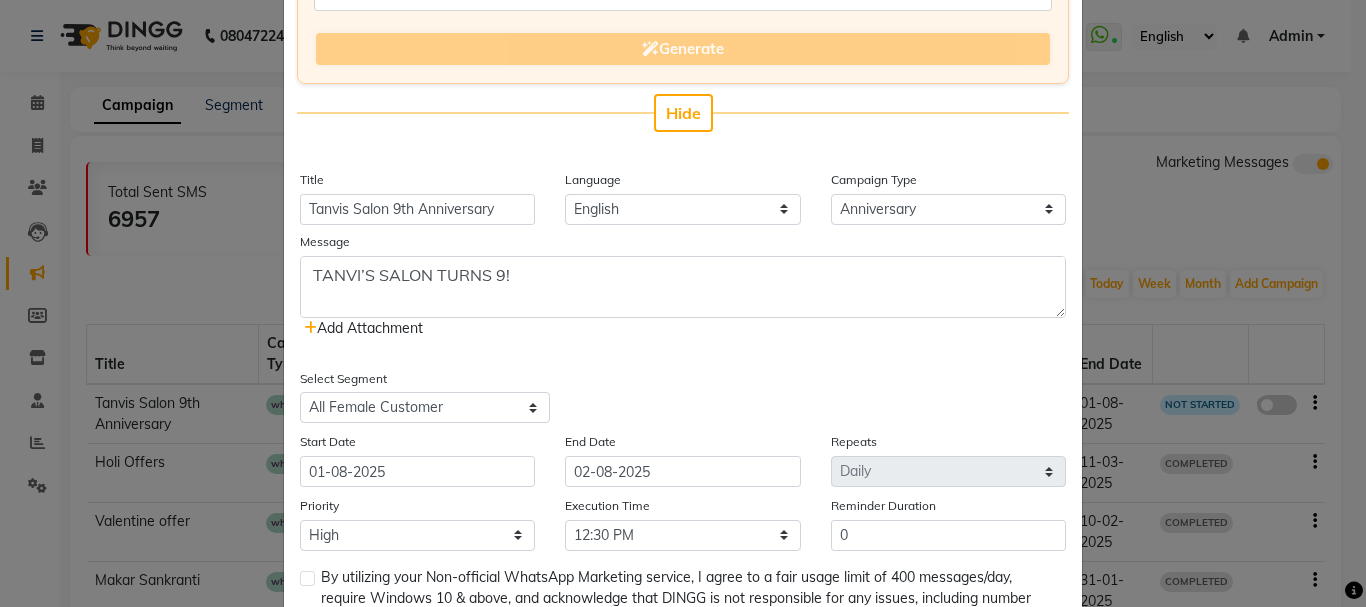 scroll, scrollTop: 453, scrollLeft: 0, axis: vertical 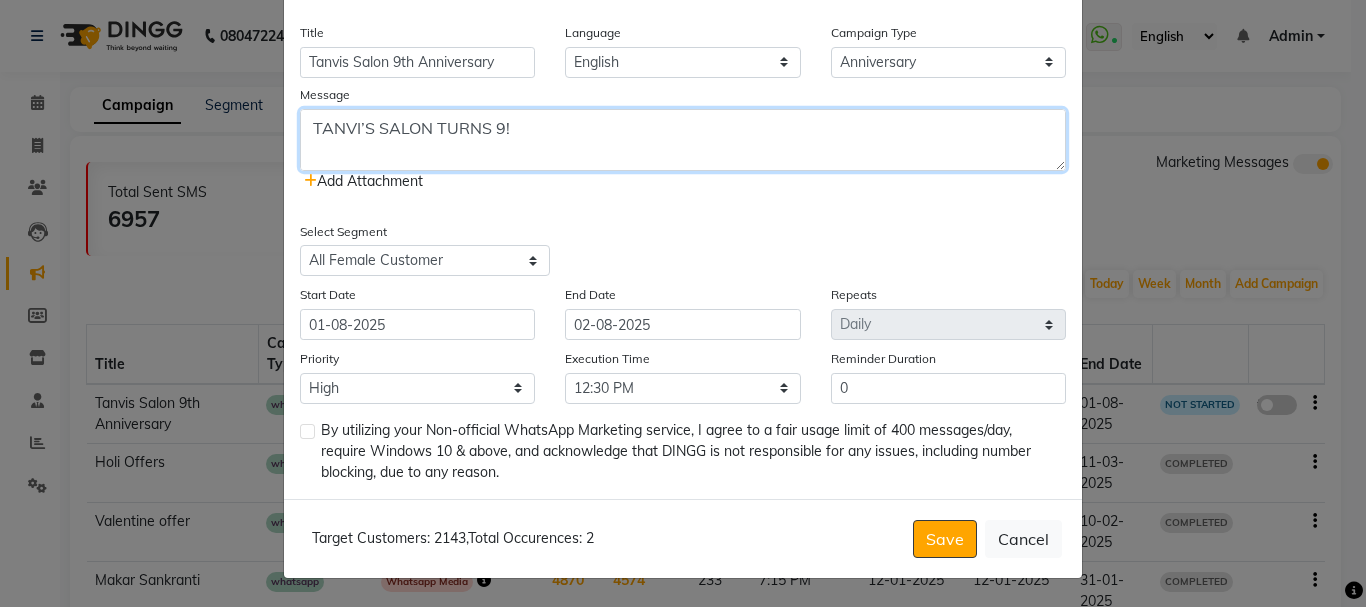 click on "TANVI’S SALON TURNS 9!
We’re celebrating with exclusive offers from 1st – 7th August
Don’t miss out!
Friday – 1st August
50% OFF on Skin Treatments (Bill above ₹2000)
Saturday – 2nd August
30% OFF on Hair Botox & Hair Spa
Sunday – 3rd August
50% OFF on Nails
Monday – 4th August
30% OFF on Haircuts
Tuesday – 5th August
50% OFF on Waxing
Wednesday – 6th August
20% OFF on Mani + Pedi
Thursday – 7th August
20% OFF on All Services
📍 Shop no 8 and 9, Jiya Masum Compound, Opp. Holy Cross Church, [ELPHINSTONE ROAD], [CITY] [ZIP]" at bounding box center [683, 140] 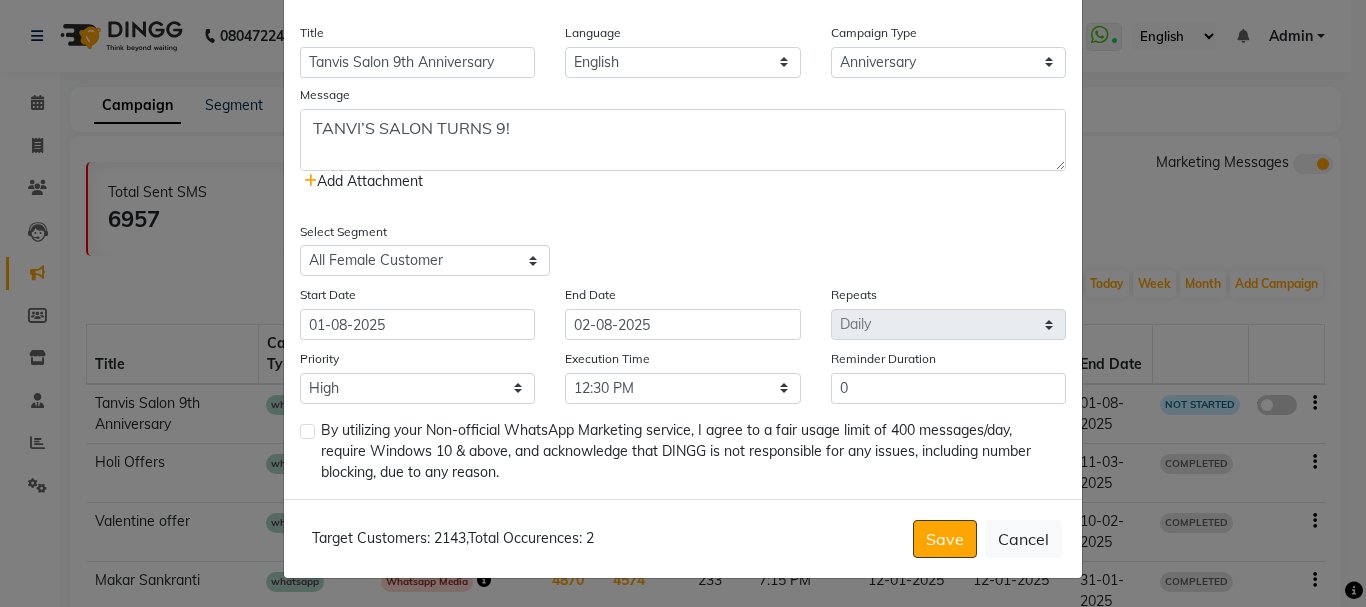 click 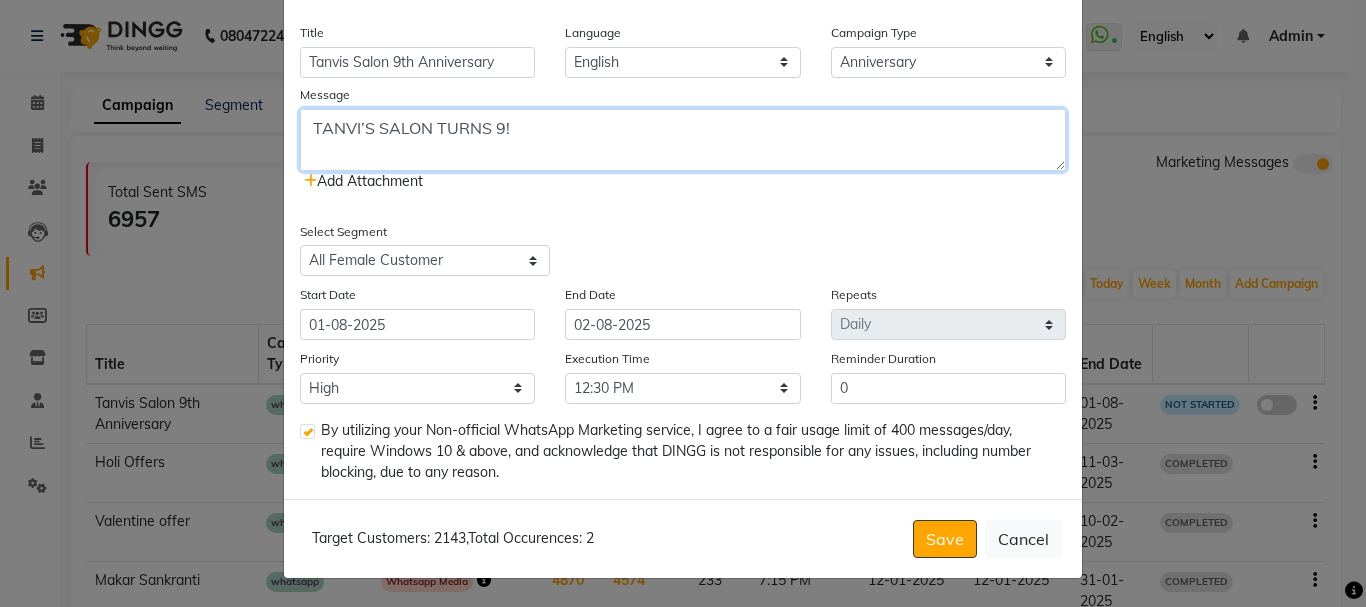 click on "TANVI’S SALON TURNS 9!
We’re celebrating with exclusive offers from 1st – 7th August
Don’t miss out!
Friday – 1st August
50% OFF on Skin Treatments (Bill above ₹2000)
Saturday – 2nd August
30% OFF on Hair Botox & Hair Spa
Sunday – 3rd August
50% OFF on Nails
Monday – 4th August
30% OFF on Haircuts
Tuesday – 5th August
50% OFF on Waxing
Wednesday – 6th August
20% OFF on Mani + Pedi
Thursday – 7th August
20% OFF on All Services
📍 Shop no 8 and 9, Jiya Masum Compound, Opp. Holy Cross Church, [ELPHINSTONE ROAD], [CITY] [ZIP]" at bounding box center [683, 140] 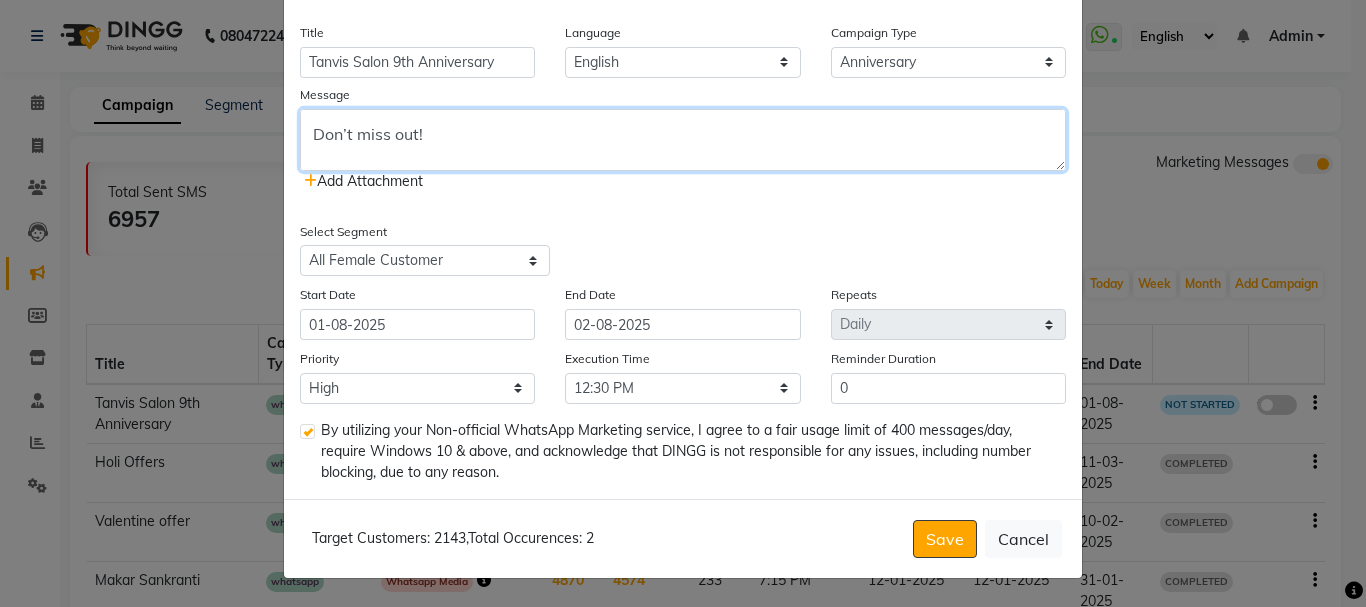 scroll, scrollTop: 100, scrollLeft: 0, axis: vertical 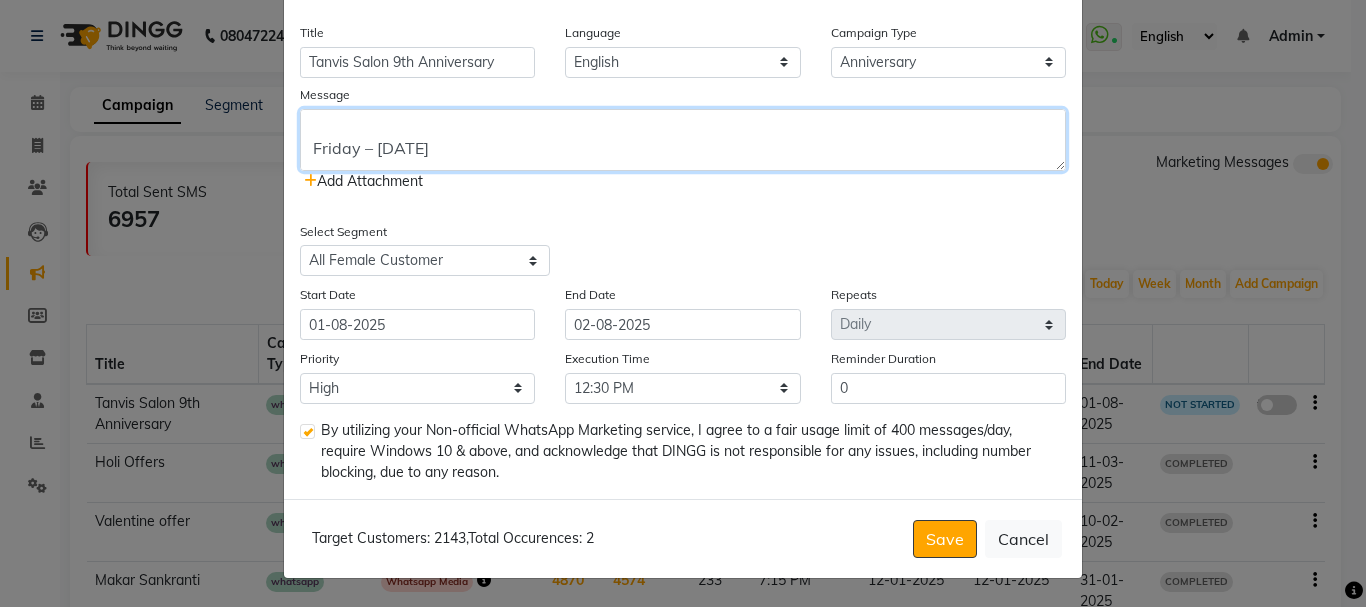 click on "[NAME]’S SALON TURNS 9!
We’re celebrating with exclusive offers from [DATE] – [DATE]
Don’t miss out!
Friday – [DATE]
50% OFF on Skin Treatments (Bill above ₹2000)
Saturday – [DATE]
30% OFF on Hair Botox & Hair Spa
Sunday – [DATE]
50% OFF on Nails
Monday – [DATE]
30% OFF on Haircuts
Tuesday – [DATE]
50% OFF on Waxing
Wednesday – [DATE]
20% OFF on Mani + Pedi
Thursday – [DATE]
20% OFF on All Services
📍 Shop no 8 and 9, [STREET_NAME], Opp. Holy Cross Church, [AREA_NAME], [CITY] [POSTAL_CODE]" at bounding box center [683, 140] 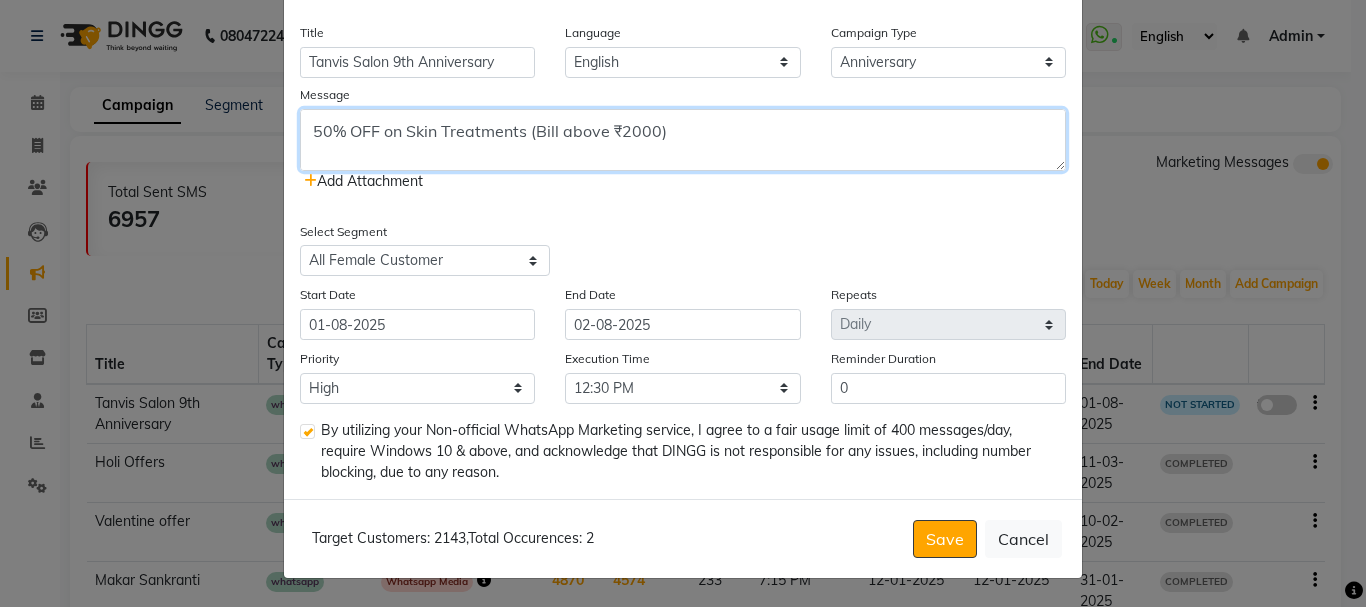 scroll, scrollTop: 176, scrollLeft: 0, axis: vertical 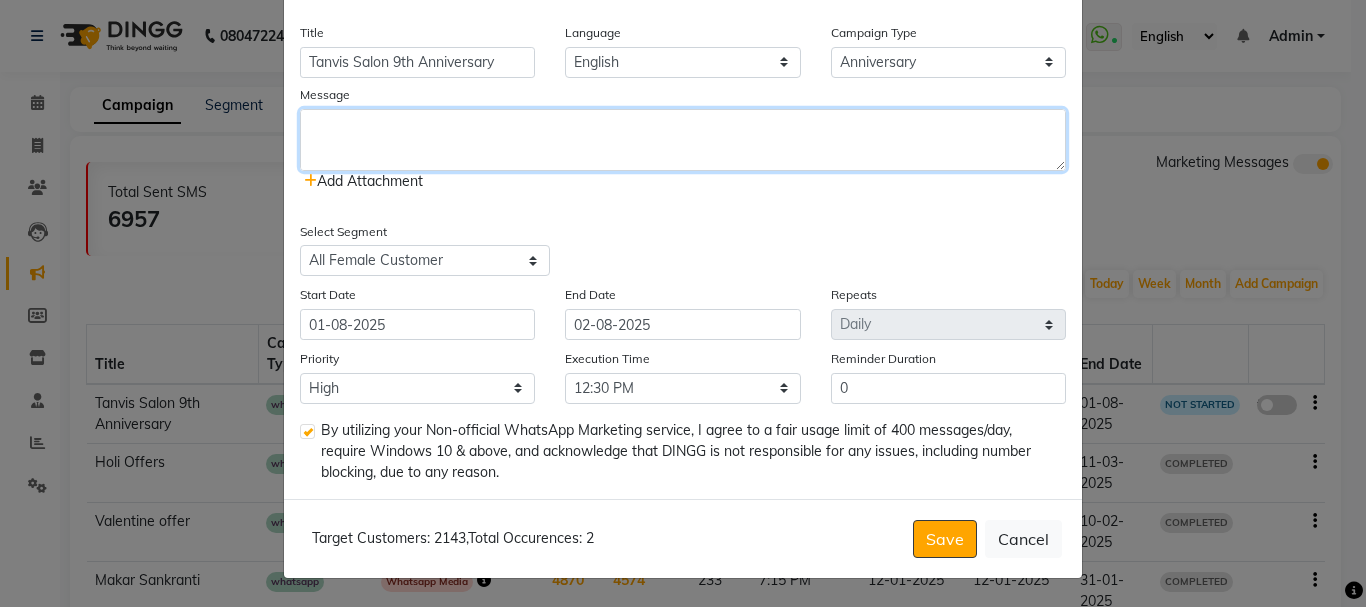 click on "[NAME]’S SALON TURNS 9!
We’re celebrating with exclusive offers from [DATE] – [DATE]
Don’t miss out!
Friday – [DATE]
50% OFF on Skin Treatments (Bill above ₹2000)
Saturday – [DATE]
30% OFF on Hair Botox & Hair Spa
Sunday – [DATE]
50% OFF on Nails
Monday – [DATE]
30% OFF on Haircuts
Tuesday – [DATE]
50% OFF on Waxing
Wednesday – [DATE]
20% OFF on Mani + Pedi
Thursday – [DATE]
20% OFF on All Services
📍 Shop no 8 and 9, [STREET_NAME], Opp. Holy Cross Church, [AREA_NAME], [CITY] [POSTAL_CODE]" at bounding box center (683, 140) 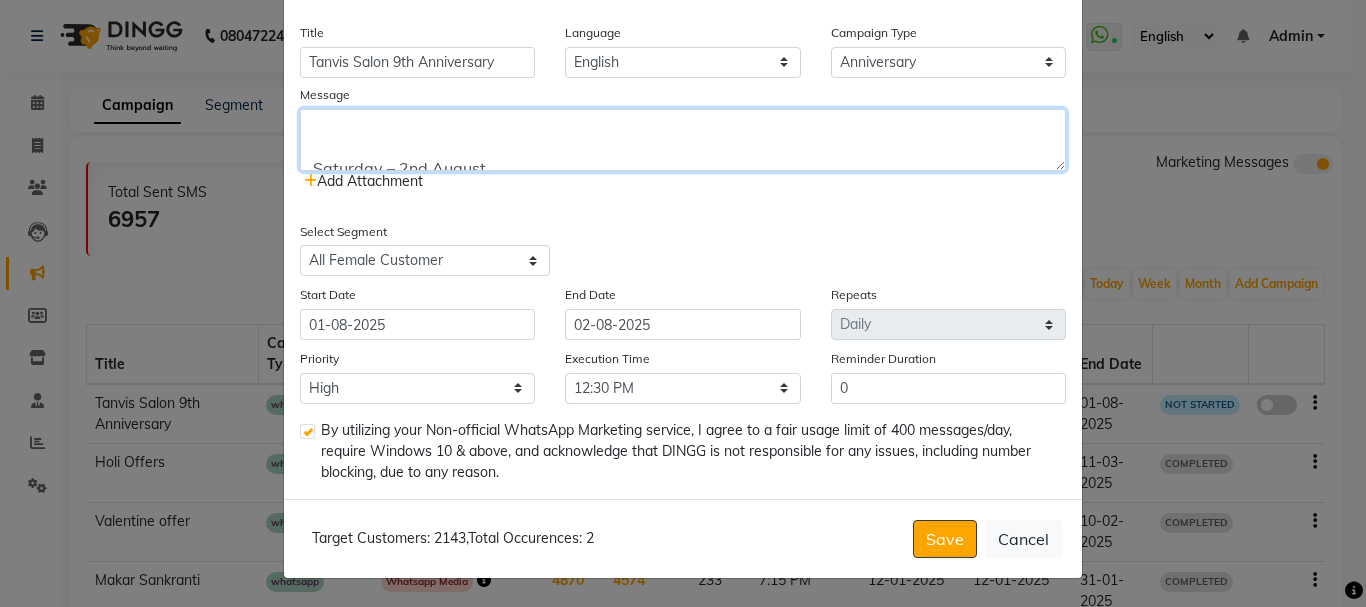 scroll, scrollTop: 175, scrollLeft: 0, axis: vertical 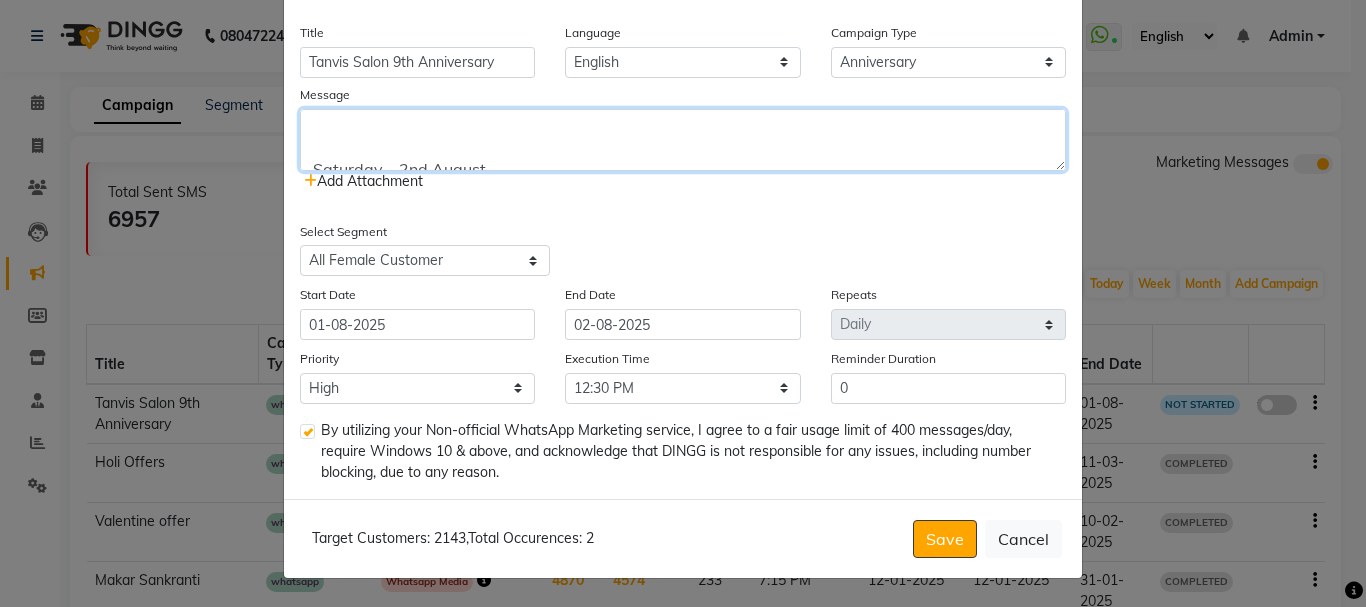 click on "TANVI’S SALON TURNS 9!
We’re celebrating with exclusive offers from 1st – 7th August
Don’t miss out!
Friday – 1st August
50% OFF on Skin Treatments (Bill above ₹2000)
Saturday – 2nd August
30% OFF on Hair Botox & Hair Spa
Sunday – 3rd August
50% OFF on Nails
Monday – 4th August
30% OFF on Haircuts
Tuesday – 5th August
50% OFF on Waxing
Wednesday – 6th August
20% OFF on Mani + Pedi
Thursday – 7th August
20% OFF on All Services
📍 Shop no 8 and 9, Jiya Masum Compound, Opp. Holy Cross Church, [ELPHINSTONE ROAD], [CITY] [ZIP]" at bounding box center (683, 140) 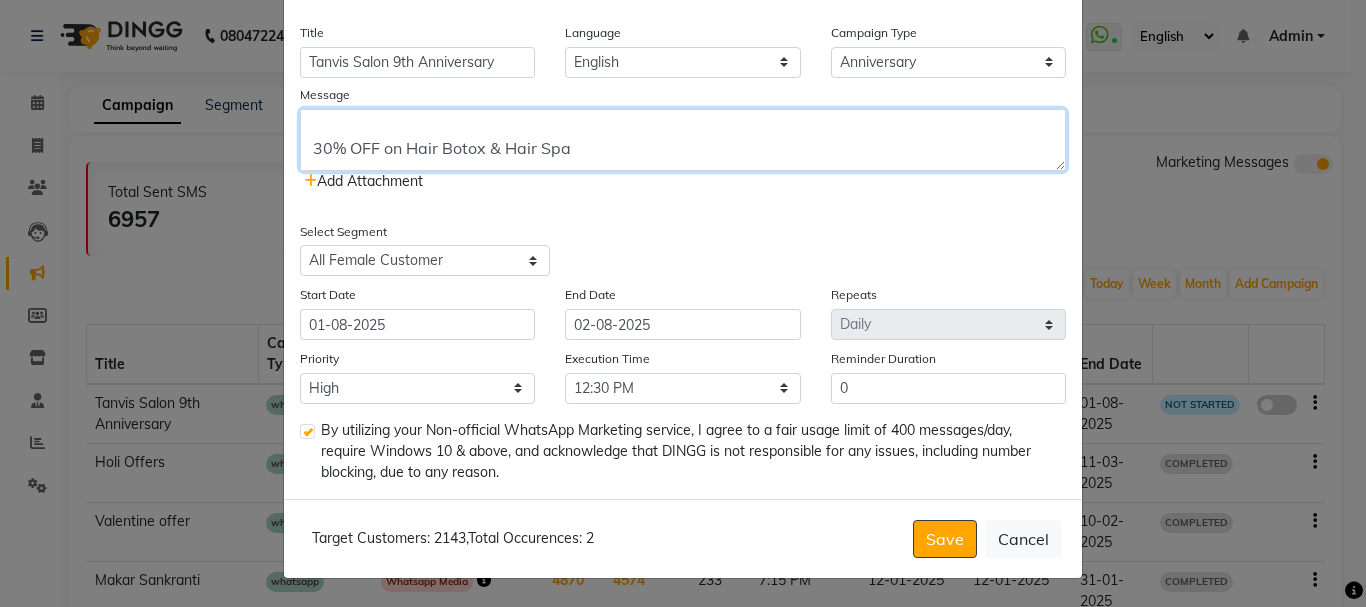 scroll, scrollTop: 251, scrollLeft: 0, axis: vertical 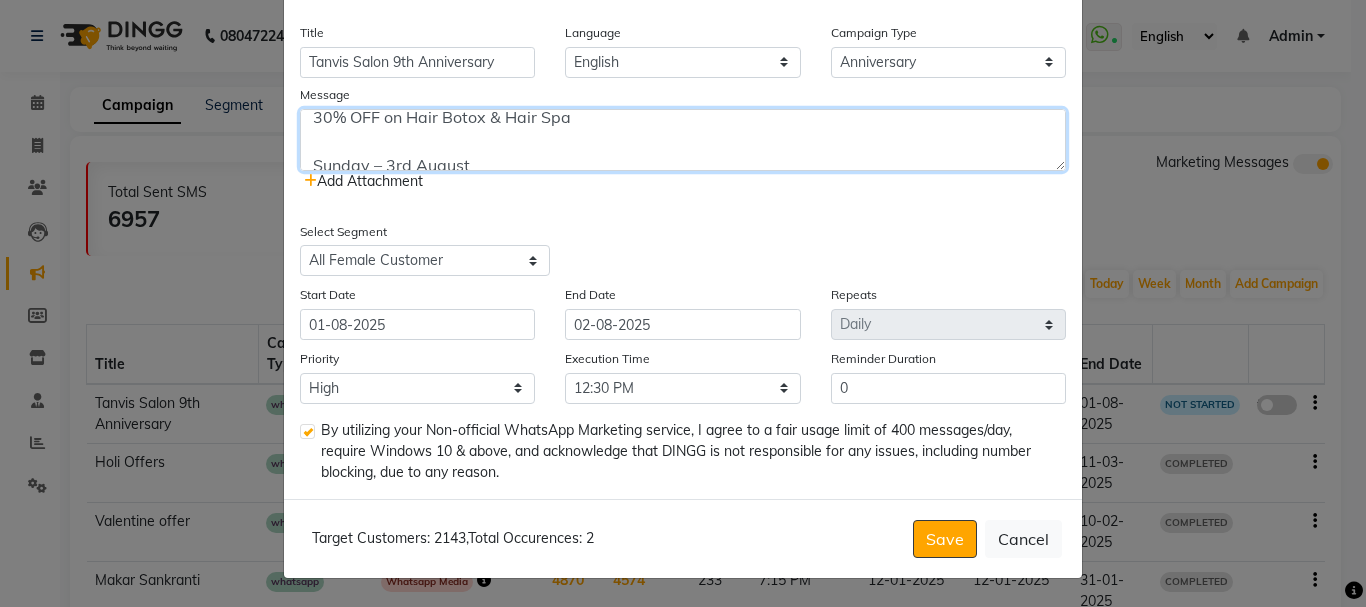click on "TANVI’S SALON TURNS 9!
We’re celebrating with exclusive offers from 1st – 7th August
Don’t miss out!
Friday – 1st August
50% OFF on Skin Treatments (Bill above ₹2000)
Saturday – 2nd August
30% OFF on Hair Botox & Hair Spa
Sunday – 3rd August
50% OFF on Nails
Monday – 4th August
30% OFF on Haircuts
Tuesday – 5th August
50% OFF on Waxing
Wednesday – 6th August
20% OFF on Mani + Pedi
Thursday – 7th August
20% OFF on All Services
📍 Shop no 8 and 9, Jiya Masum Compound, Opp. Holy Cross Church, [ELPHINSTONE ROAD], [CITY] [ZIP]" at bounding box center (683, 140) 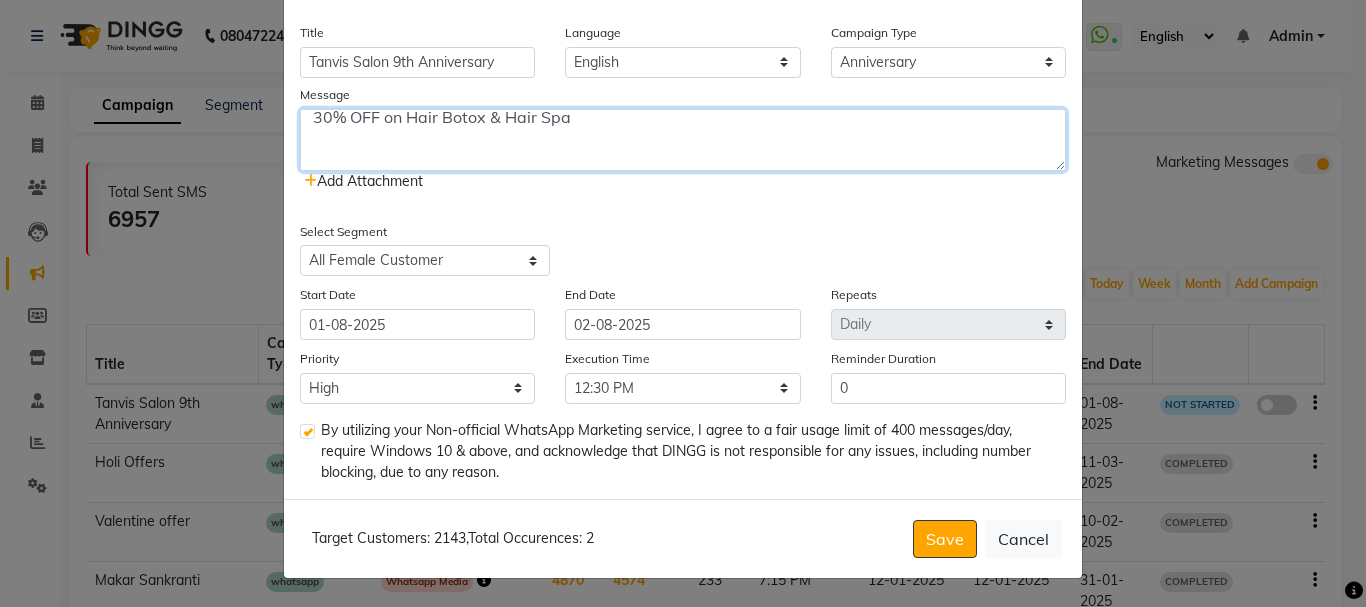 scroll, scrollTop: 247, scrollLeft: 0, axis: vertical 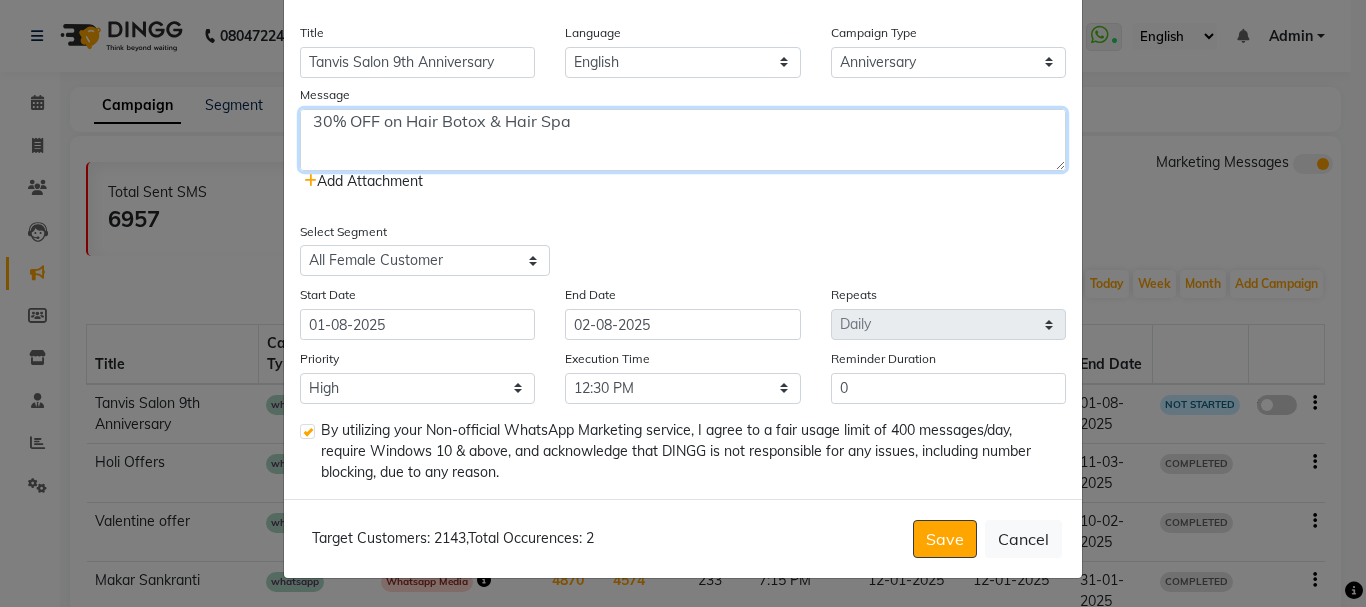 click on "TANVI’S SALON TURNS 9!
We’re celebrating with exclusive offers from 1st – 7th August
Don’t miss out!
Friday – 1st August
50% OFF on Skin Treatments (Bill above ₹2000)
Saturday – 2nd August
30% OFF on Hair Botox & Hair Spa
Sunday – 3rd August
50% OFF on Nails
Monday – 4th August
30% OFF on Haircuts
Tuesday – 5th August
50% OFF on Waxing
Wednesday – 6th August
20% OFF on Mani + Pedi
Thursday – 7th August
20% OFF on All Services
📍 Shop no 8 and 9, Jiya Masum Compound, Opp. Holy Cross Church, [ELPHINSTONE ROAD], [CITY] [ZIP]" at bounding box center (683, 140) 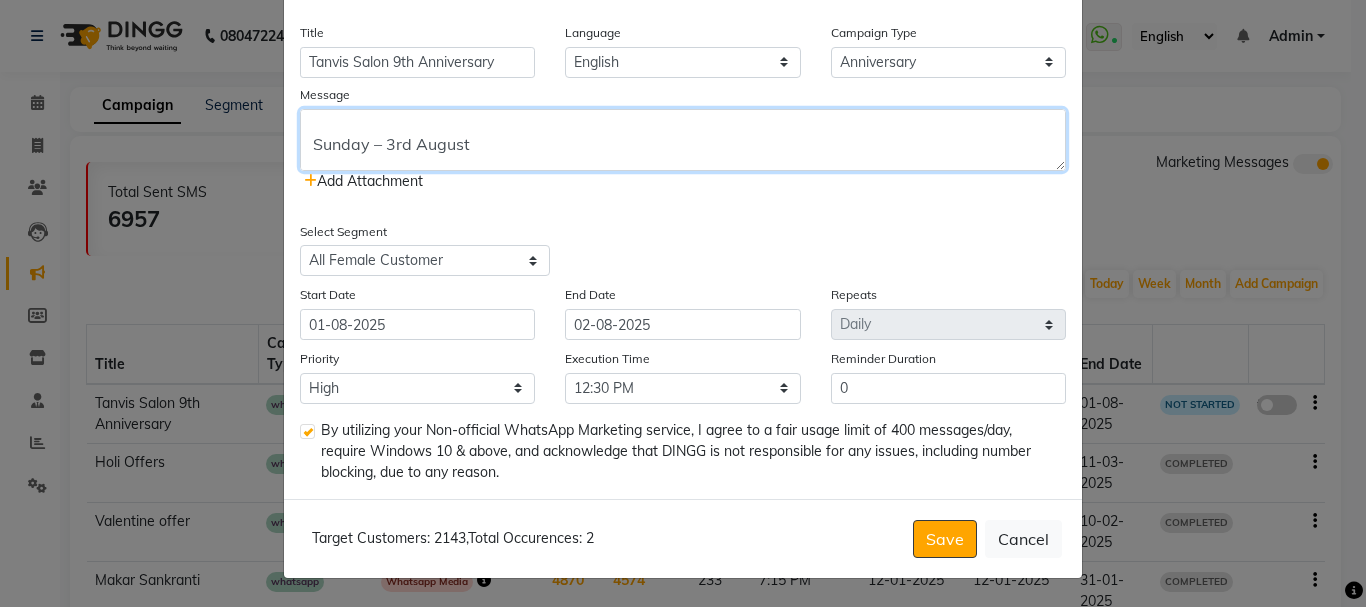 scroll, scrollTop: 347, scrollLeft: 0, axis: vertical 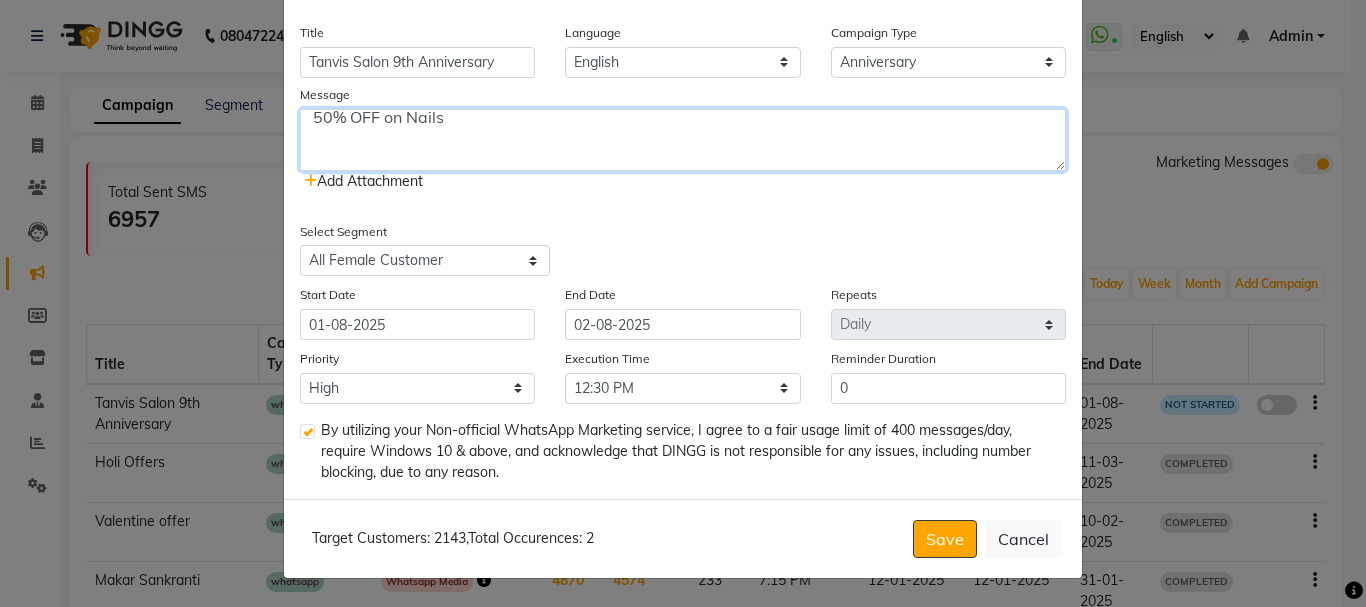 click on "TANVI’S SALON TURNS 9!
We’re celebrating with exclusive offers from 1st – 7th August
Don’t miss out!
Friday – 1st August
50% OFF on Skin Treatments (Bill above ₹2000)
Saturday – 2nd August
30% OFF on Hair Botox & Hair Spa
Sunday – 3rd August
50% OFF on Nails
Monday – 4th August
30% OFF on Haircuts
Tuesday – 5th August
50% OFF on Waxing
Wednesday – 6th August
20% OFF on Mani + Pedi
Thursday – 7th August
20% OFF on All Services
📍 Shop no 8 and 9, Jiya Masum Compound, Opp. Holy Cross Church, [ELPHINSTONE ROAD], [CITY] [ZIP]" at bounding box center [683, 140] 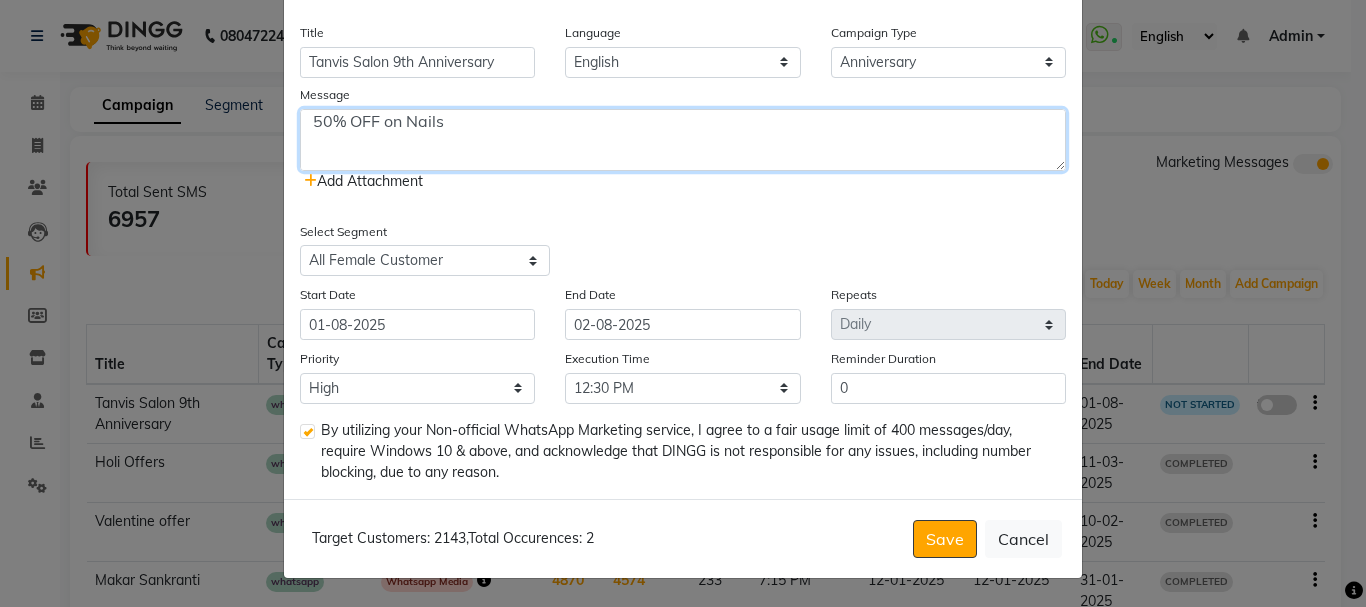 click on "TANVI’S SALON TURNS 9!
We’re celebrating with exclusive offers from 1st – 7th August
Don’t miss out!
Friday – 1st August
50% OFF on Skin Treatments (Bill above ₹2000)
Saturday – 2nd August
30% OFF on Hair Botox & Hair Spa
Sunday – 3rd August
50% OFF on Nails
Monday – 4th August
30% OFF on Haircuts
Tuesday – 5th August
50% OFF on Waxing
Wednesday – 6th August
20% OFF on Mani + Pedi
Thursday – 7th August
20% OFF on All Services
📍 Shop no 8 and 9, Jiya Masum Compound, Opp. Holy Cross Church, [ELPHINSTONE ROAD], [CITY] [ZIP]" at bounding box center [683, 140] 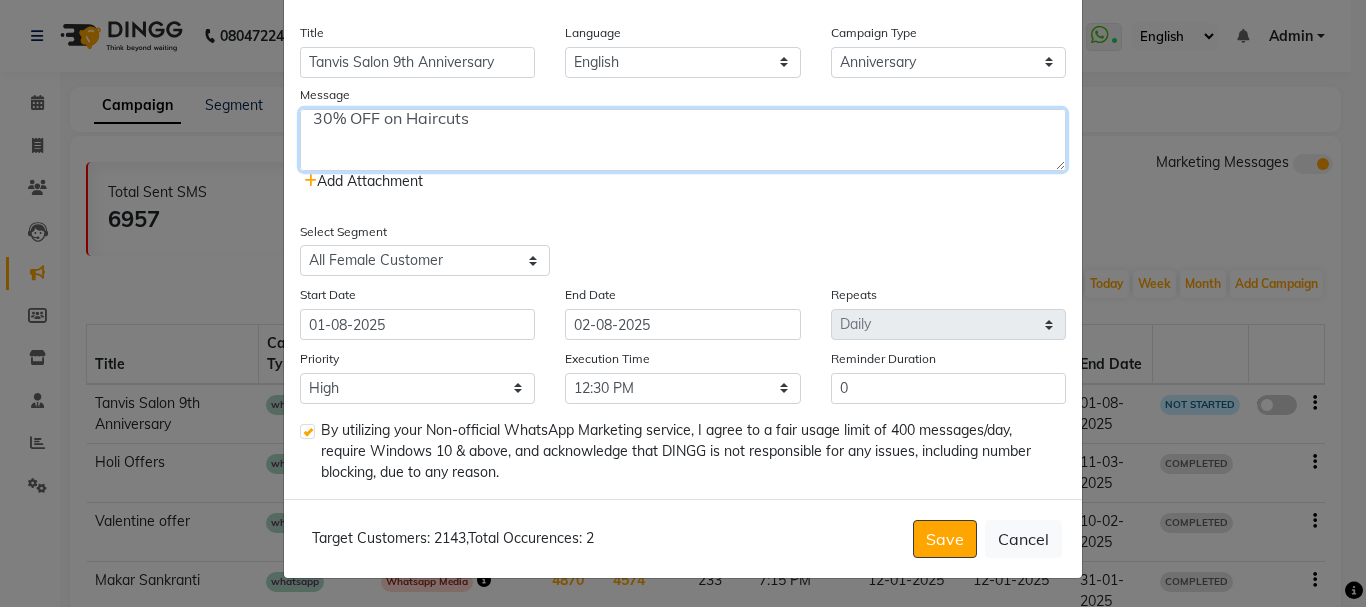 scroll, scrollTop: 443, scrollLeft: 0, axis: vertical 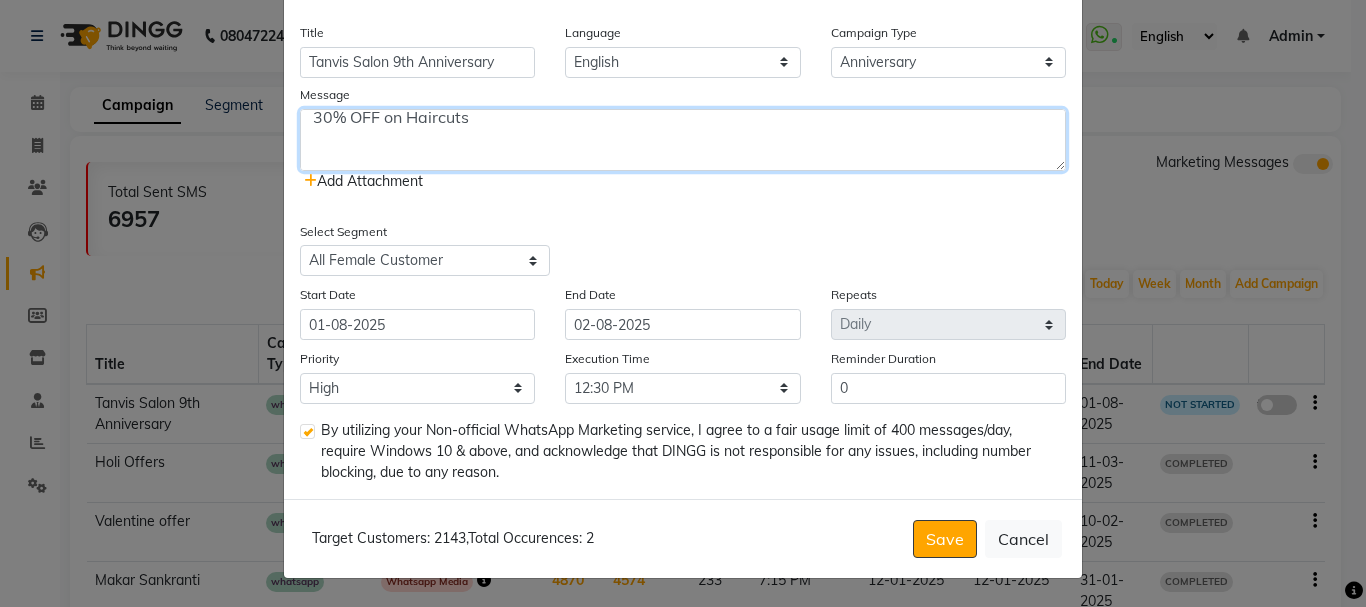 click on "TANVI’S SALON TURNS 9!
We’re celebrating with exclusive offers from 1st – 7th August
Don’t miss out!
Friday – 1st August
50% OFF on Skin Treatments (Bill above ₹2000)
Saturday – 2nd August
30% OFF on Hair Botox & Hair Spa
Sunday – 3rd August
50% OFF on Nails
Monday – 4th August
30% OFF on Haircuts
Tuesday – 5th August
50% OFF on Waxing
Wednesday – 6th August
20% OFF on Mani + Pedi
Thursday – 7th August
20% OFF on All Services
📍 Shop no 8 and 9, Jiya Masum Compound, Opp. Holy Cross Church, [ELPHINSTONE ROAD], [CITY] [ZIP]" at bounding box center (683, 140) 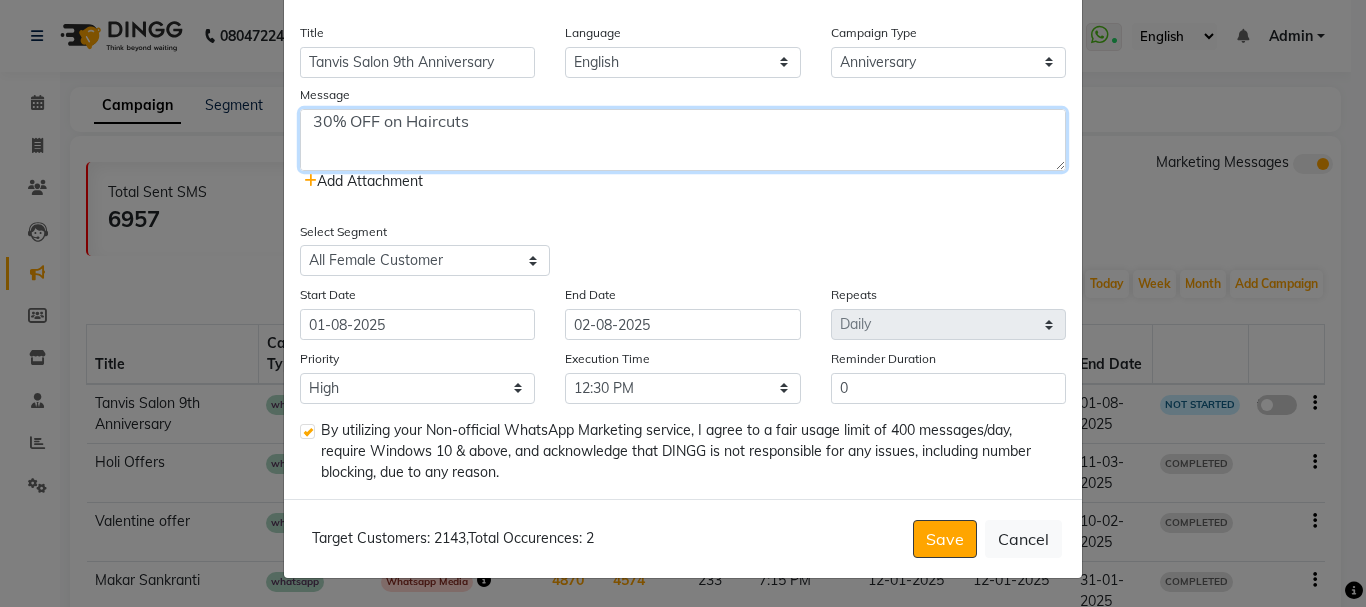 click on "TANVI’S SALON TURNS 9!
We’re celebrating with exclusive offers from 1st – 7th August
Don’t miss out!
Friday – 1st August
50% OFF on Skin Treatments (Bill above ₹2000)
Saturday – 2nd August
30% OFF on Hair Botox & Hair Spa
Sunday – 3rd August
50% OFF on Nails
Monday – 4th August
30% OFF on Haircuts
Tuesday – 5th August
50% OFF on Waxing
Wednesday – 6th August
20% OFF on Mani + Pedi
Thursday – 7th August
20% OFF on All Services
📍 Shop no 8 and 9, [STREET], [CITY] [POSTAL_CODE]" at bounding box center (683, 140) 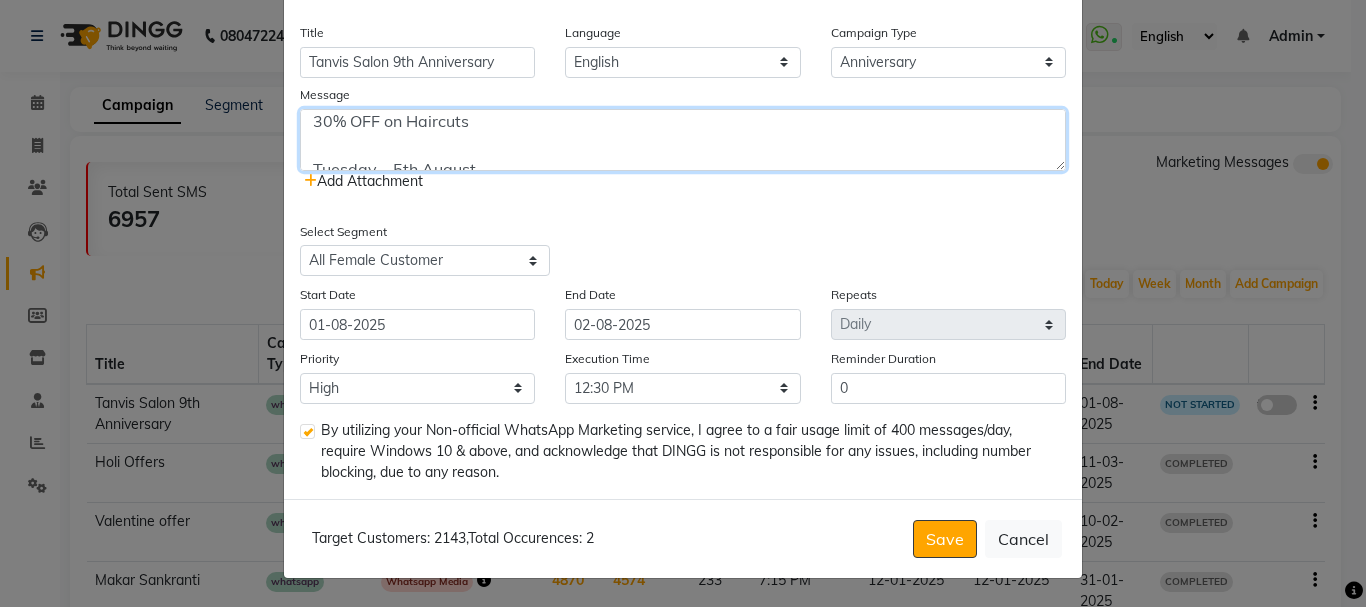 scroll, scrollTop: 539, scrollLeft: 0, axis: vertical 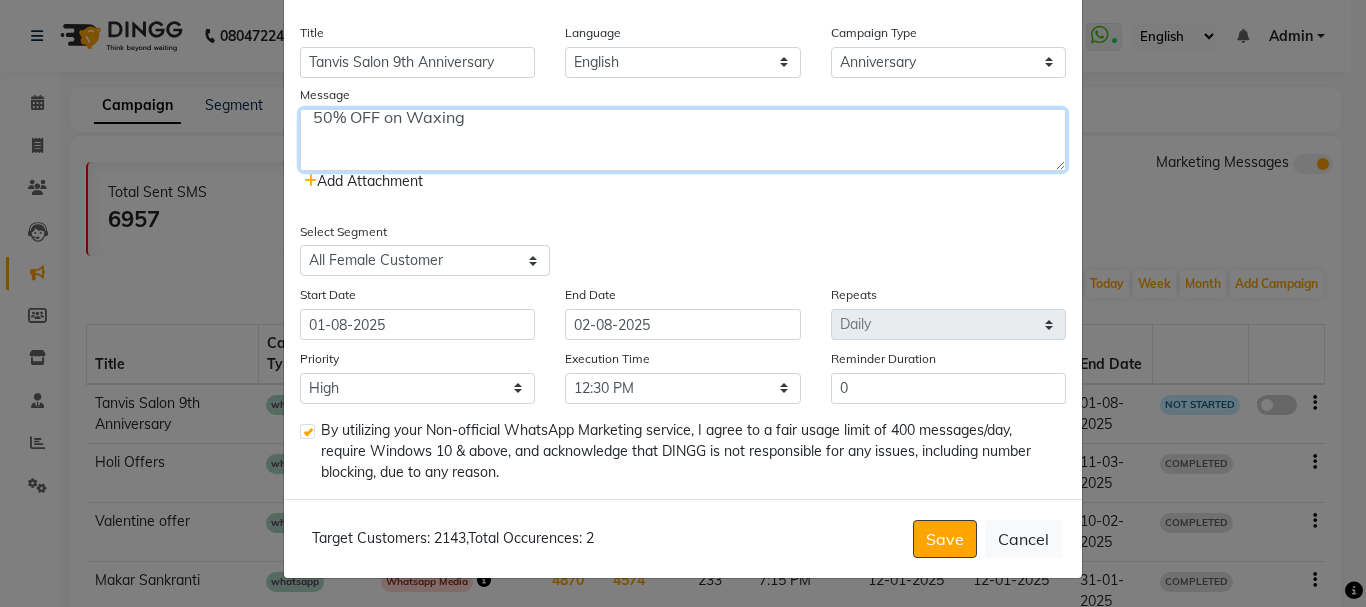 click on "TANVI’S SALON TURNS 9!
We’re celebrating with exclusive offers from 1st – 7th August
Don’t miss out!
Friday – 1st August
50% OFF on Skin Treatments (Bill above ₹2000)
Saturday – 2nd August
30% OFF on Hair Botox & Hair Spa
Sunday – 3rd August
50% OFF on Nails
Monday – 4th August
30% OFF on Haircuts
Tuesday – 5th August
50% OFF on Waxing
Wednesday – 6th August
20% OFF on Mani + Pedi
Thursday – 7th August
20% OFF on All Services
📍 Shop no 8 and 9, [STREET], [CITY] [POSTAL_CODE]" at bounding box center [683, 140] 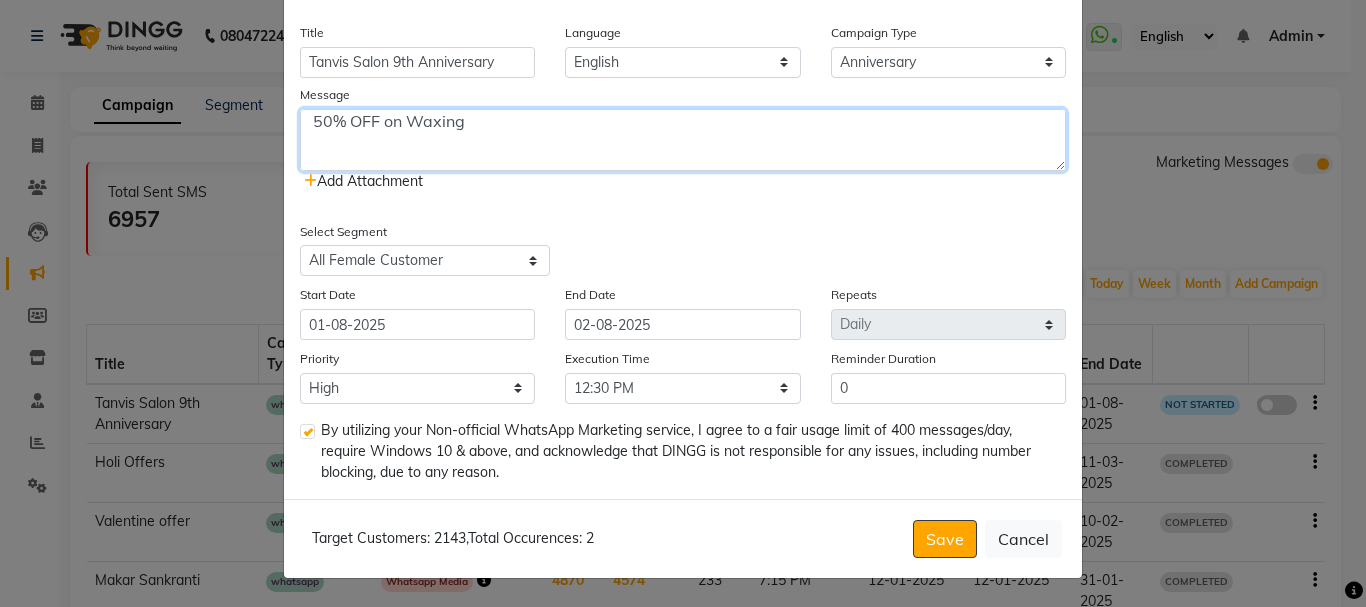 click on "TANVI’S SALON TURNS 9!
We’re celebrating with exclusive offers from 1st – 7th August
Don’t miss out!
Friday – 1st August
50% OFF on Skin Treatments (Bill above ₹2000)
Saturday – 2nd August
30% OFF on Hair Botox & Hair Spa
Sunday – 3rd August
50% OFF on Nails
Monday – 4th August
30% OFF on Haircuts
Tuesday – 5th August
50% OFF on Waxing
Wednesday – 6th August
20% OFF on Mani + Pedi
Thursday – 7th August
20% OFF on All Services
📍 Shop no 8 and 9, [STREET], [CITY] [POSTAL_CODE]" at bounding box center [683, 140] 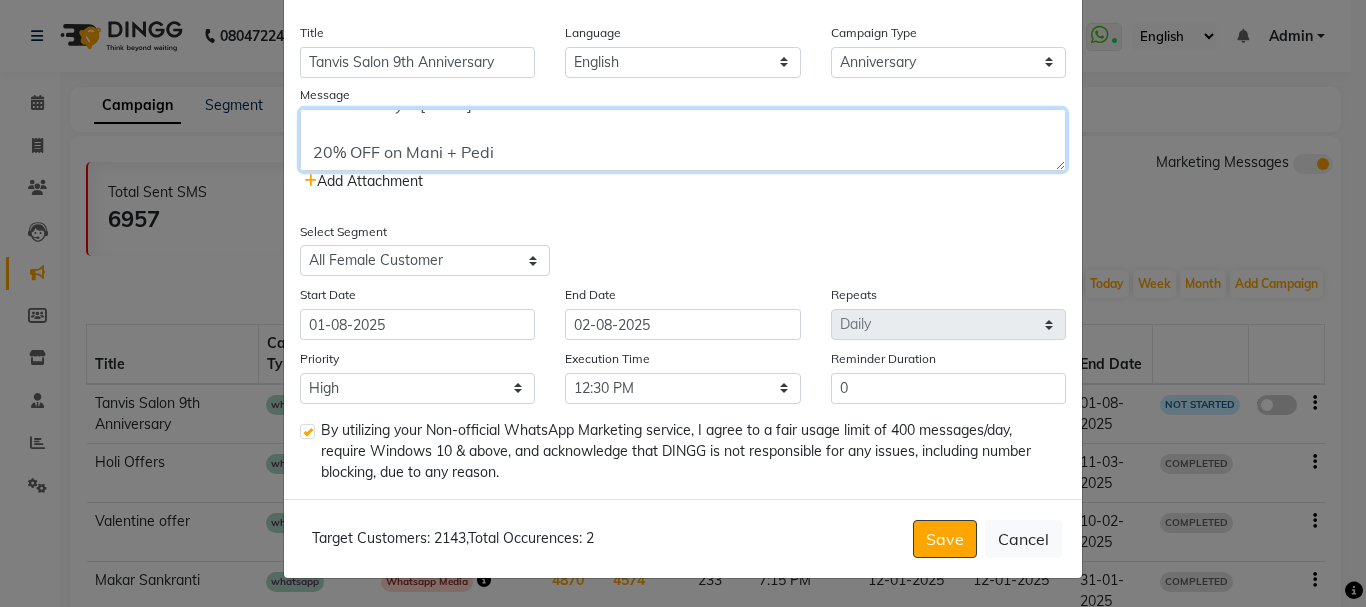 scroll, scrollTop: 635, scrollLeft: 0, axis: vertical 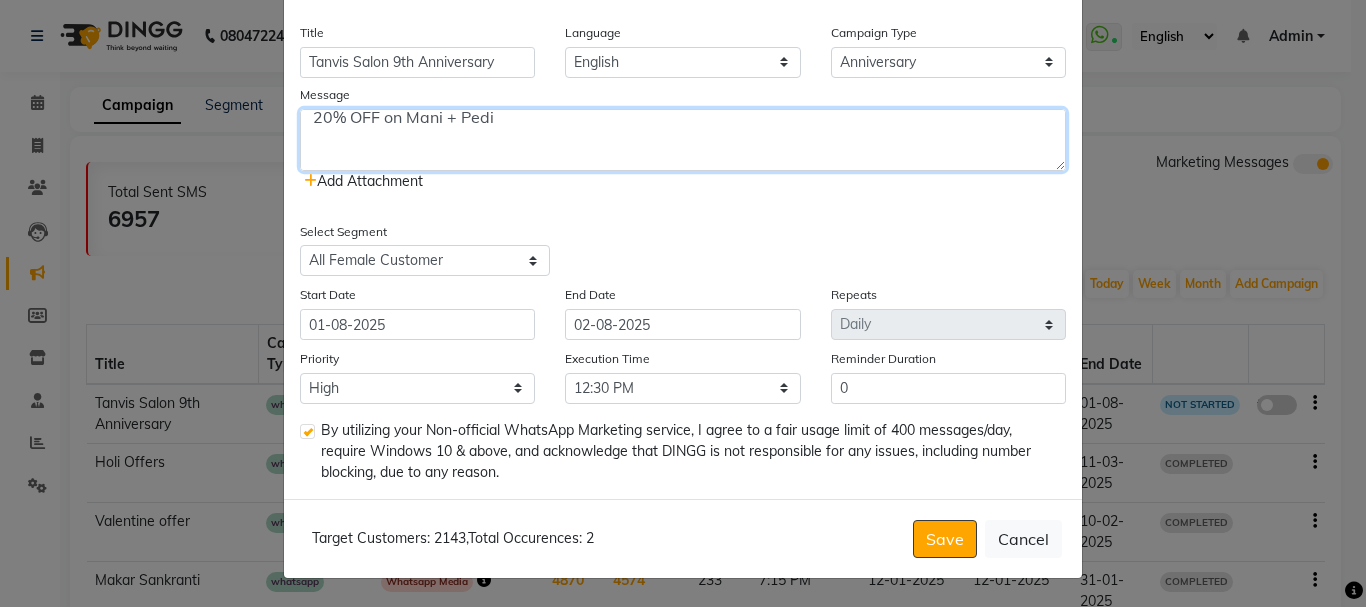 click on "[NAME]’S SALON TURNS 9!
We’re celebrating with exclusive offers from [DATE] – [DATE]
Don’t miss out!
Friday – [DATE]
50% OFF on Skin Treatments (Bill above ₹2000)
Saturday – [DATE]
30% OFF on Hair Botox & Hair Spa
Sunday – [DATE]
50% OFF on Nails
Monday – [DATE]
30% OFF on Haircuts
Tuesday – [DATE]
50% OFF on Waxing
Wednesday – [DATE]
20% OFF on Mani + Pedi
Thursday – [DATE]
20% OFF on All Services
📍 Shop no 8 and 9, [STREET_NAME], Opp. Holy Cross Church, [AREA_NAME], [CITY] [POSTAL_CODE]" at bounding box center (683, 140) 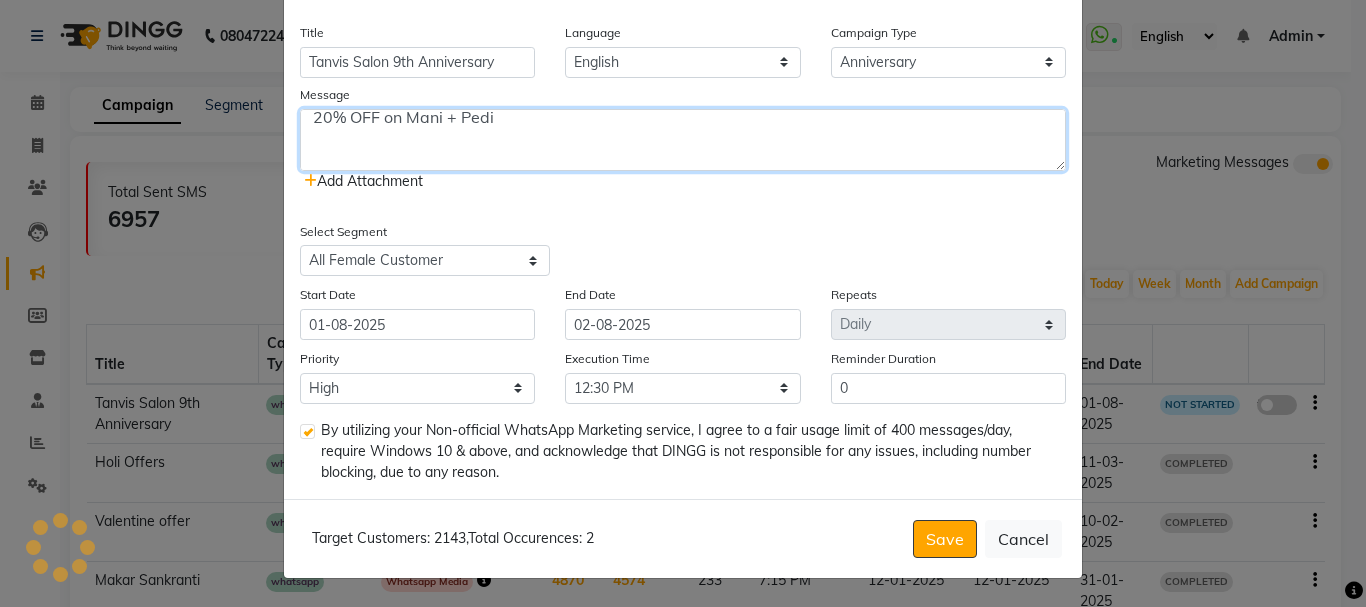 scroll, scrollTop: 631, scrollLeft: 0, axis: vertical 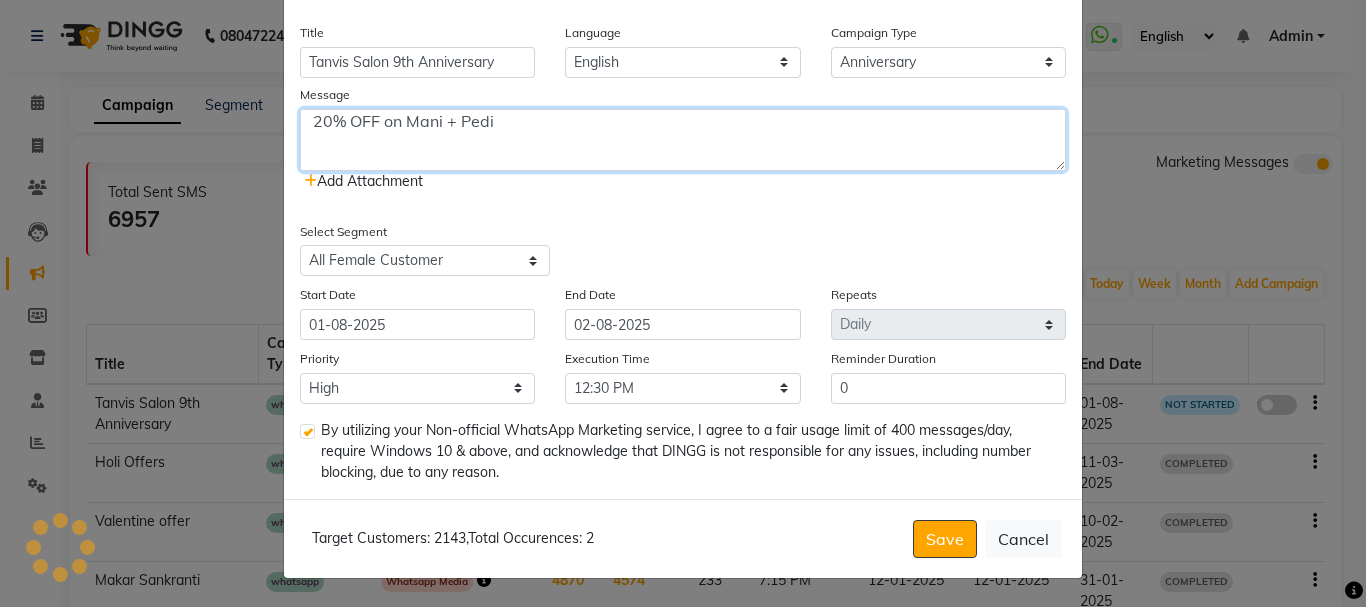 click on "[NAME]’S SALON TURNS 9!
We’re celebrating with exclusive offers from [DATE] – [DATE]
Don’t miss out!
Friday – [DATE]
50% OFF on Skin Treatments (Bill above ₹2000)
Saturday – [DATE]
30% OFF on Hair Botox & Hair Spa
Sunday – [DATE]
50% OFF on Nails
Monday – [DATE]
30% OFF on Haircuts
Tuesday – [DATE]
50% OFF on Waxing
Wednesday – [DATE]
20% OFF on Mani + Pedi
Thursday – [DATE]
20% OFF on All Services
📍 Shop no 8 and 9, [STREET_NAME], Opp. Holy Cross Church, [AREA_NAME], [CITY] [POSTAL_CODE]" at bounding box center [683, 140] 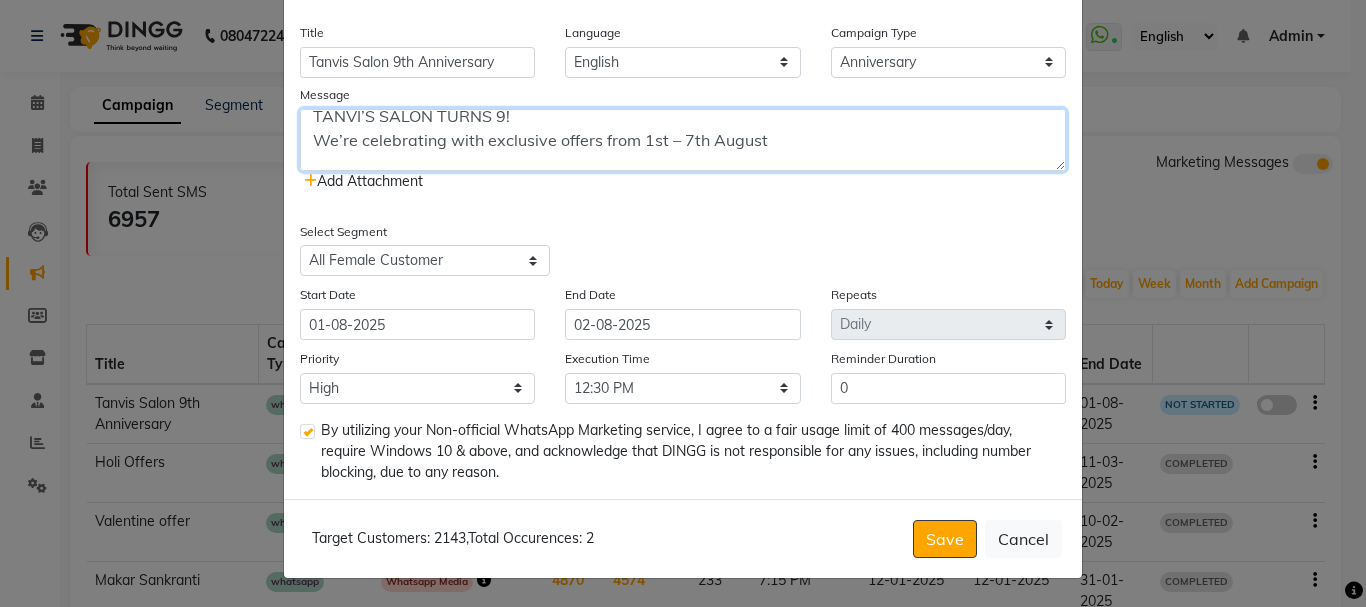 scroll, scrollTop: 0, scrollLeft: 0, axis: both 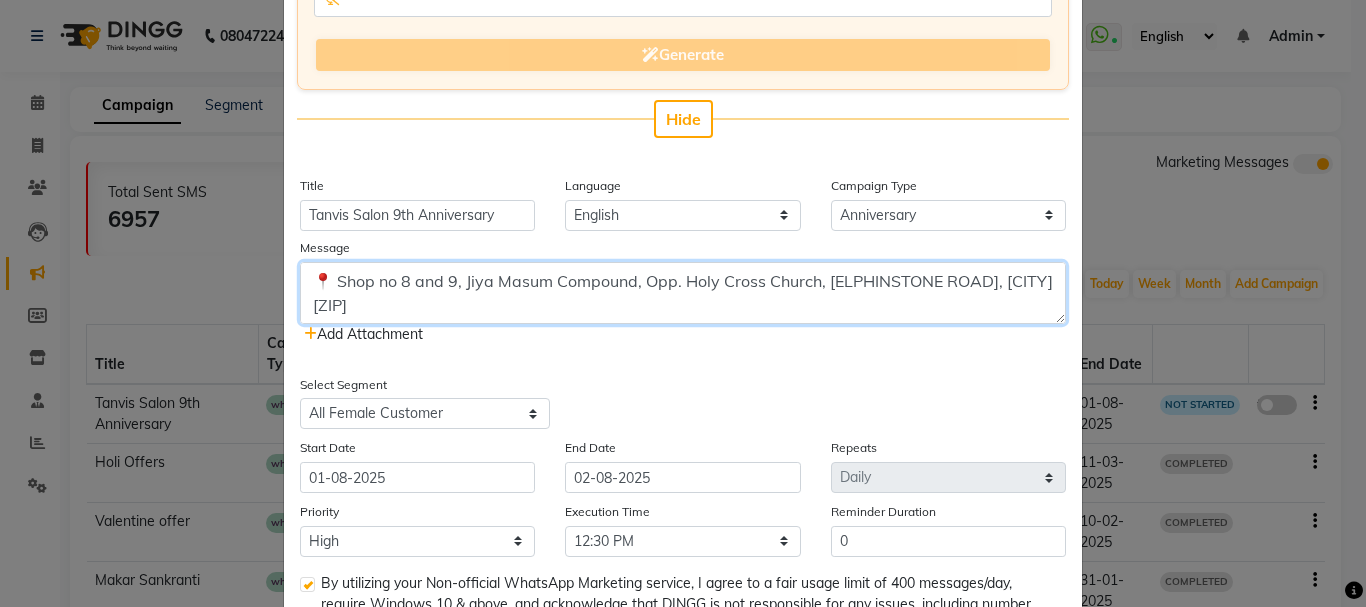 drag, startPoint x: 306, startPoint y: 279, endPoint x: 708, endPoint y: 365, distance: 411.0961 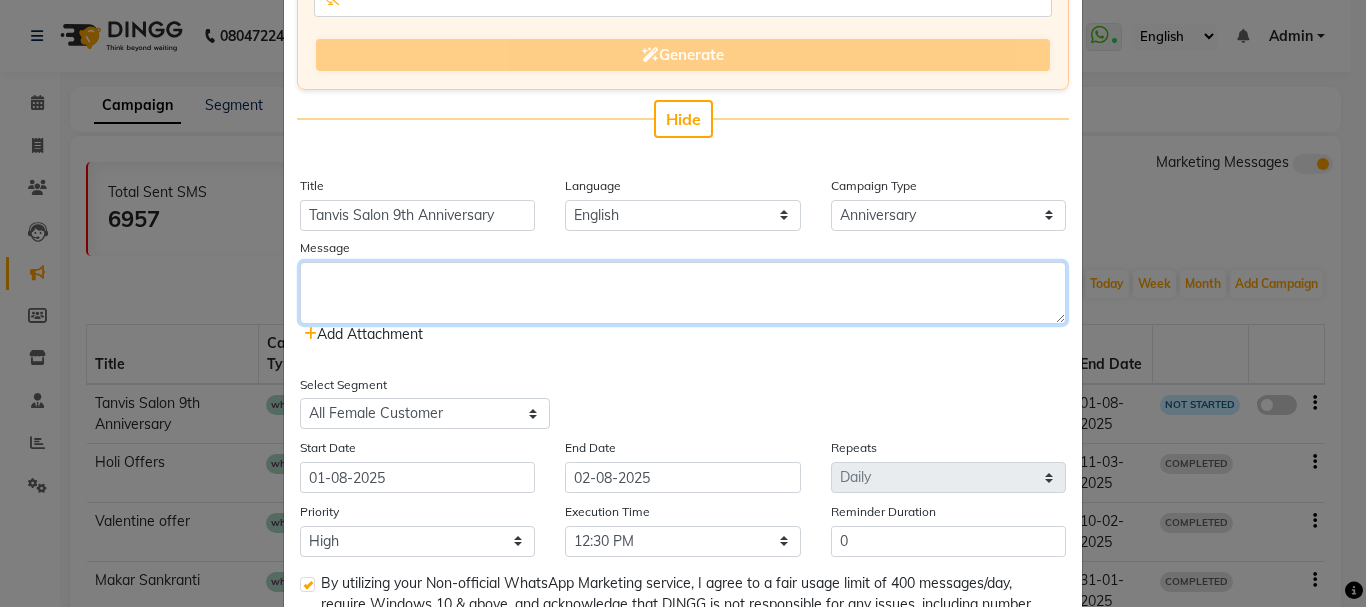 scroll, scrollTop: 0, scrollLeft: 0, axis: both 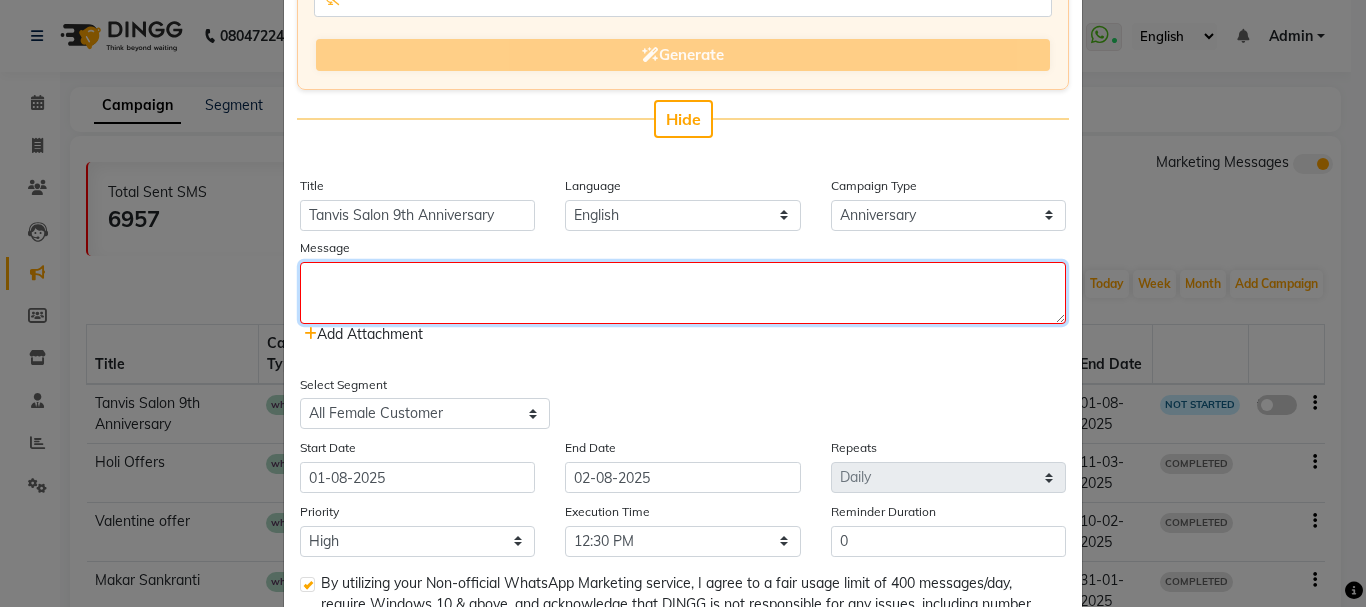 paste on "TANVI’S SALON TURNS 9!
We’re celebrating with exclusive offers from 1st – 7th August
Don’t miss out!
Friday – 1st August
50% OFF on Skin Treatments (Bill above ₹2000)
Saturday – 2nd August
30% OFF on Hair Botox & Hair Spa
Sunday – 3rd August
50% OFF on Nails
Monday – 4th August
30% OFF on Haircuts
Tuesday – 5th August
50% OFF on Waxing
Wednesday – 6th August
20% OFF on Mani + Pedi
Thursday – 7th August
20% OFF on All Services
📍 Shop no 8 and 9, Jiya Masum Compound, Opp. Holy Cross Church, [ELPHINSTONE ROAD], [CITY] [ZIP]" 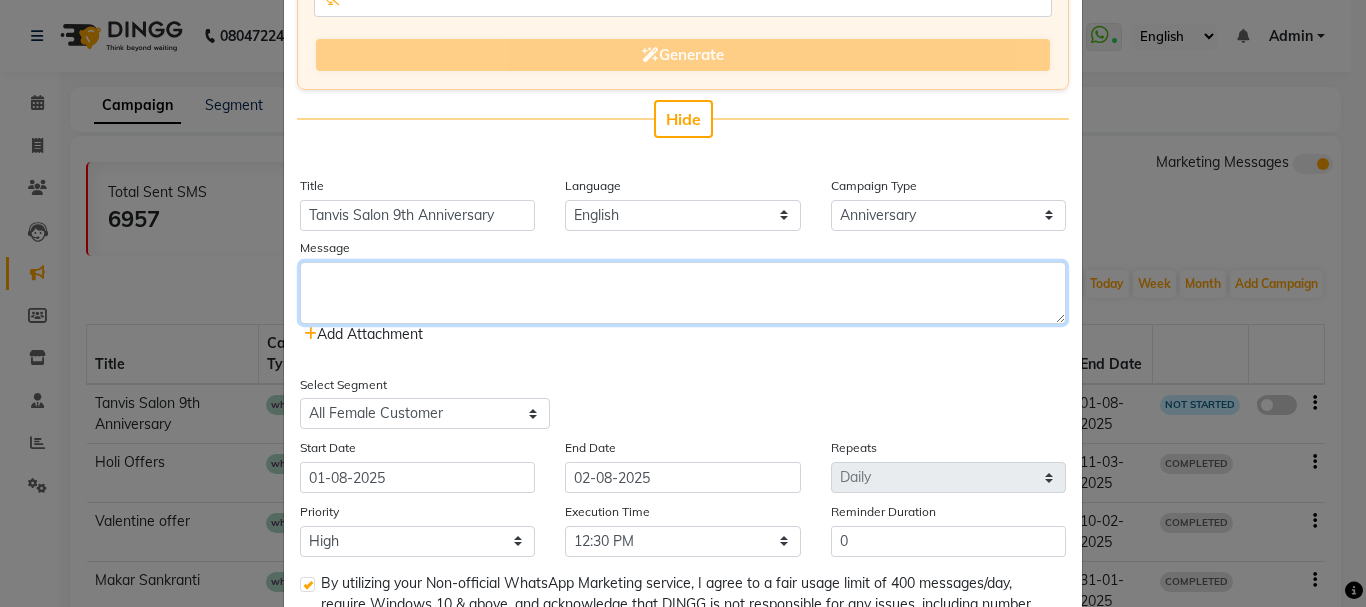 type on "TANVI’S SALON TURNS 9!
We’re celebrating with exclusive offers from 1st – 7th August
Don’t miss out!
Friday – 1st August
50% OFF on Skin Treatments (Bill above ₹2000)
Saturday – 2nd August
30% OFF on Hair Botox & Hair Spa
Sunday – 3rd August
50% OFF on Nails
Monday – 4th August
30% OFF on Haircuts
Tuesday – 5th August
50% OFF on Waxing
Wednesday – 6th August
20% OFF on Mani + Pedi
Thursday – 7th August
20% OFF on All Services
📍 Shop no 8 and 9, Jiya Masum Compound, Opp. Holy Cross Church, [ELPHINSTONE ROAD], [CITY] [ZIP]" 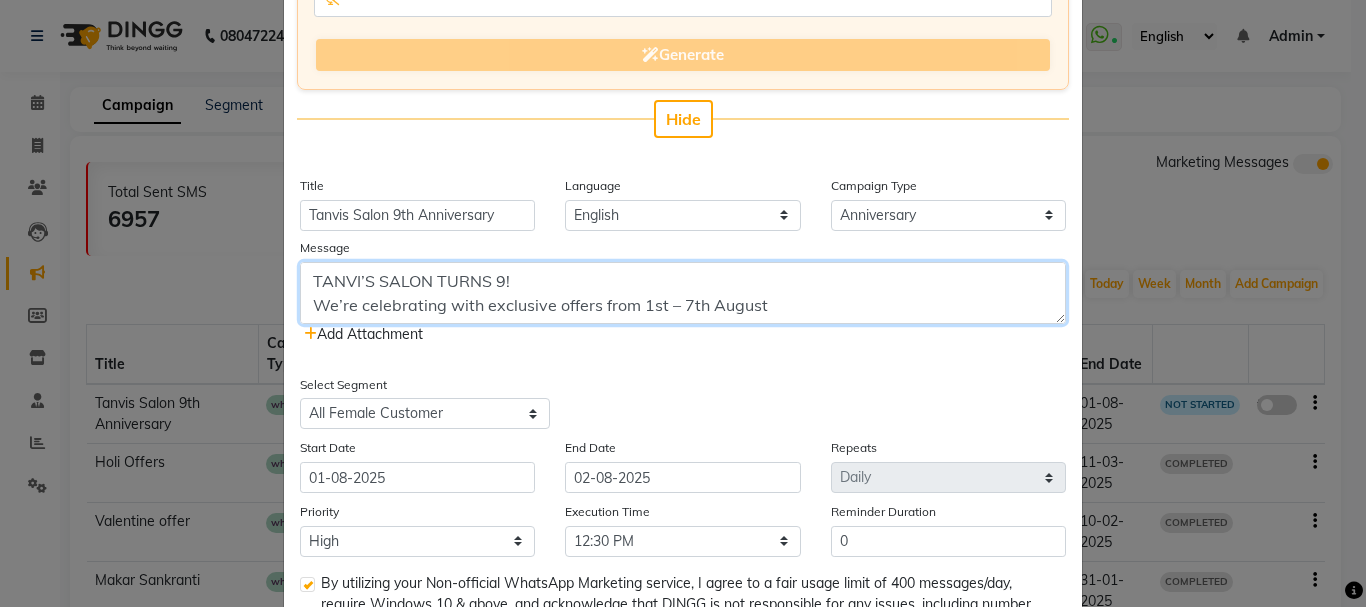 scroll, scrollTop: 808, scrollLeft: 0, axis: vertical 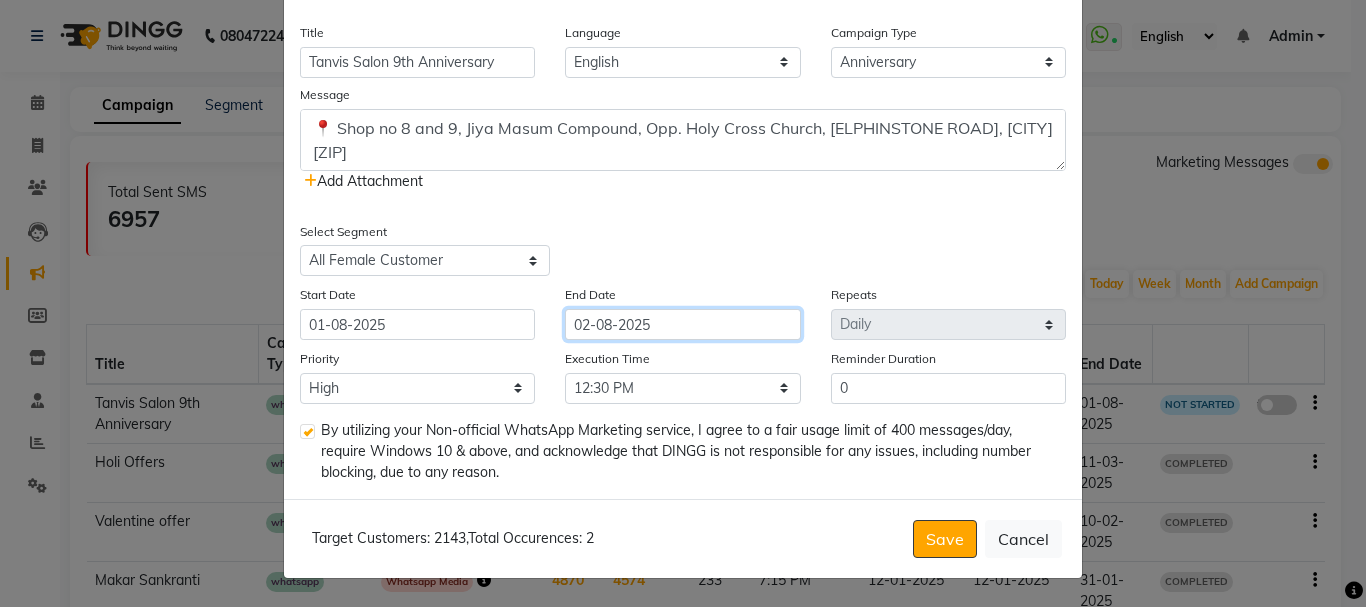 click on "02-08-2025" 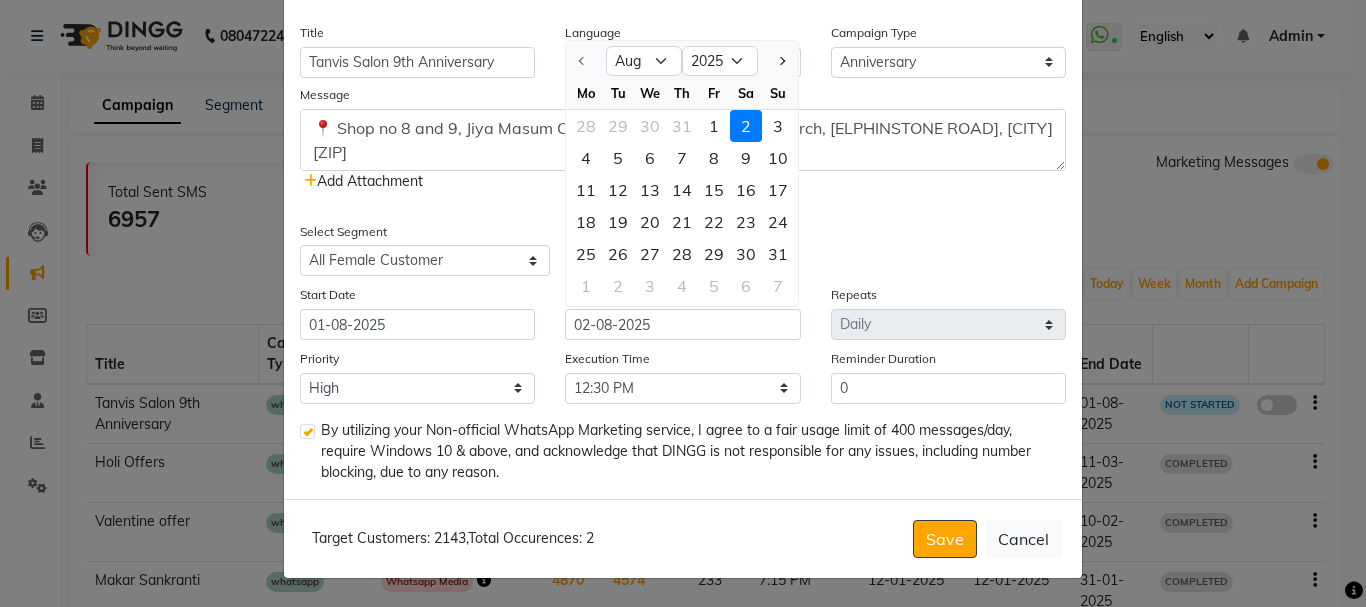 click on "1" 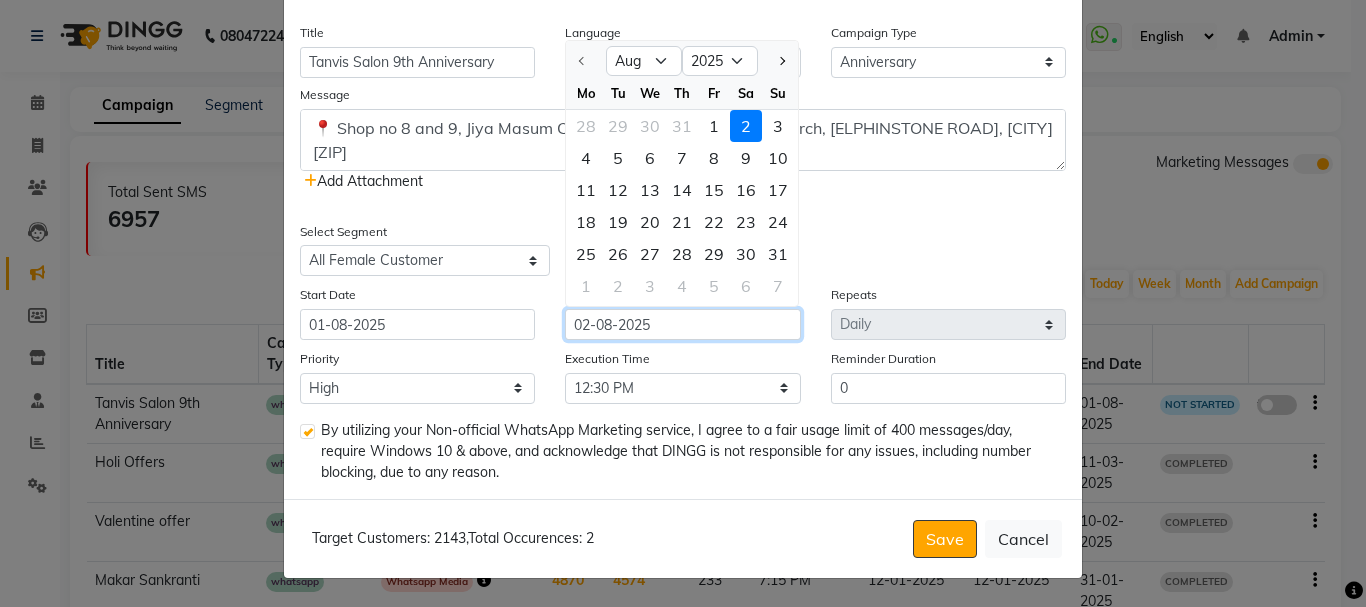 type on "01-08-2025" 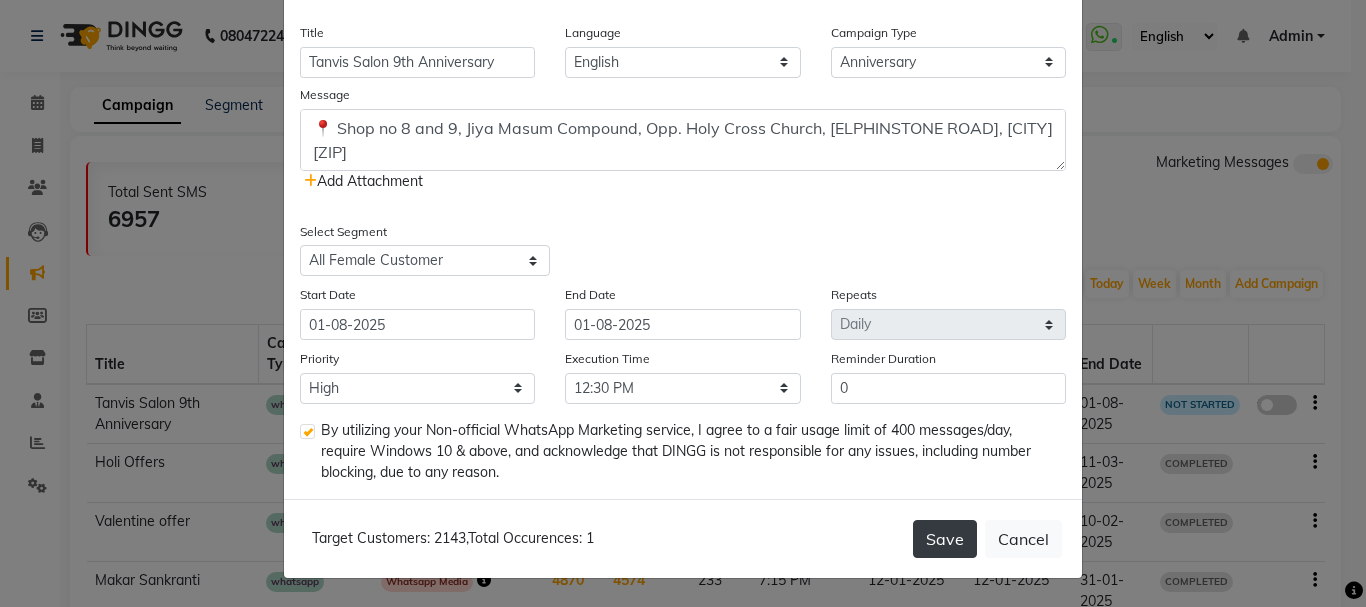 click on "Save" 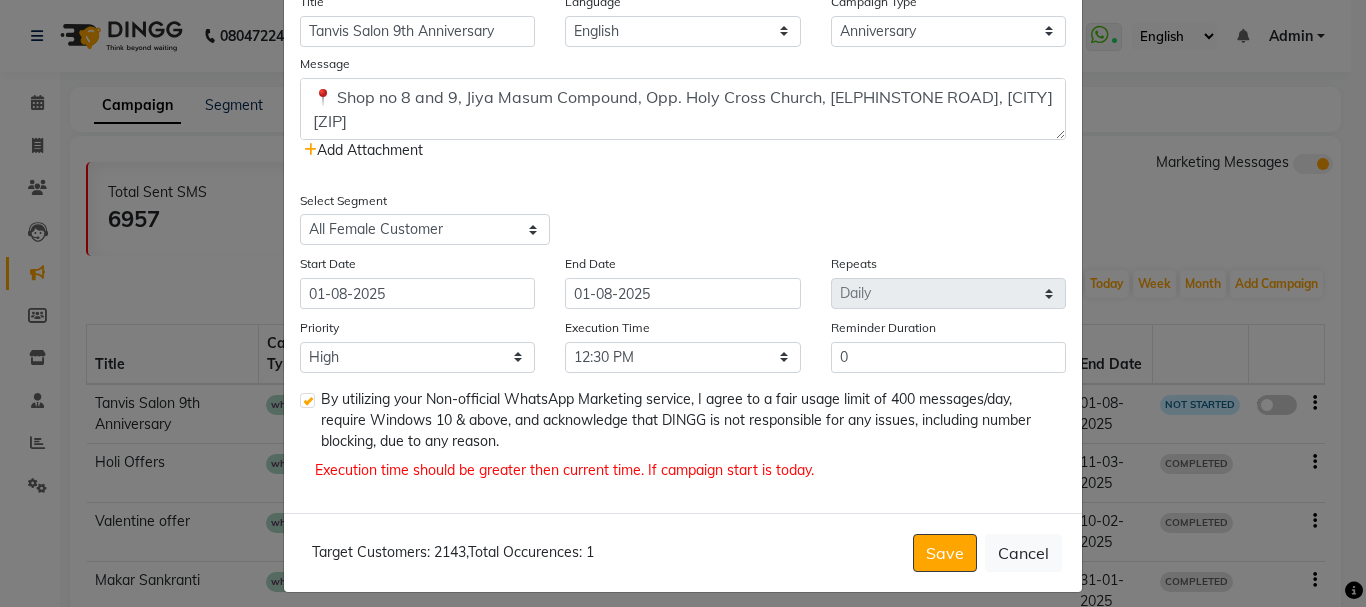 scroll, scrollTop: 498, scrollLeft: 0, axis: vertical 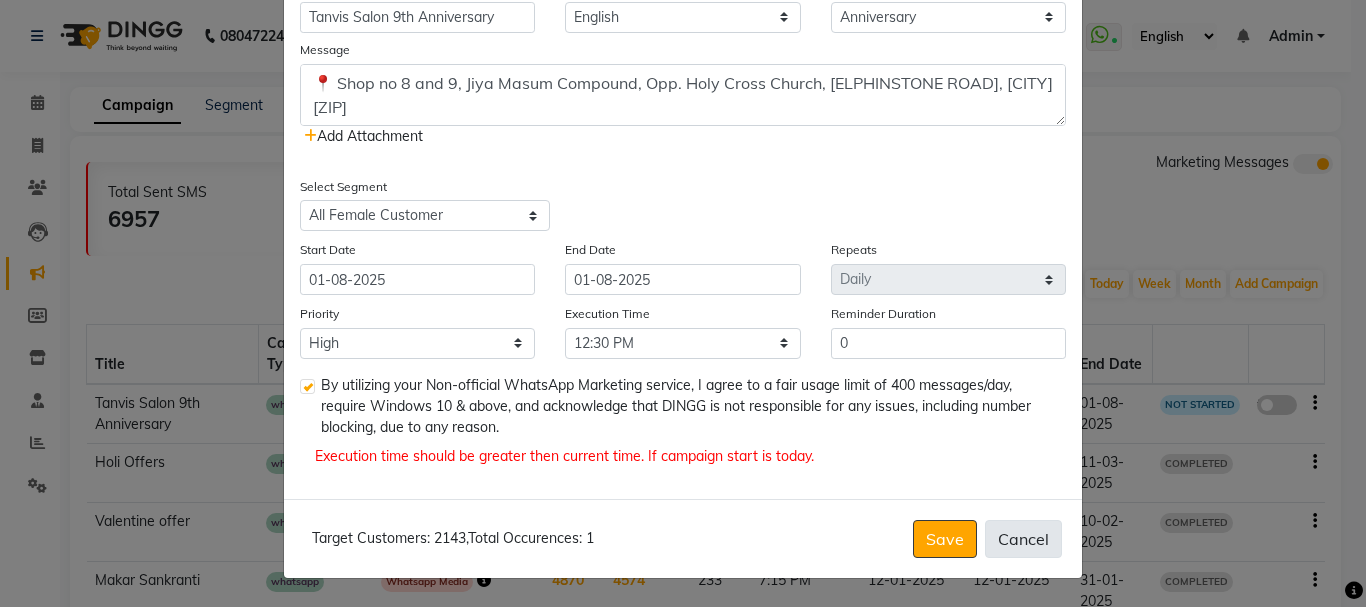 click on "Cancel" 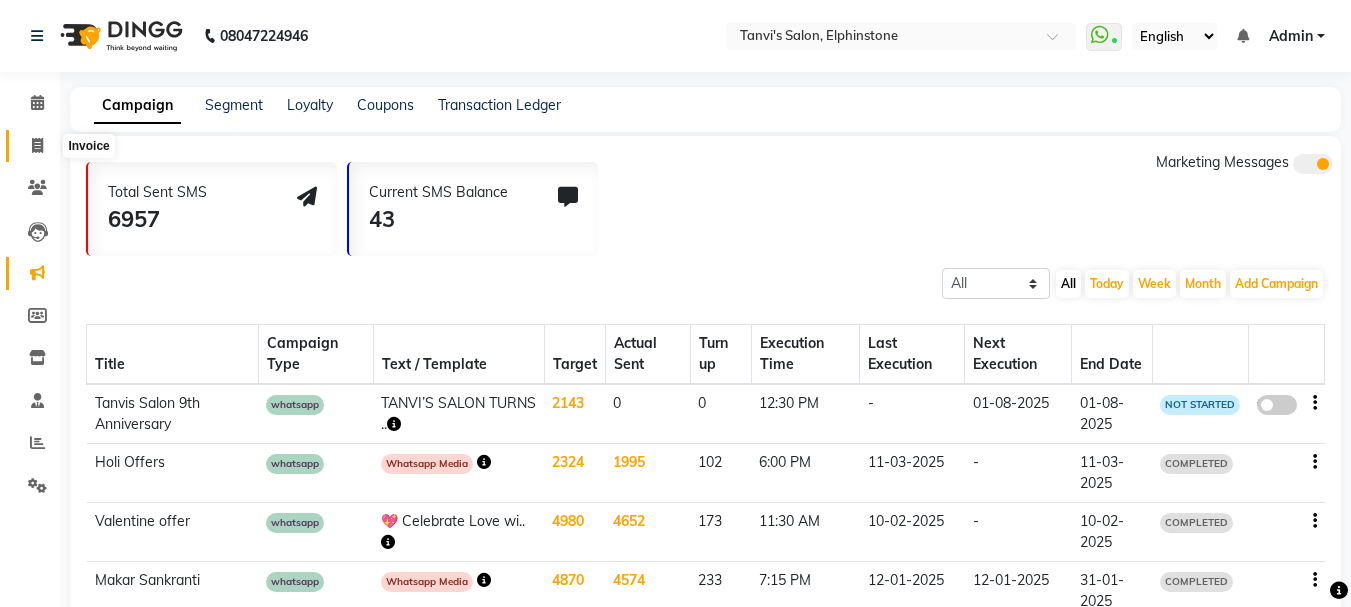 click 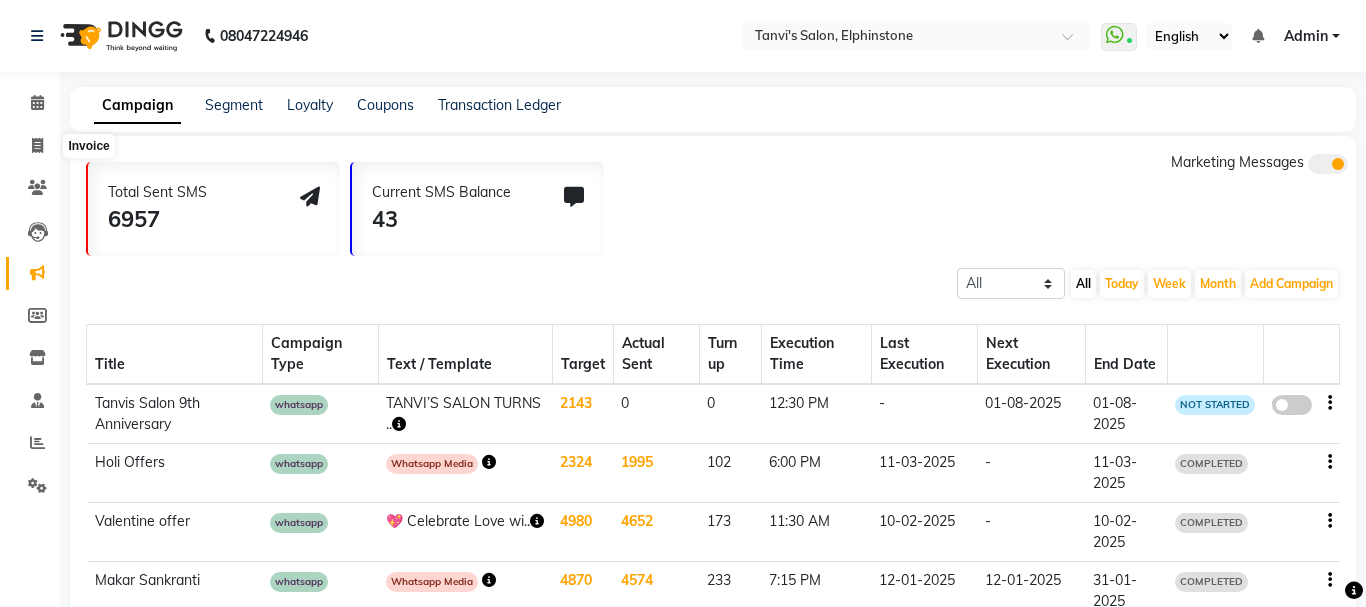 select on "service" 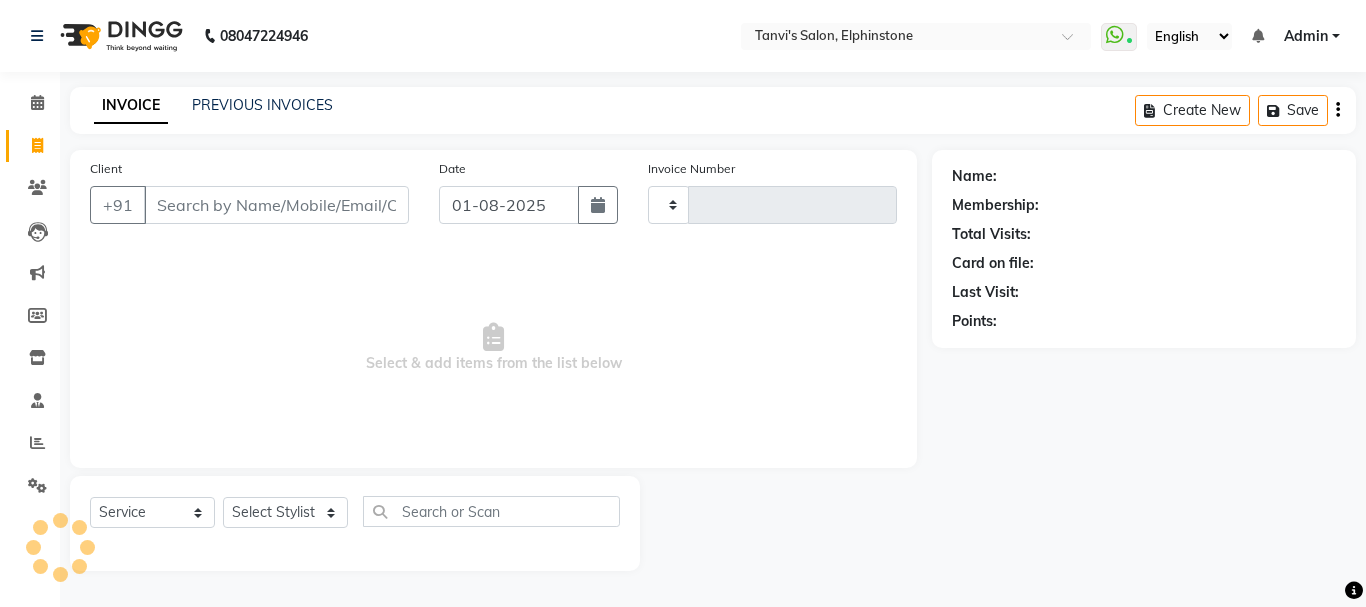 click on "Client" at bounding box center (276, 205) 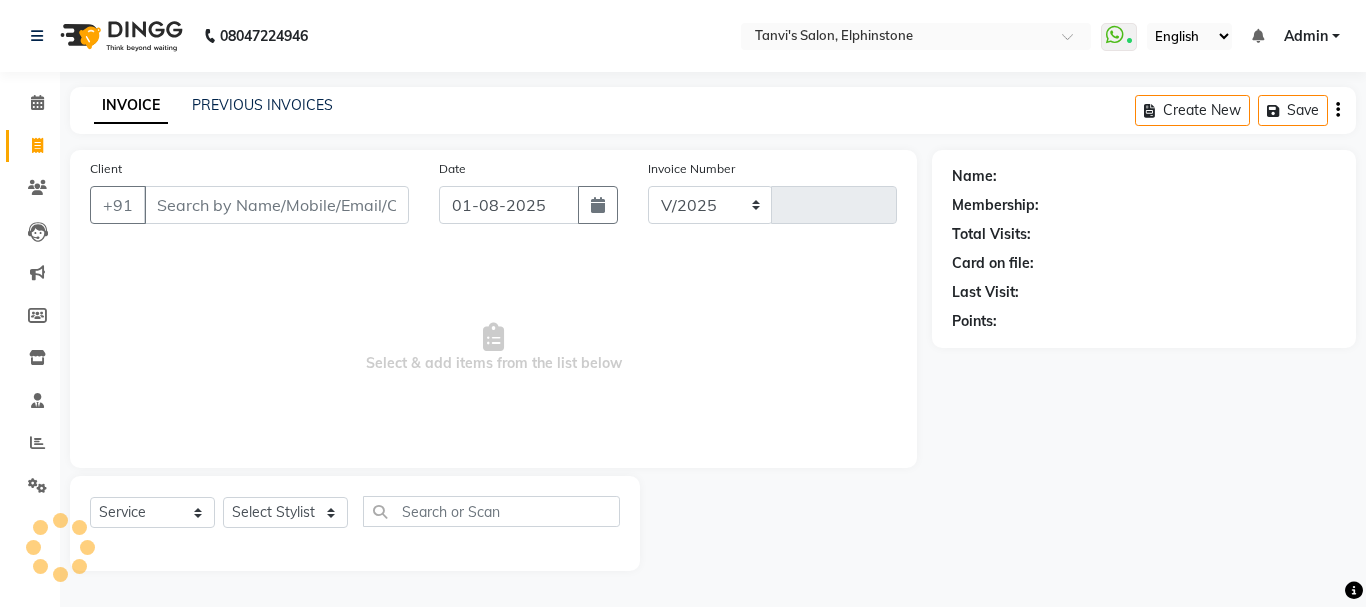 select on "716" 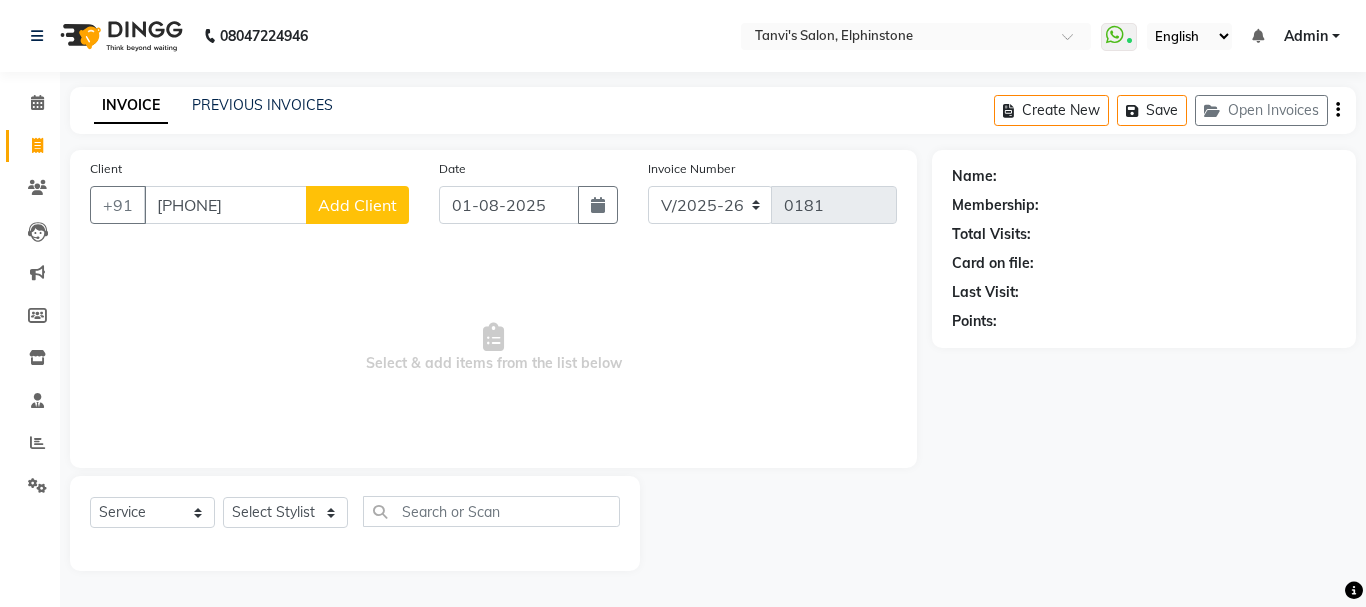type on "[PHONE]" 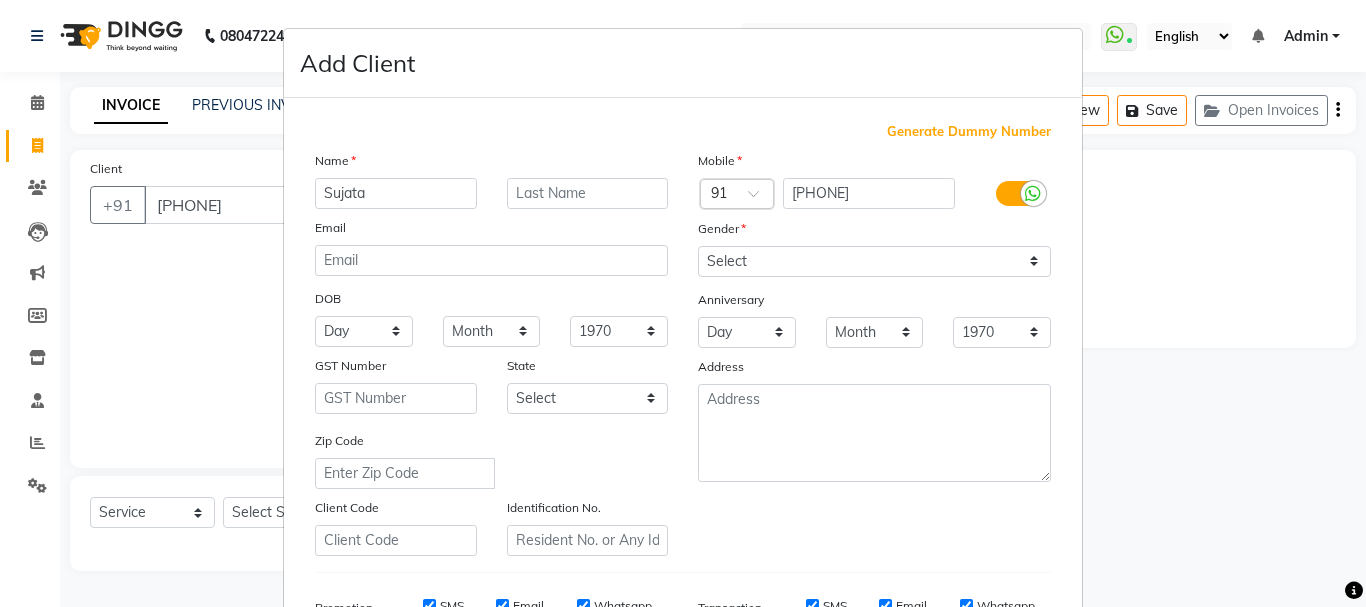 type on "Sujata" 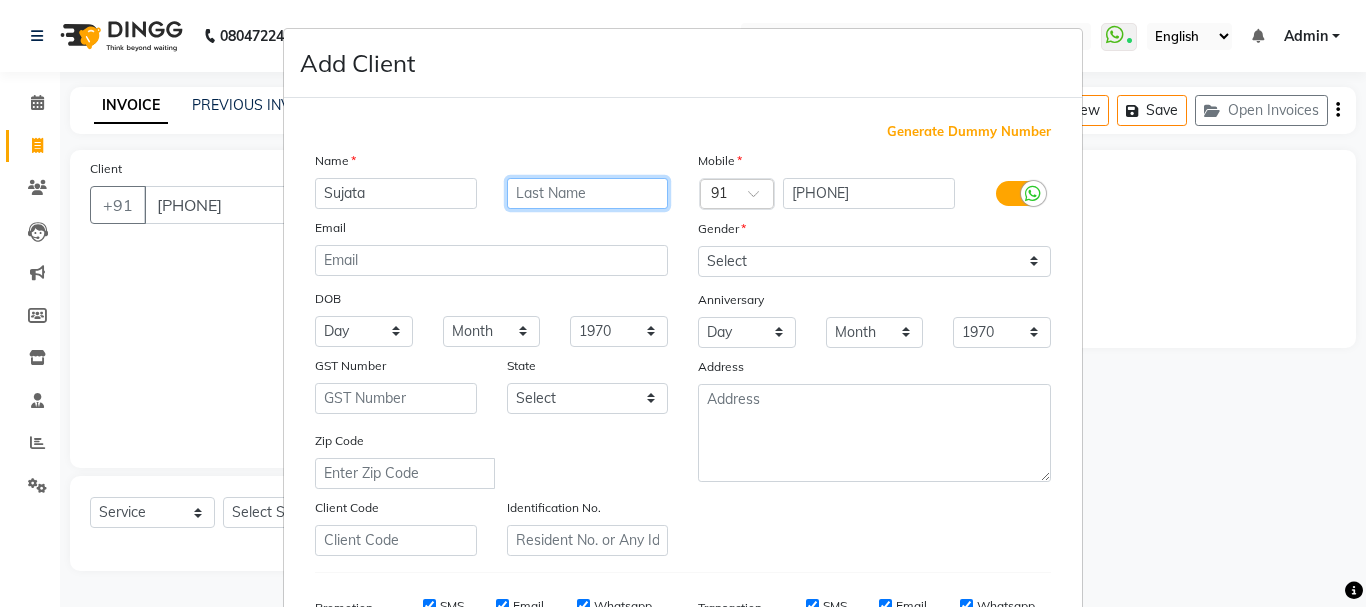 click at bounding box center [588, 193] 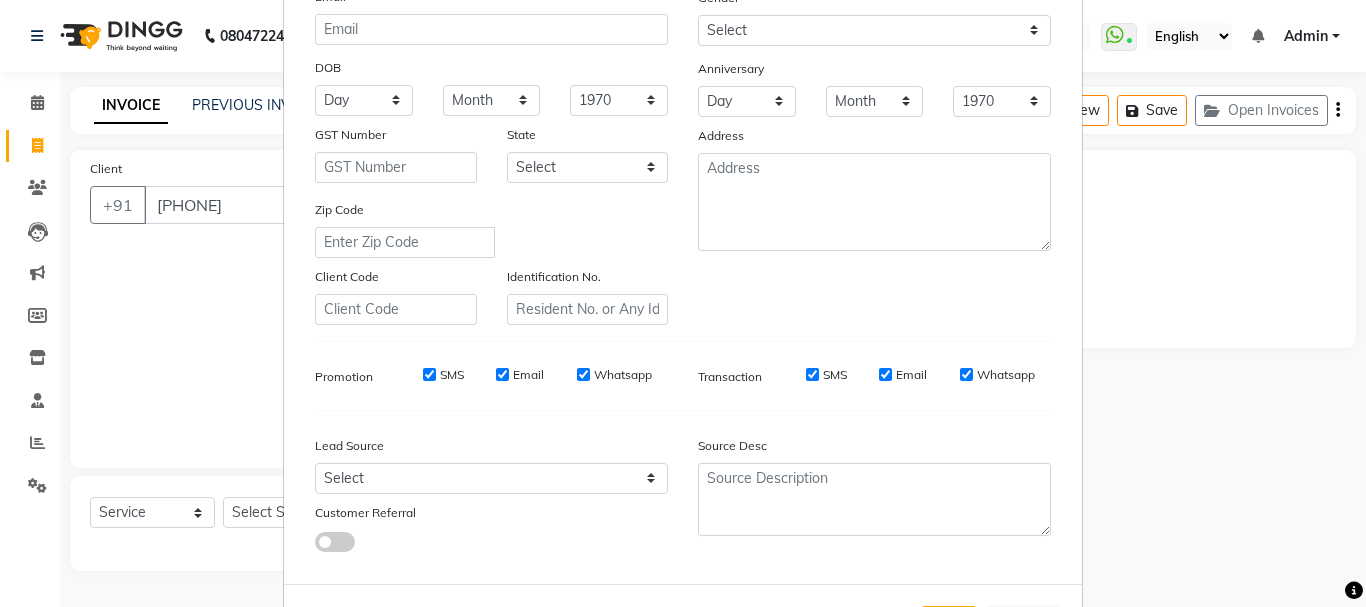 scroll, scrollTop: 116, scrollLeft: 0, axis: vertical 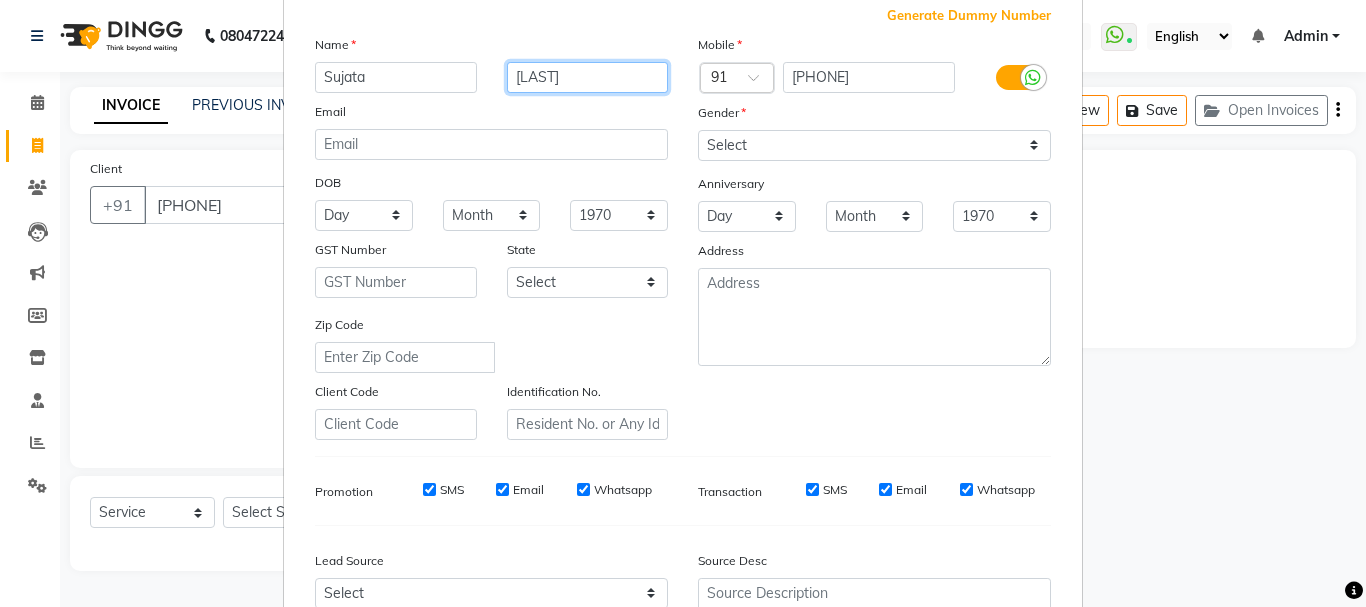 type on "[LAST]" 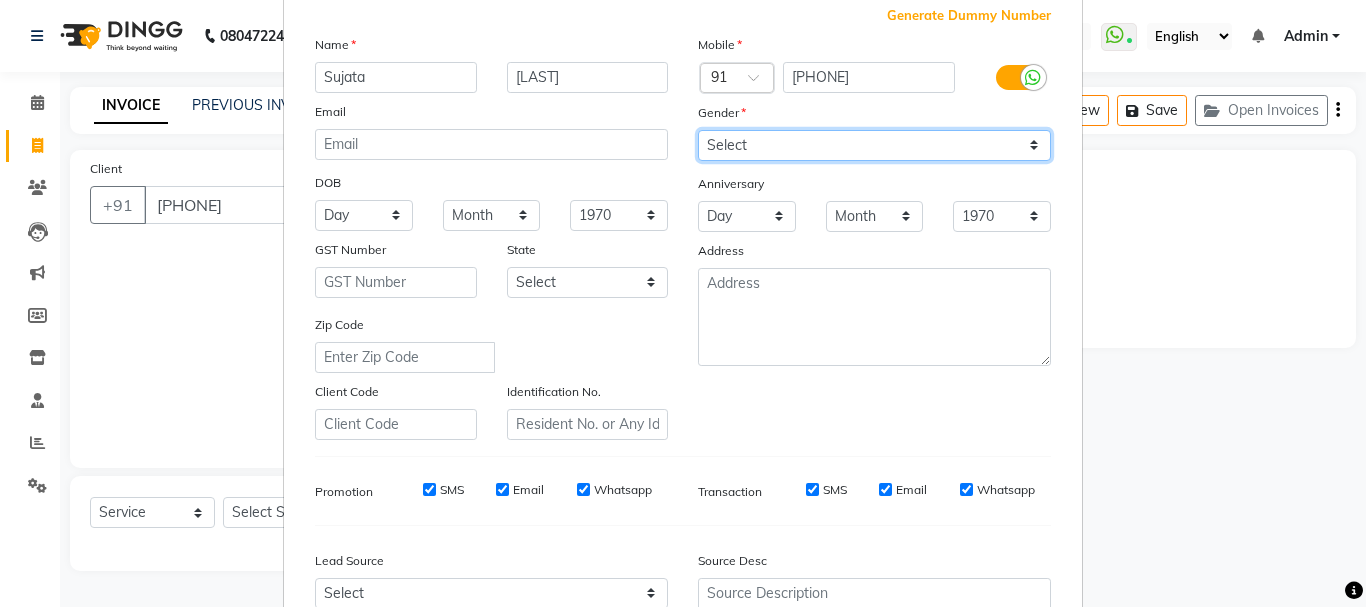 click on "Select Male Female Other Prefer Not To Say" at bounding box center [874, 145] 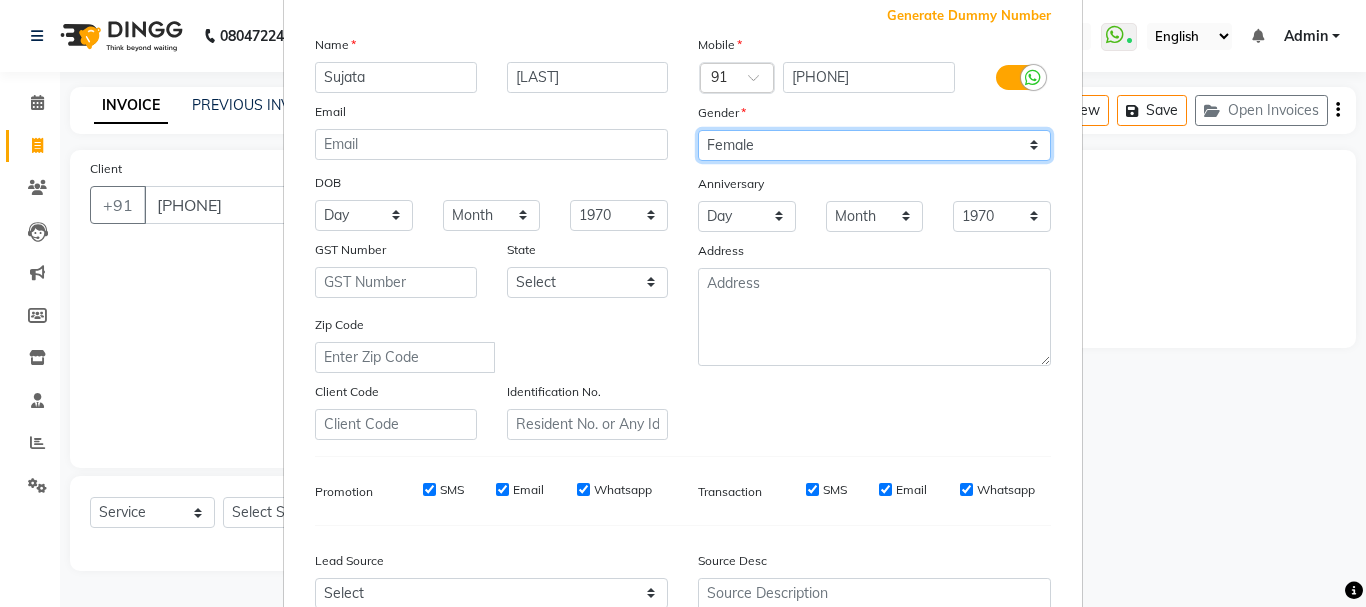 click on "Select Male Female Other Prefer Not To Say" at bounding box center [874, 145] 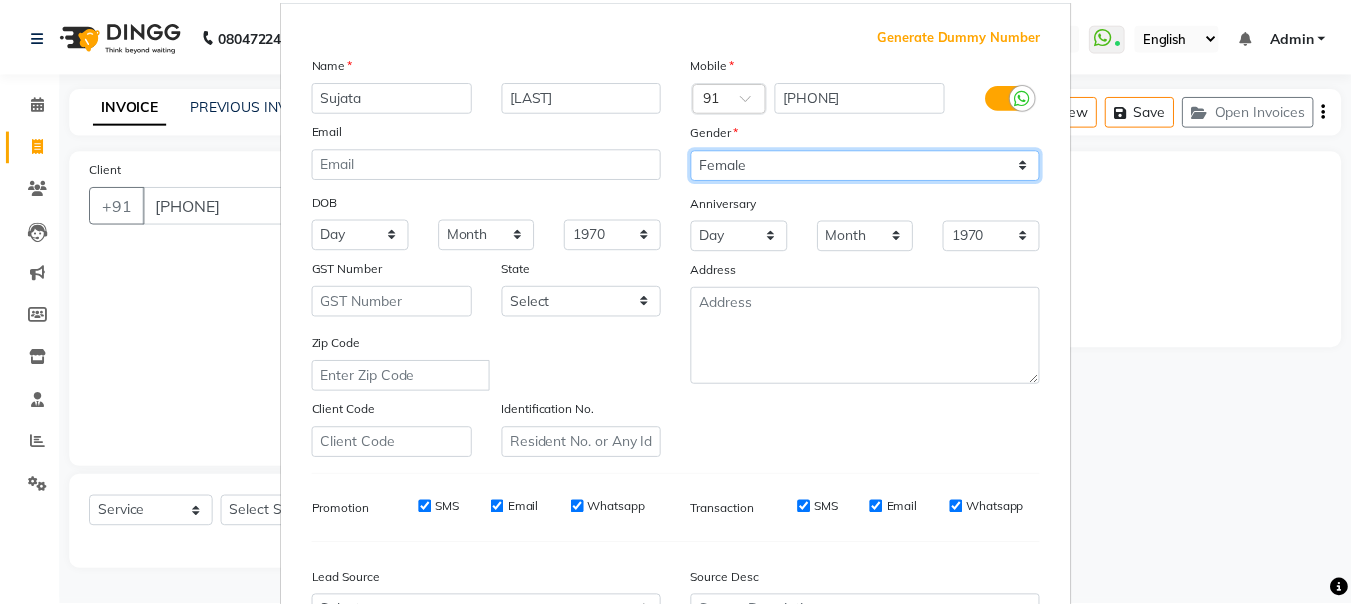 scroll, scrollTop: 300, scrollLeft: 0, axis: vertical 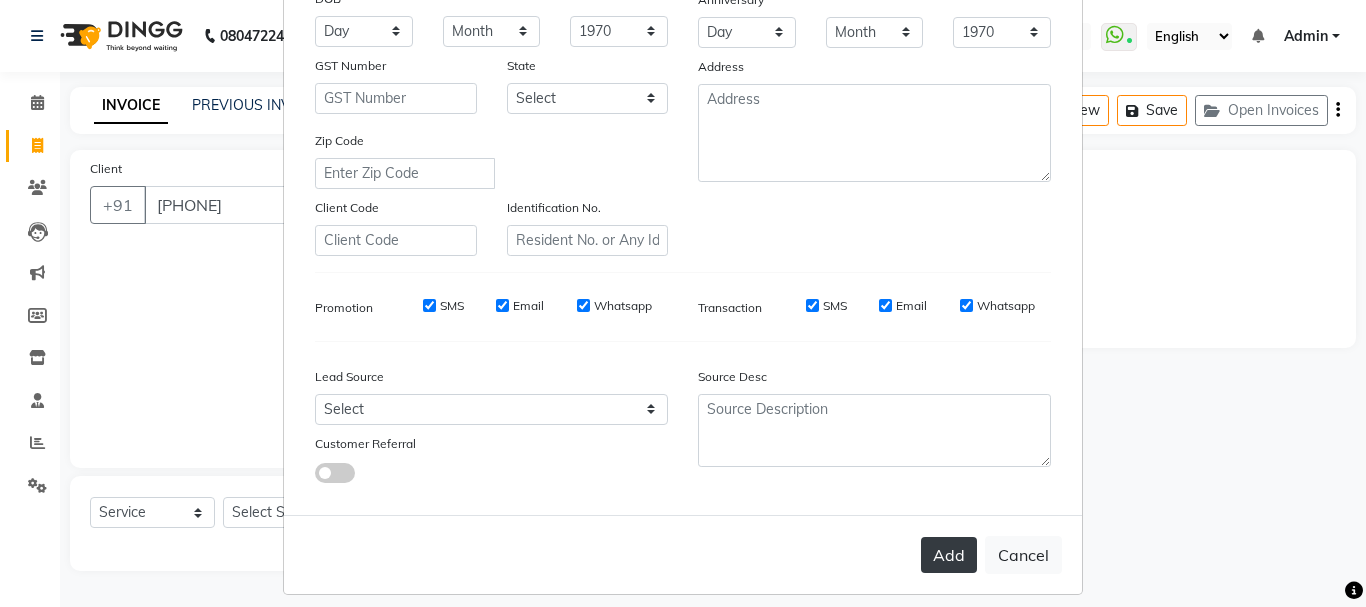 click on "Add" at bounding box center [949, 555] 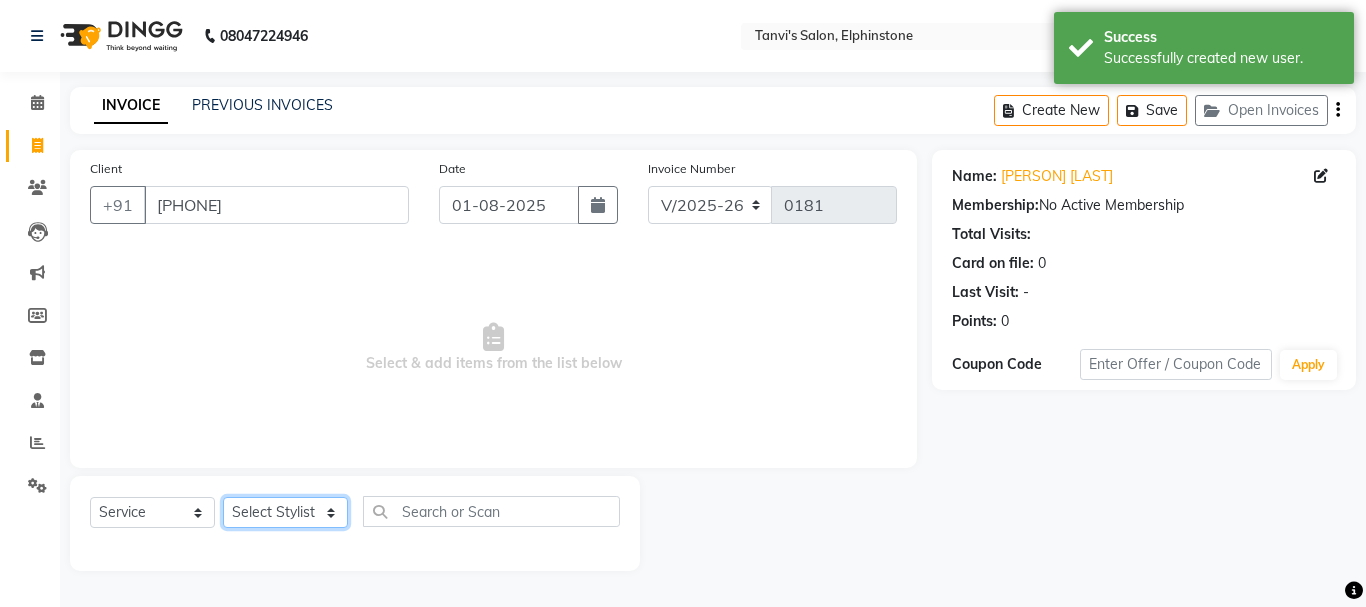click on "Select Stylist Arpita Singh Chan Sayali Sakpal  Shraddha Tanvi Tanvi Masurkar" 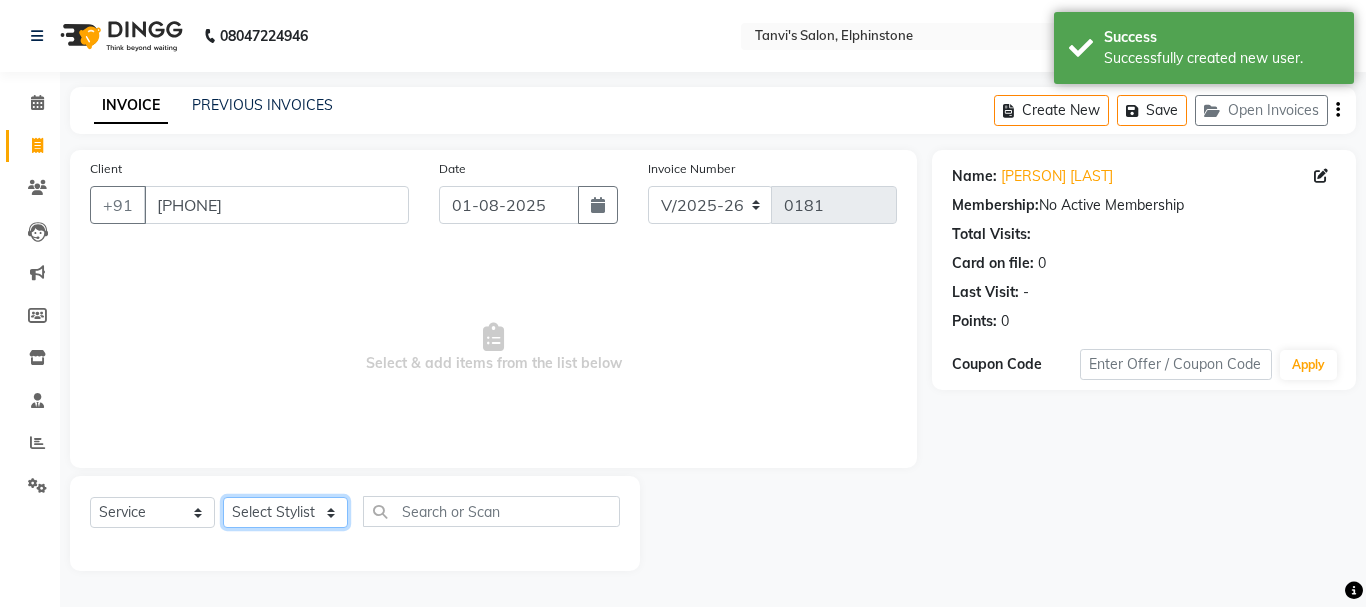select on "10918" 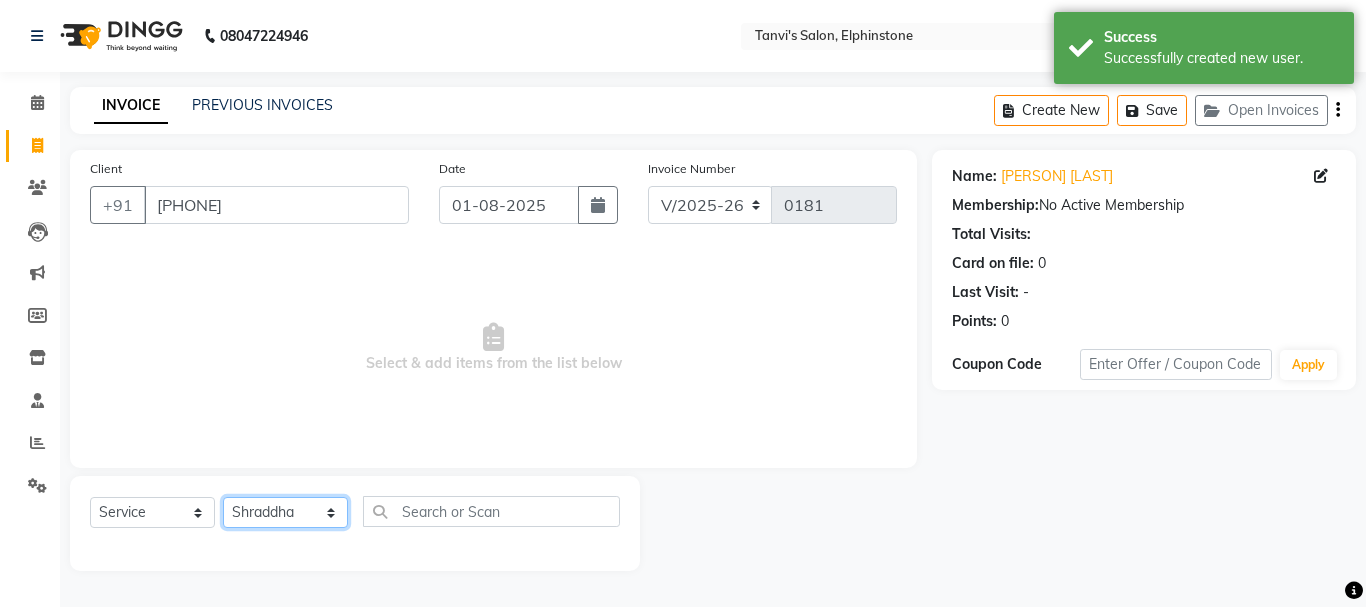 click on "Select Stylist Arpita Singh Chan Sayali Sakpal  Shraddha Tanvi Tanvi Masurkar" 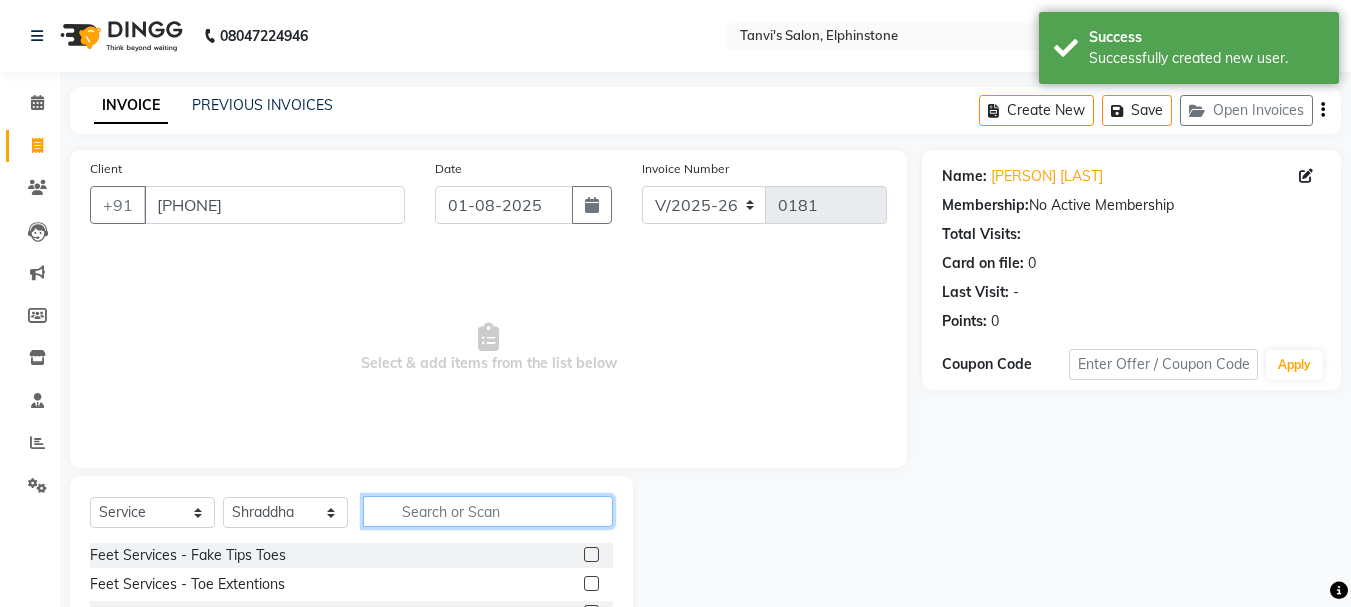 click 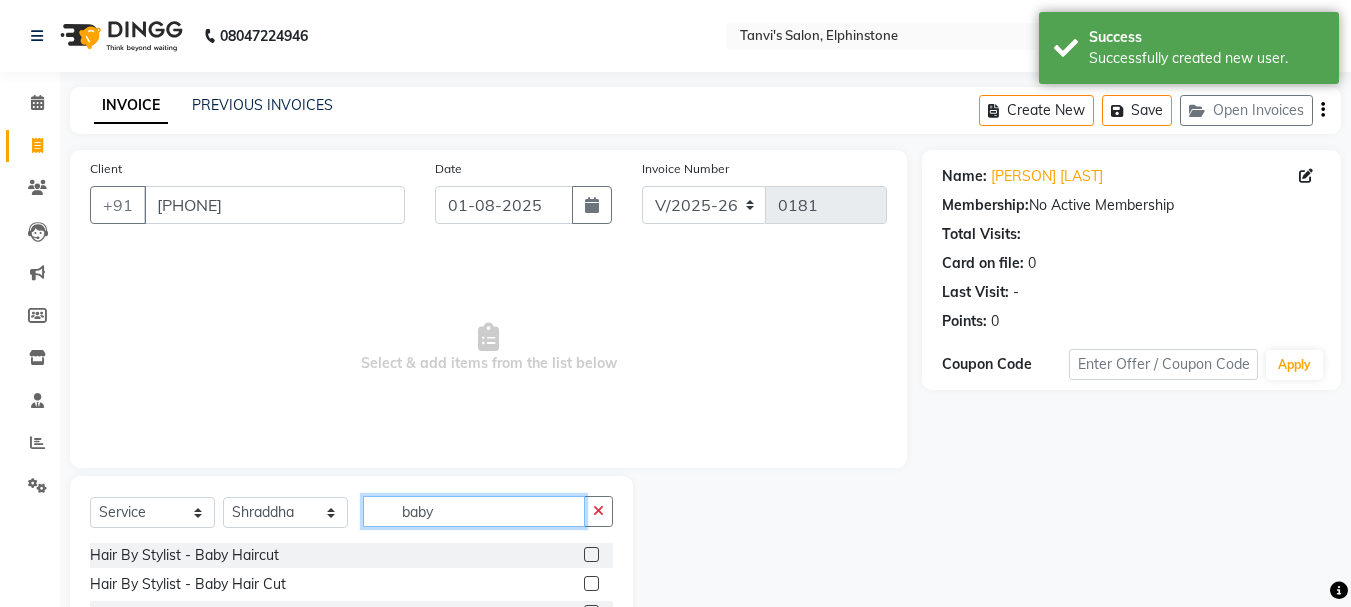 type on "baby" 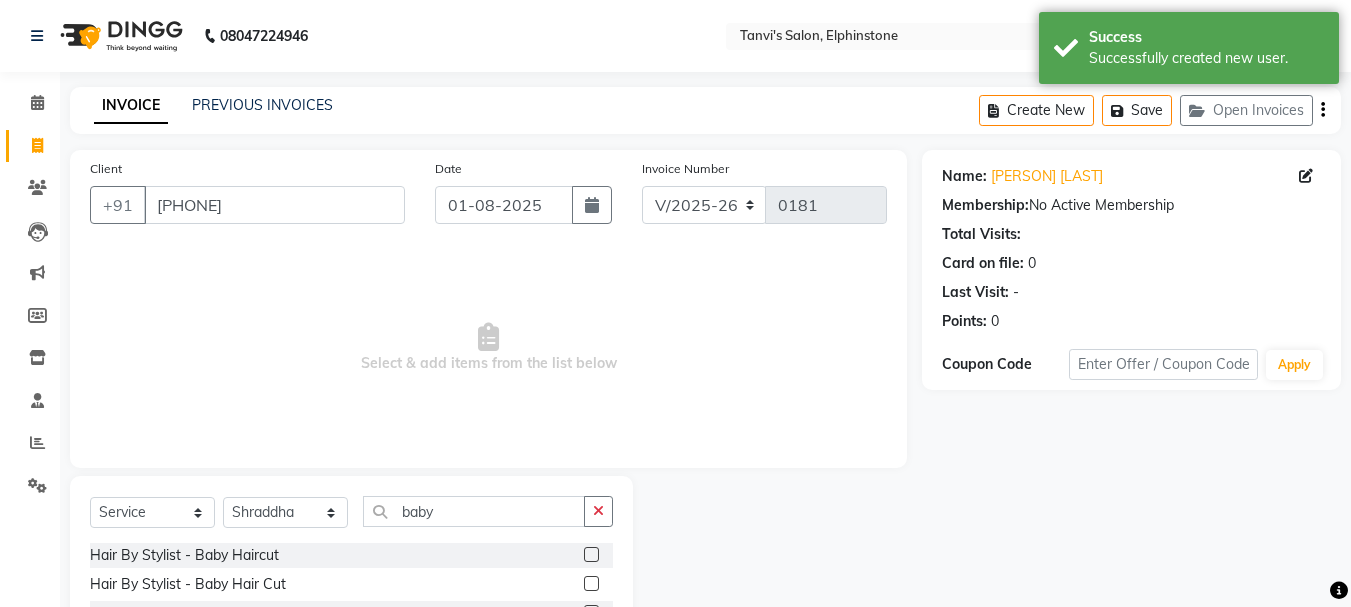 click on "Select & add items from the list below" at bounding box center [488, 348] 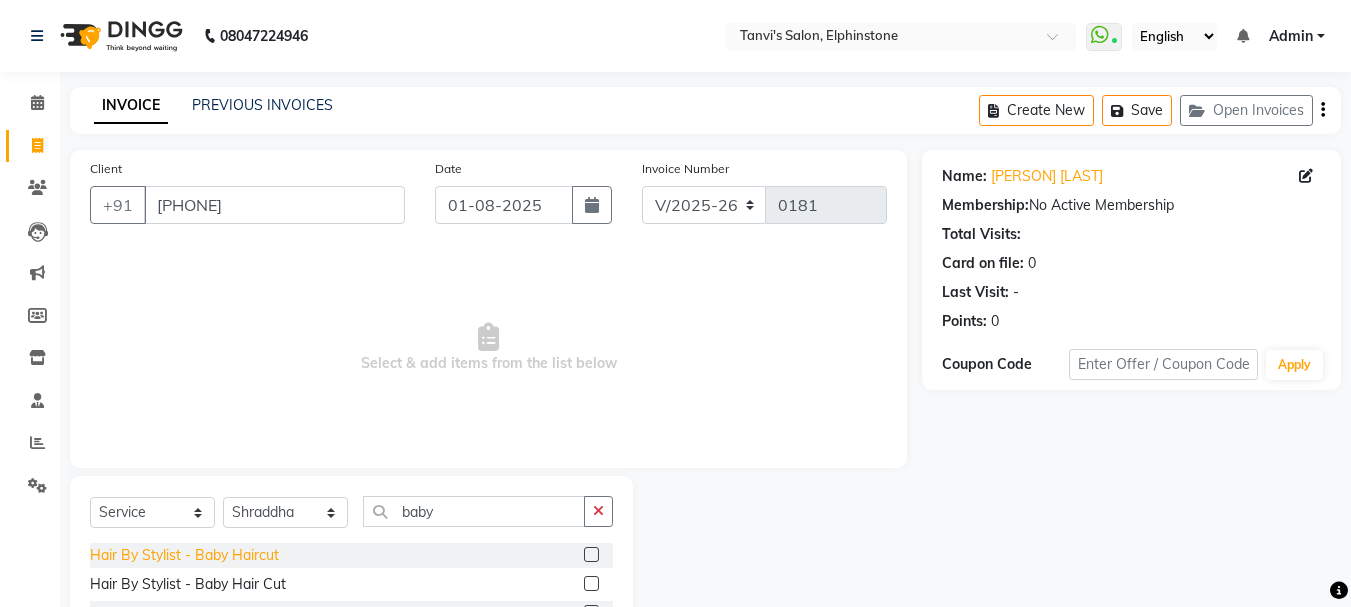 click on "Hair By Stylist  - Baby Haircut" 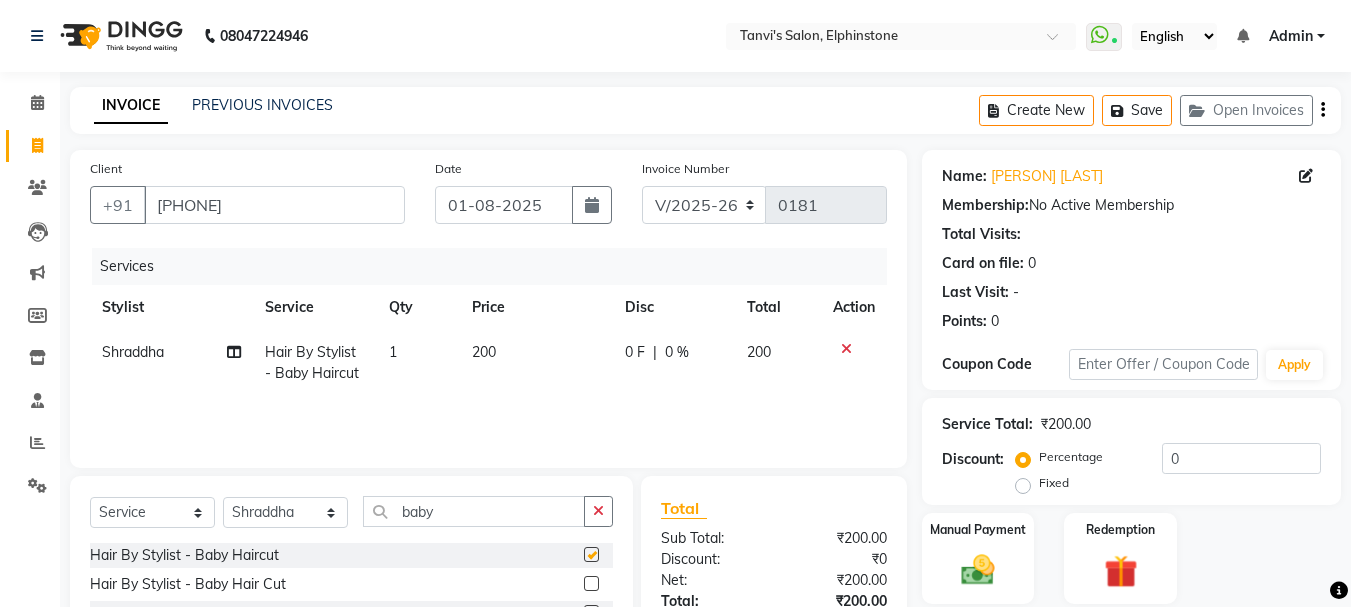 checkbox on "false" 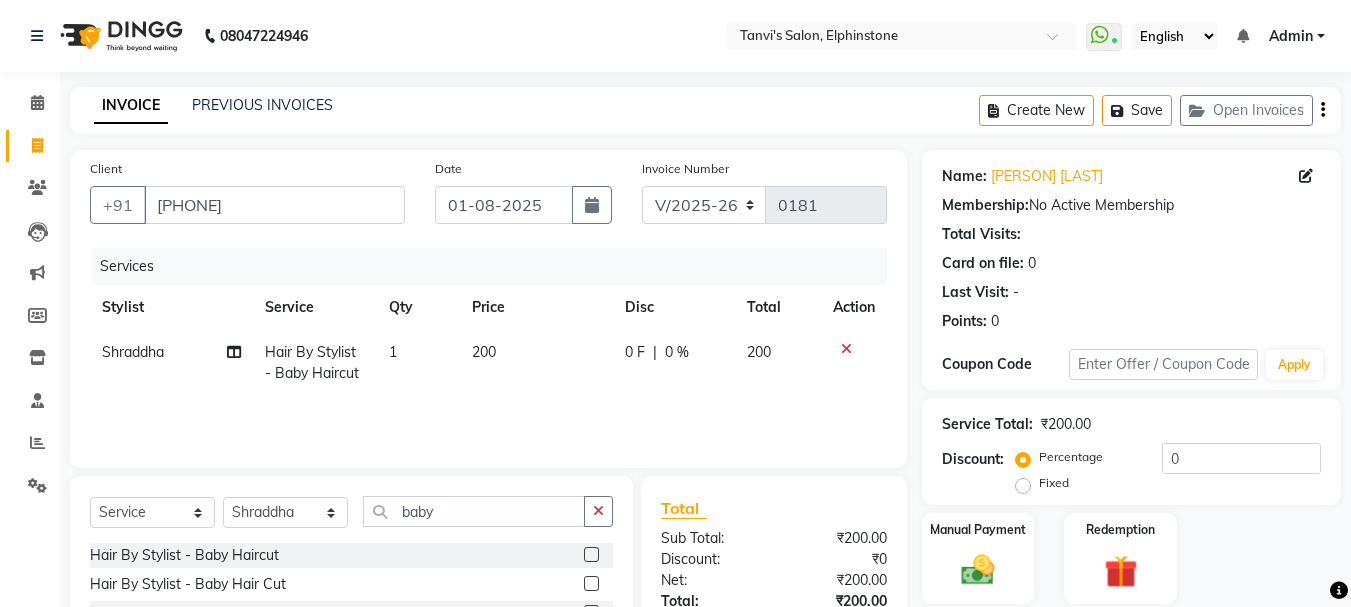 click on "200" 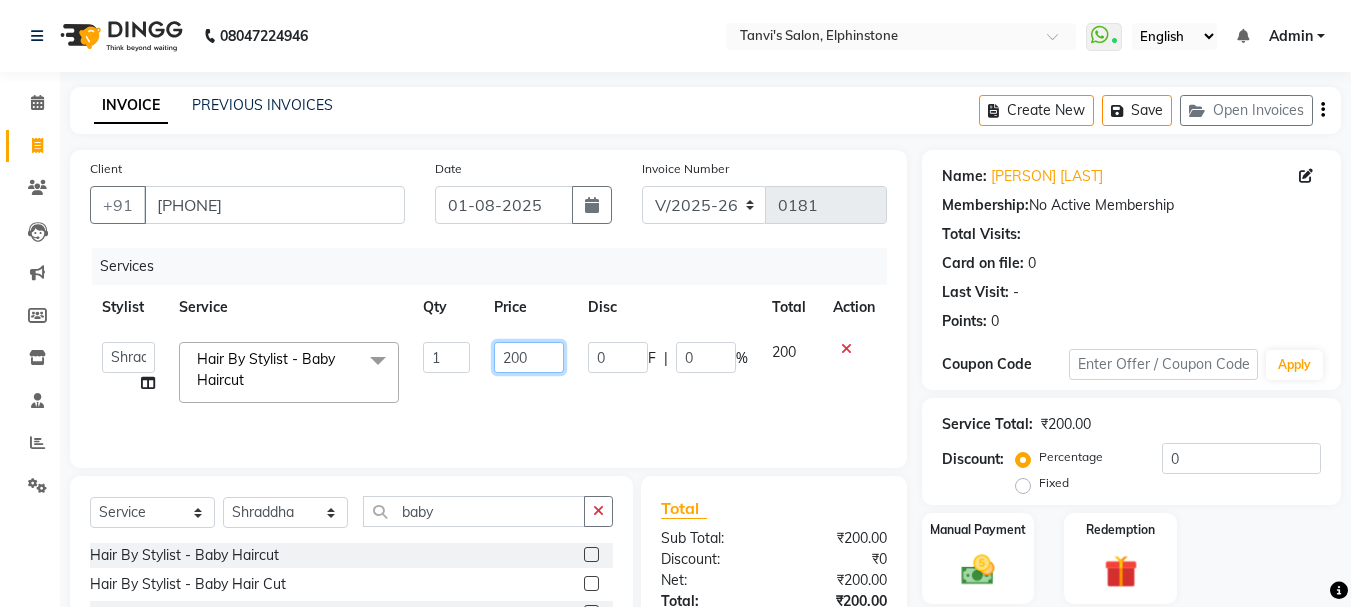 drag, startPoint x: 553, startPoint y: 349, endPoint x: 459, endPoint y: 388, distance: 101.76935 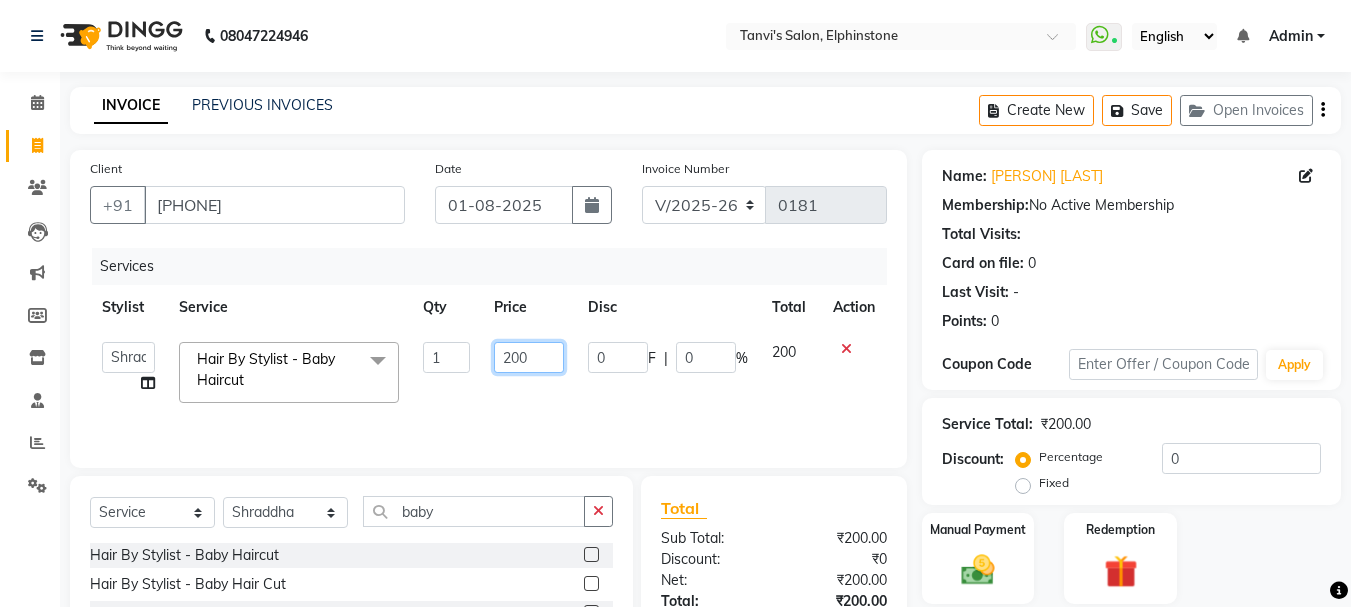 click on "Edit [NAME] (Direct) × Enter your prompt BETA  Limited to 5 AI generations per business during beta.            Generate Hide Title [NAME] Salon 9th Anniversary Language English Campaign Type Select Birthday Anniversary Promotional Service reminder Message [NAME]’S SALON TURNS 9!
We’re celebrating with exclusive offers from [DATE] – [DATE]
Don’t miss out!
Friday – [DATE]
50% OFF on Skin Treatments (Bill above ₹2000)
Saturday – [DATE]
30% OFF on Hair Botox & Hair Spa
Sunday – [DATE]
50% OFF on Nails
Monday – [DATE]
30% OFF on Haircuts
Tuesday – [DATE]
50% OFF on Waxing
Wednesday – [DATE]
20% OFF on Mani + Pedi
Thursday – [DATE]
20% OFF on All Services
📍 Shop no 8 and 9, [STREET_NAME], Opp. Holy Cross Church, [AREA_NAME], [CITY] [POSTAL_CODE]  Add Attachment  Select Segment Select All Customers All Male Customer All Female Customer All Members All Customers Visited in last 30 days Inactive/Lost Customers New Customers 0" 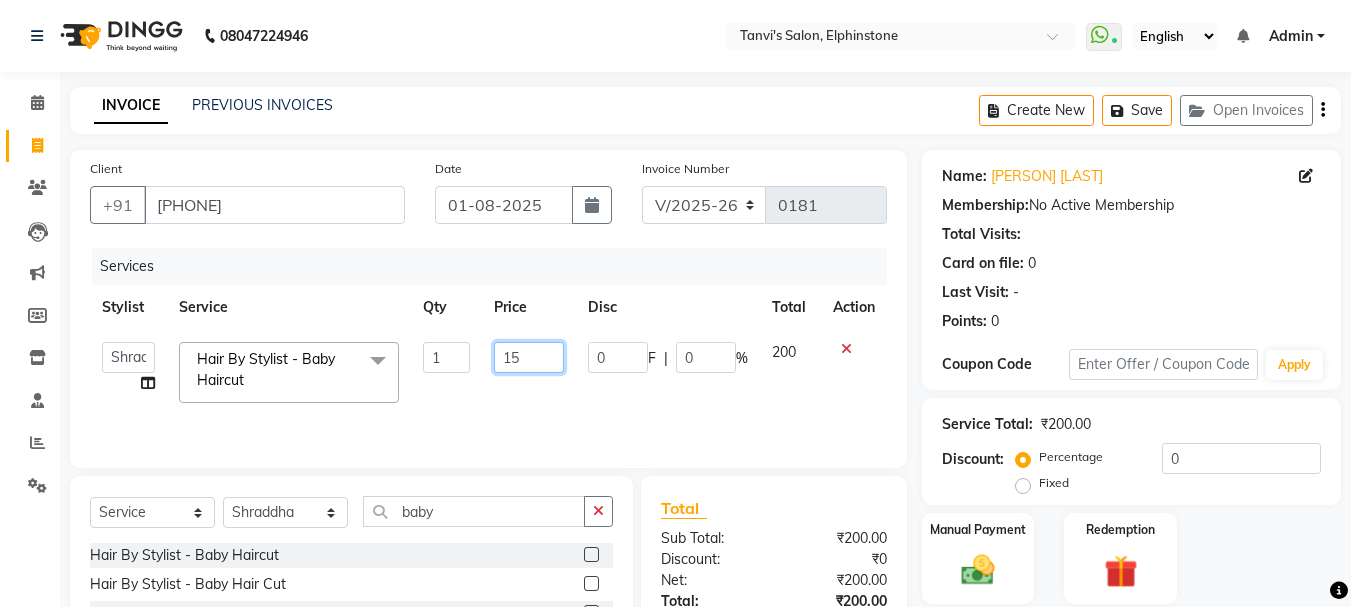 type on "150" 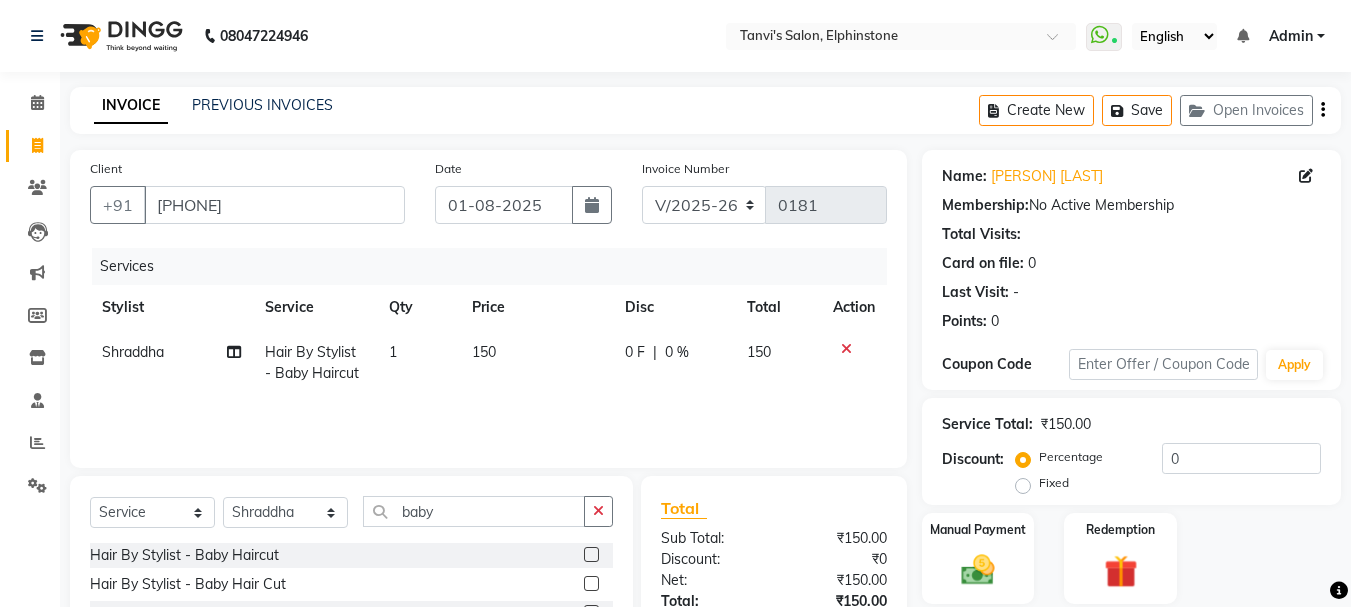 click on "Services Stylist Service Qty Price Disc Total Action [NAME] Hair By Stylist - Baby Haircut 1 150 0 F | 0 % 150" 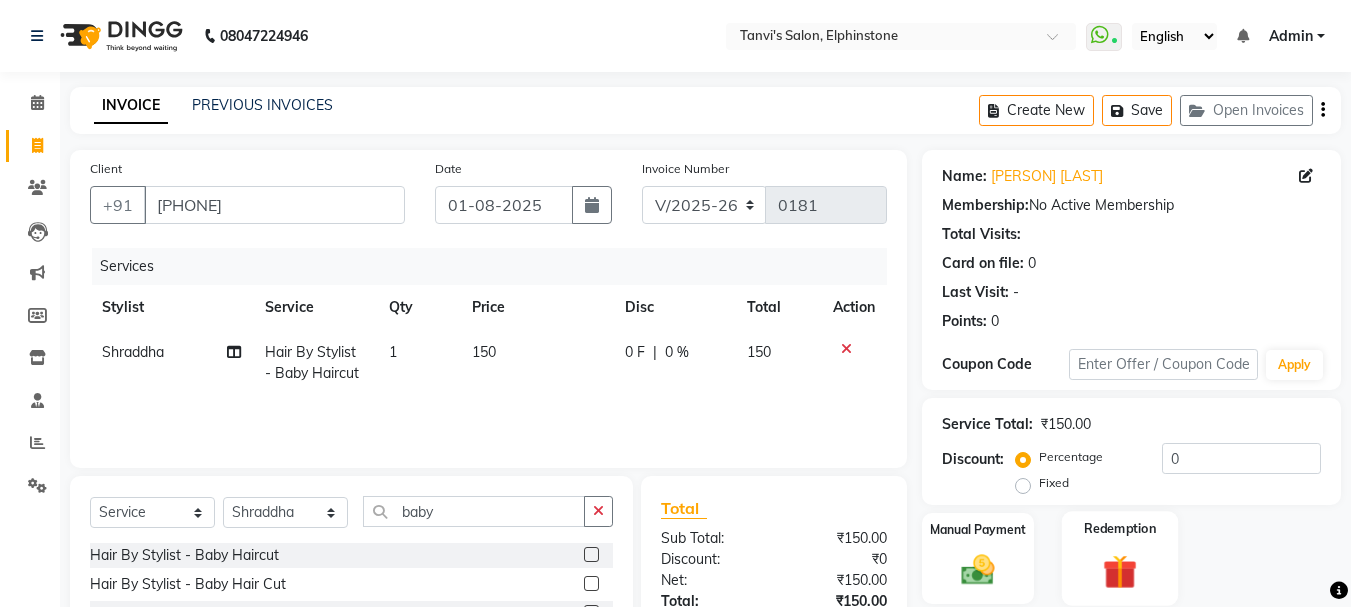 scroll, scrollTop: 151, scrollLeft: 0, axis: vertical 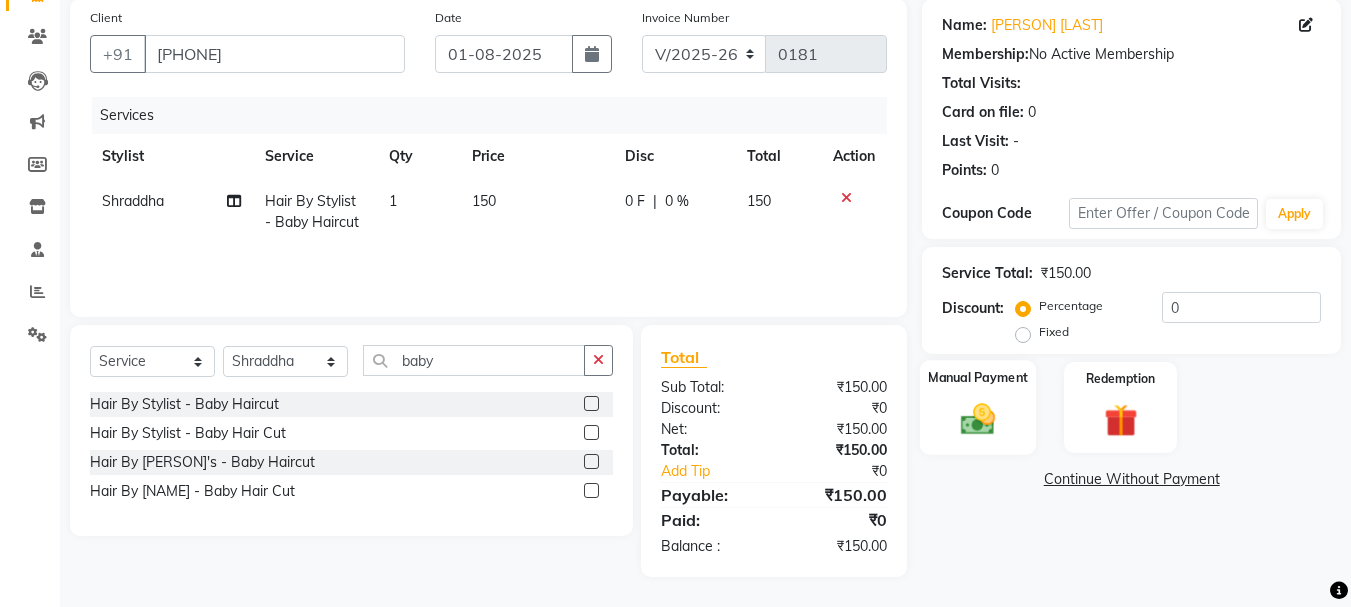 click 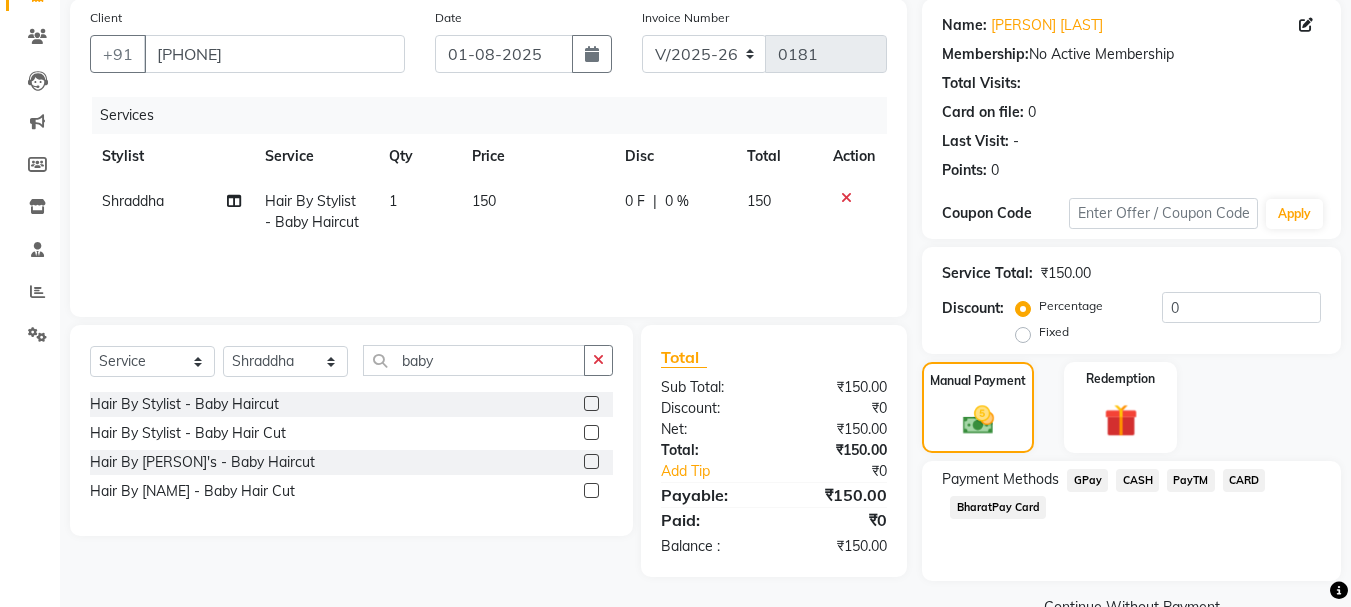 click on "CASH" 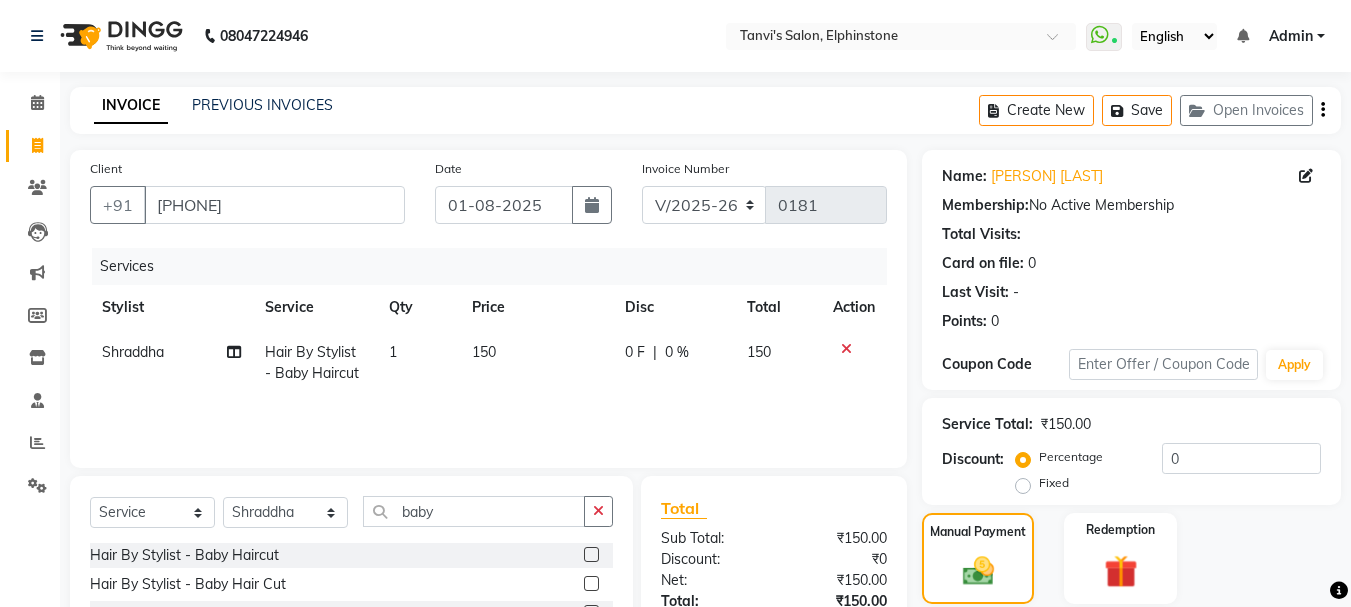 scroll, scrollTop: 200, scrollLeft: 0, axis: vertical 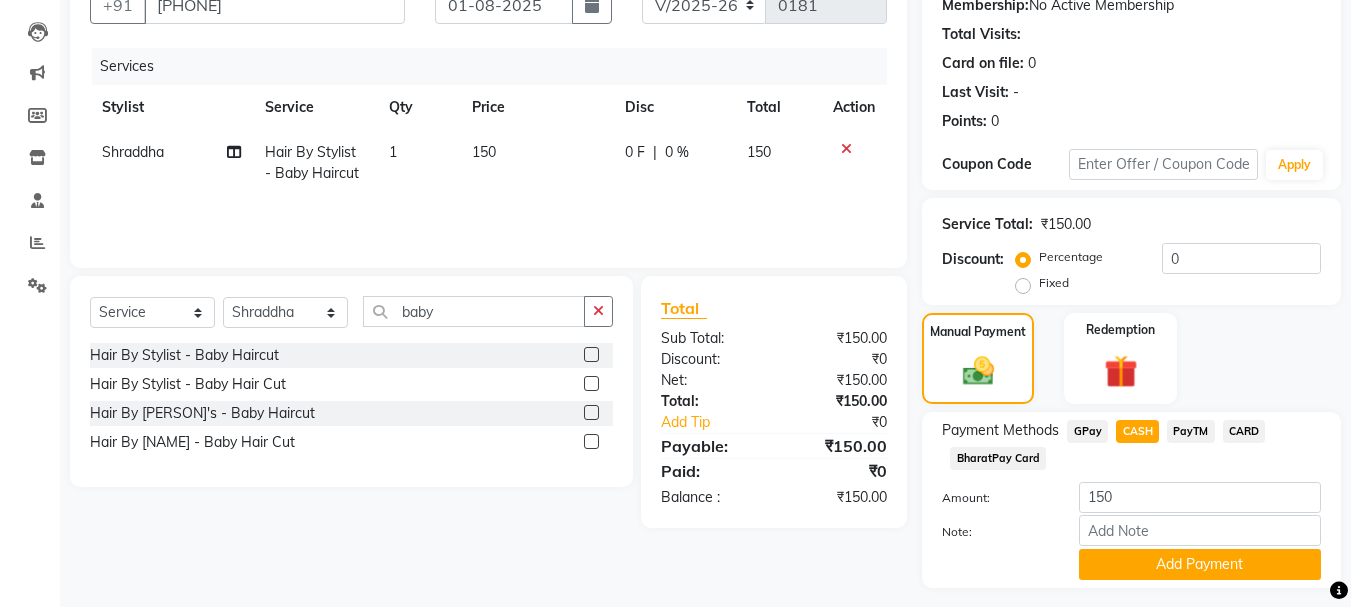 click on "CASH" 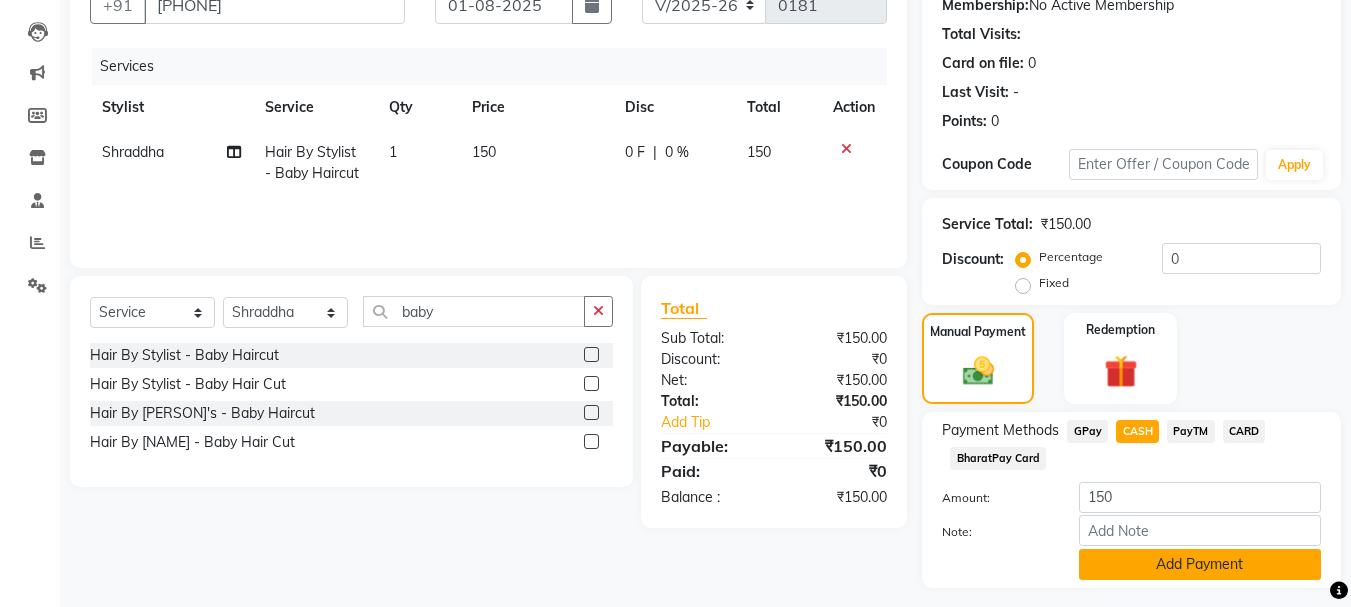 click on "Add Payment" 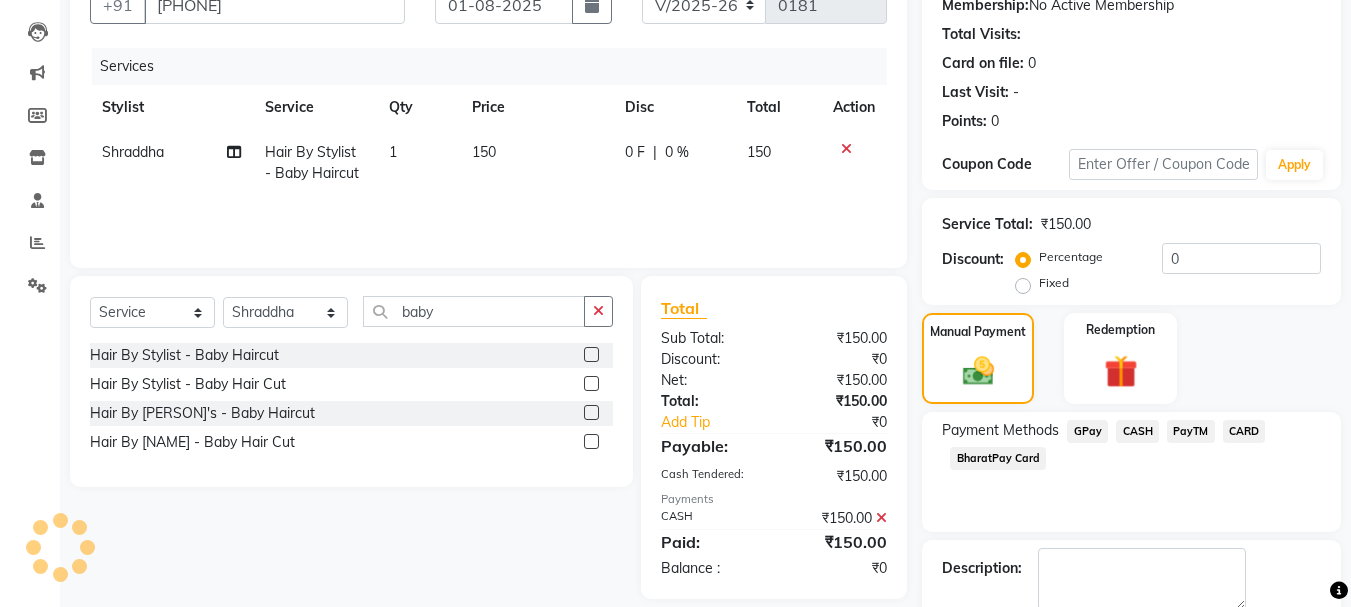 scroll, scrollTop: 309, scrollLeft: 0, axis: vertical 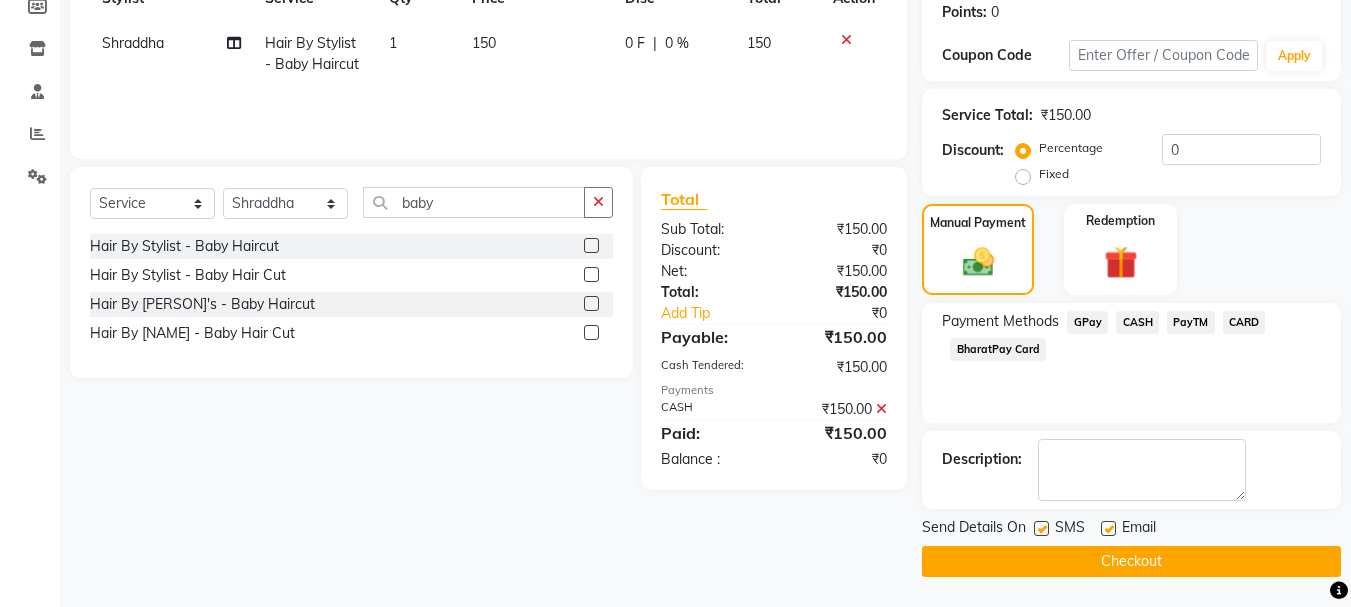 click on "Checkout" 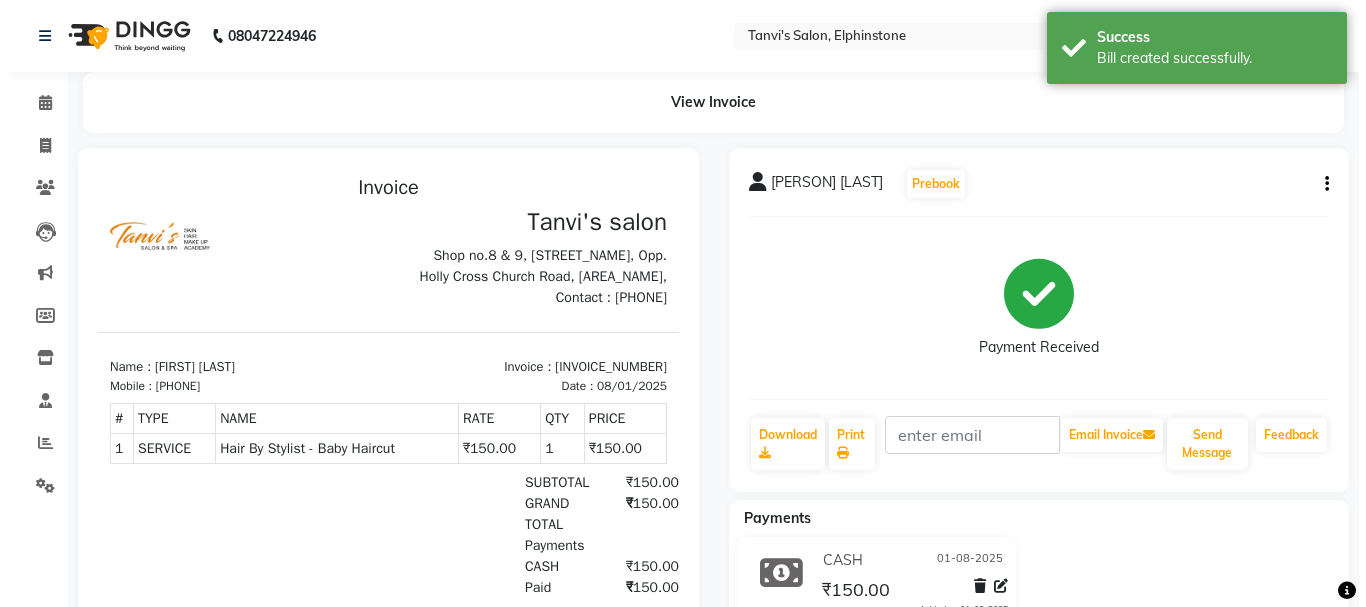 scroll, scrollTop: 0, scrollLeft: 0, axis: both 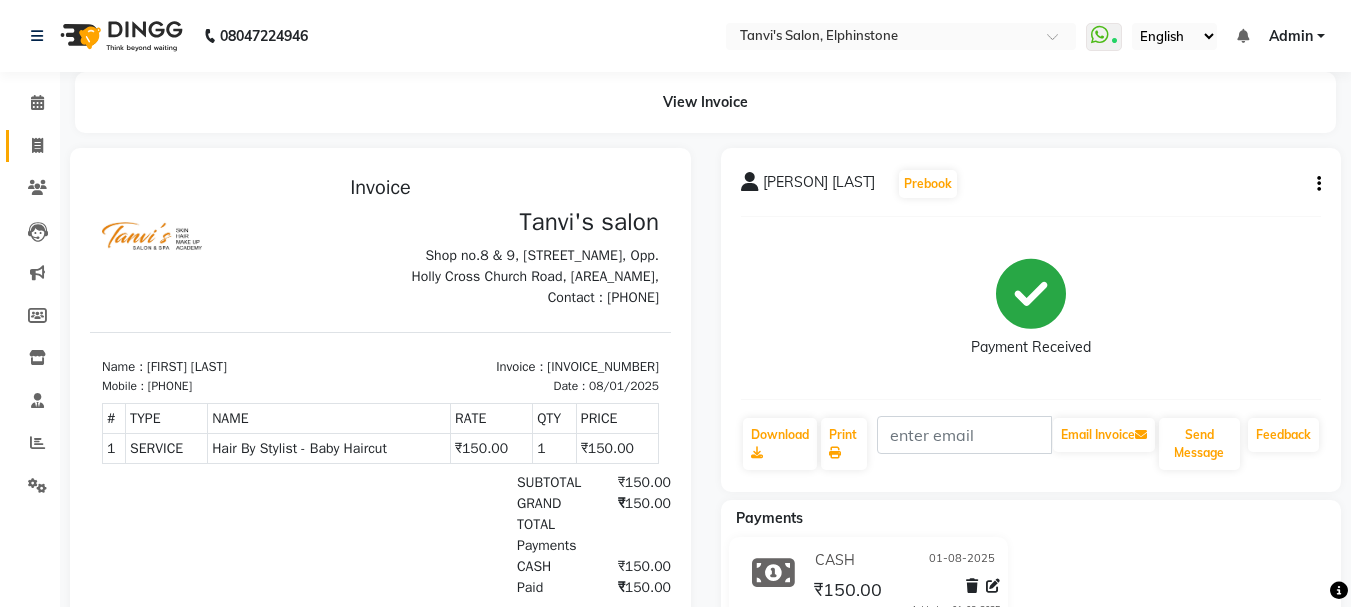 click on "Invoice" 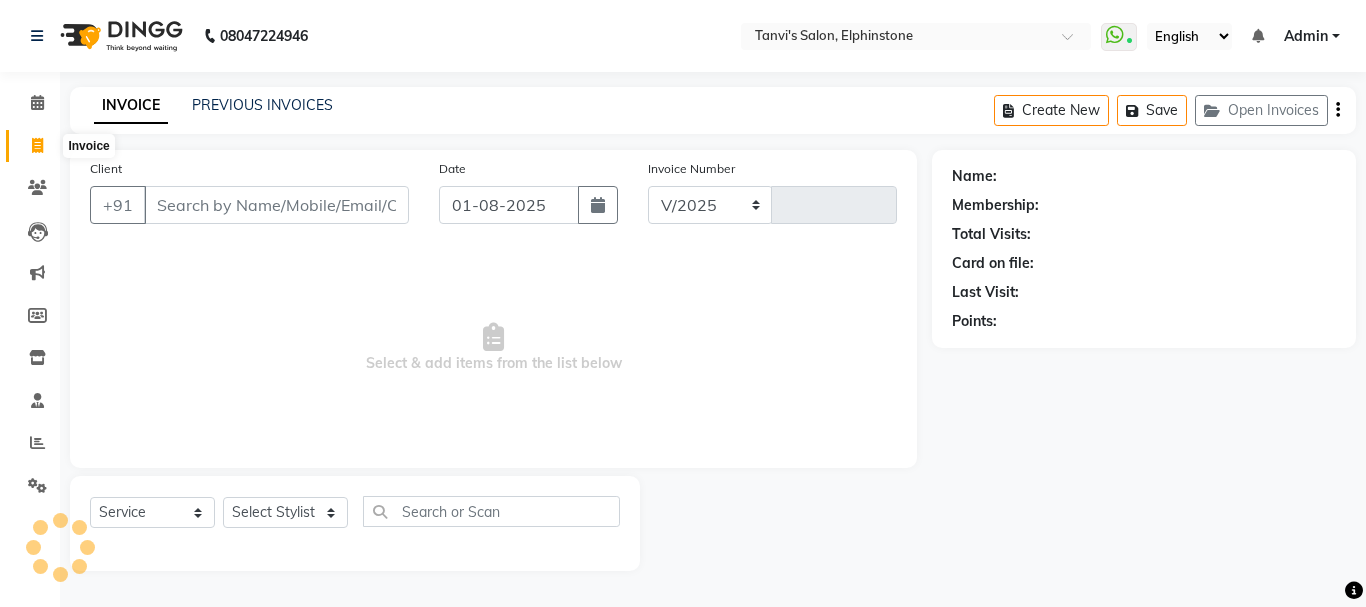 select on "716" 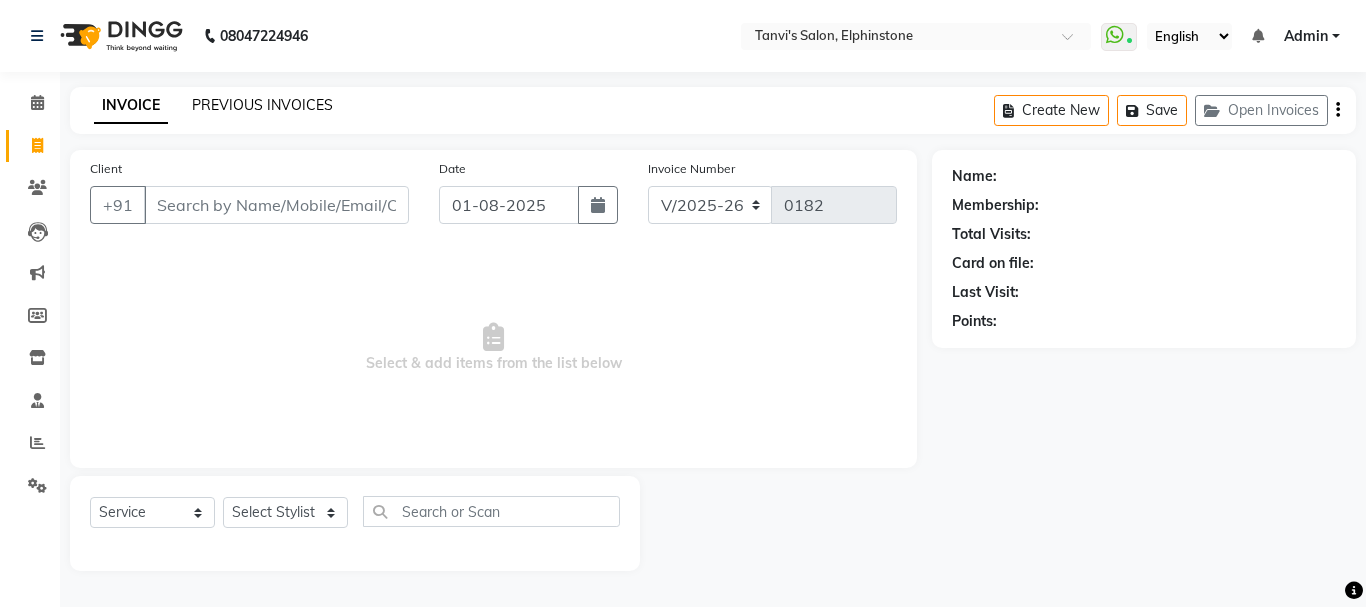 click on "PREVIOUS INVOICES" 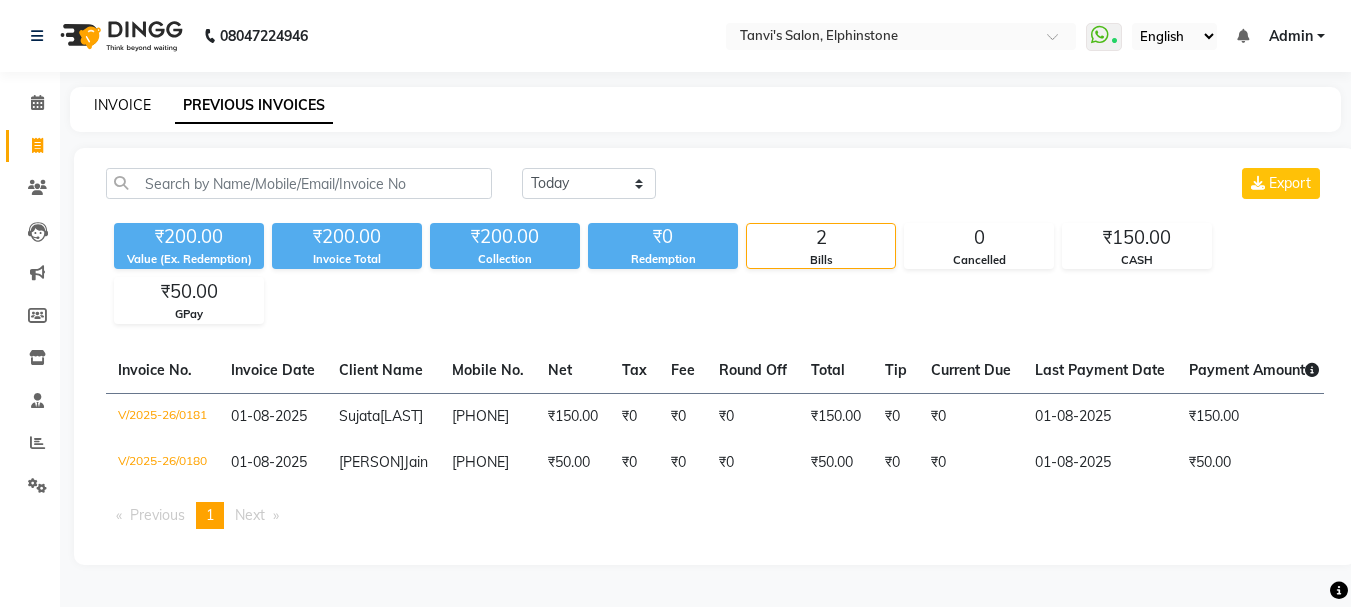 click on "INVOICE" 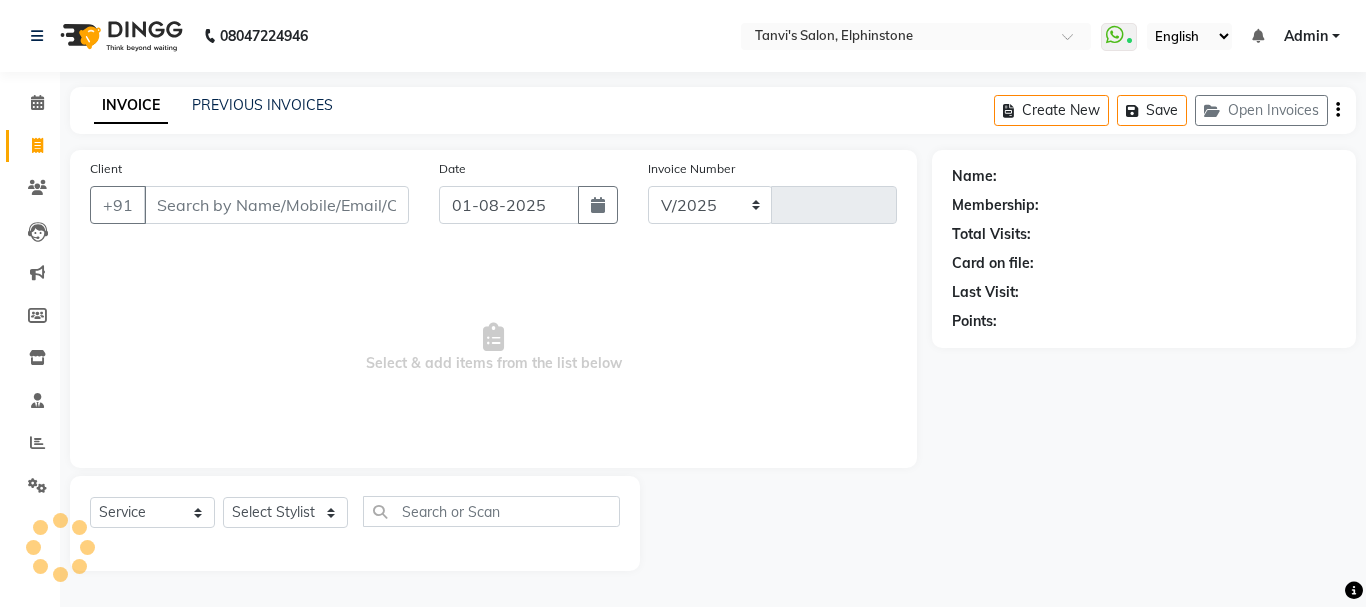 select on "716" 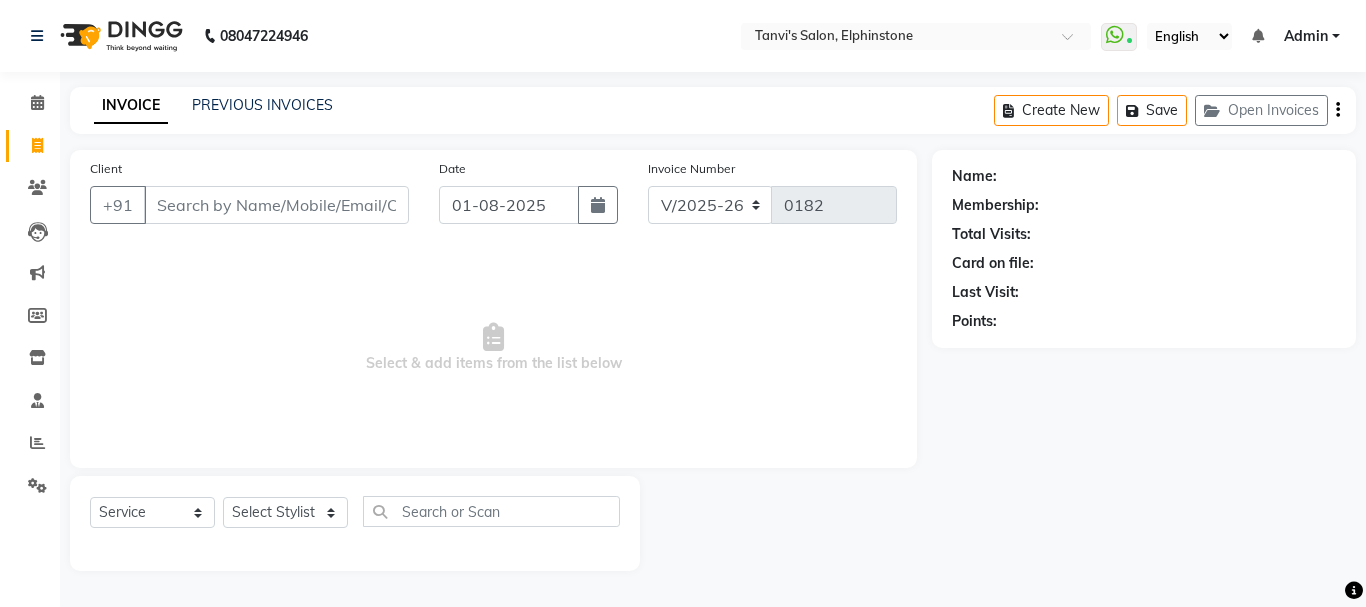 click on "Membership:" 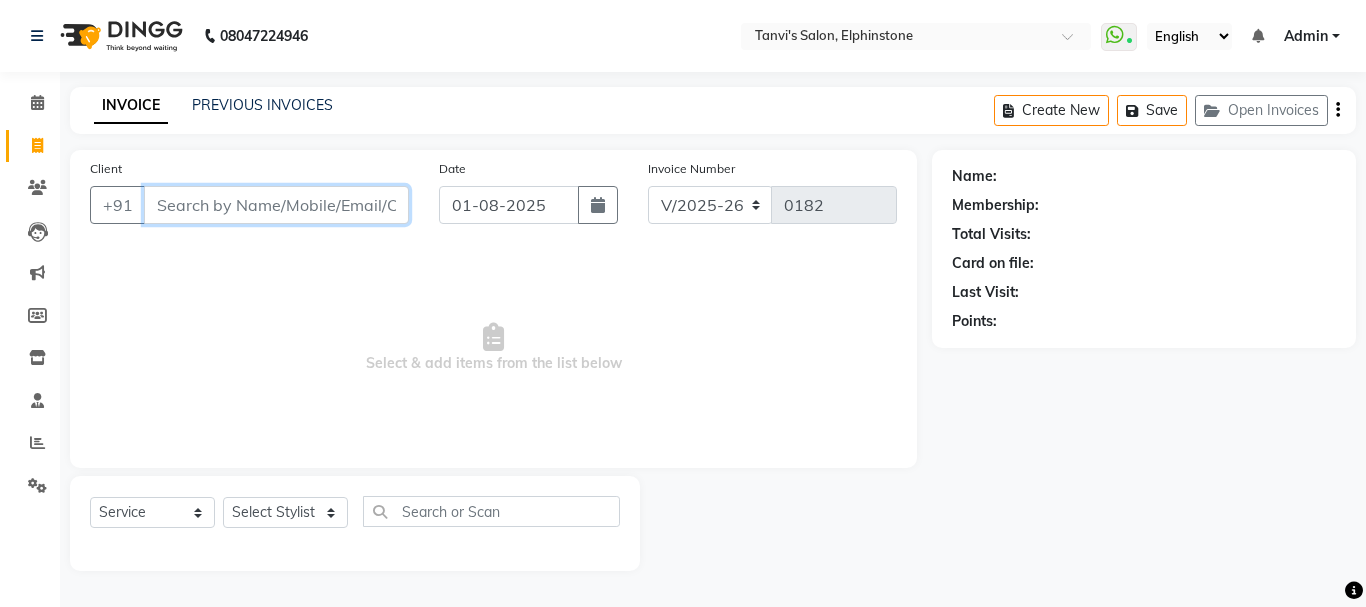 click on "Client" at bounding box center [276, 205] 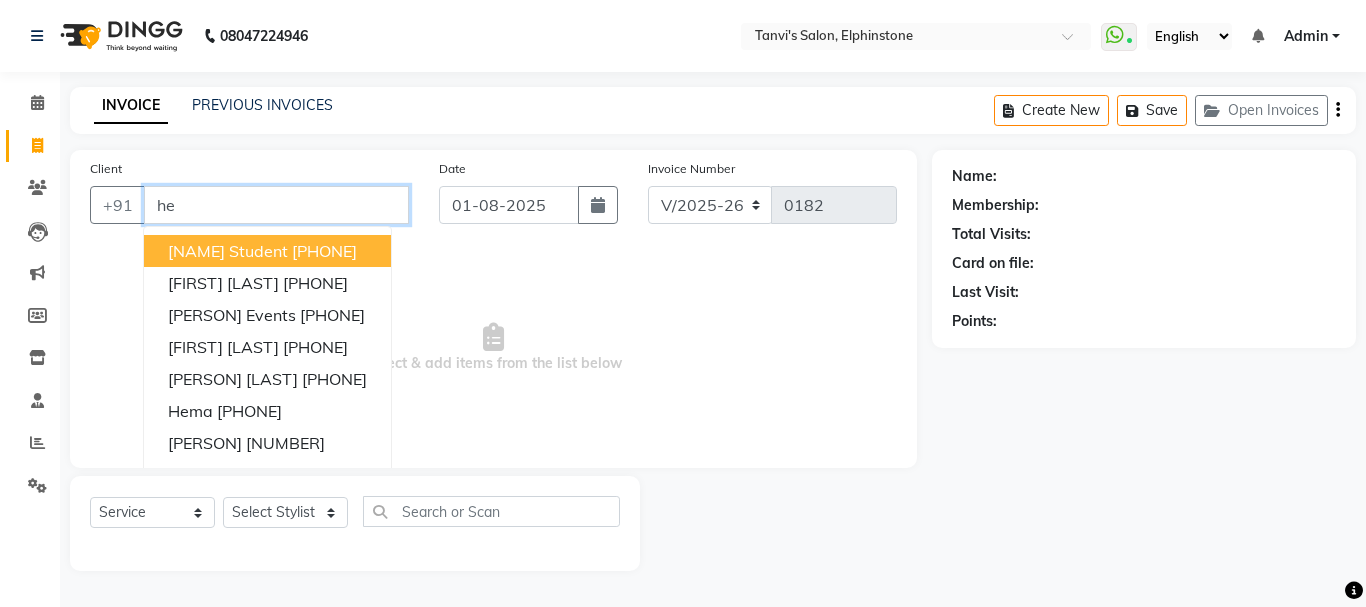 type on "h" 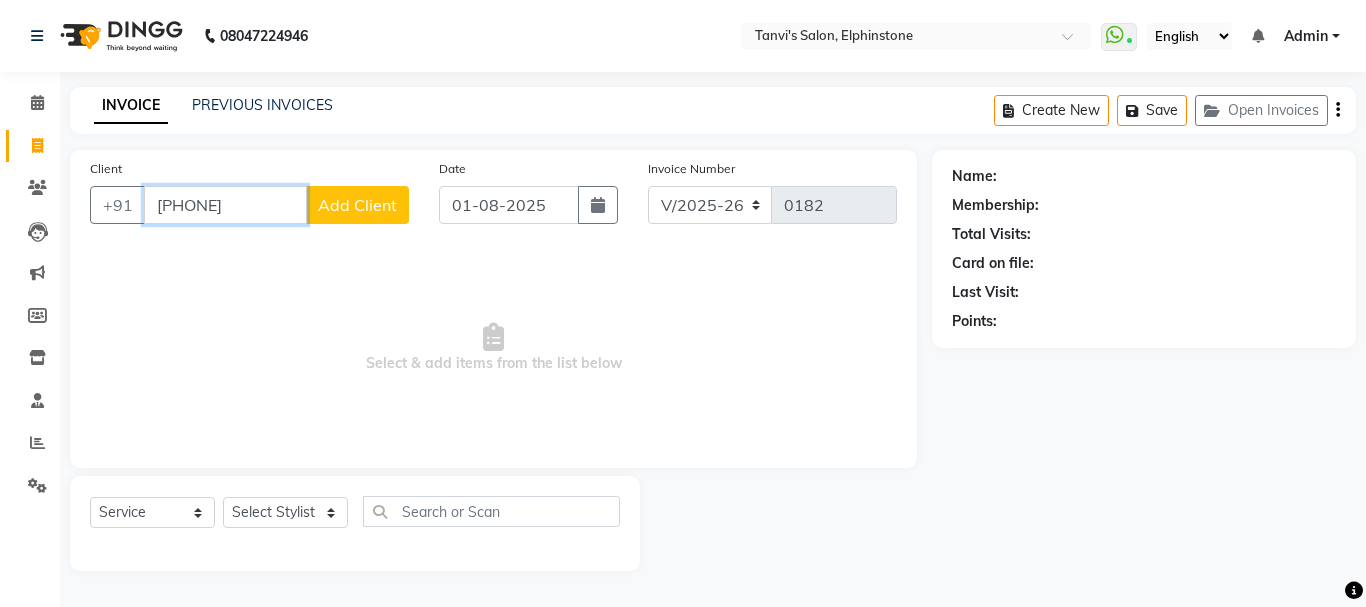 type on "[PHONE]" 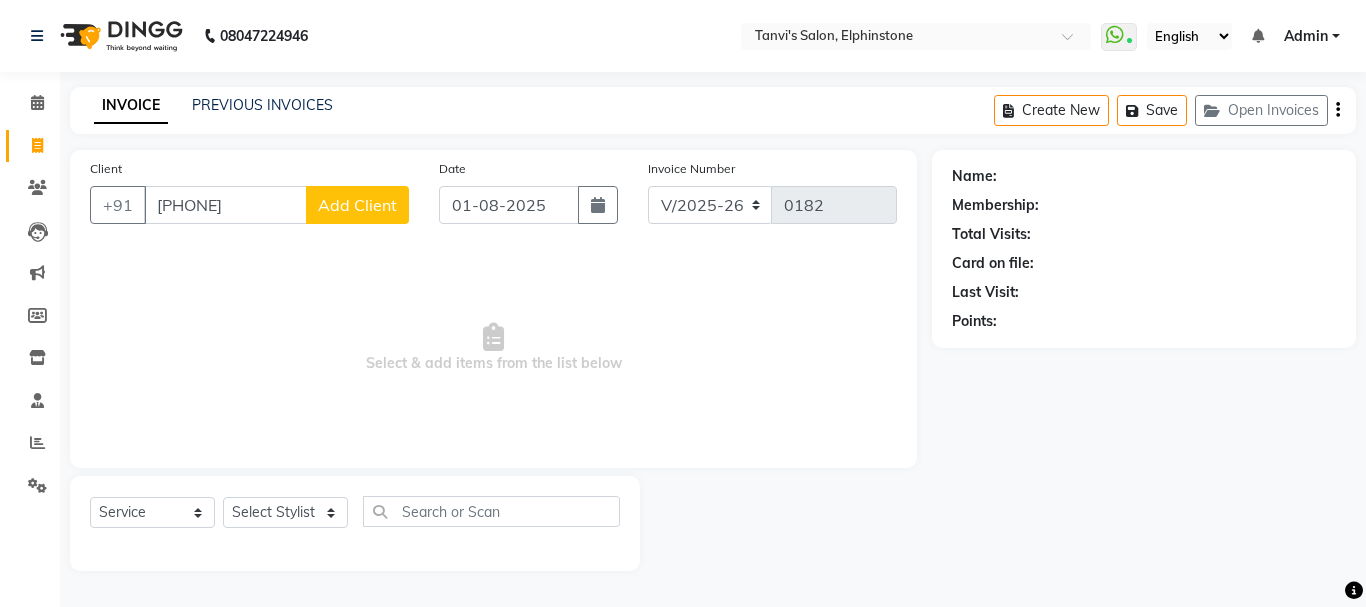 click on "Add Client" 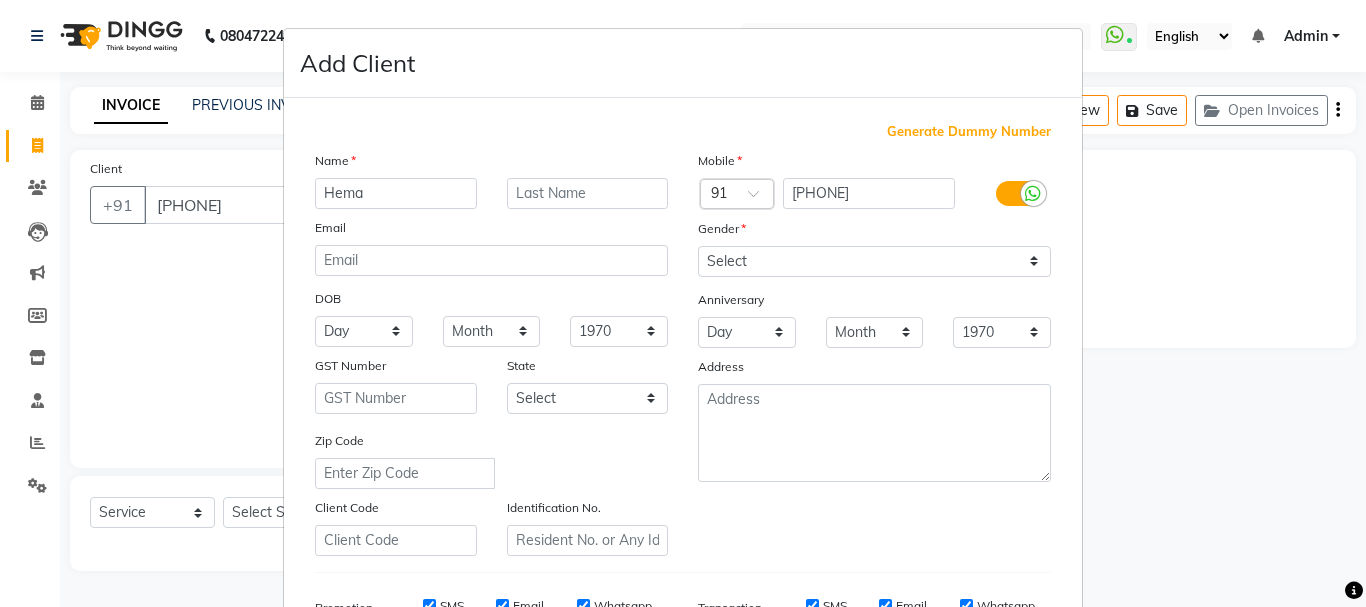 type on "Hema" 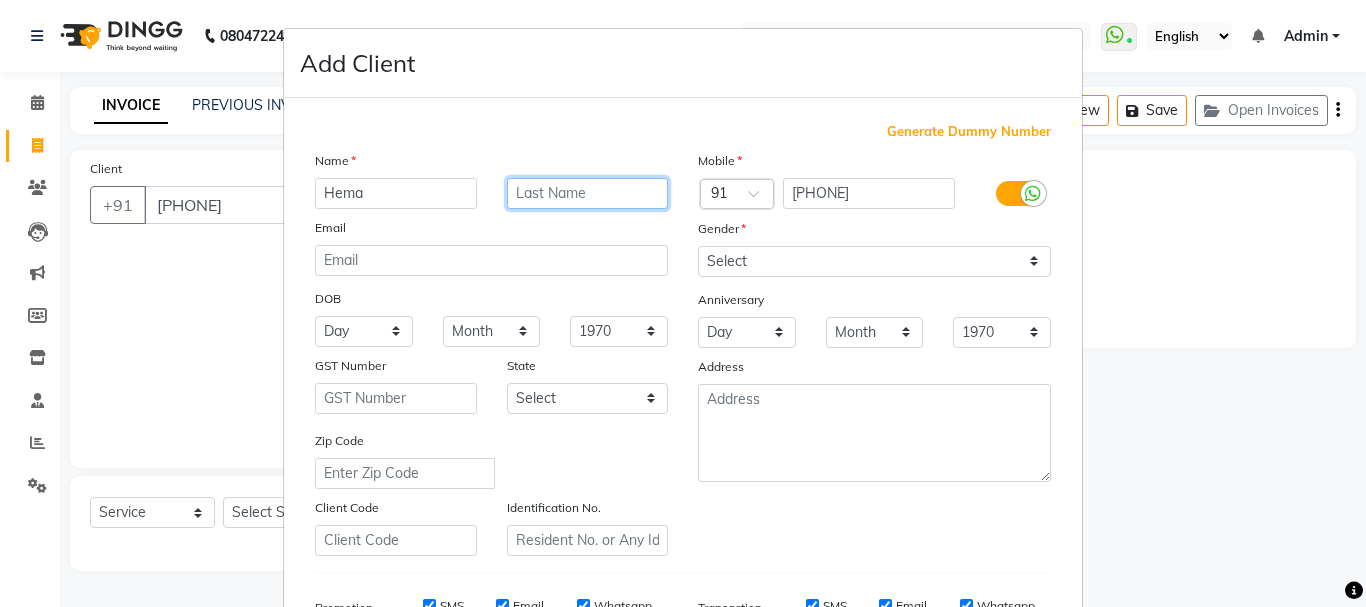 click at bounding box center [588, 193] 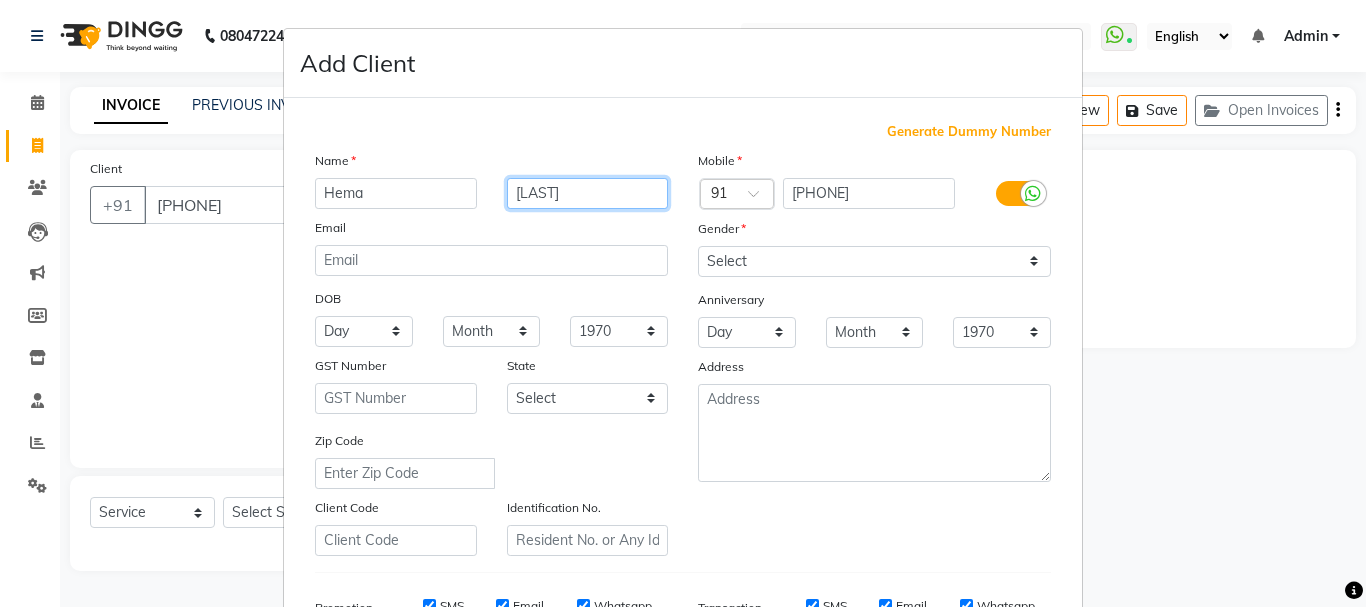 type on "[LAST]" 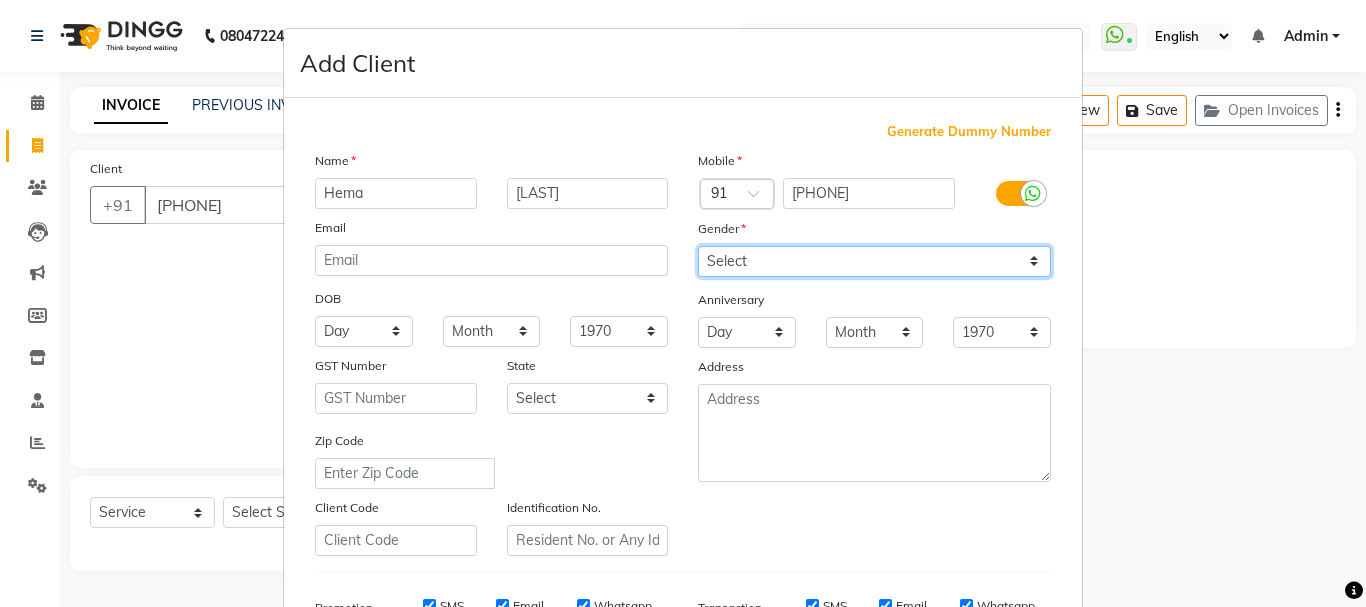 click on "Select Male Female Other Prefer Not To Say" at bounding box center (874, 261) 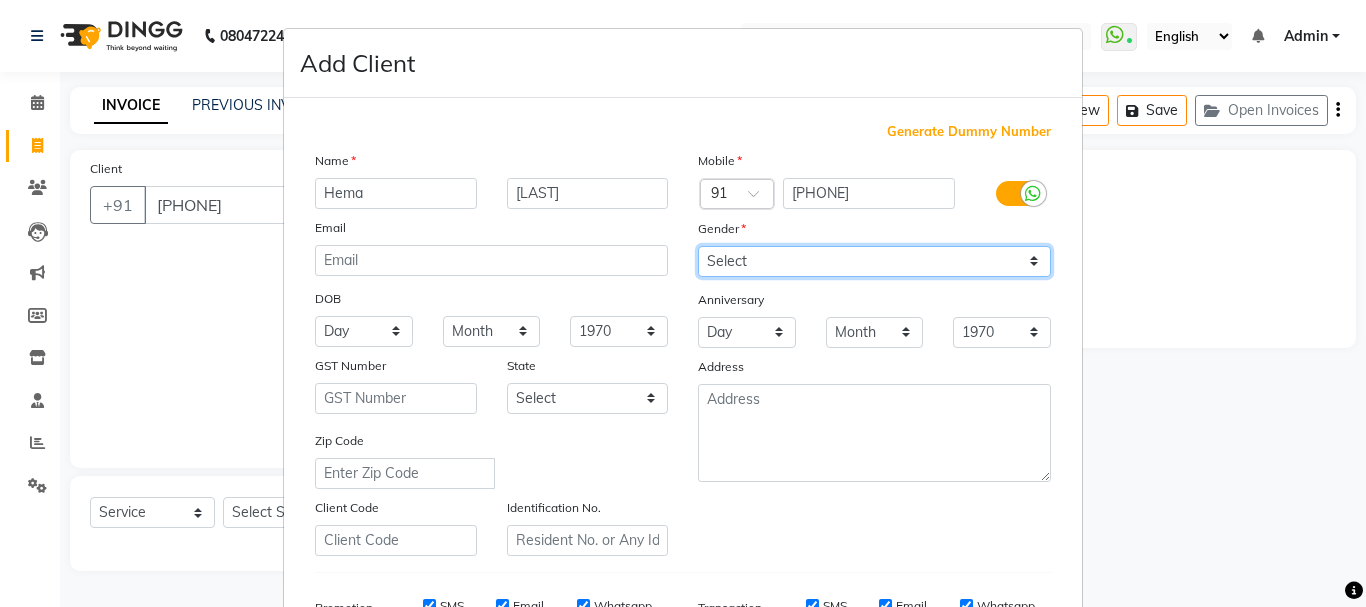 select on "female" 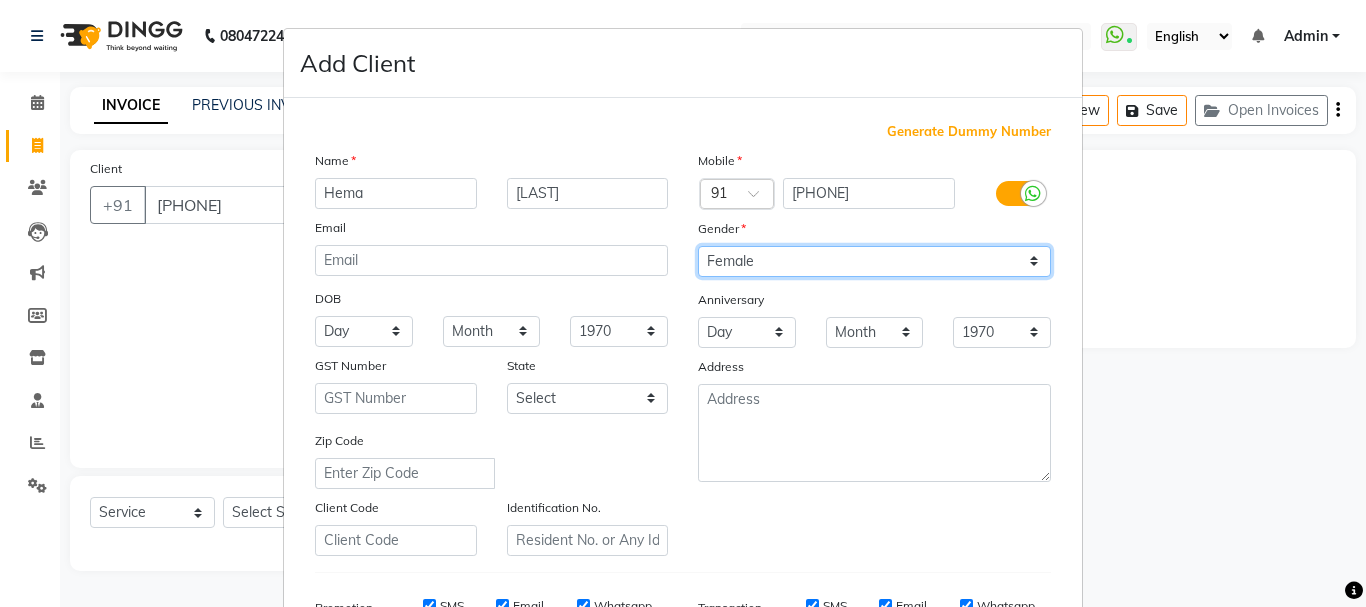 click on "Select Male Female Other Prefer Not To Say" at bounding box center [874, 261] 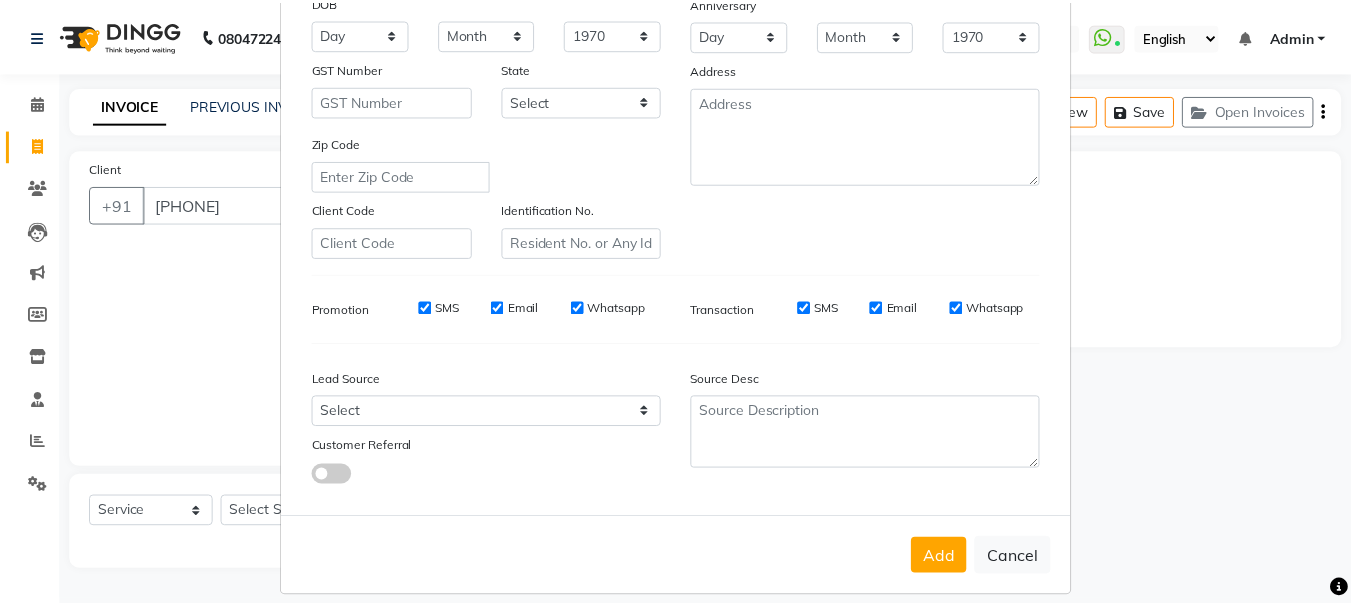 scroll, scrollTop: 316, scrollLeft: 0, axis: vertical 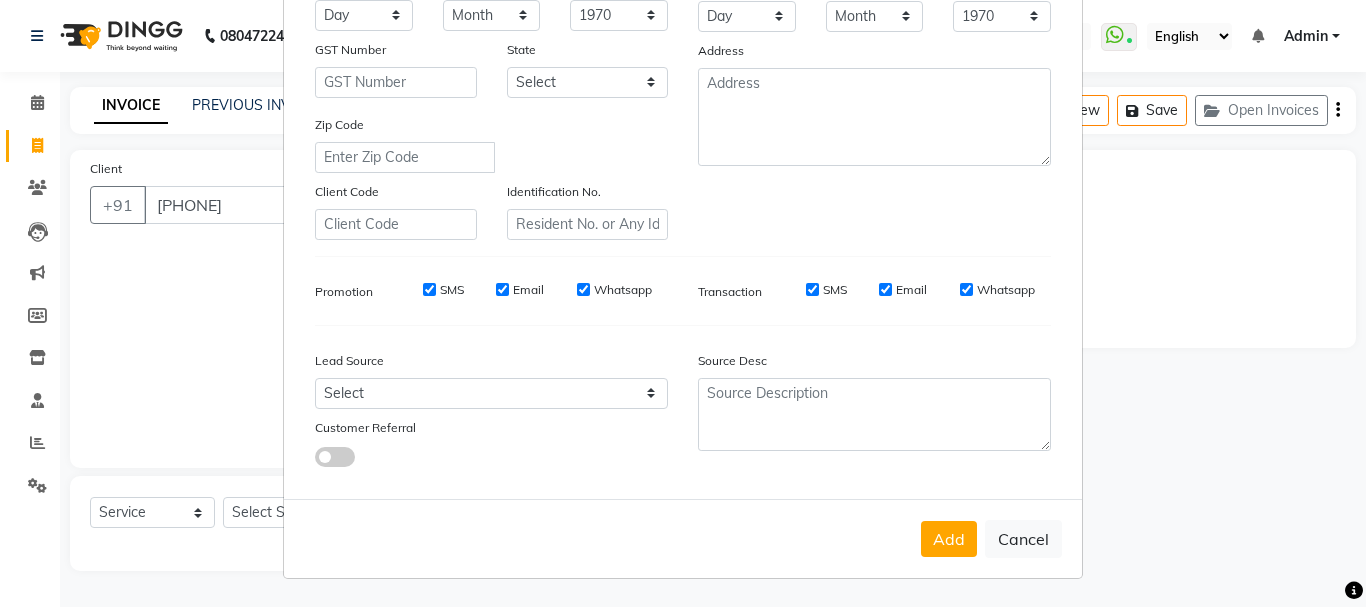 click on "Add" at bounding box center [949, 539] 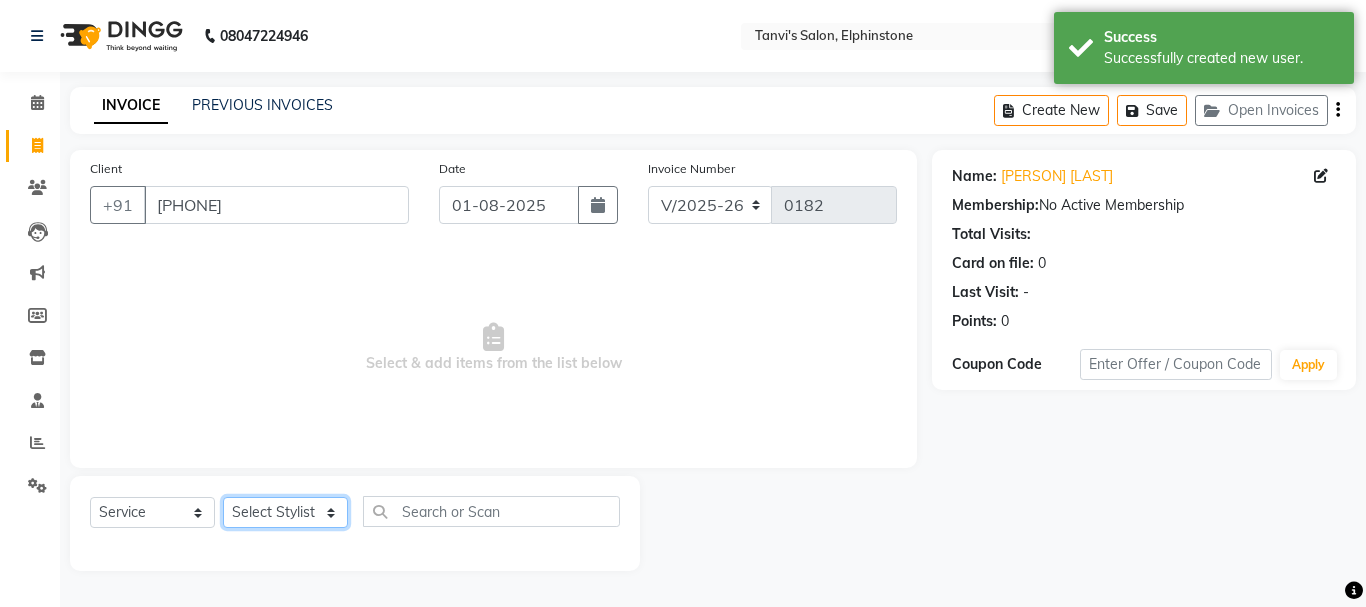 click on "Select Stylist Arpita Singh Chan Sayali Sakpal  Shraddha Tanvi Tanvi Masurkar" 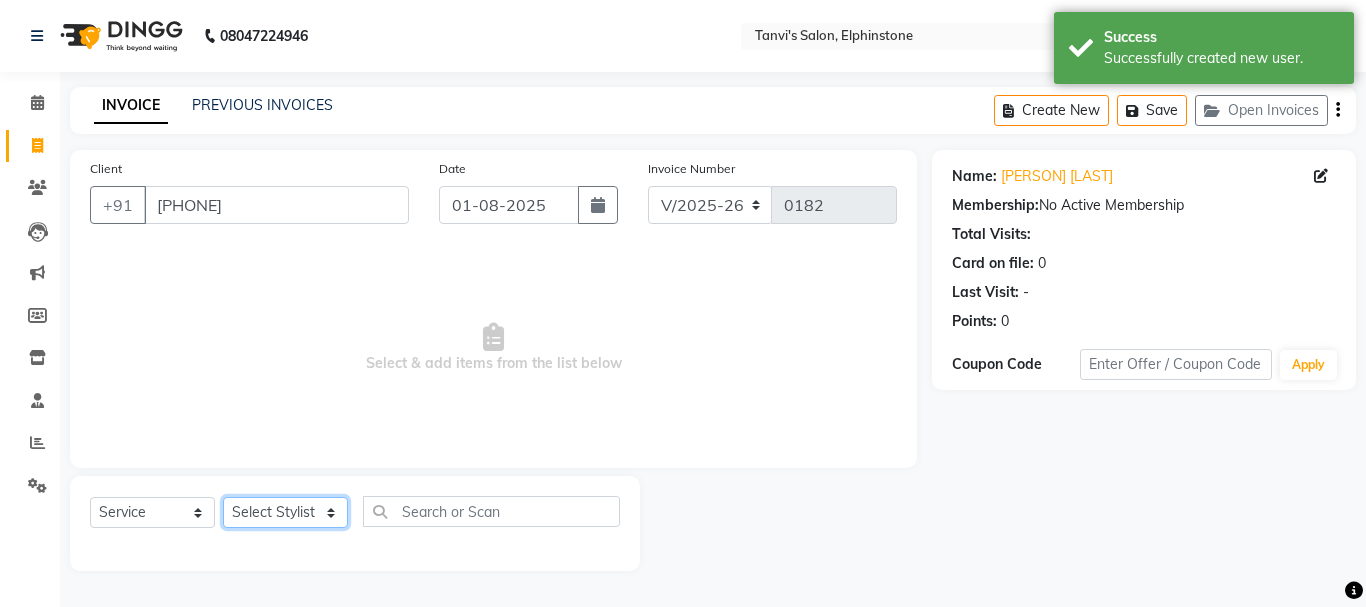 select on "78839" 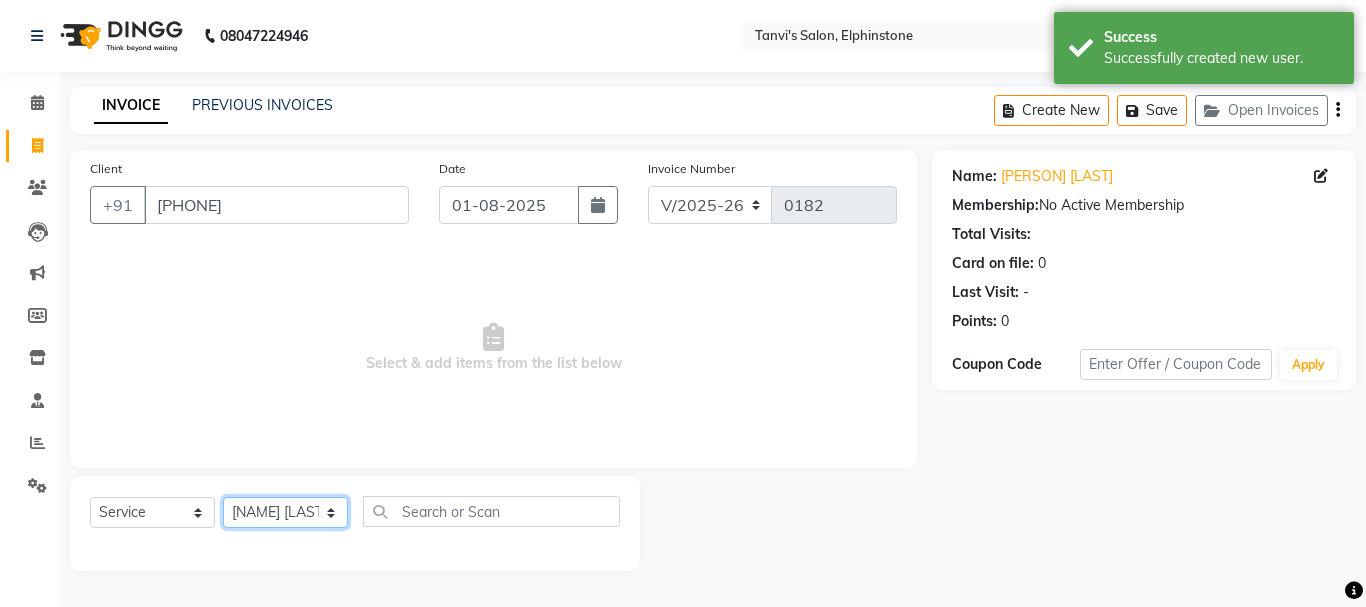 click on "Select Stylist Arpita Singh Chan Sayali Sakpal  Shraddha Tanvi Tanvi Masurkar" 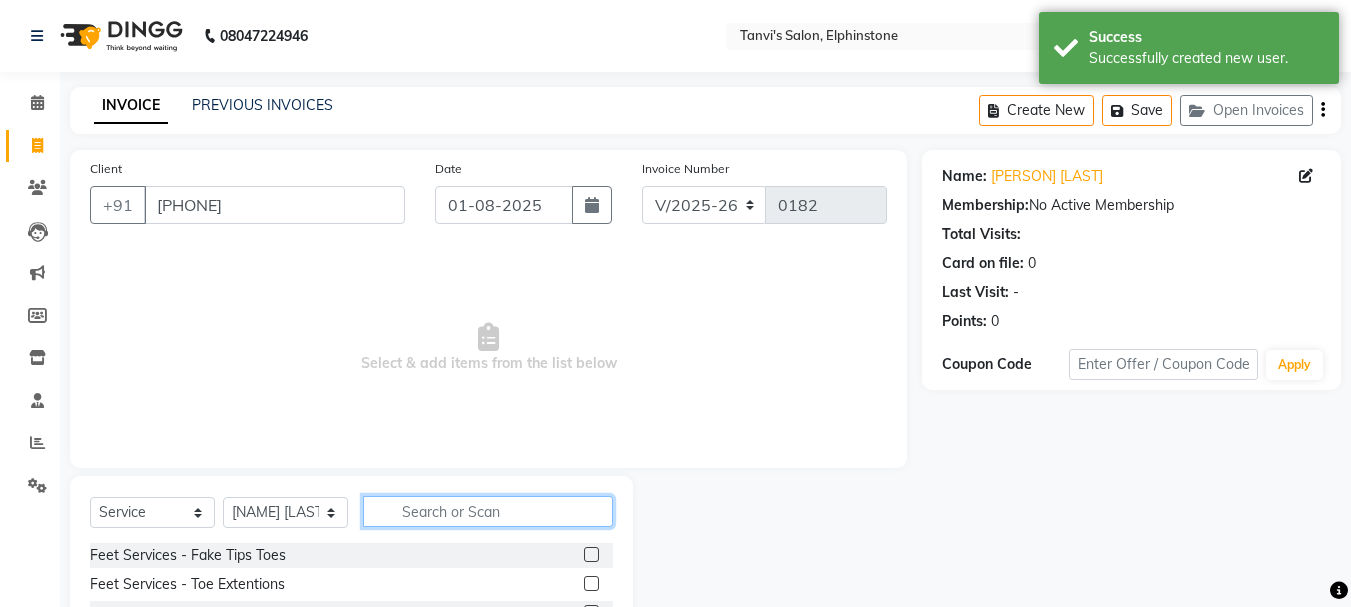 click 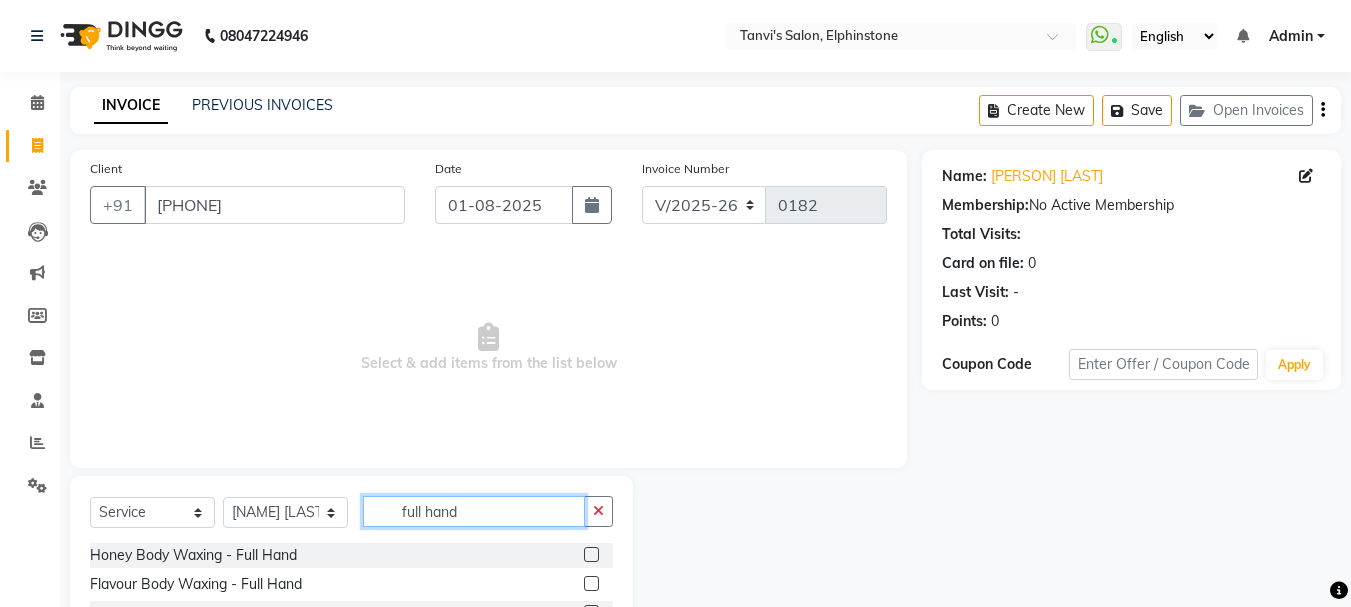 scroll, scrollTop: 100, scrollLeft: 0, axis: vertical 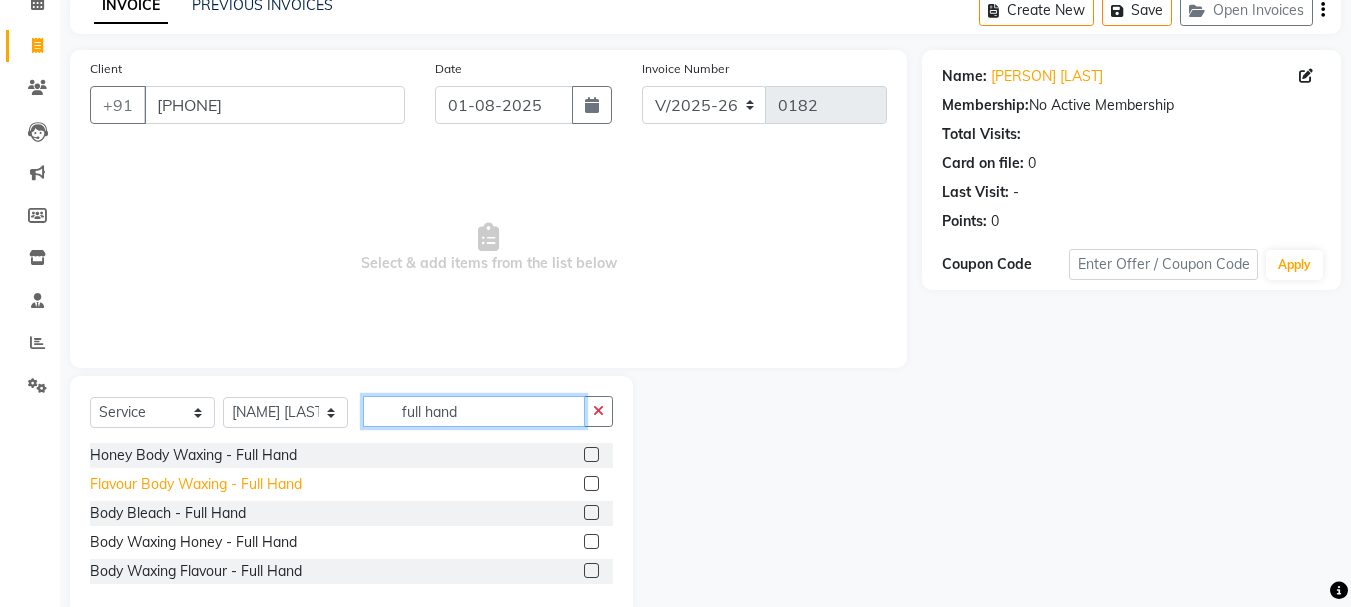 type on "full hand" 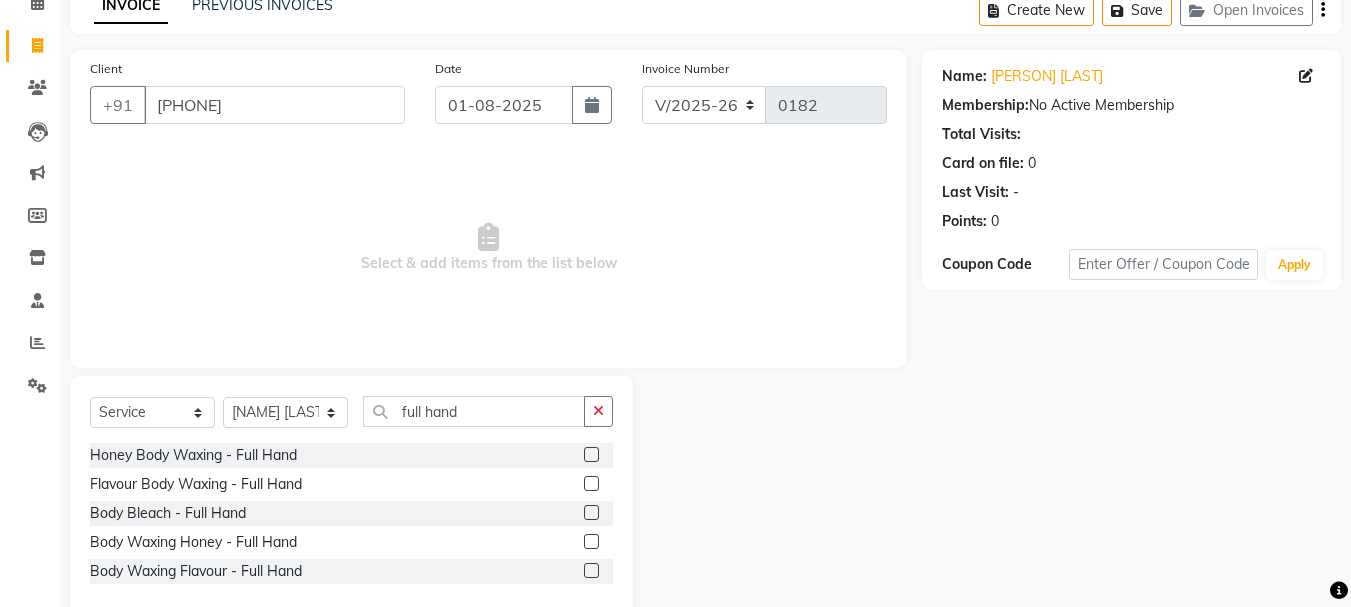 drag, startPoint x: 197, startPoint y: 487, endPoint x: 229, endPoint y: 471, distance: 35.77709 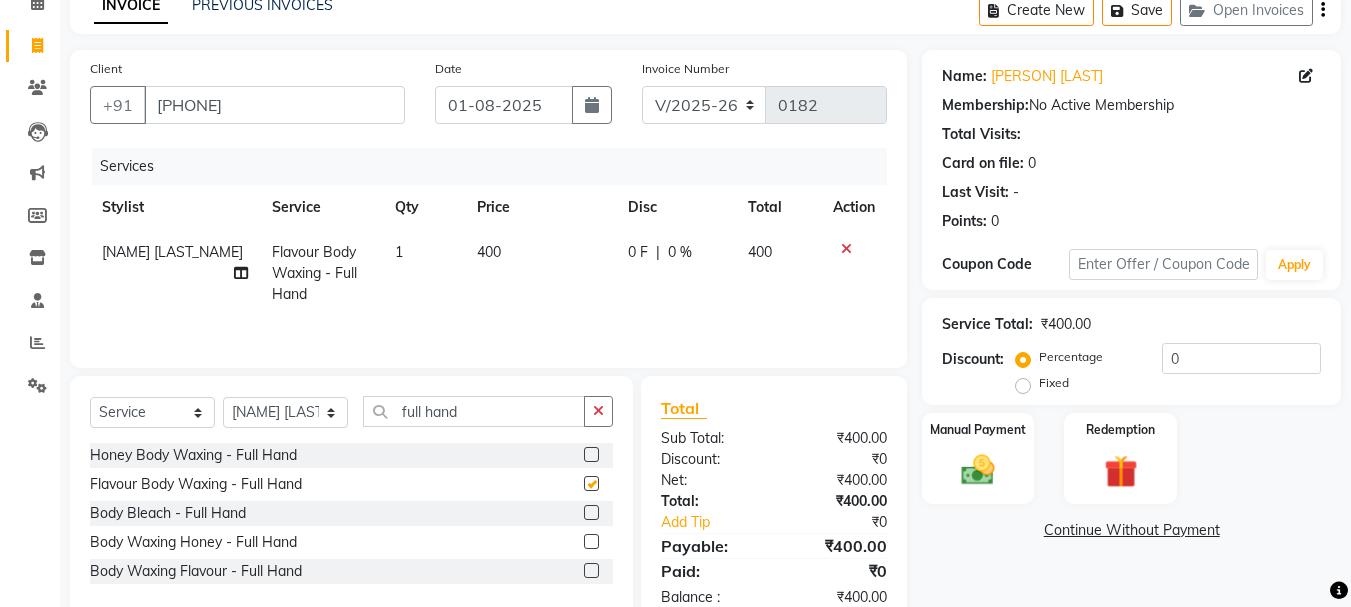 checkbox on "false" 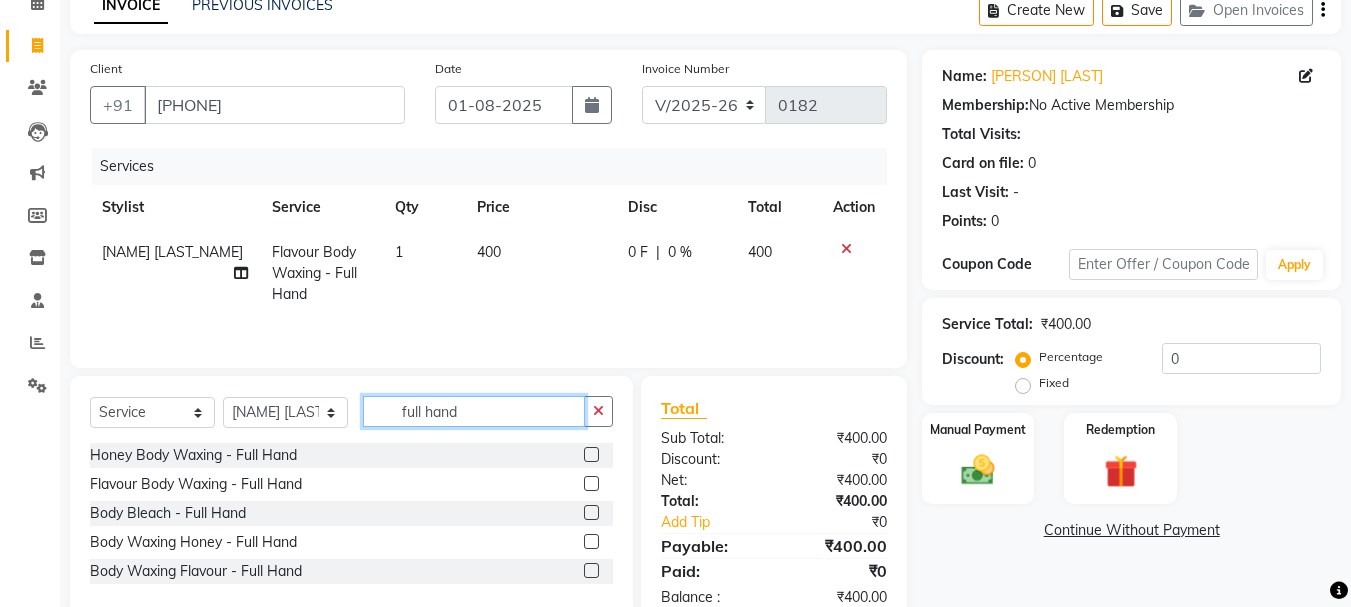 drag, startPoint x: 478, startPoint y: 404, endPoint x: 335, endPoint y: 394, distance: 143.34923 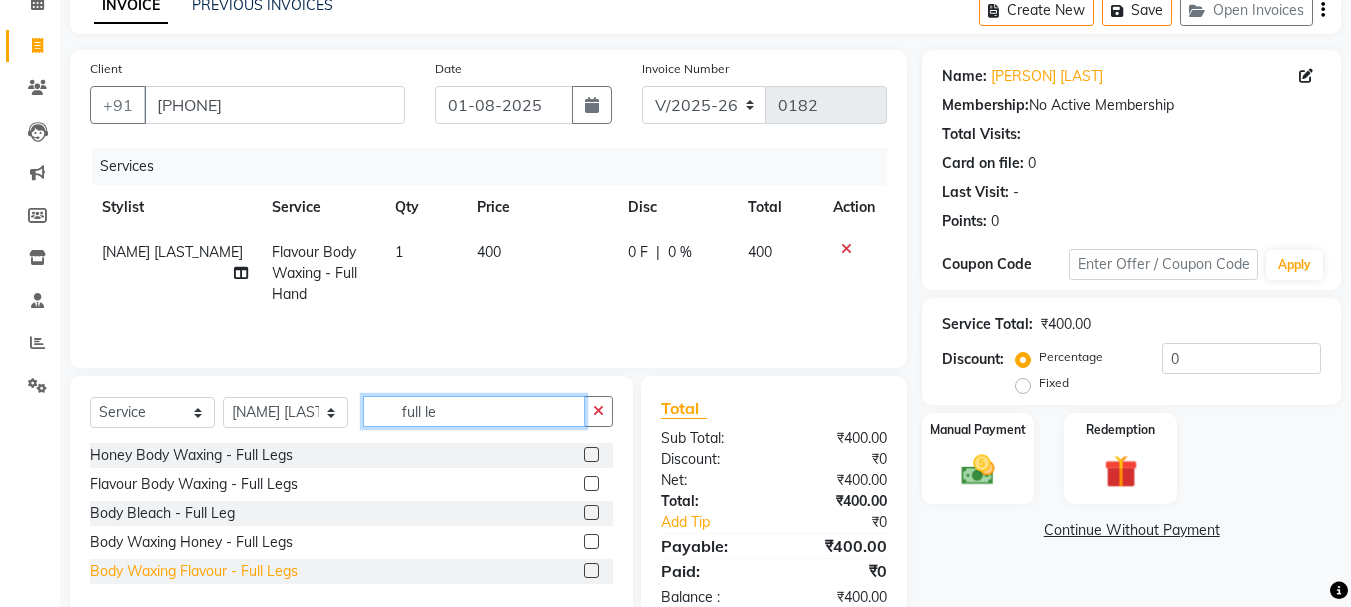 scroll, scrollTop: 151, scrollLeft: 0, axis: vertical 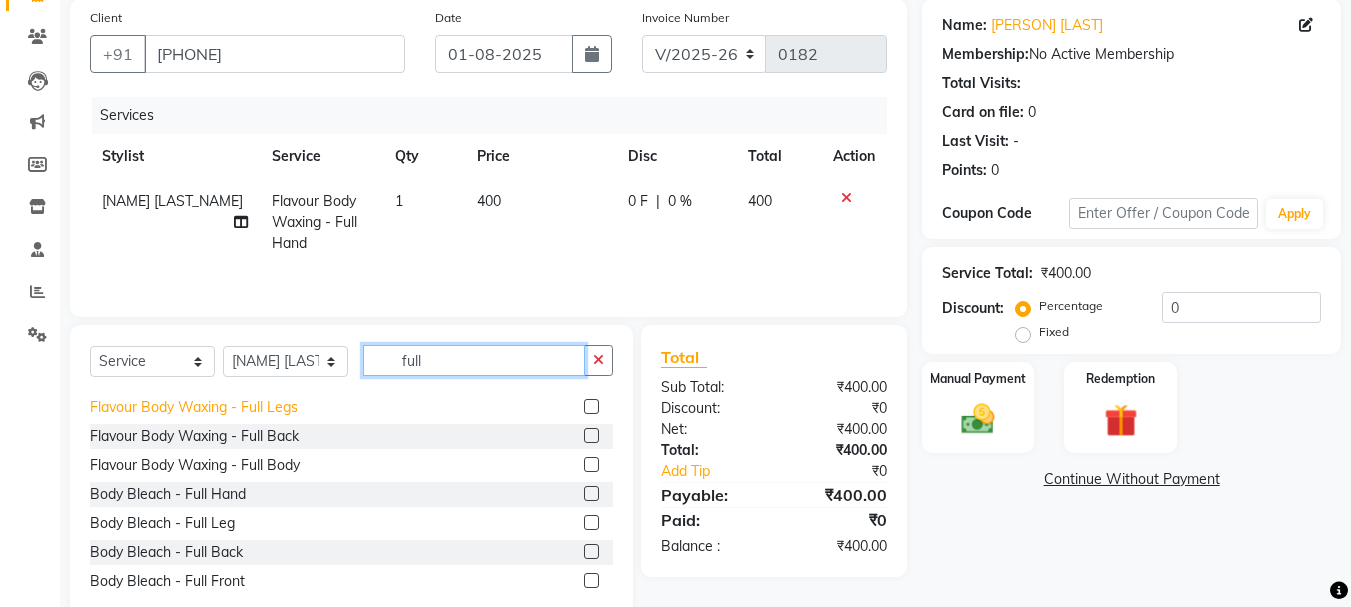 type on "full" 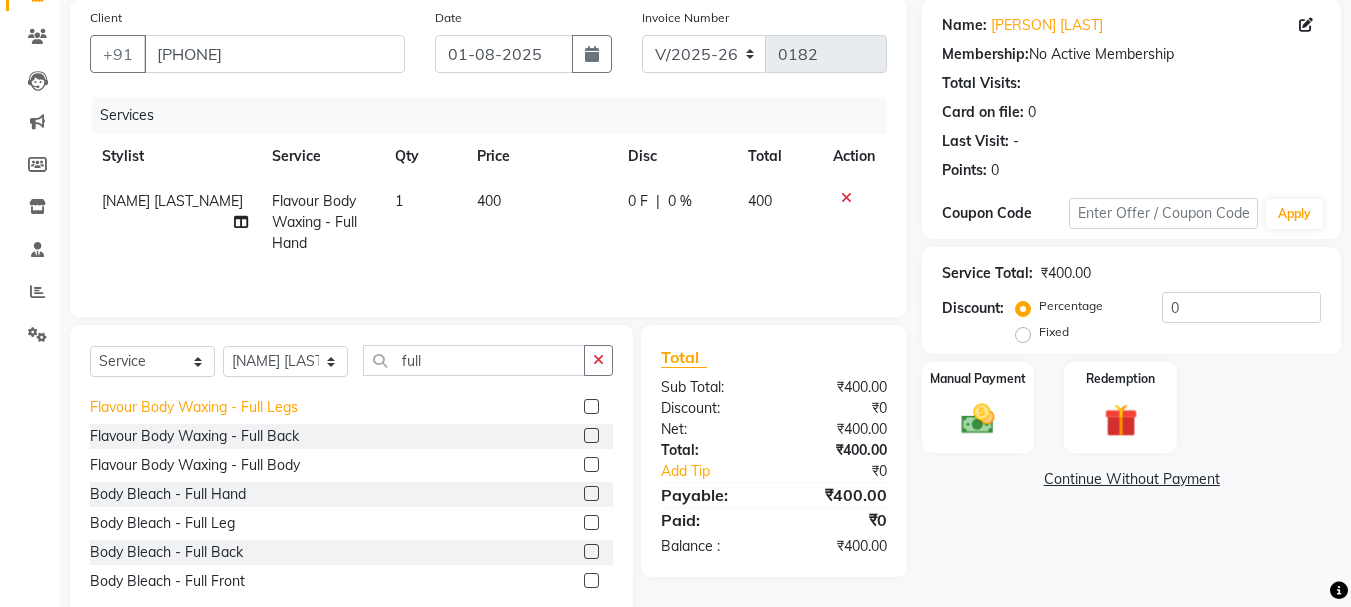 click on "Flavour Body Waxing  - Full Legs" 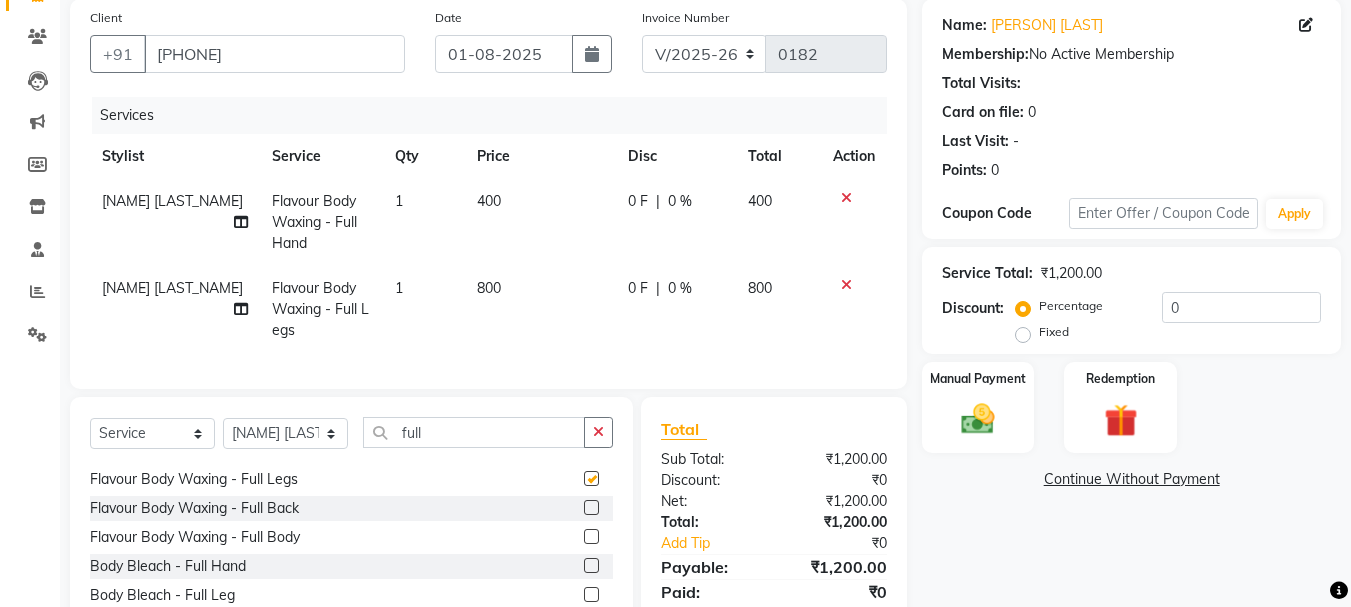 checkbox on "false" 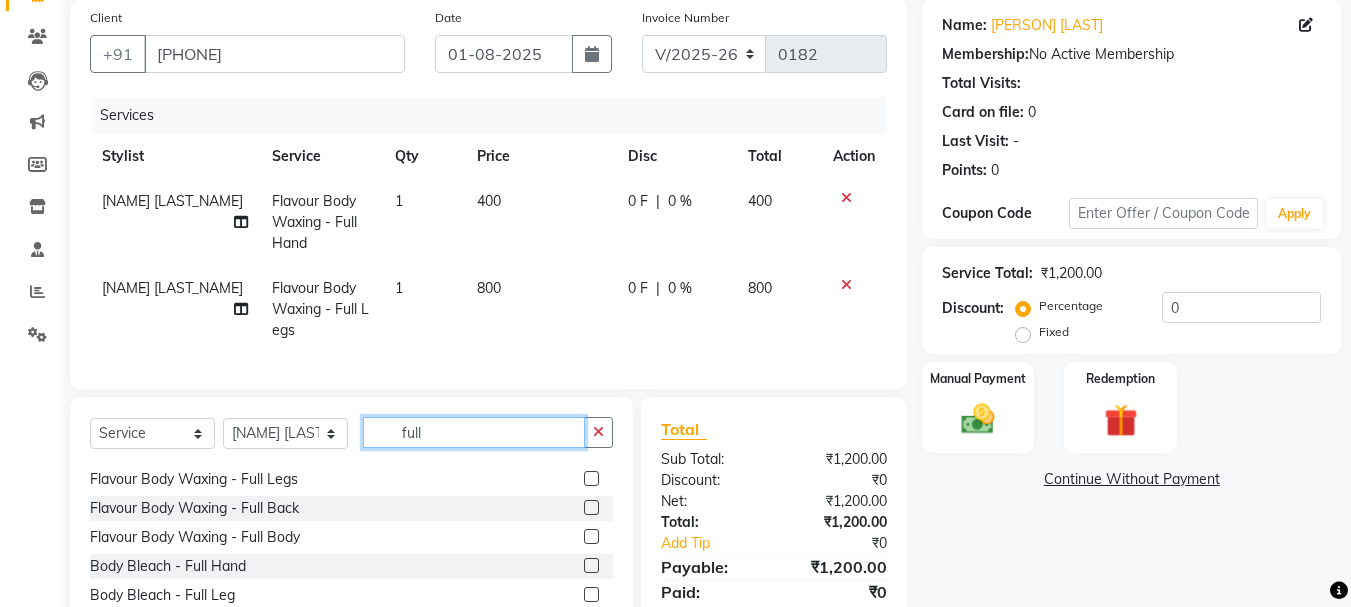 drag, startPoint x: 437, startPoint y: 451, endPoint x: 375, endPoint y: 444, distance: 62.39391 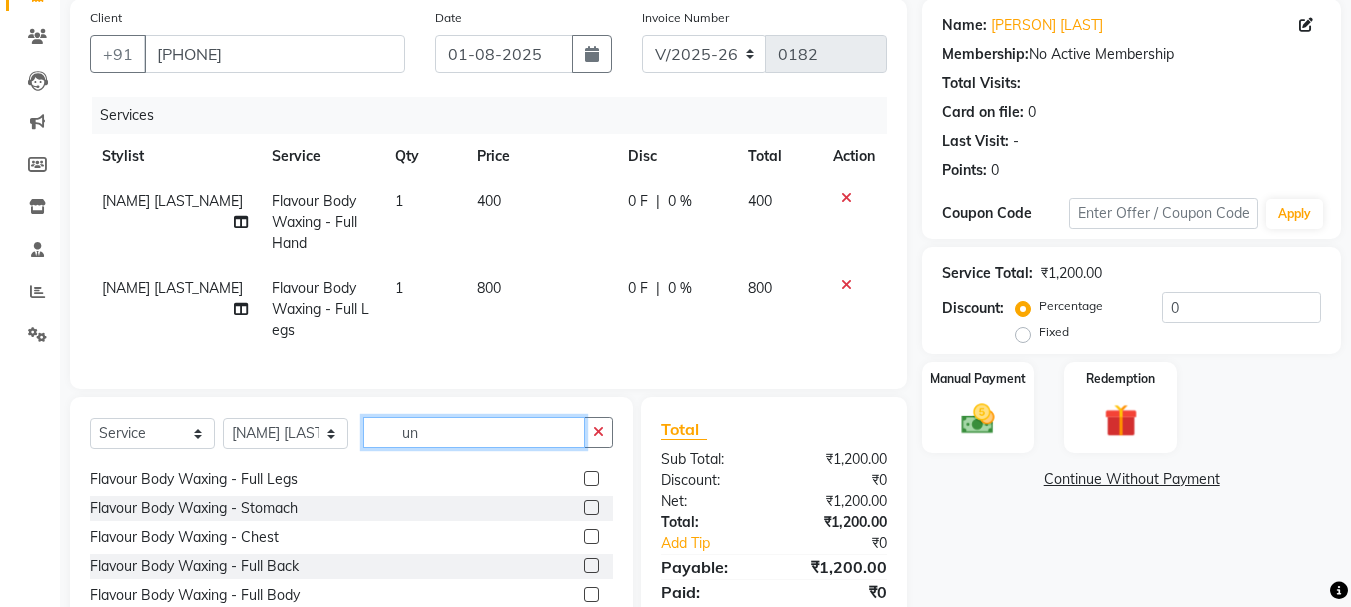 scroll, scrollTop: 0, scrollLeft: 0, axis: both 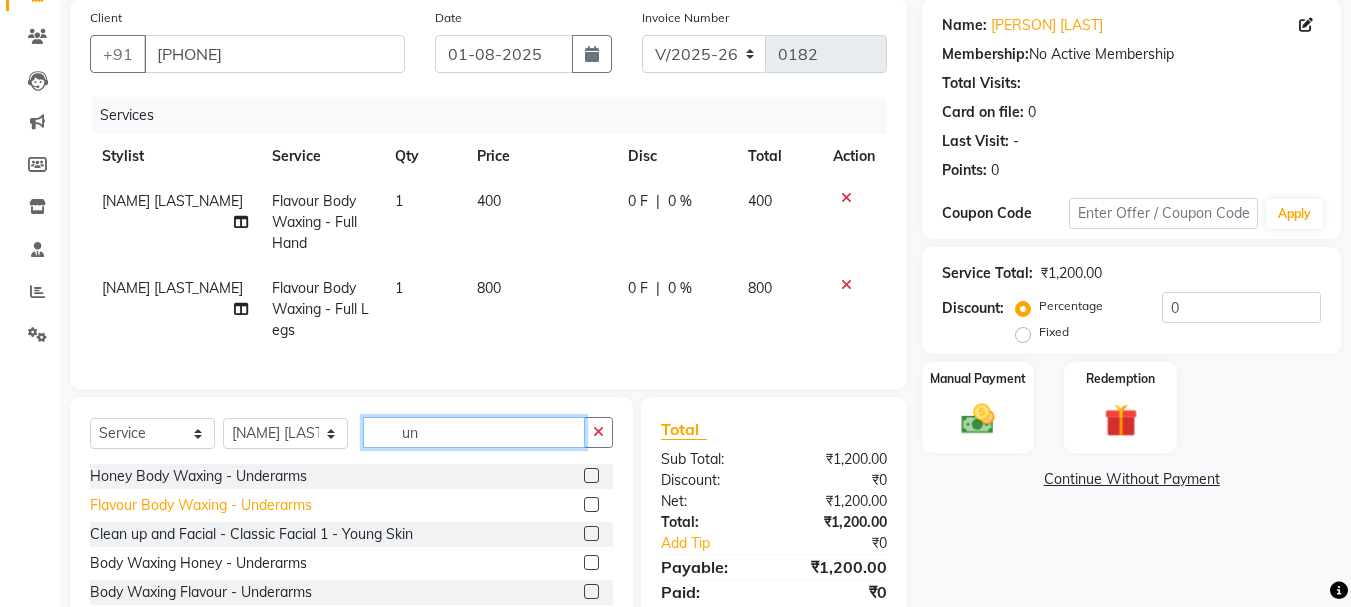type on "un" 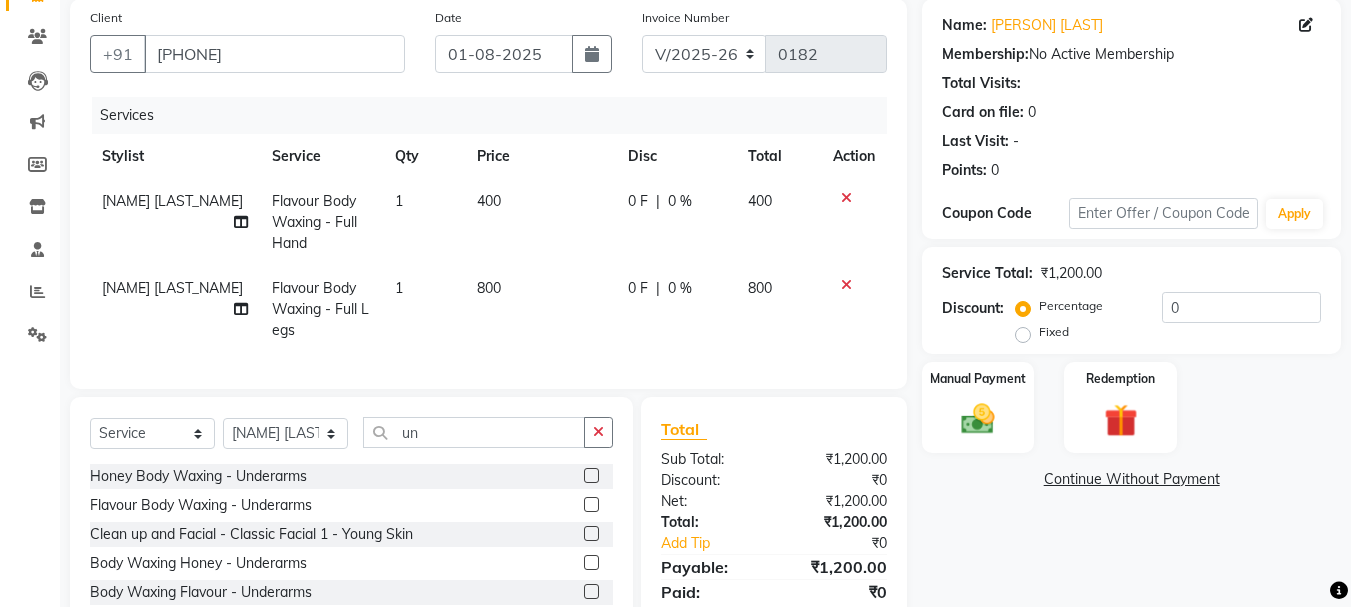 click on "Flavour Body Waxing  - Underarms" 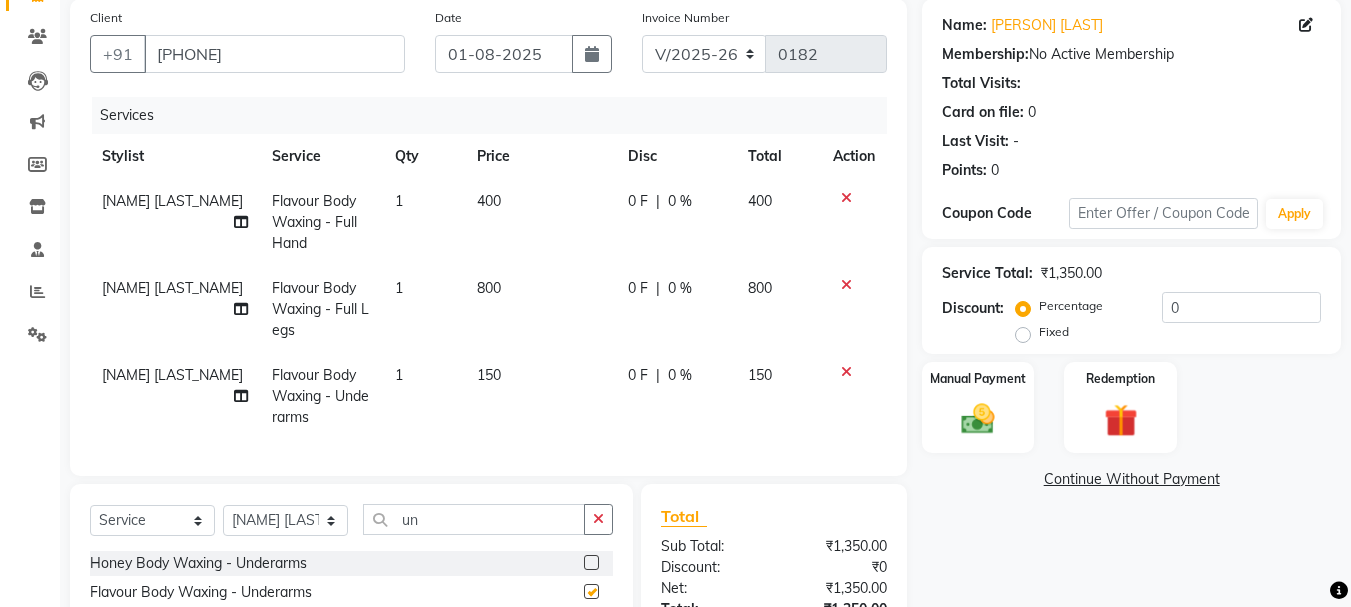checkbox on "false" 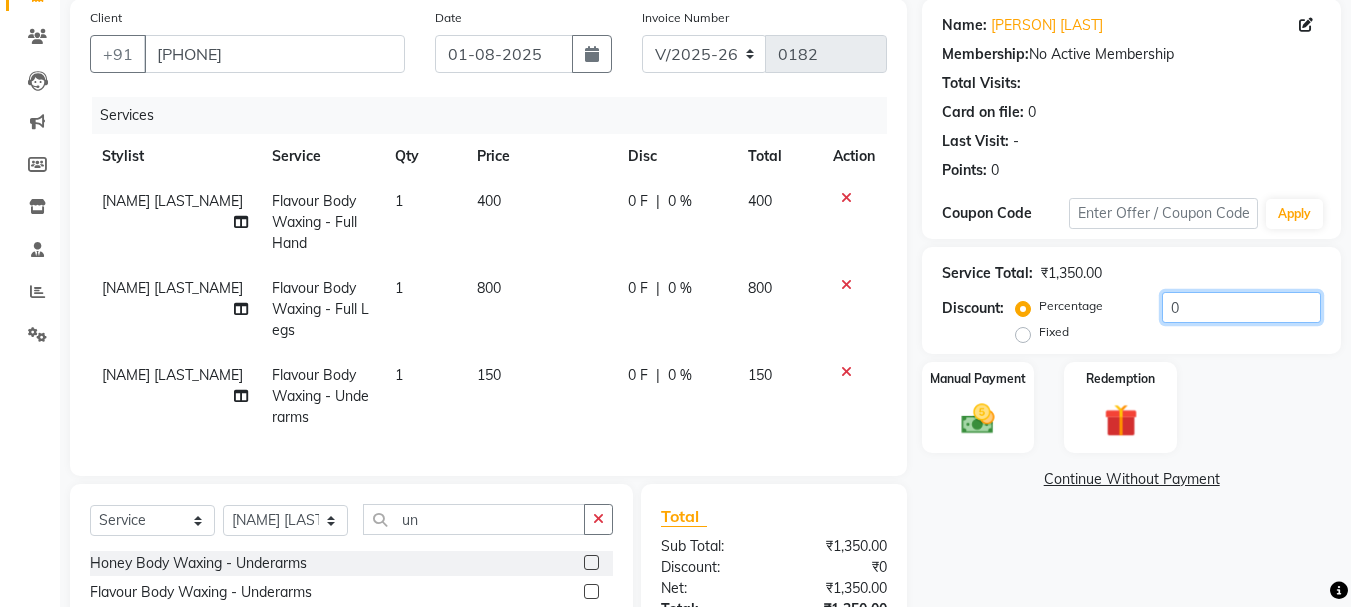 click on "0" 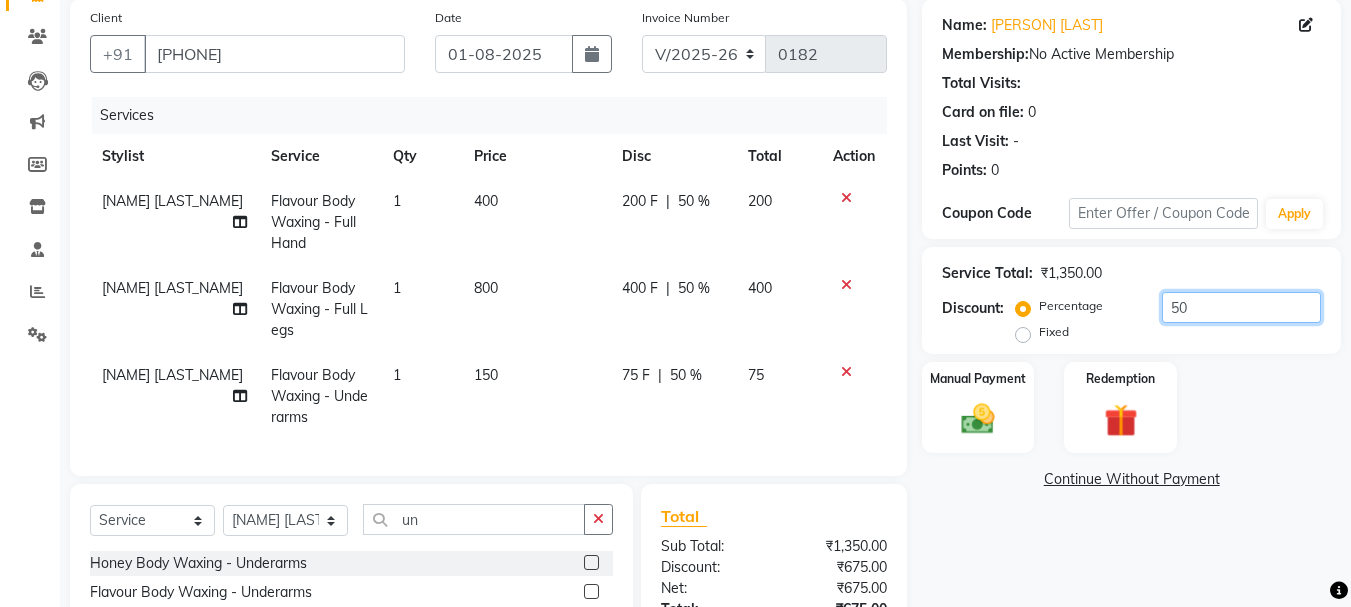 scroll, scrollTop: 342, scrollLeft: 0, axis: vertical 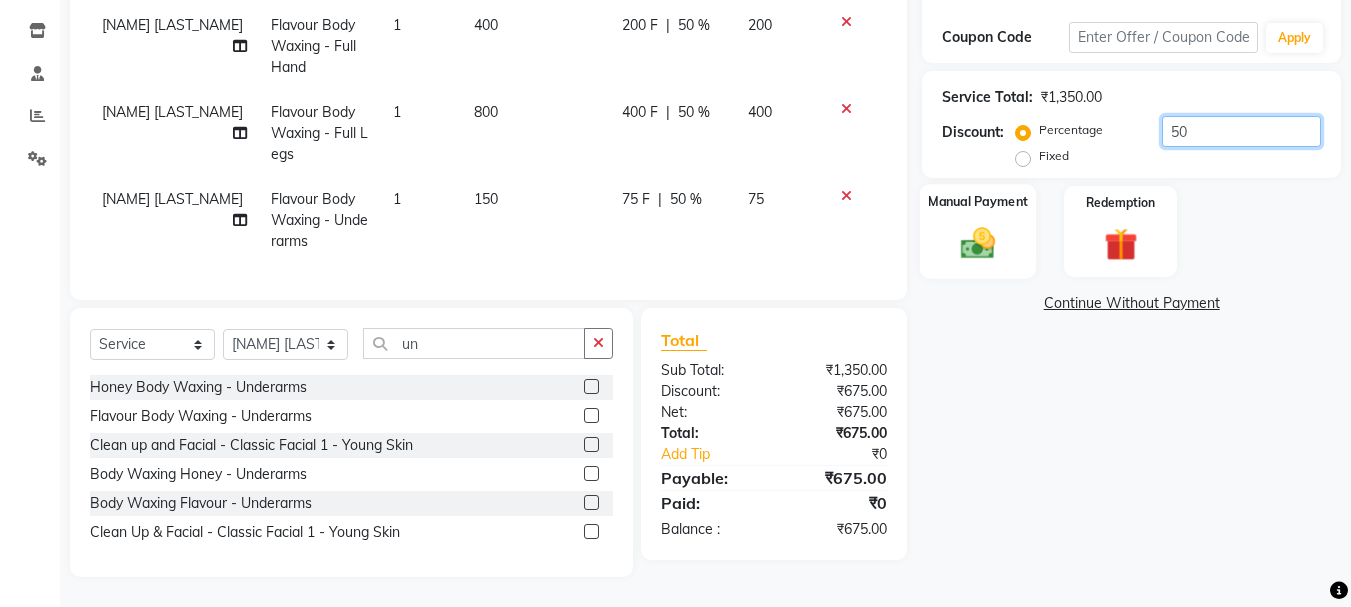 type on "50" 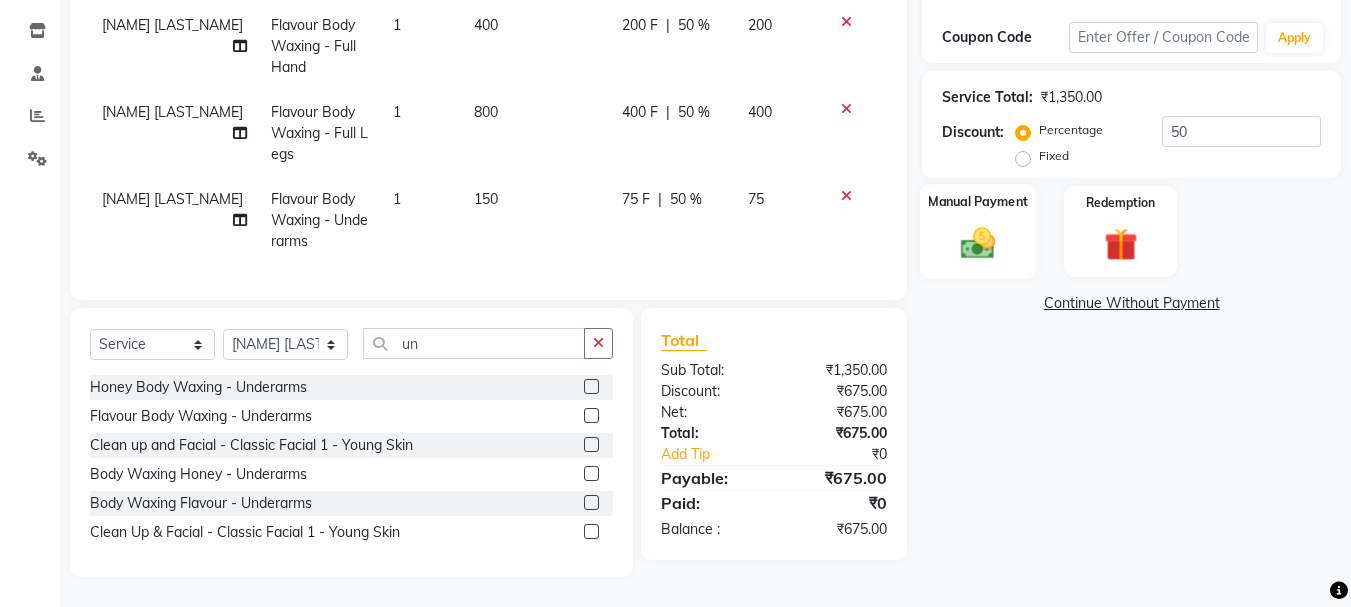 click on "Manual Payment" 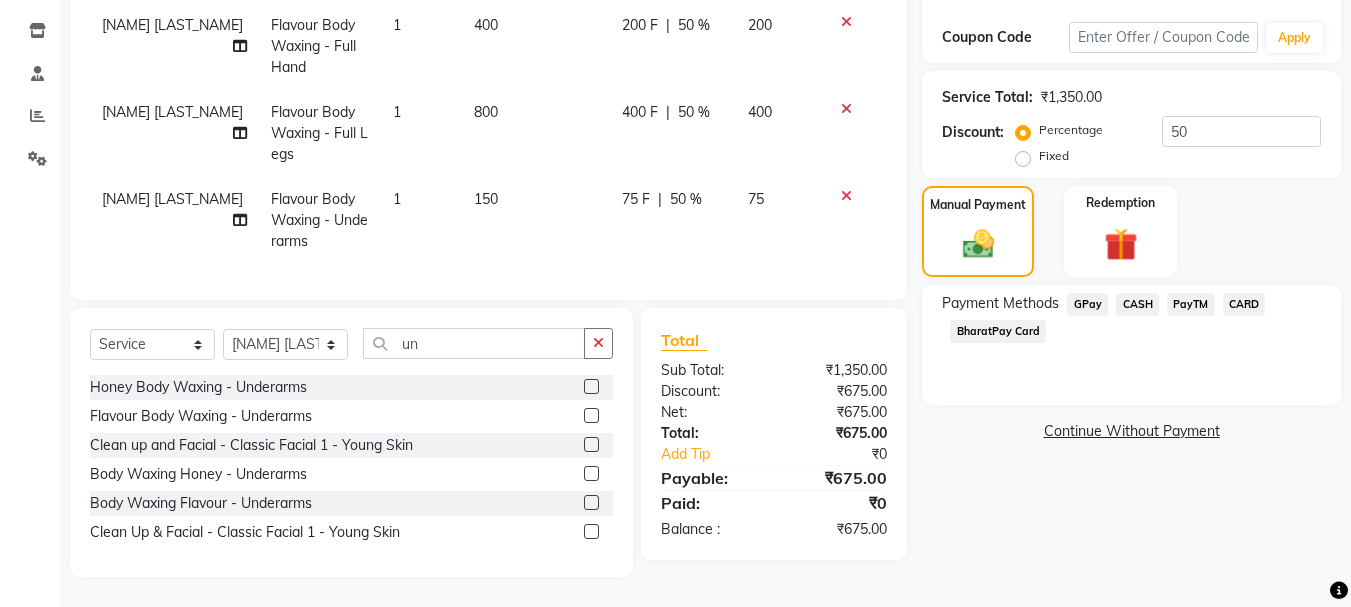 click on "GPay" 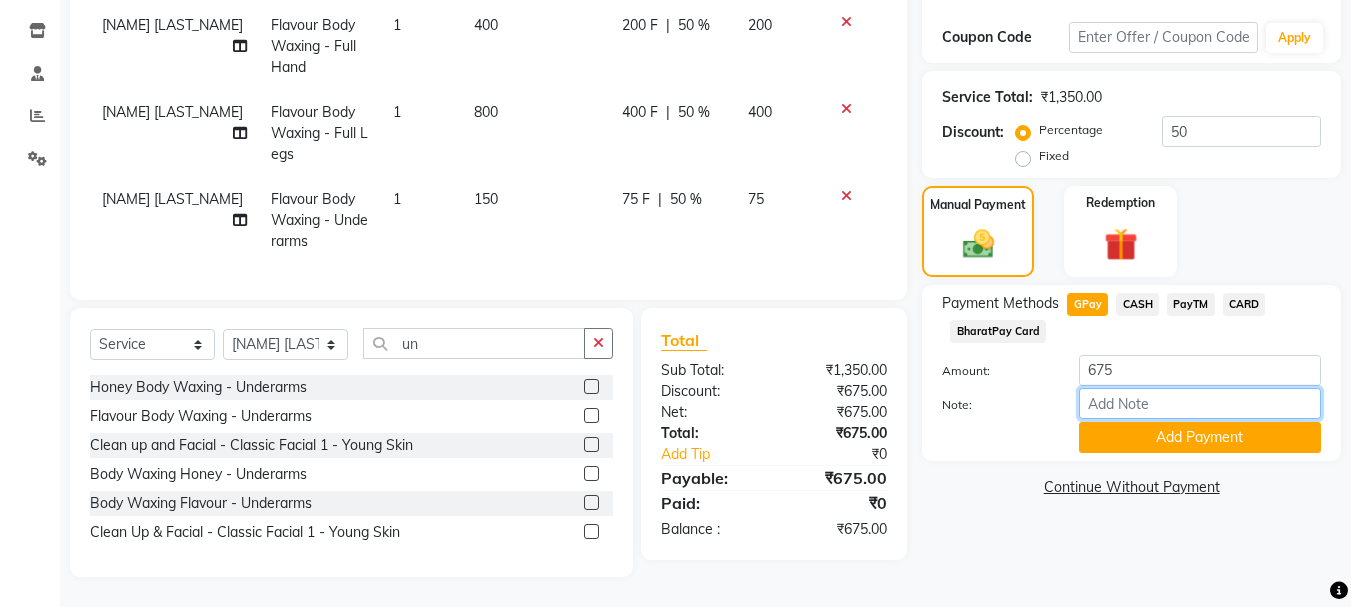 click on "Note:" at bounding box center (1200, 403) 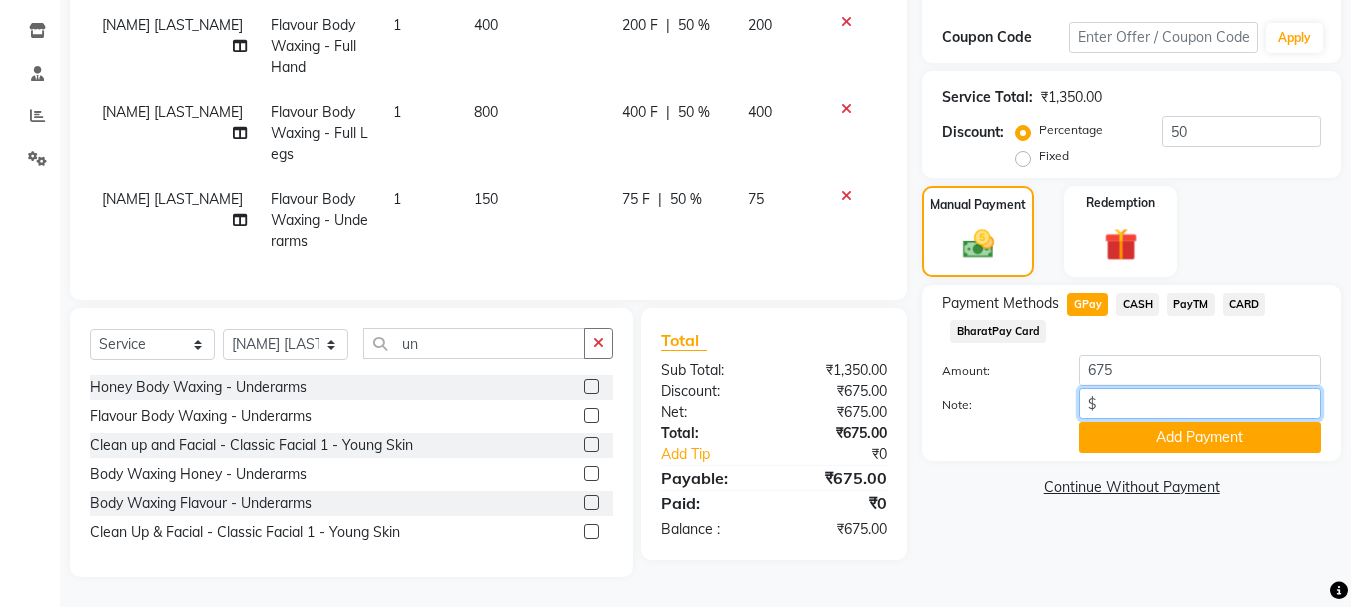 type on "$" 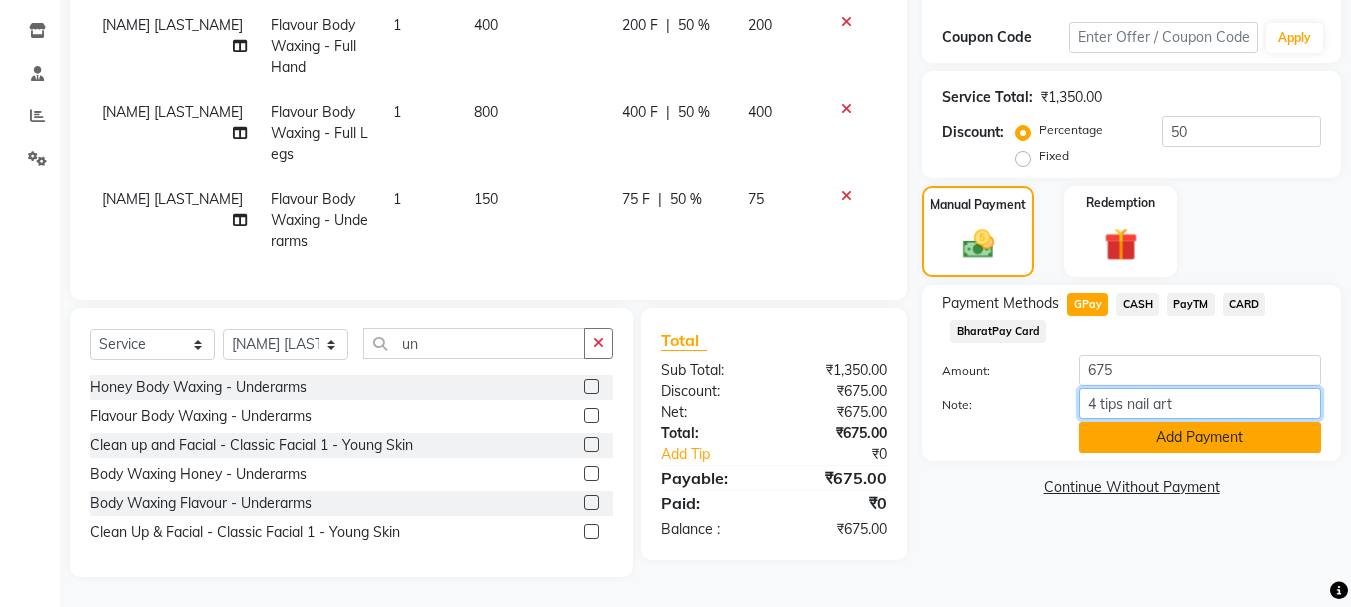 type on "4 tips nail art" 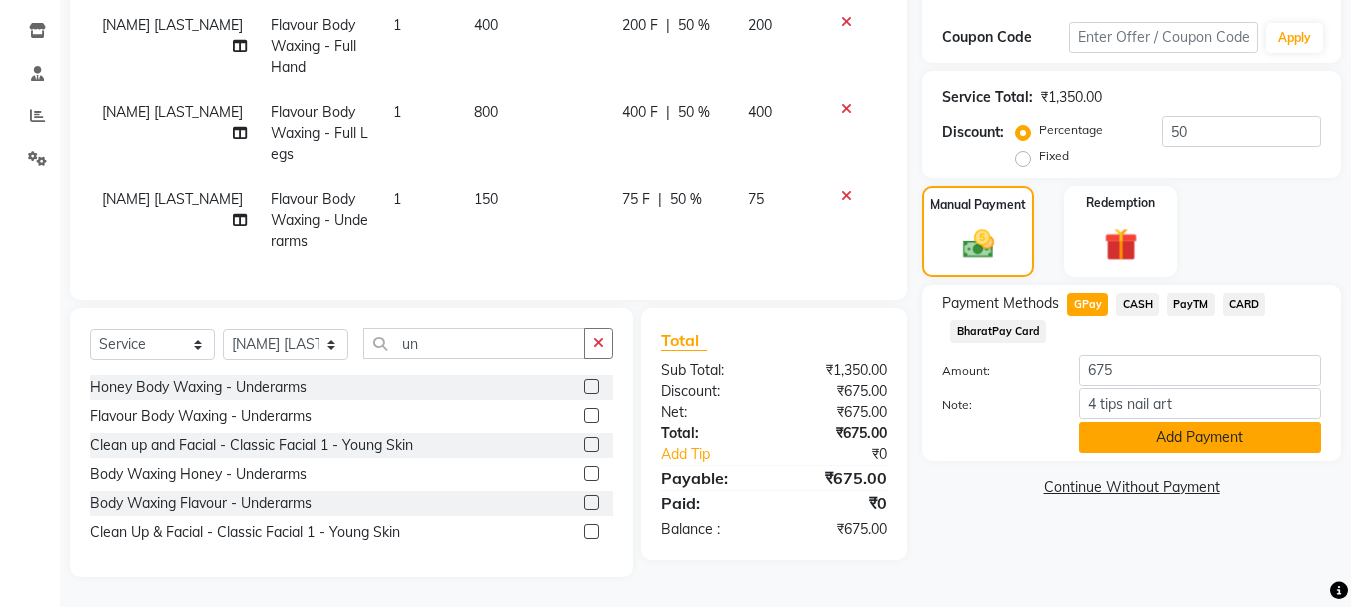 click on "Add Payment" 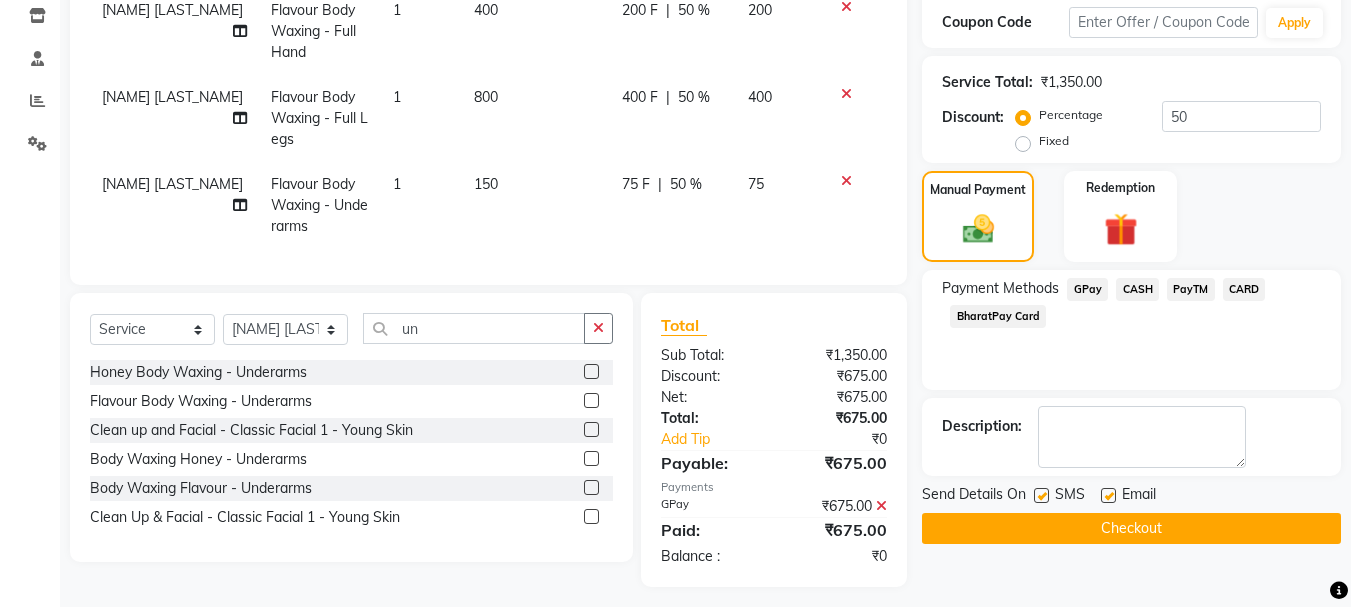 click on "Checkout" 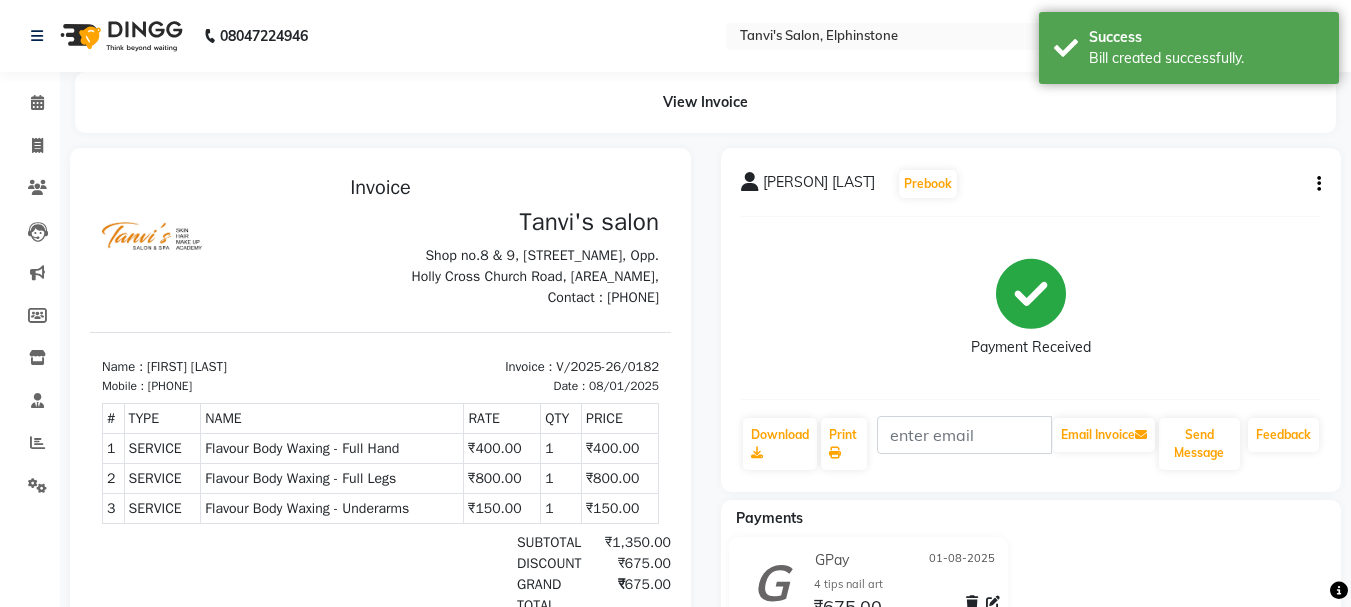 scroll, scrollTop: 16, scrollLeft: 0, axis: vertical 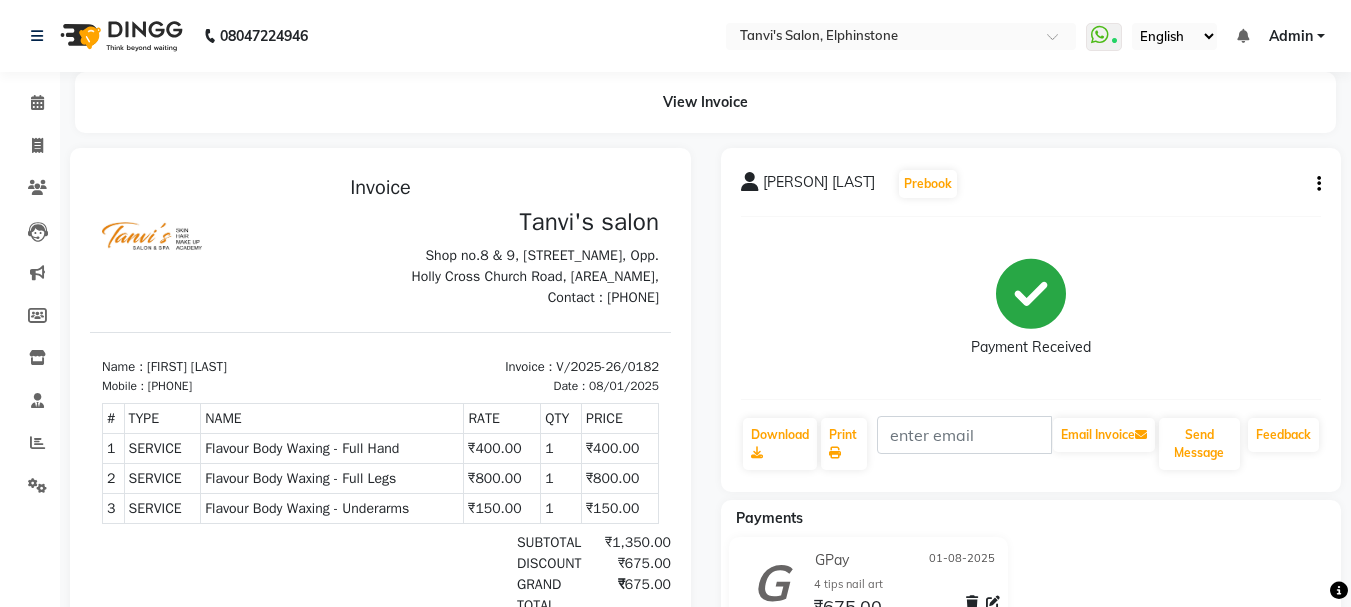 click 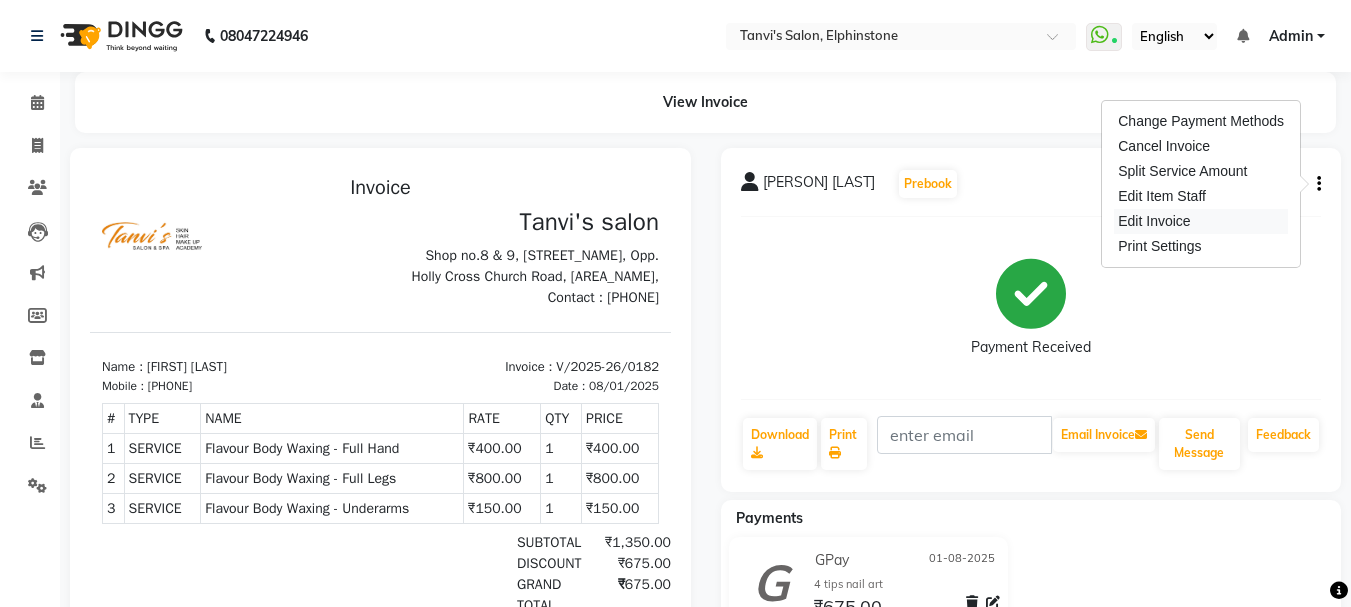 click on "Edit Invoice" at bounding box center (1201, 221) 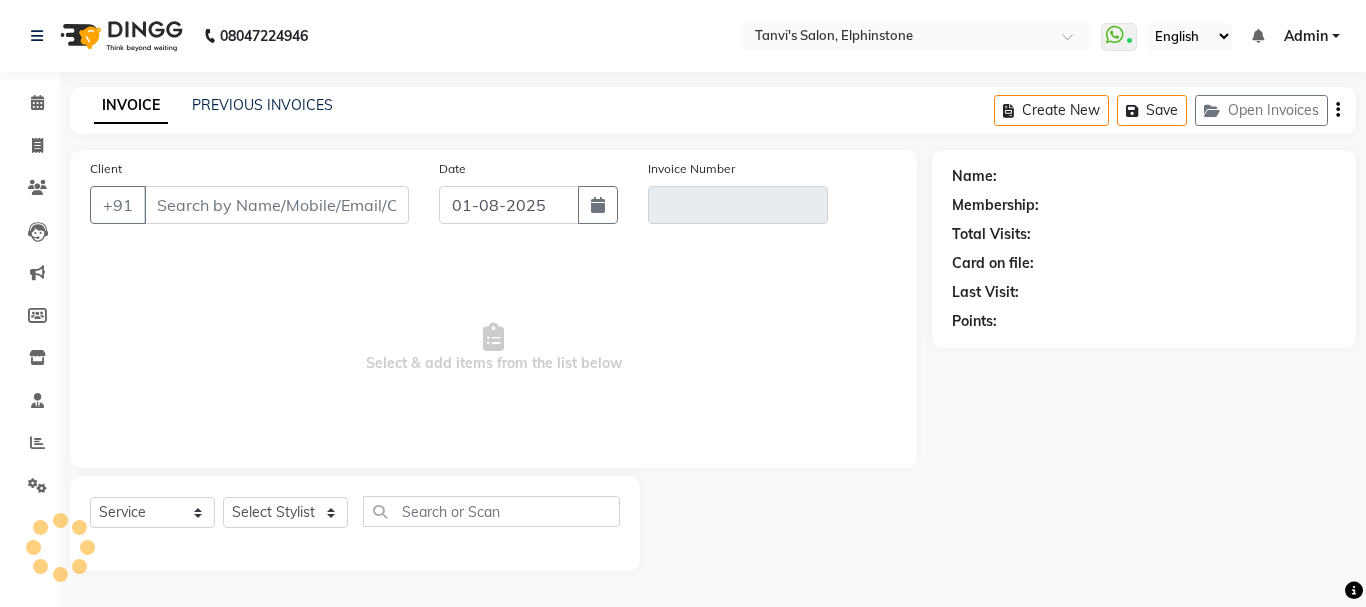 type on "[PHONE]" 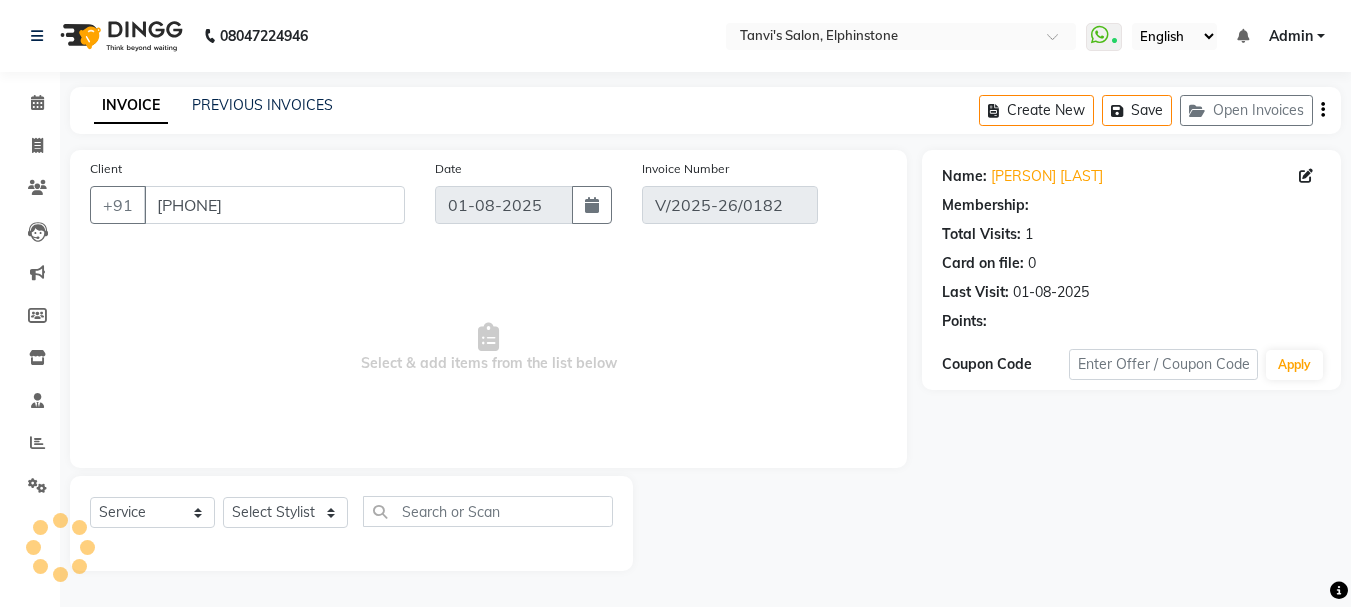 select on "select" 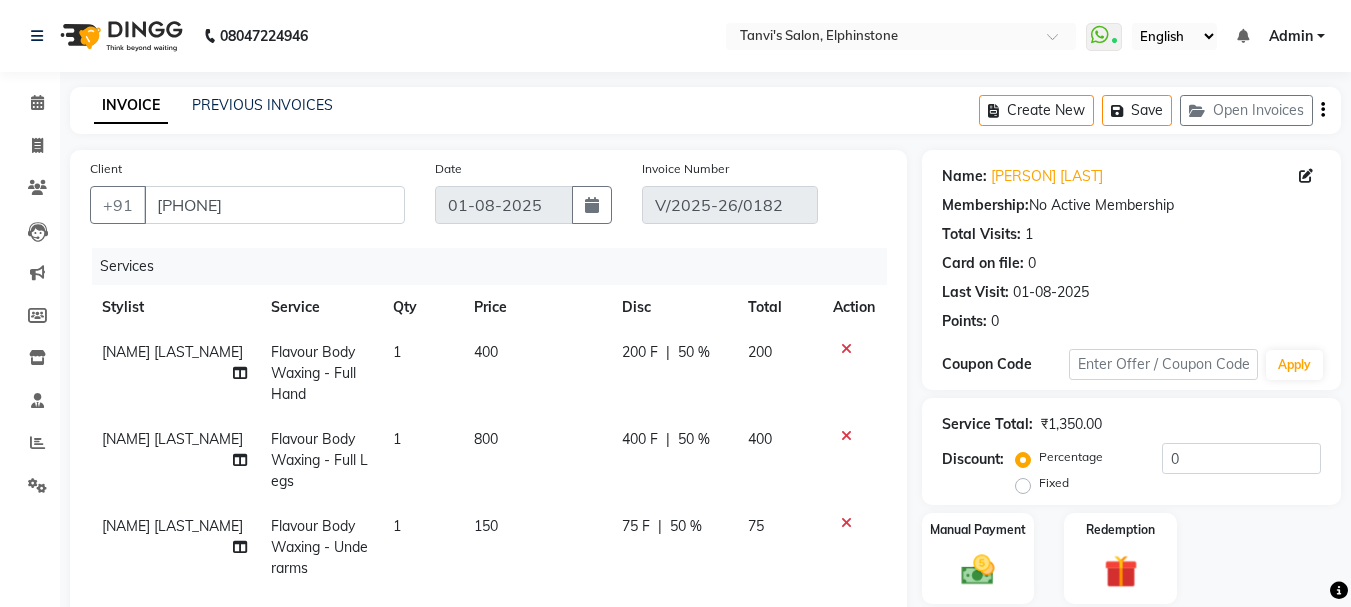 scroll, scrollTop: 367, scrollLeft: 0, axis: vertical 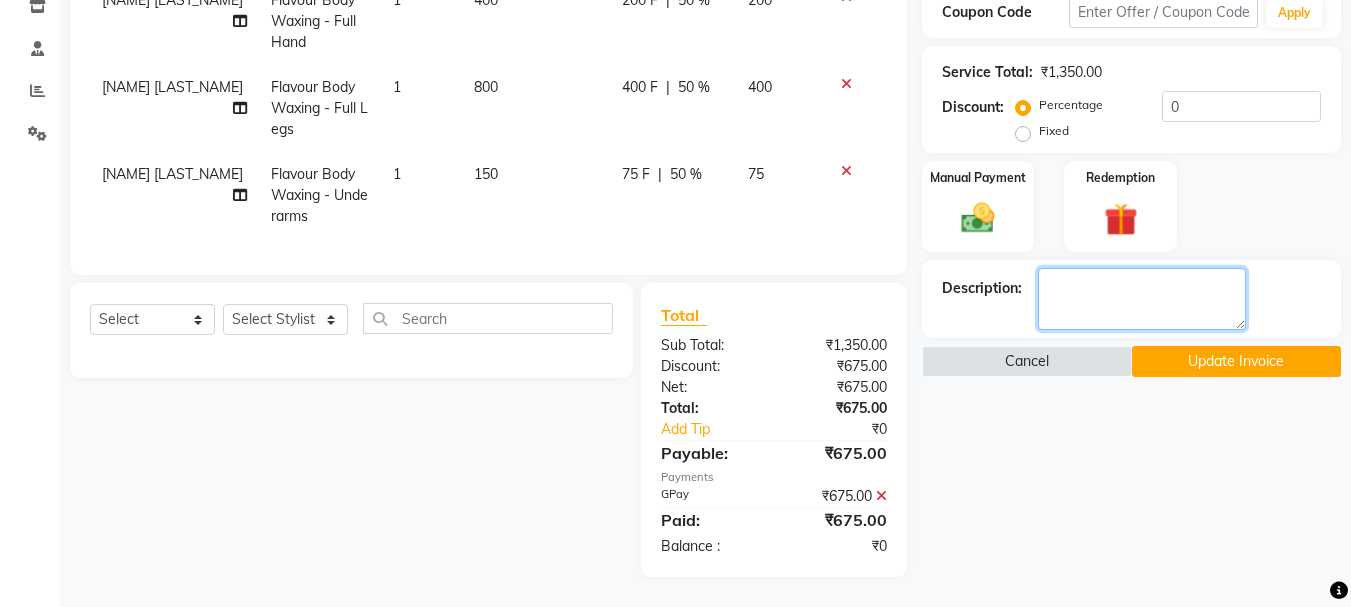 click 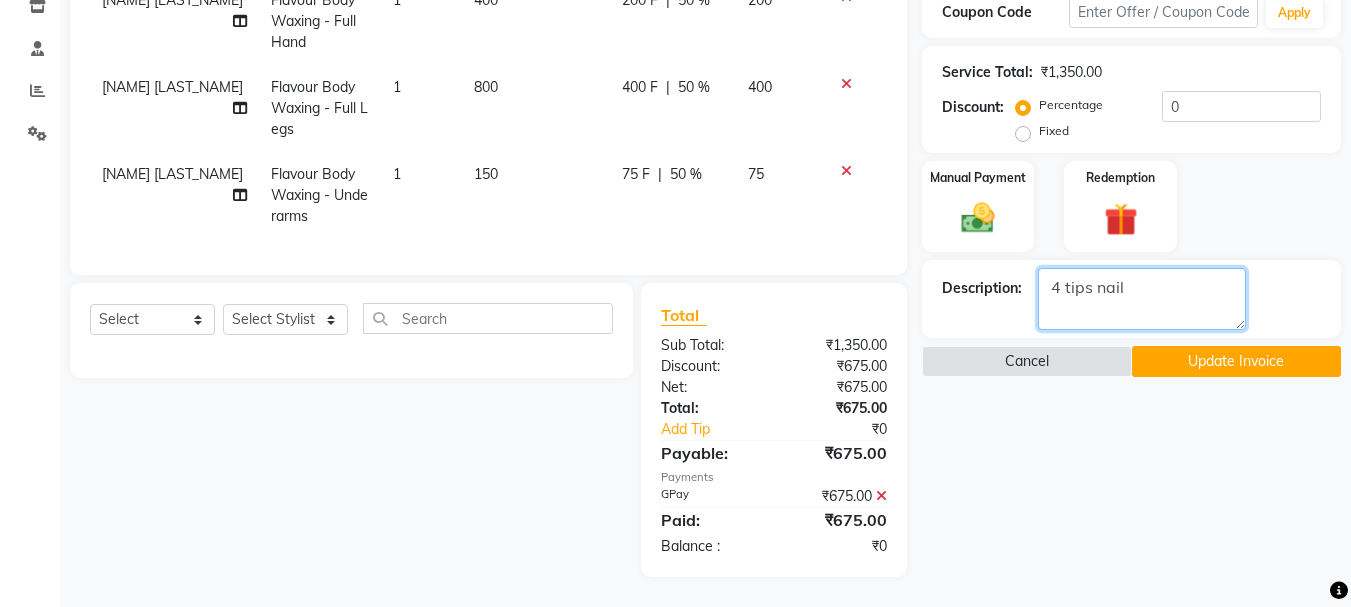 click 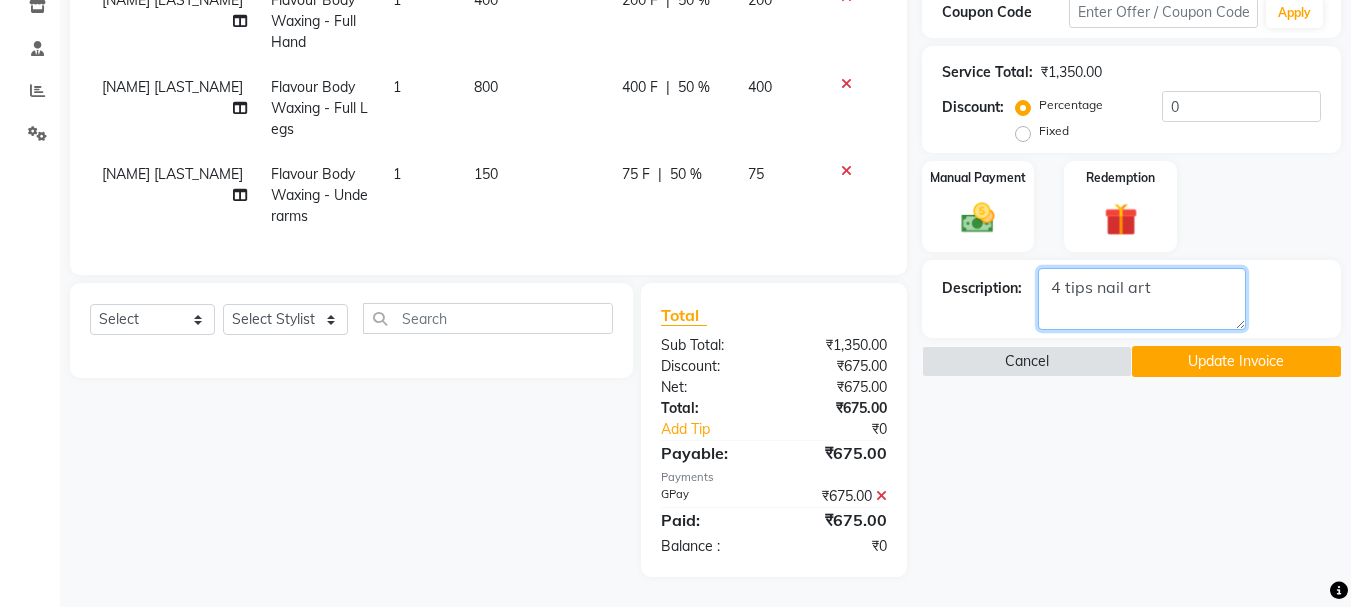 type on "4 tips nail art" 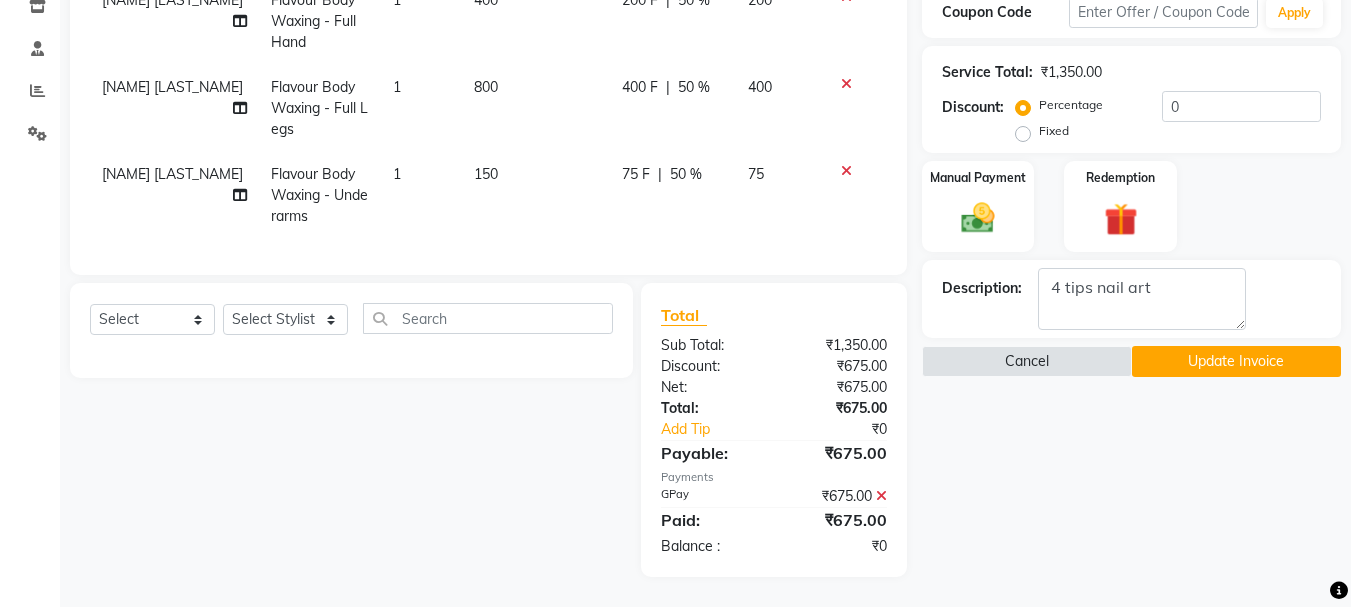 click on "Description:" 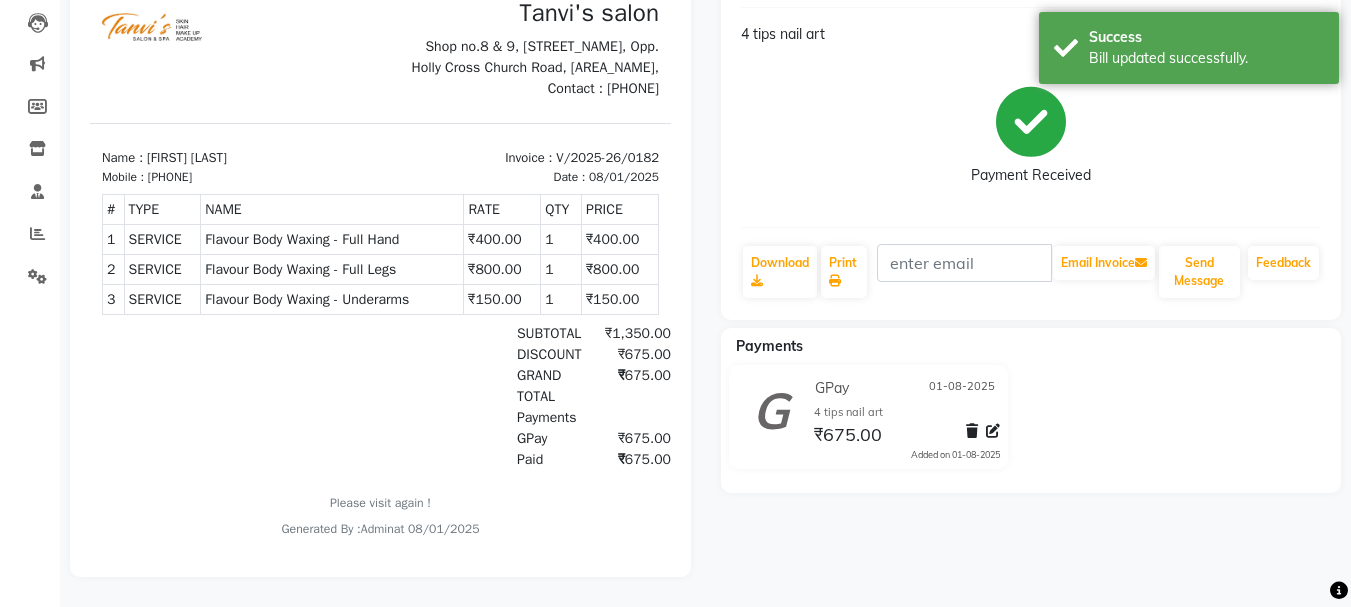 scroll, scrollTop: 0, scrollLeft: 0, axis: both 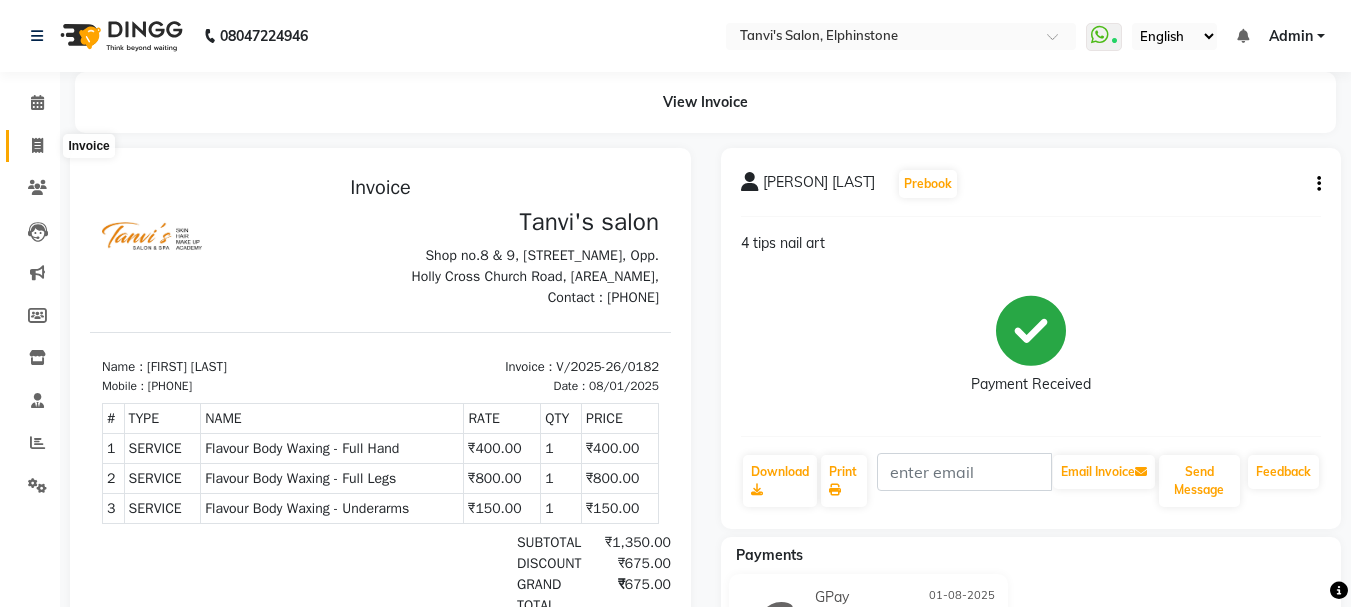 click 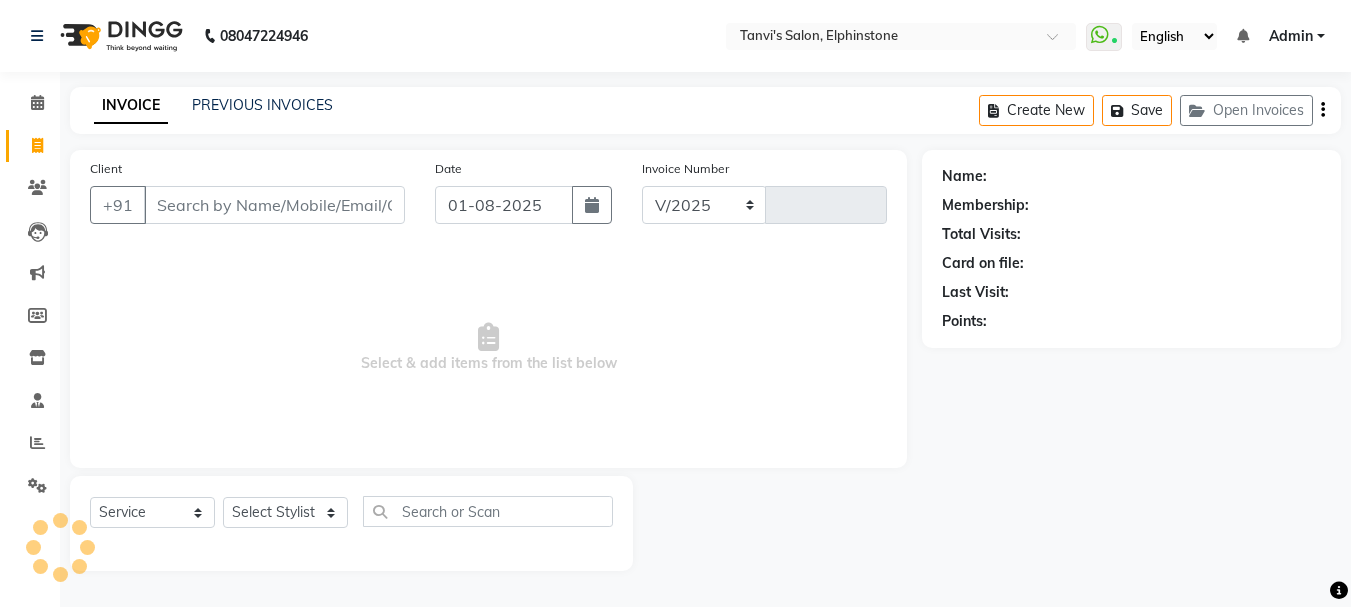 select on "716" 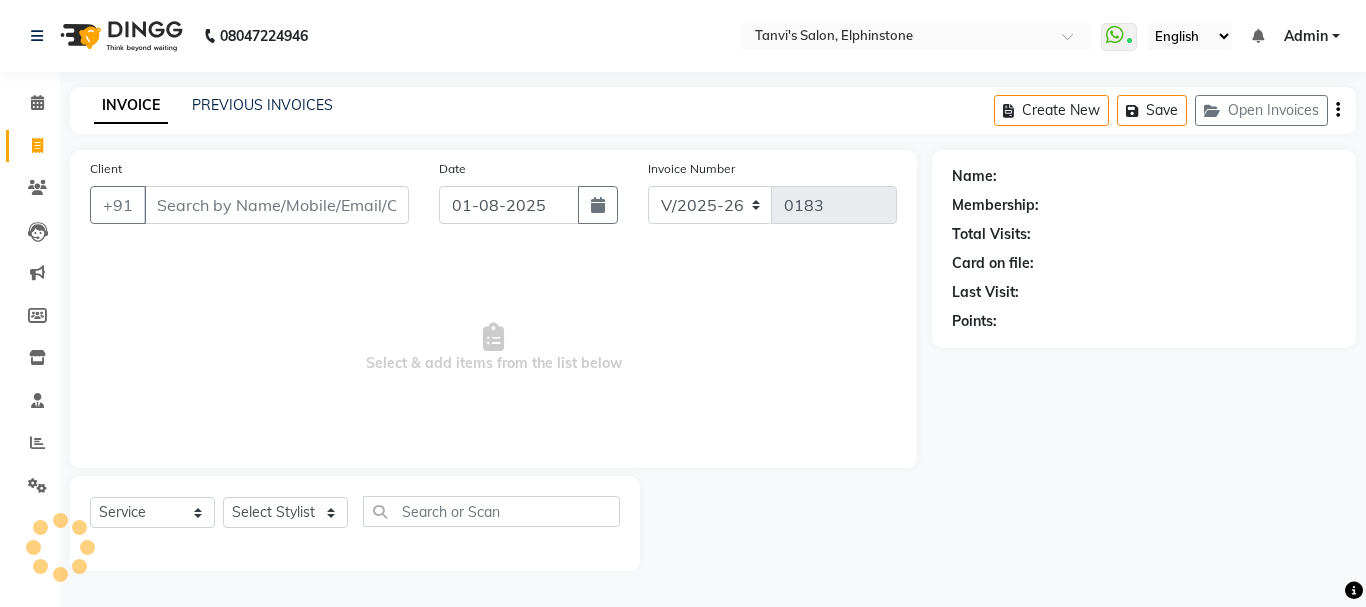 click on "Client" at bounding box center (276, 205) 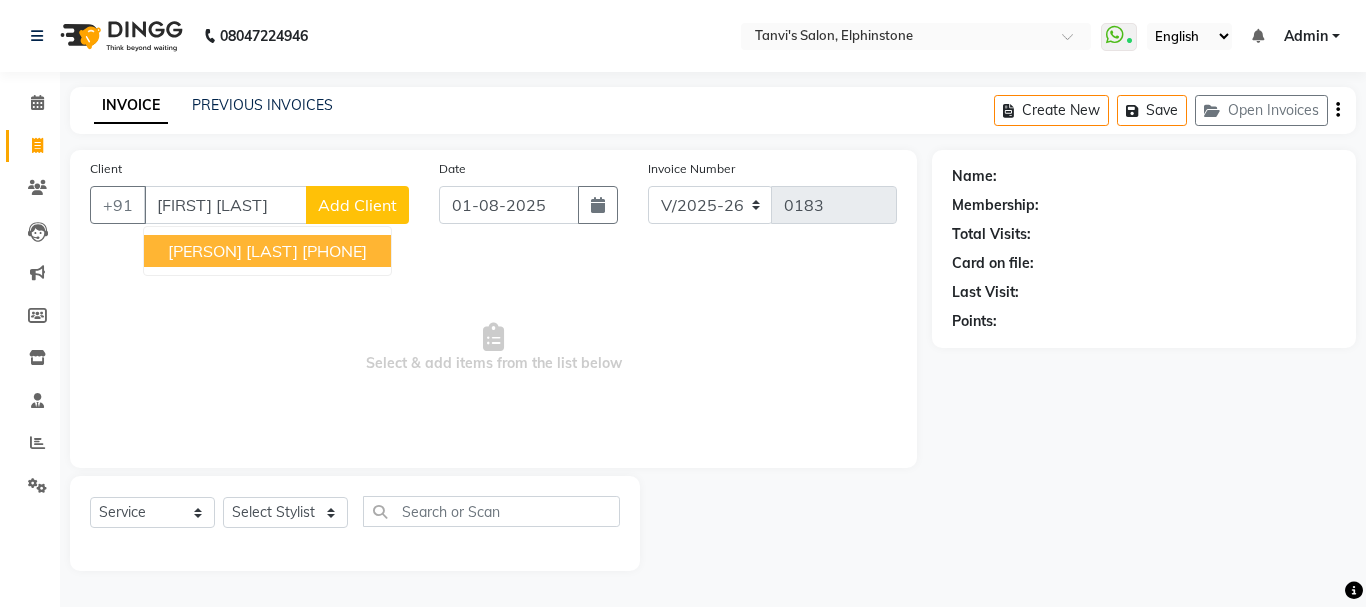 click on "[PHONE]" at bounding box center (334, 251) 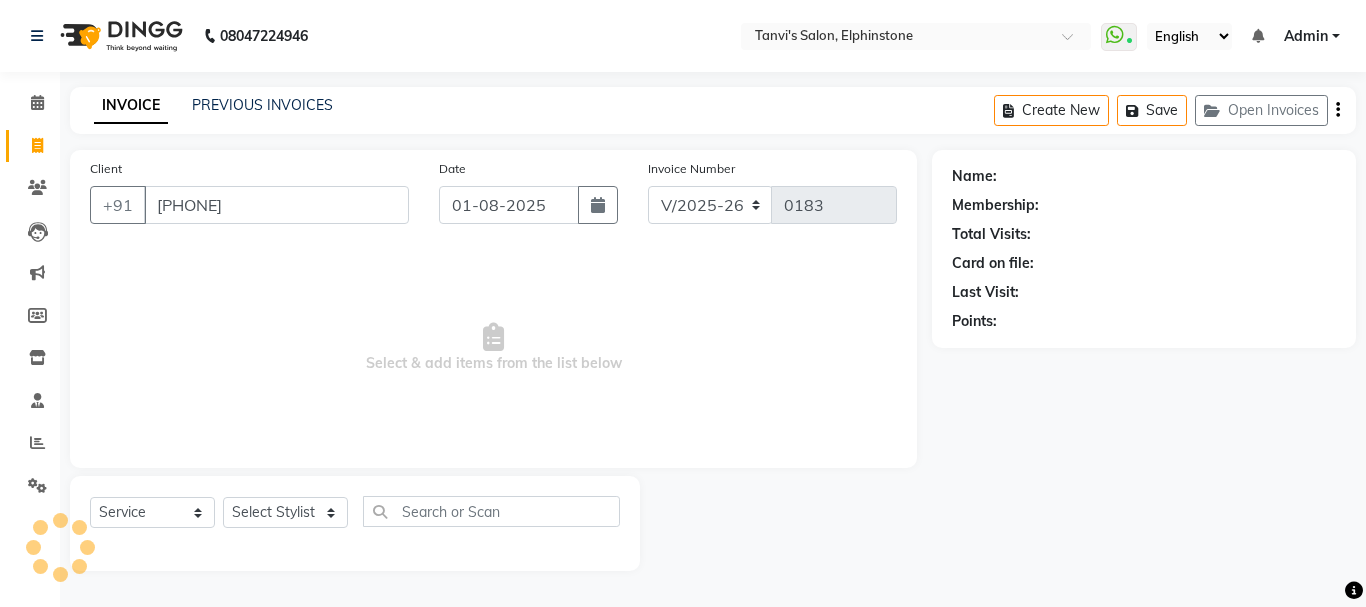 type on "[PHONE]" 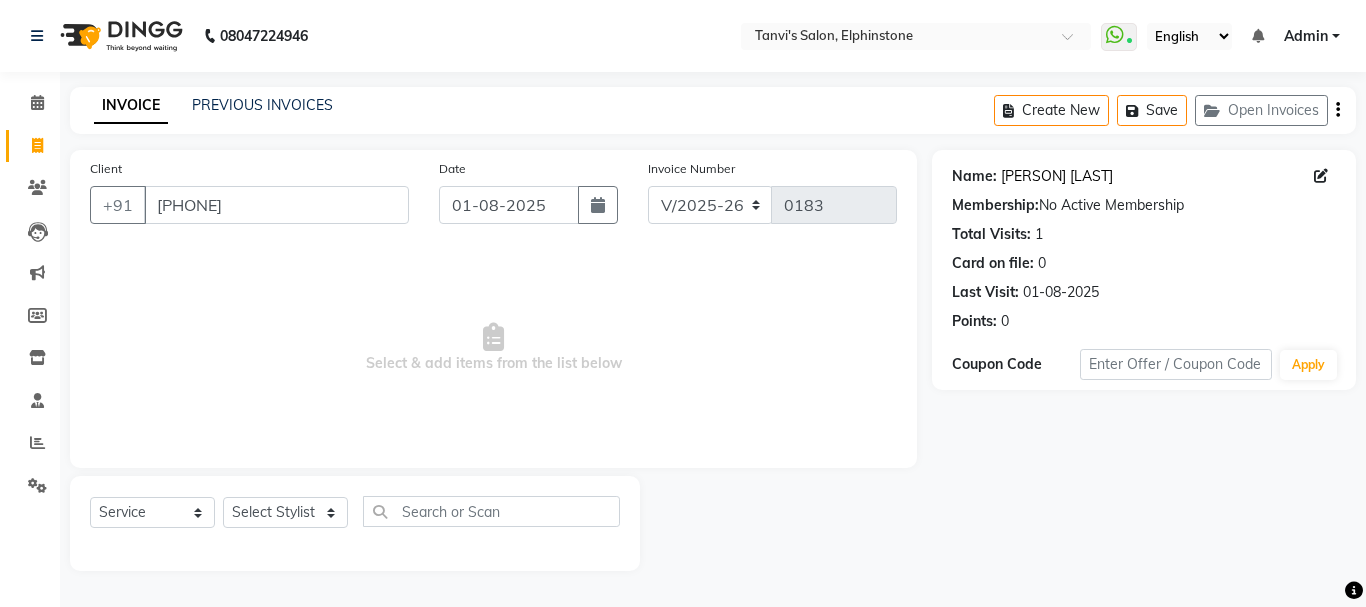 click on "[PERSON] [LAST]" 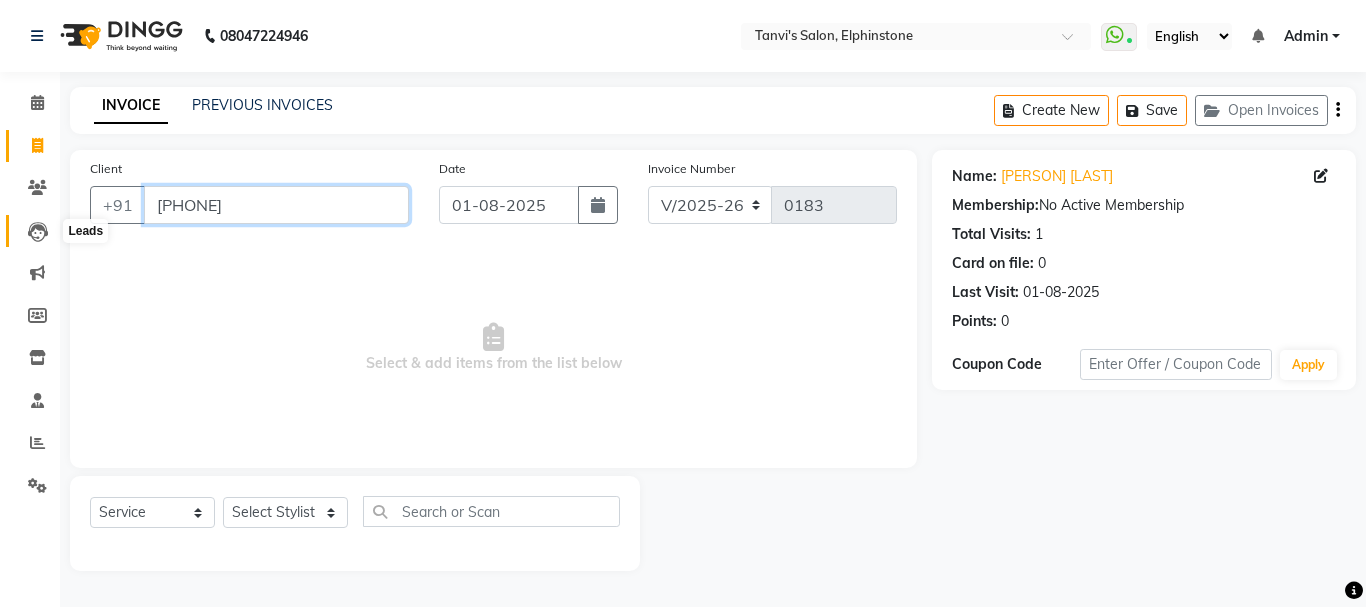 drag, startPoint x: 214, startPoint y: 215, endPoint x: 41, endPoint y: 230, distance: 173.64908 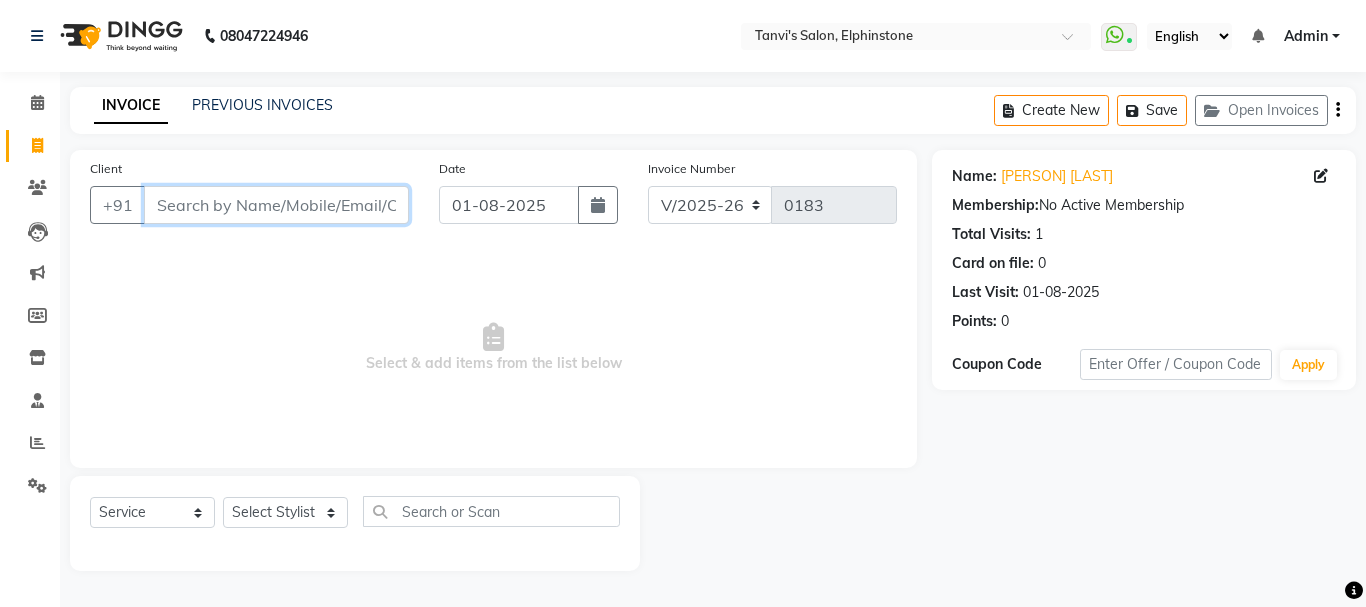 type 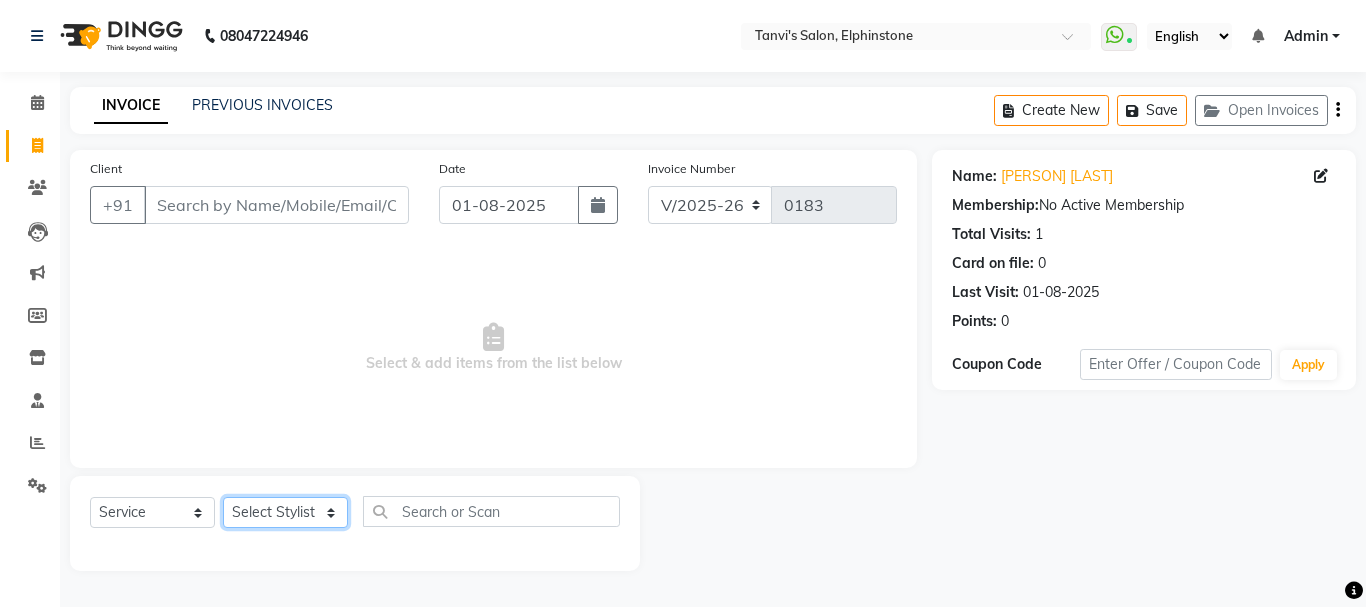 click on "Select Stylist Arpita Singh Chan Sayali Sakpal  Shraddha Tanvi Tanvi Masurkar" 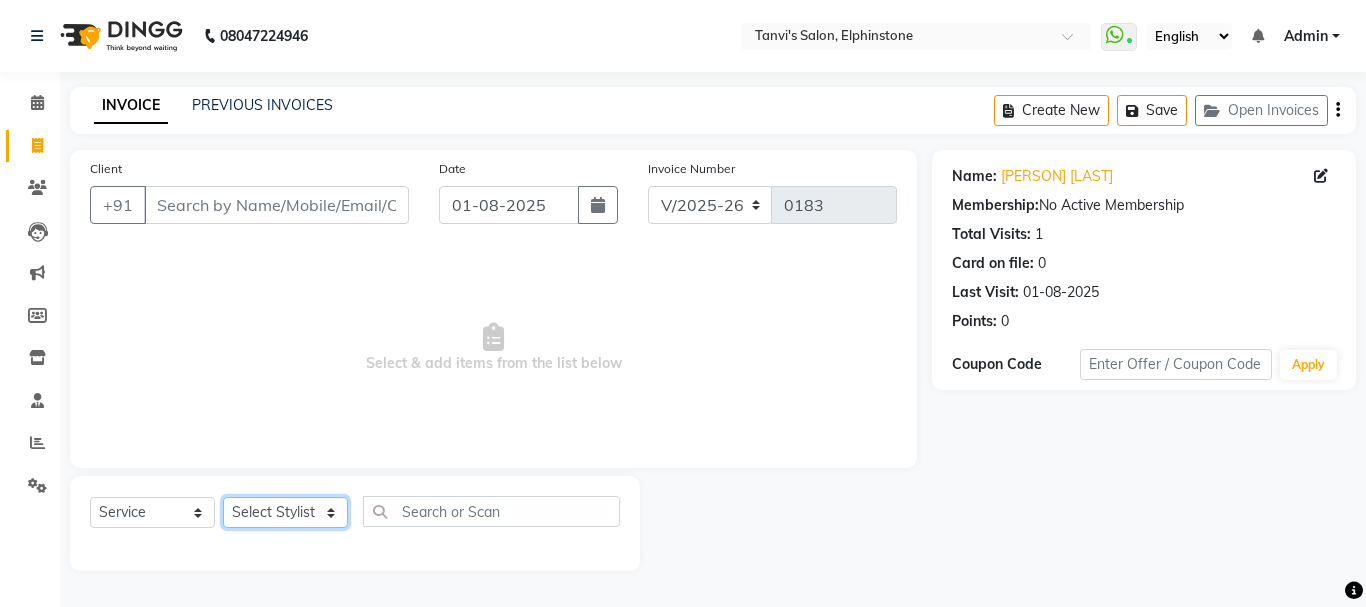 select on "85925" 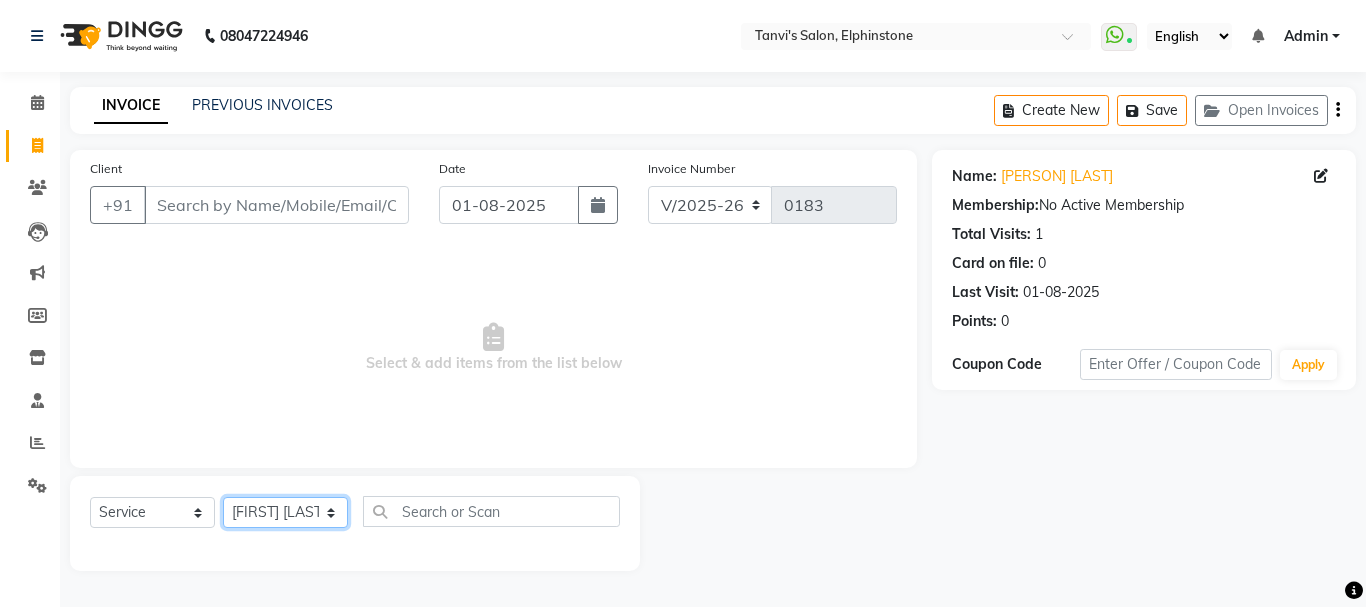 click on "Select Stylist Arpita Singh Chan Sayali Sakpal  Shraddha Tanvi Tanvi Masurkar" 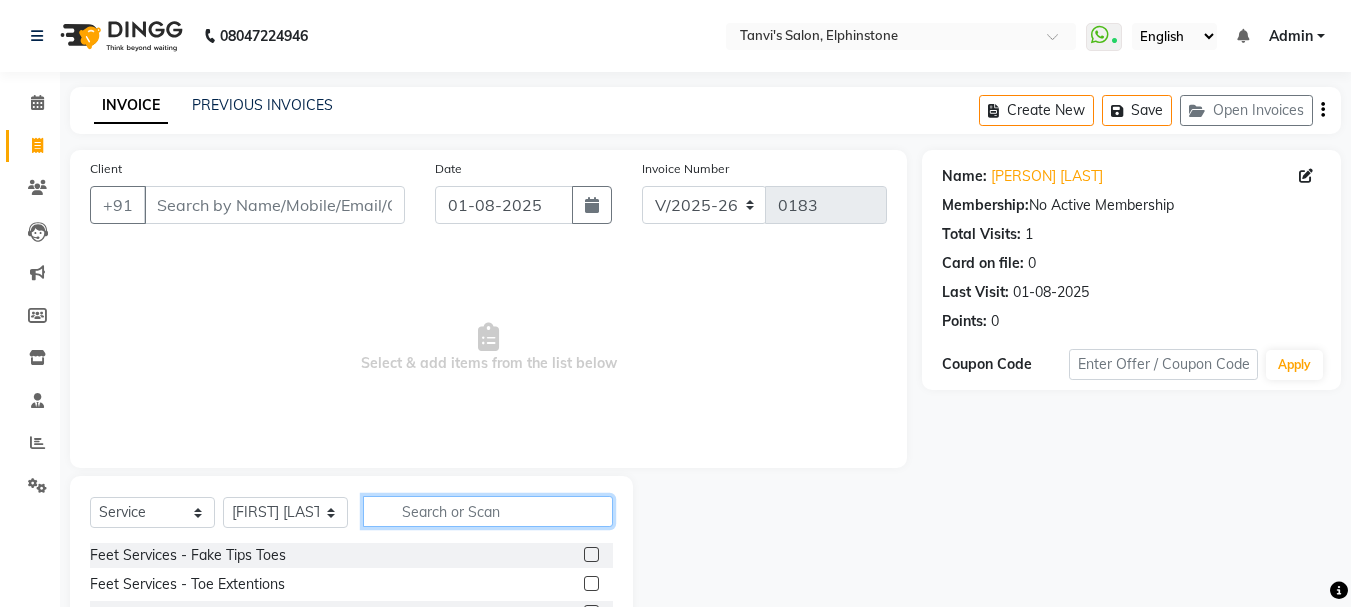 click 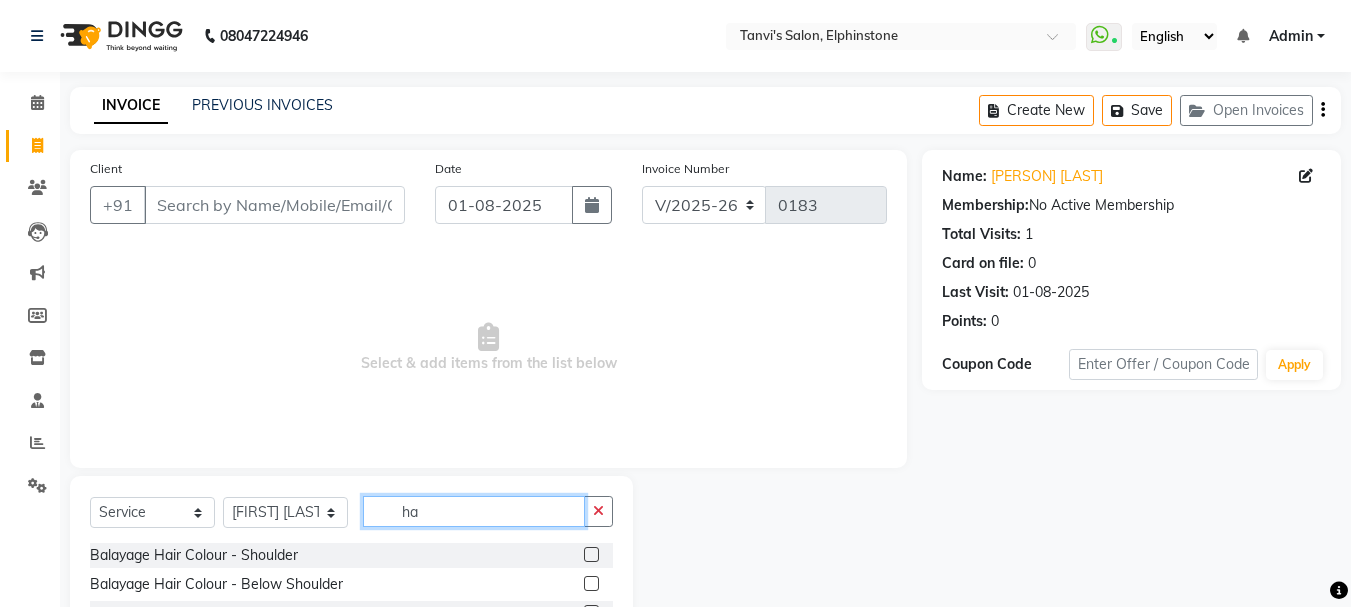 type on "h" 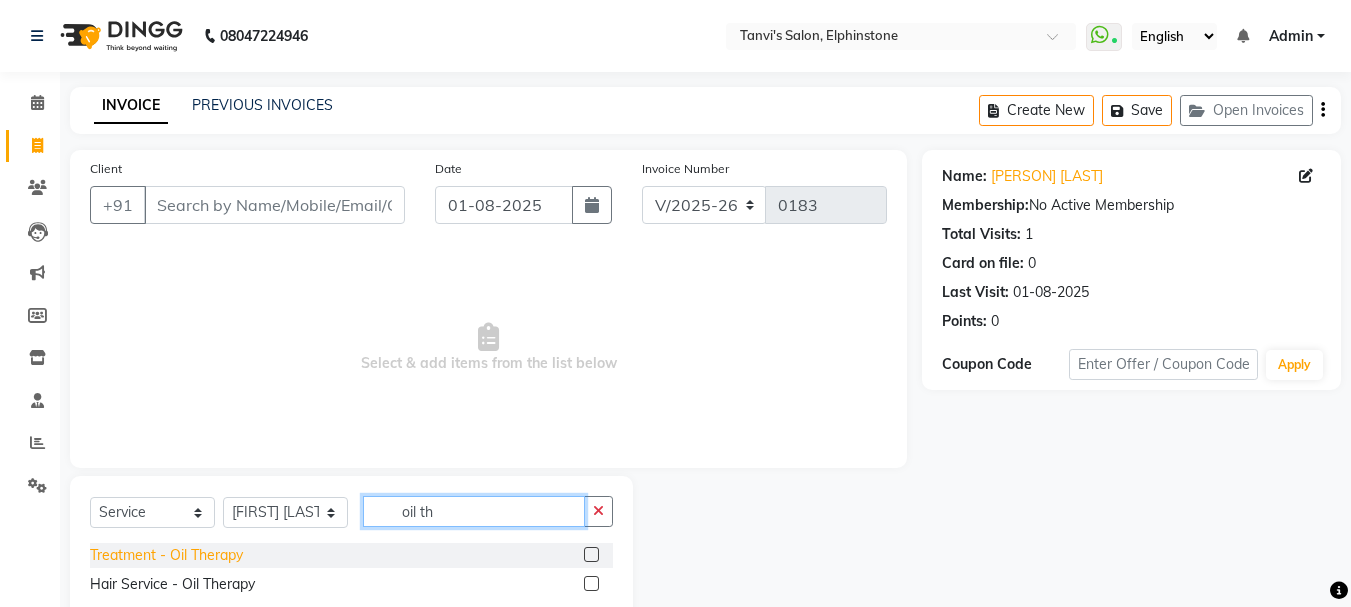 type on "oil th" 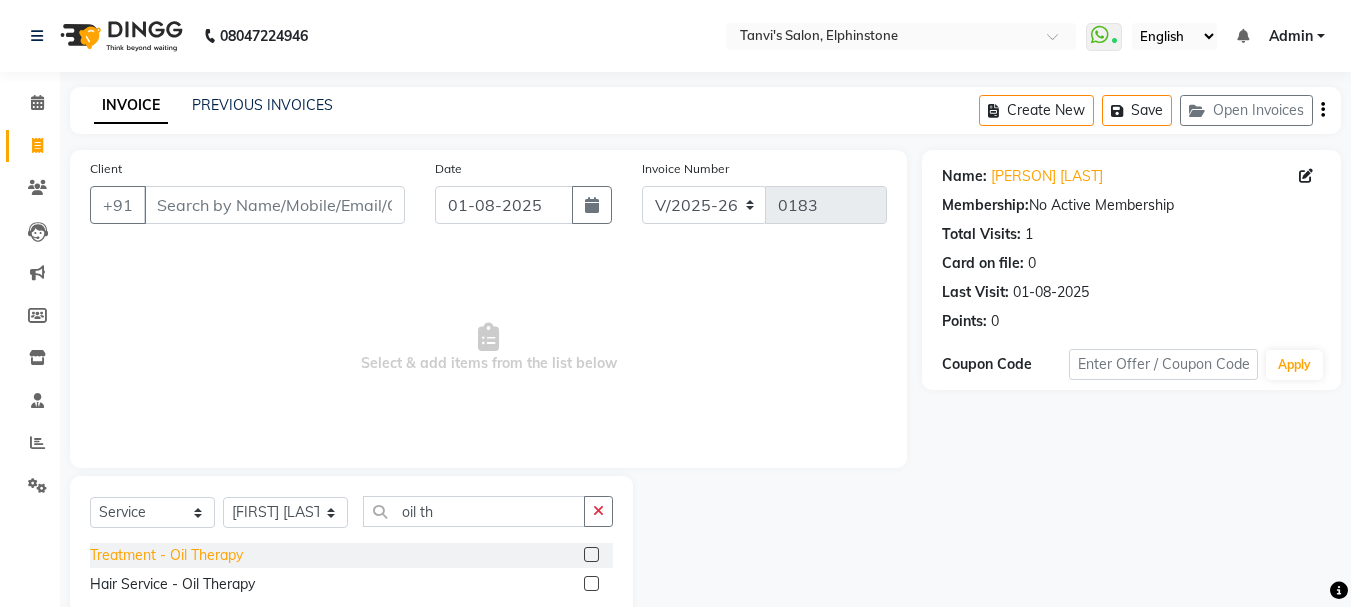 click on "Treatment  - Oil Therapy" 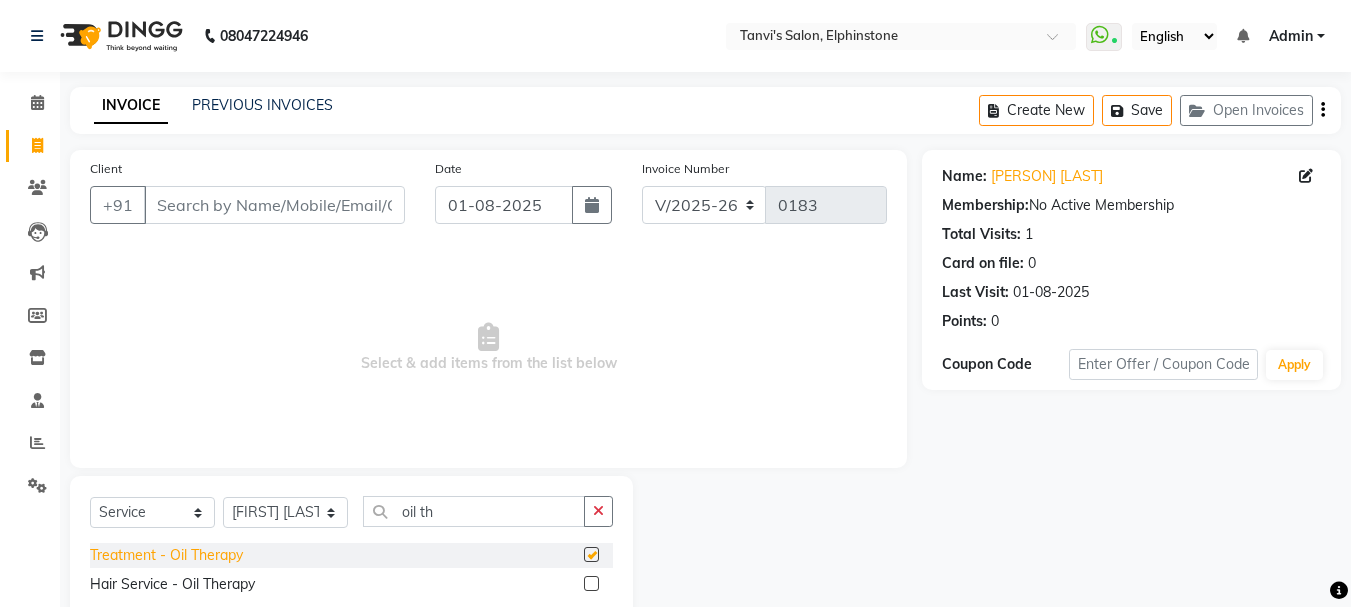 checkbox on "false" 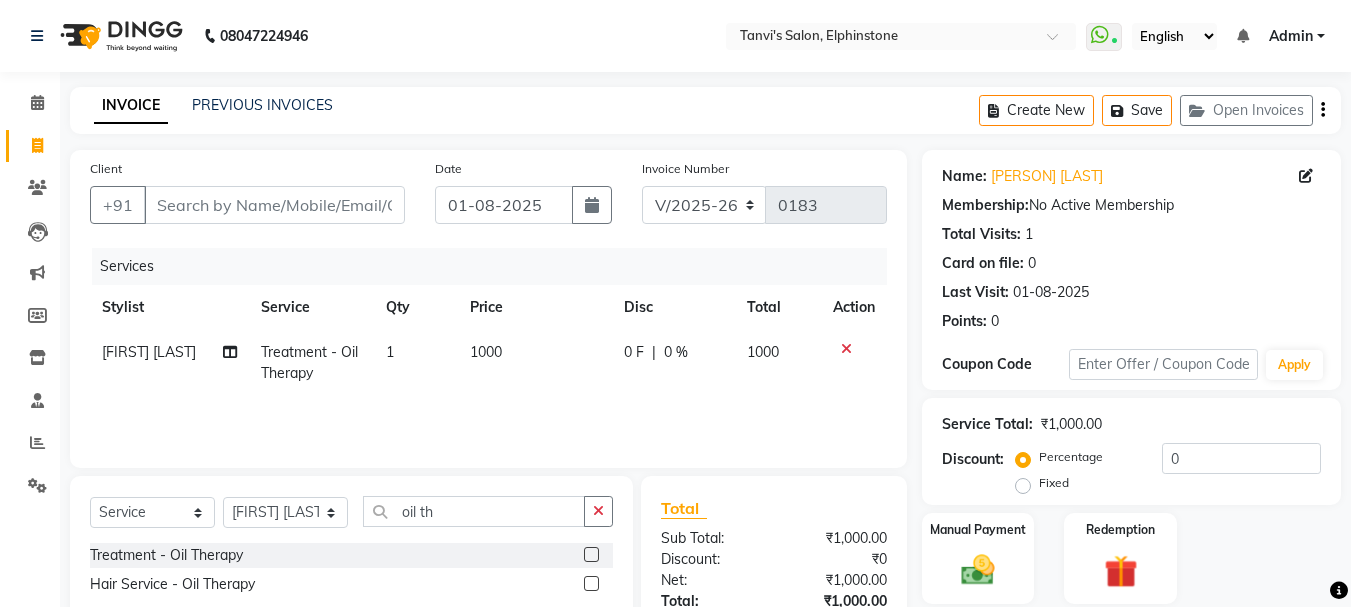 click on "1000" 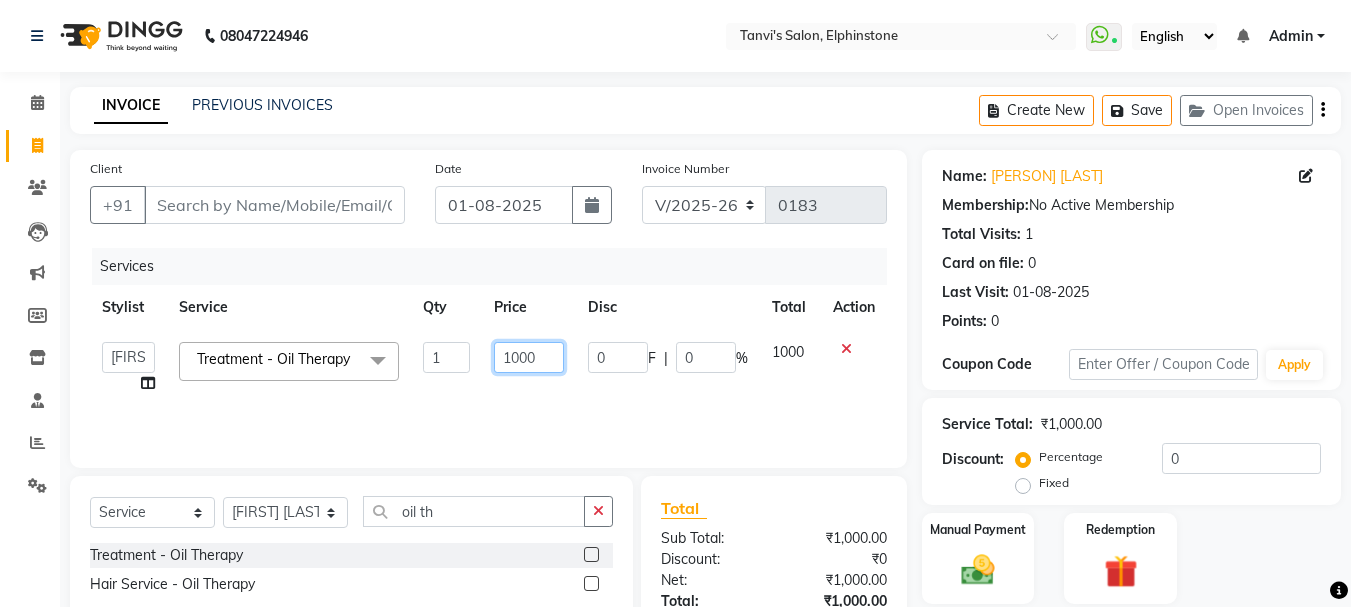 drag, startPoint x: 544, startPoint y: 354, endPoint x: 468, endPoint y: 370, distance: 77.665955 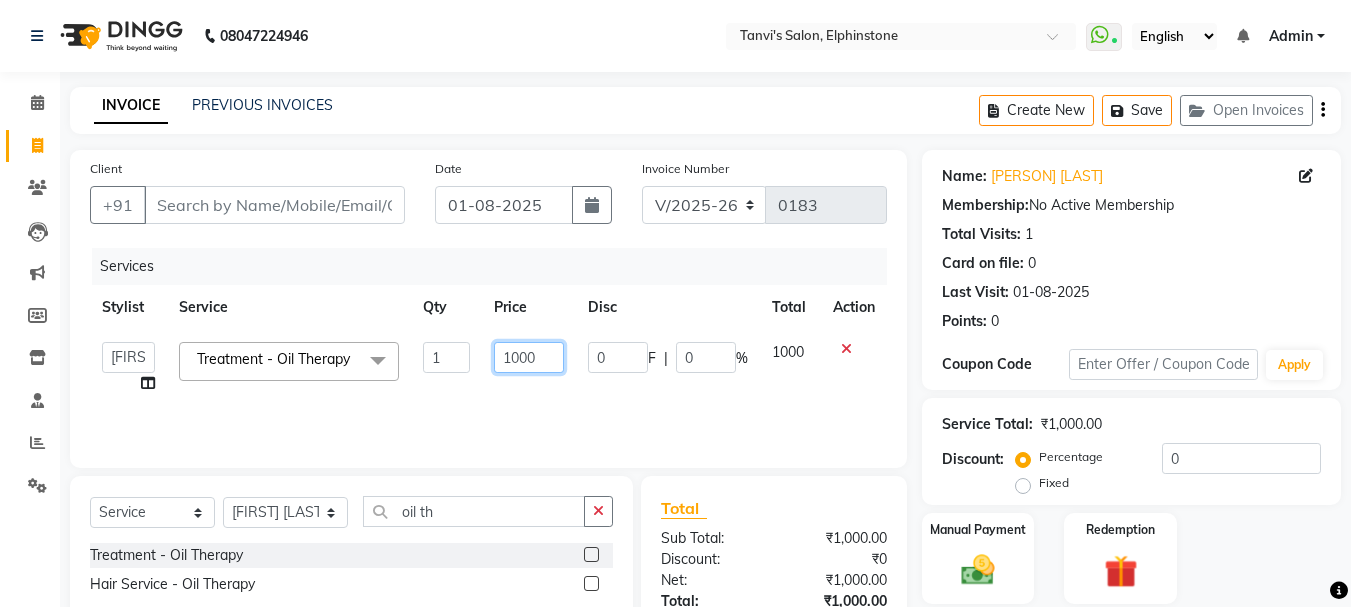 click on "Edit [NAME] (Direct) × Enter your prompt BETA  Limited to 5 AI generations per business during beta.            Generate Hide Title [NAME] Salon 9th Anniversary Language English Campaign Type Select Birthday Anniversary Promotional Service reminder Message [NAME]’S SALON TURNS 9!
We’re celebrating with exclusive offers from [DATE] – [DATE]
Don’t miss out!
Friday – [DATE]
50% OFF on Skin Treatments (Bill above ₹2000)
Saturday – [DATE]
30% OFF on Hair Botox & Hair Spa
Sunday – [DATE]
50% OFF on Nails
Monday – [DATE]
30% OFF on Haircuts
Tuesday – [DATE]
50% OFF on Waxing
Wednesday – [DATE]
20% OFF on Mani + Pedi
Thursday – [DATE]
20% OFF on All Services
📍 Shop no 8 and 9, [STREET_NAME], Opp. Holy Cross Church, [AREA_NAME], [CITY] [POSTAL_CODE]  Add Attachment  Select Segment Select All Customers All Male Customer All Female Customer All Members All Customers Visited in last 30 days Inactive/Lost Customers New Customers 0" 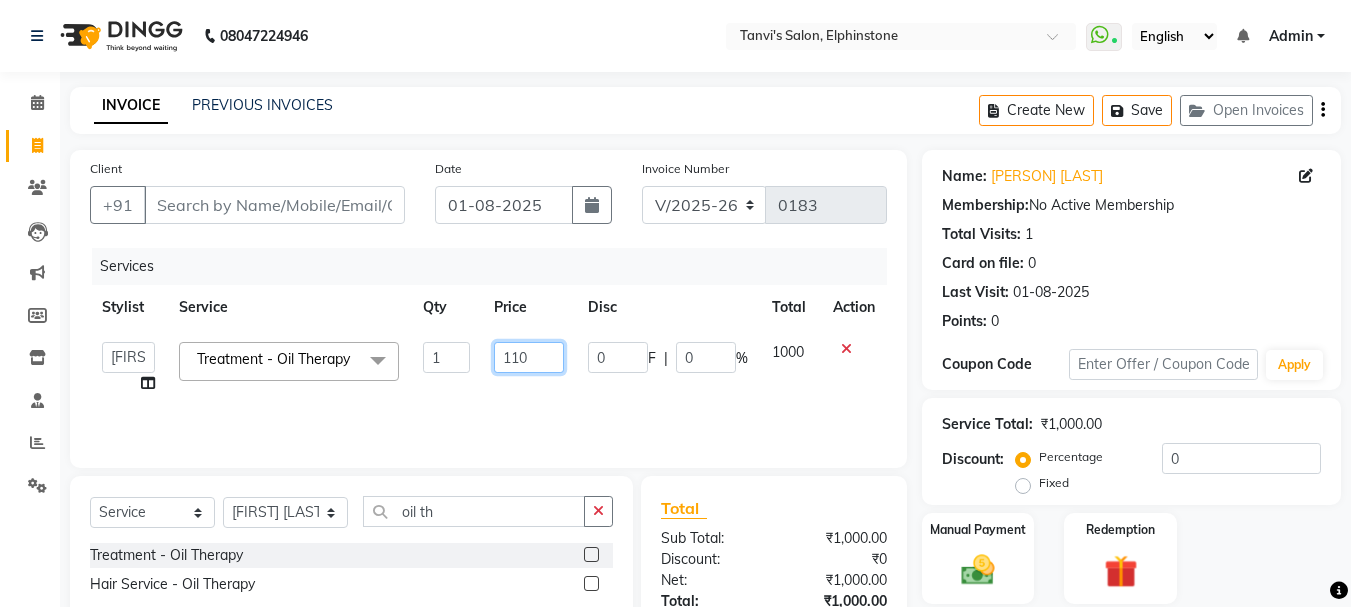type on "1100" 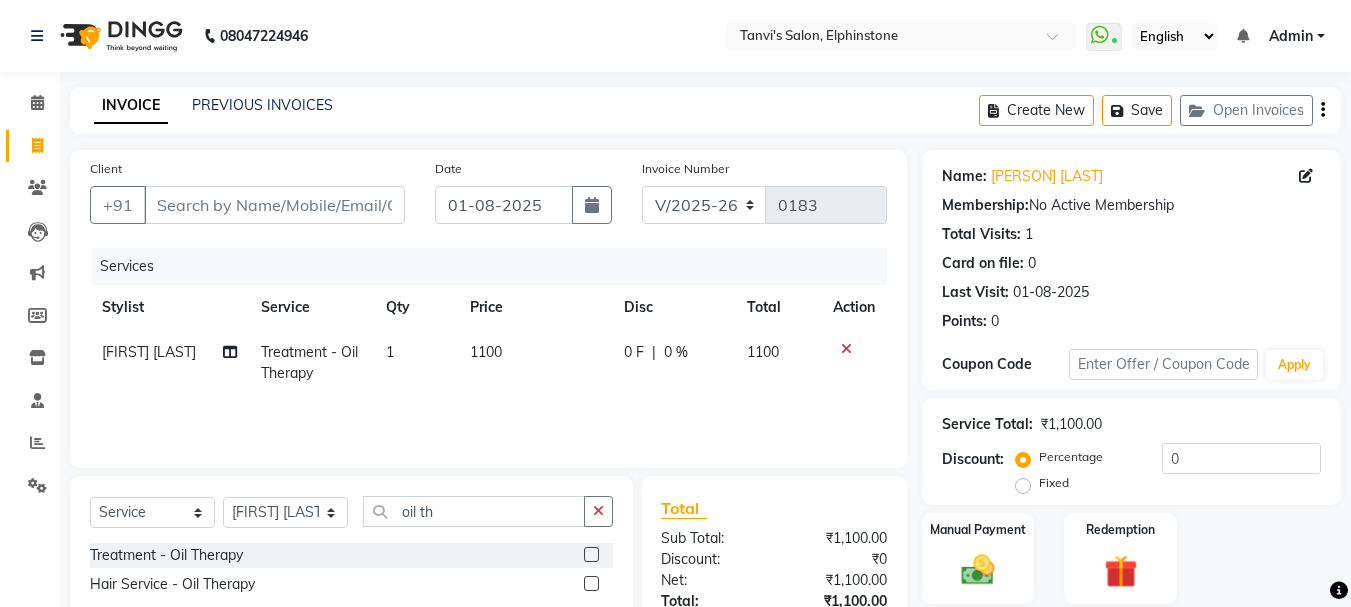 drag, startPoint x: 699, startPoint y: 352, endPoint x: 686, endPoint y: 352, distance: 13 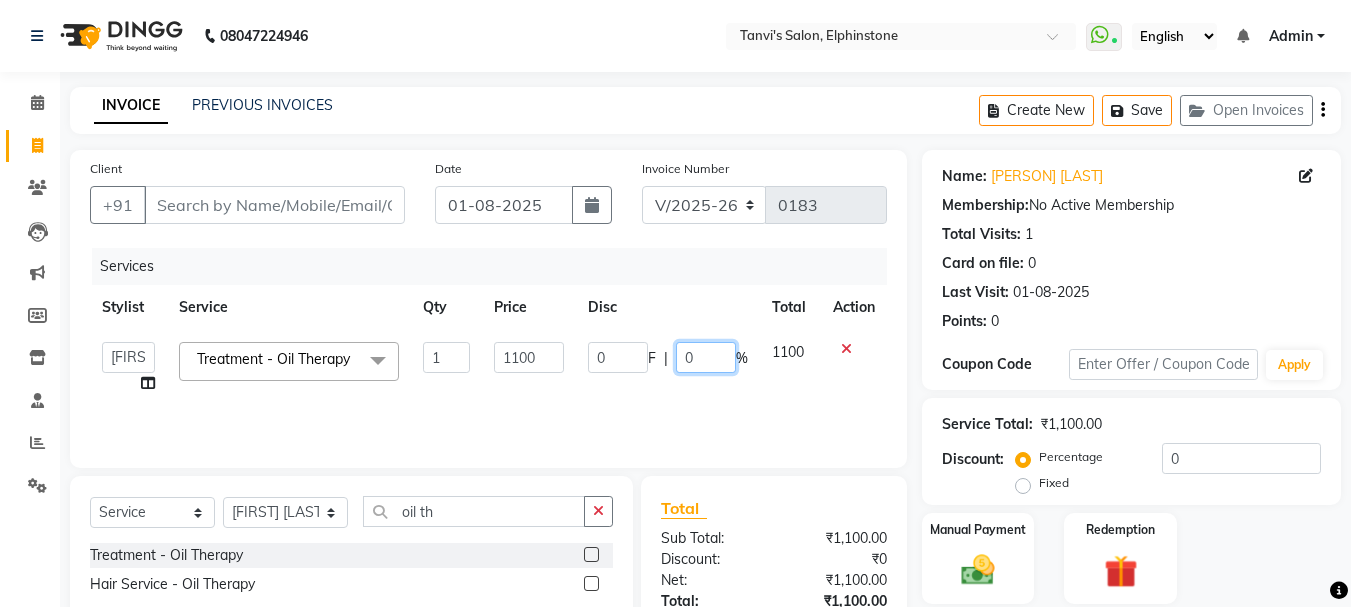 drag, startPoint x: 702, startPoint y: 355, endPoint x: 662, endPoint y: 354, distance: 40.012497 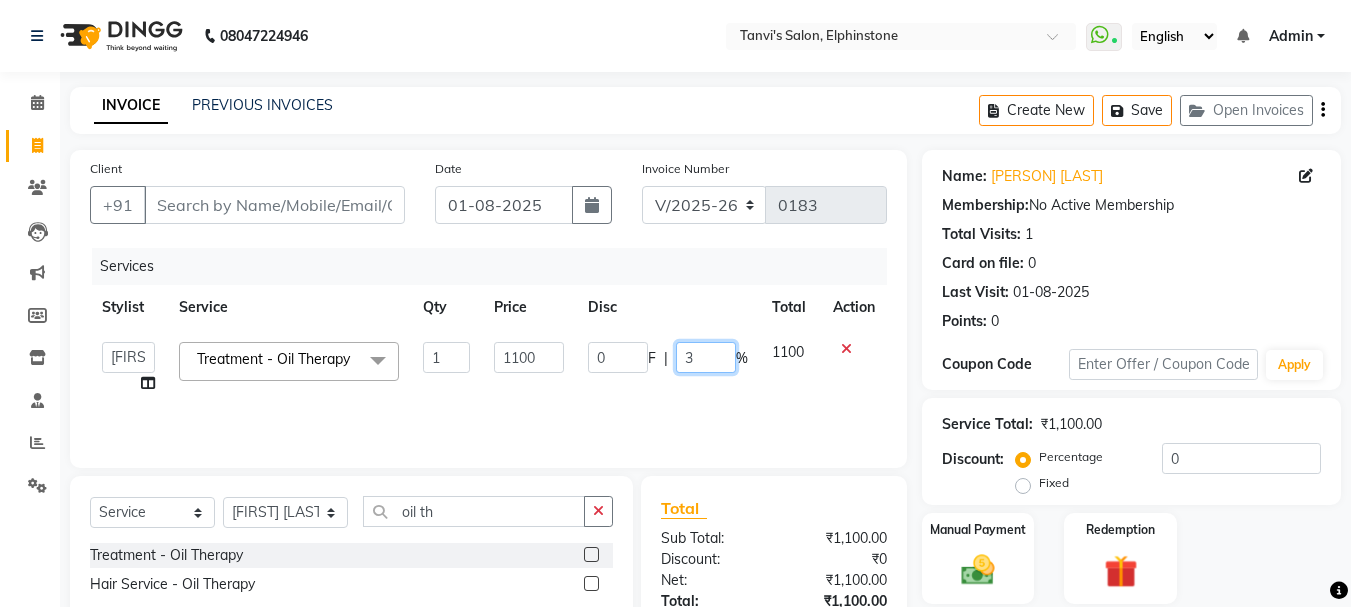 type on "30" 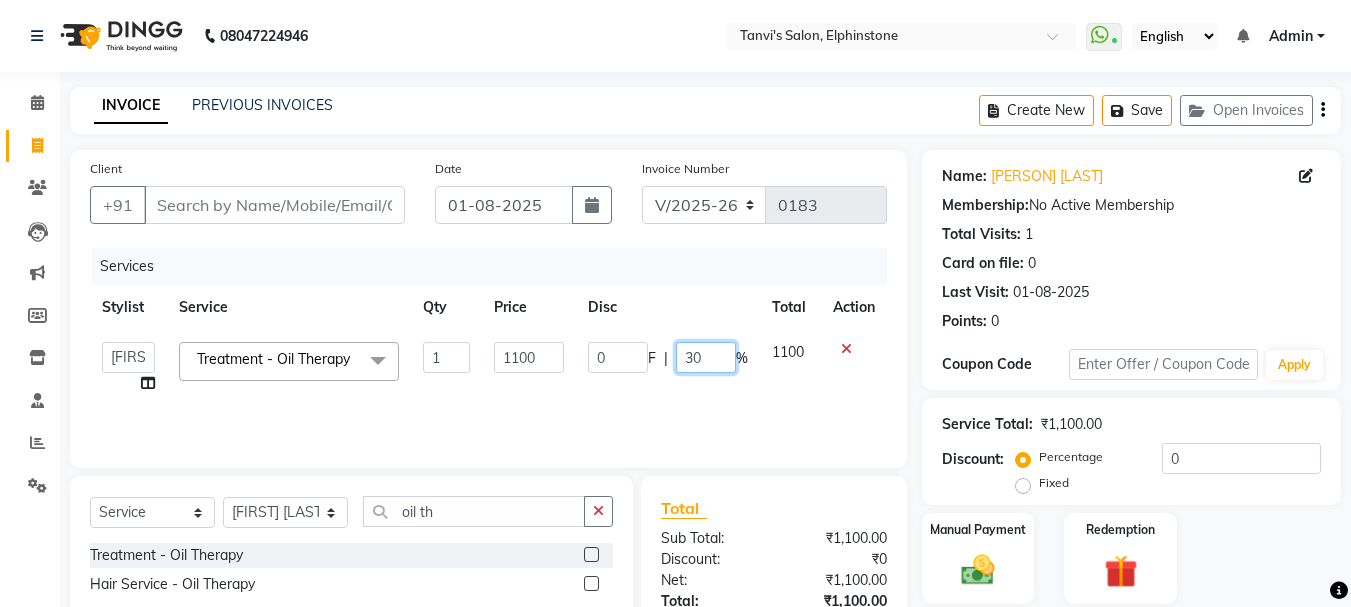 scroll, scrollTop: 151, scrollLeft: 0, axis: vertical 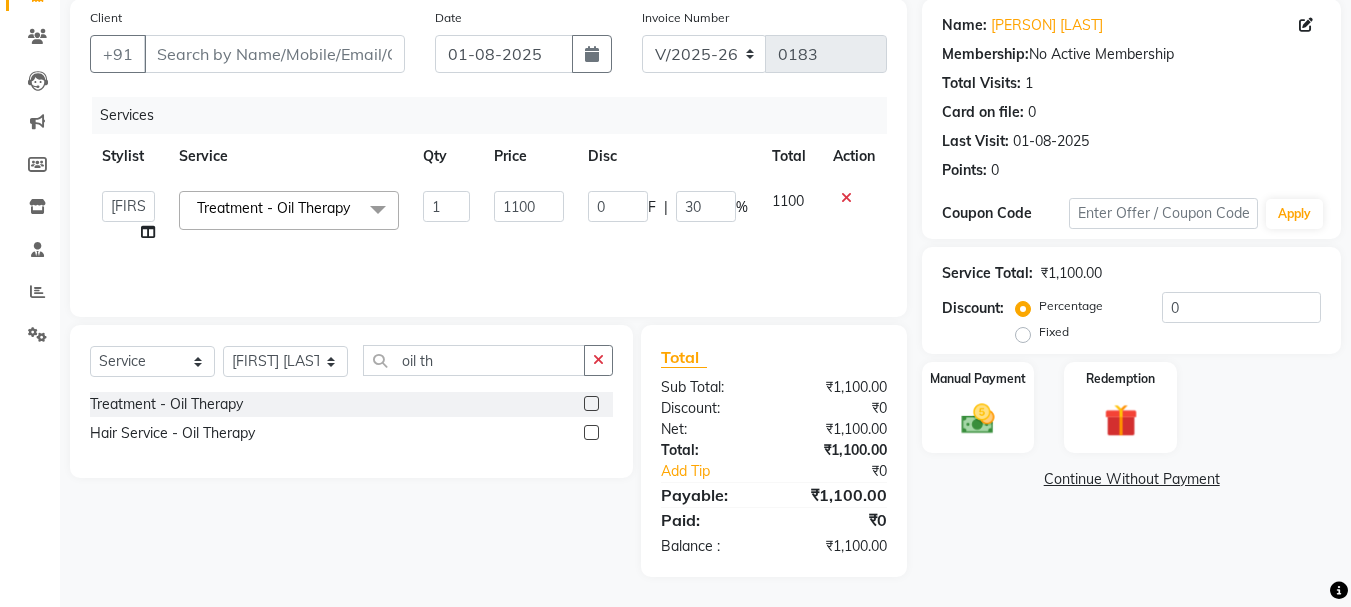 click on "Manual Payment Redemption" 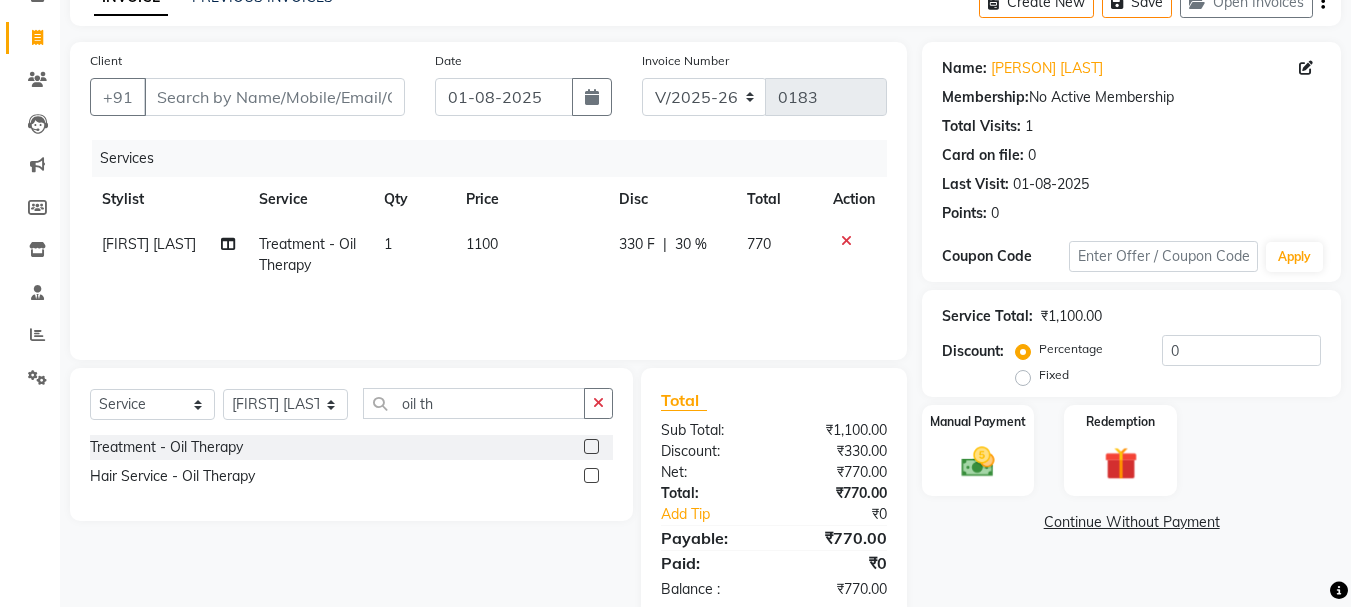 scroll, scrollTop: 151, scrollLeft: 0, axis: vertical 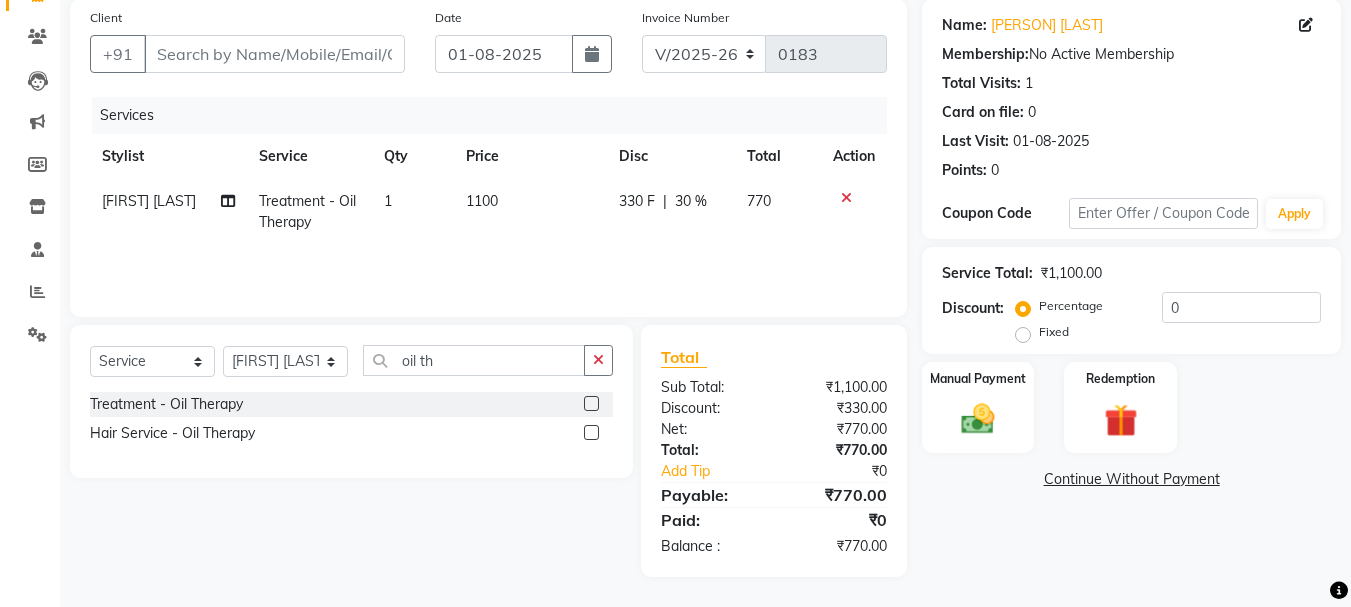 click on "Client +91" 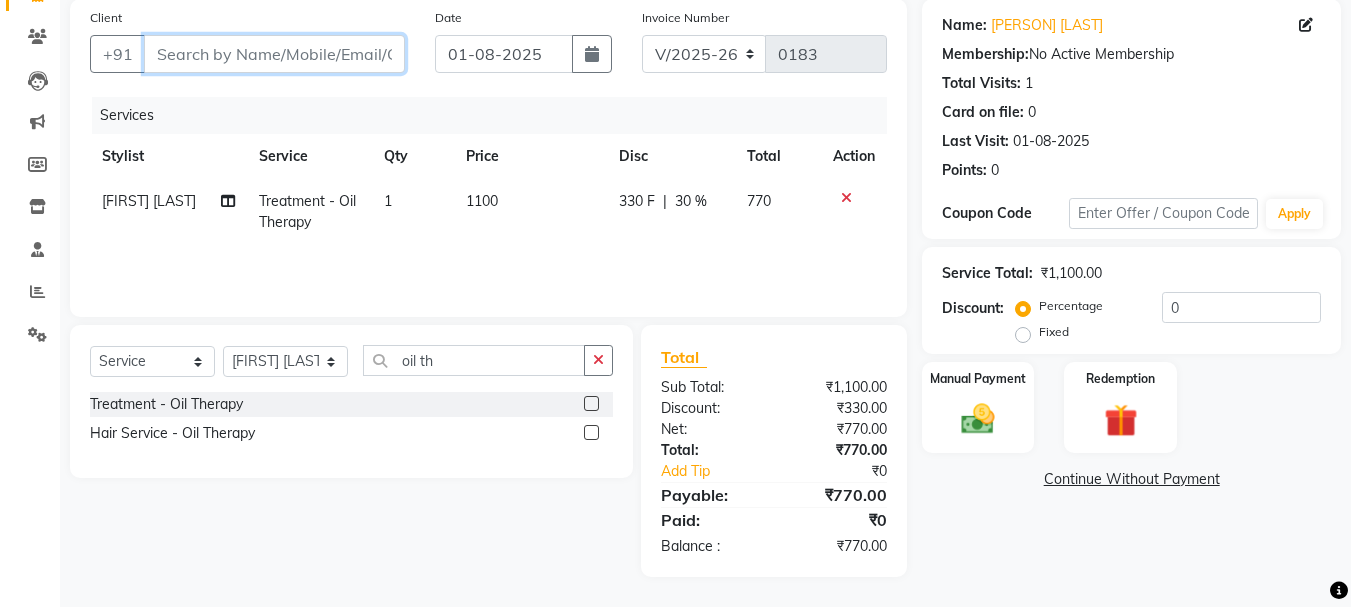 click on "Client" at bounding box center (274, 54) 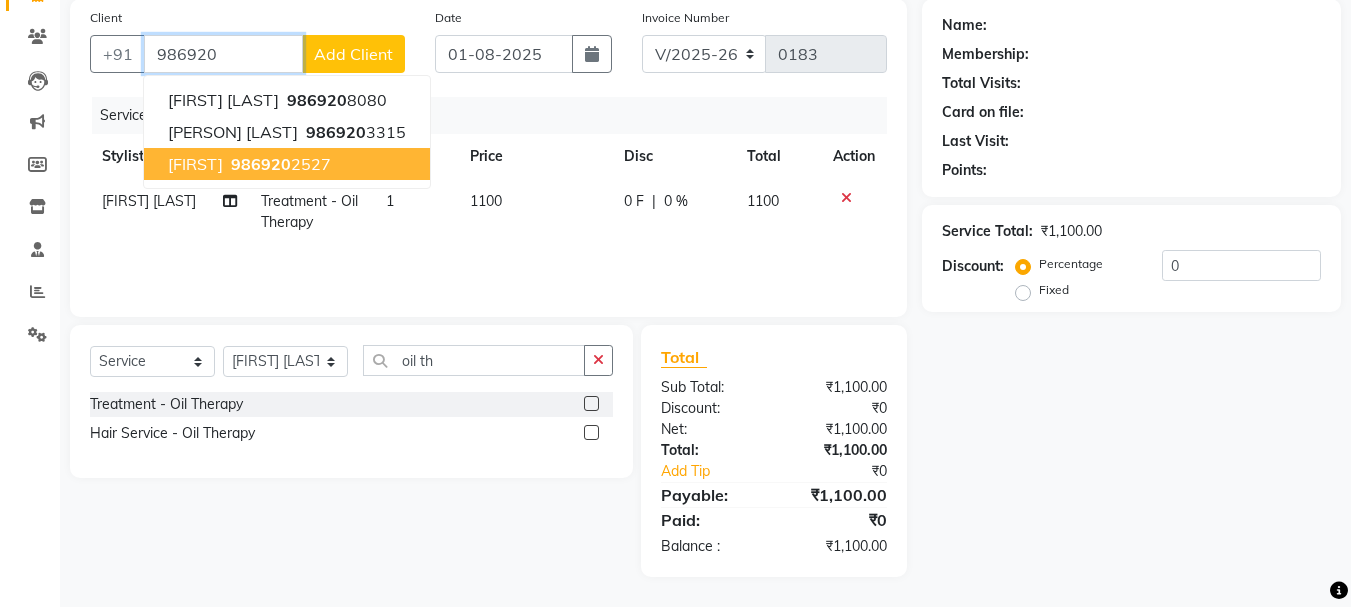 click on "[PHONE]" at bounding box center (279, 164) 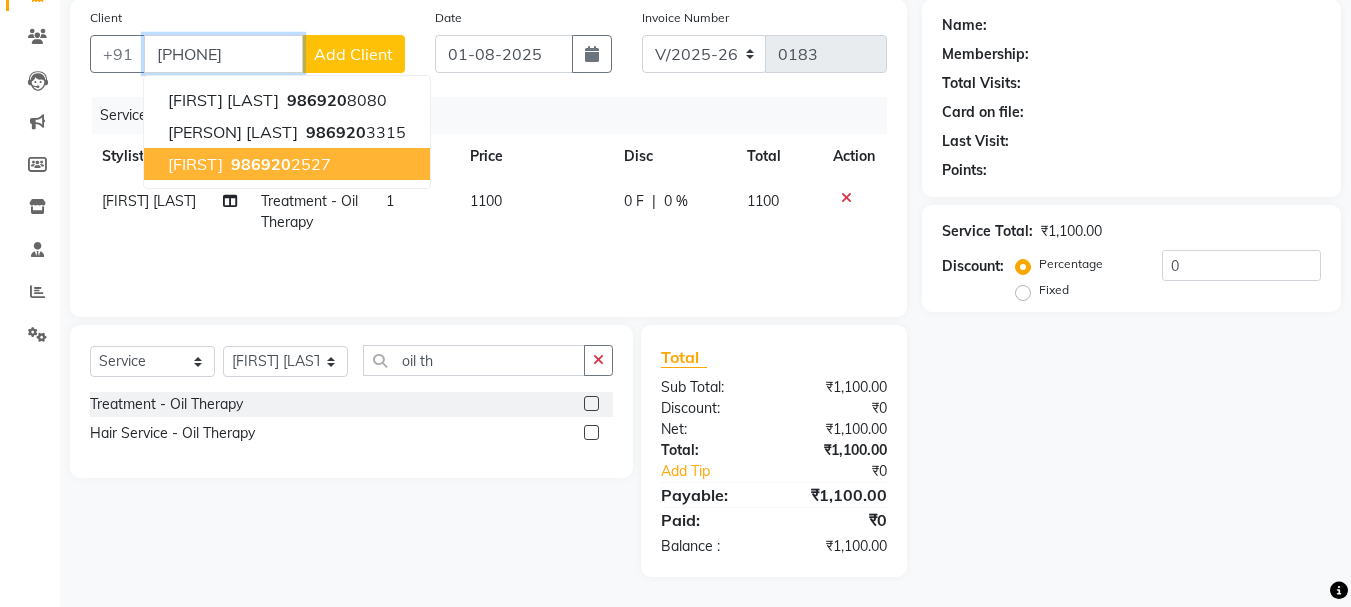 type on "[PHONE]" 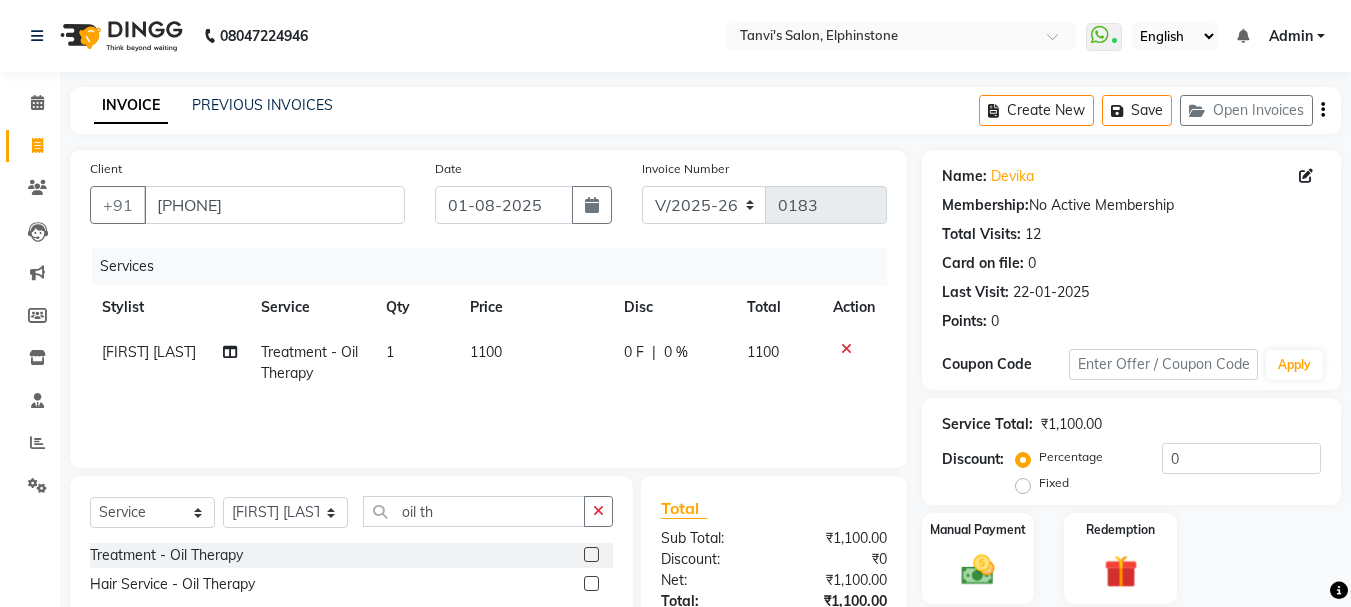 scroll, scrollTop: 151, scrollLeft: 0, axis: vertical 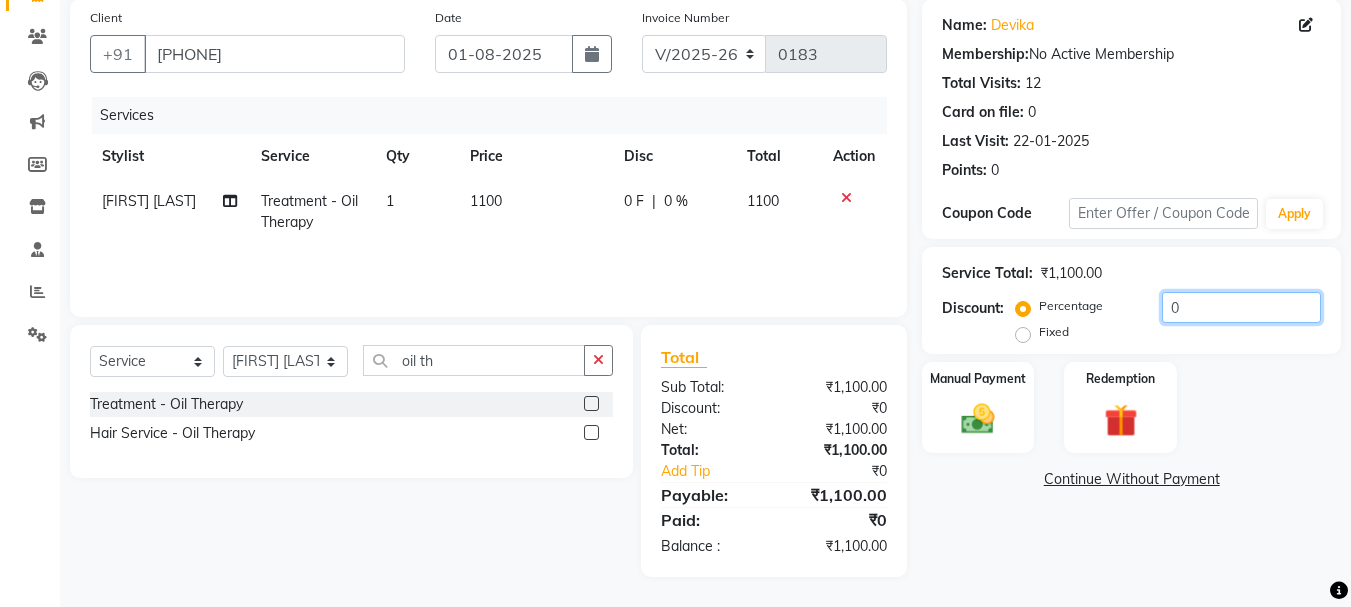 click on "0" 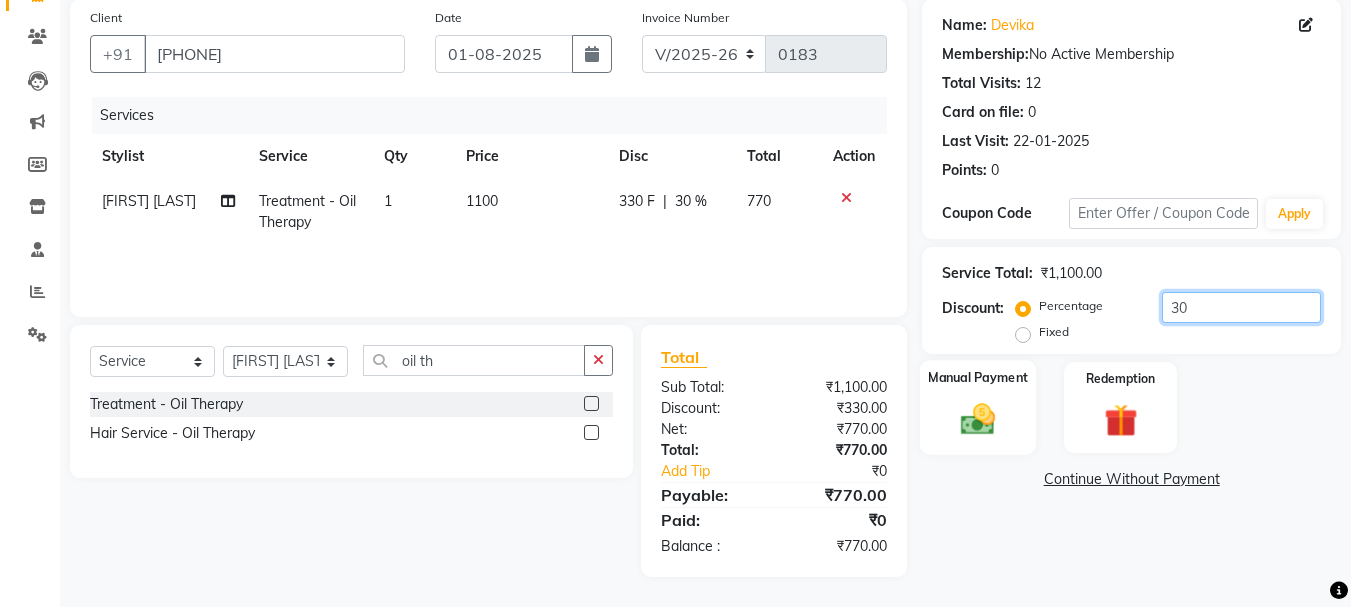 type on "30" 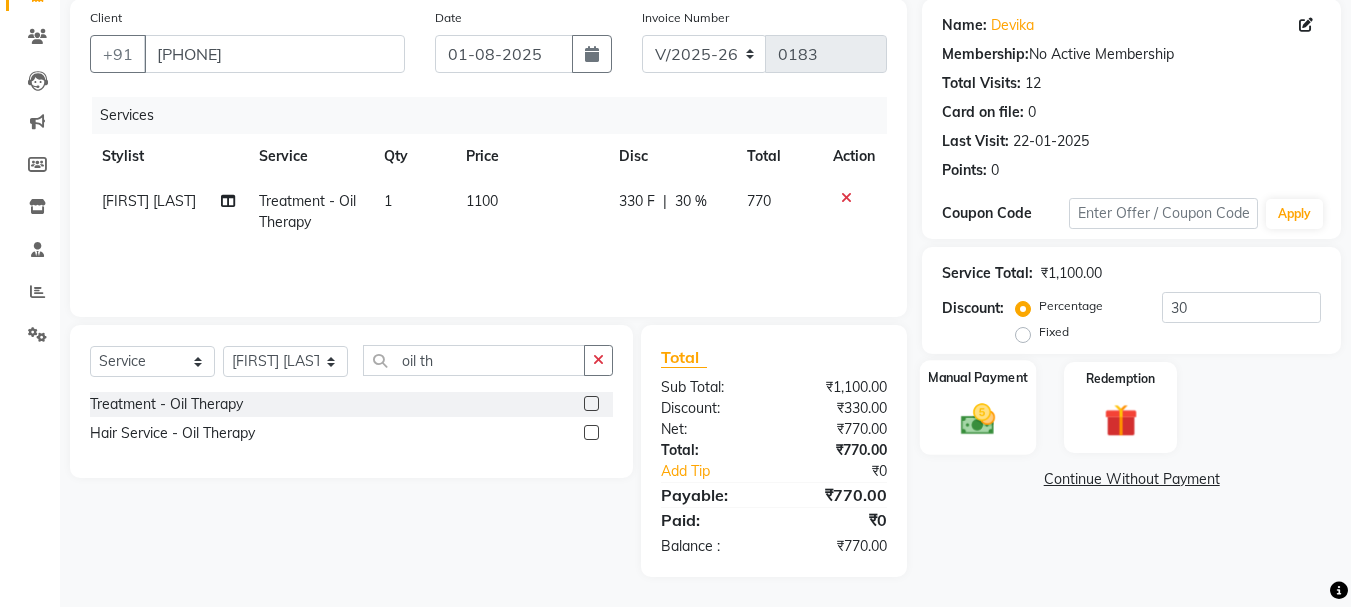 click 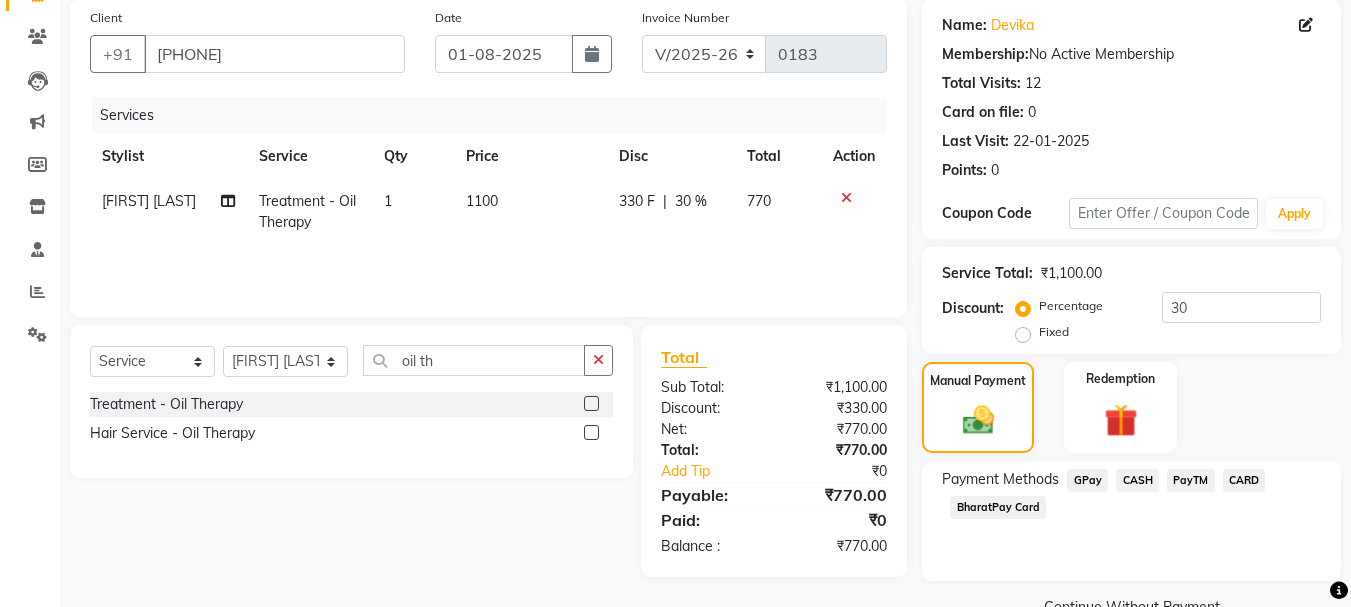 scroll, scrollTop: 196, scrollLeft: 0, axis: vertical 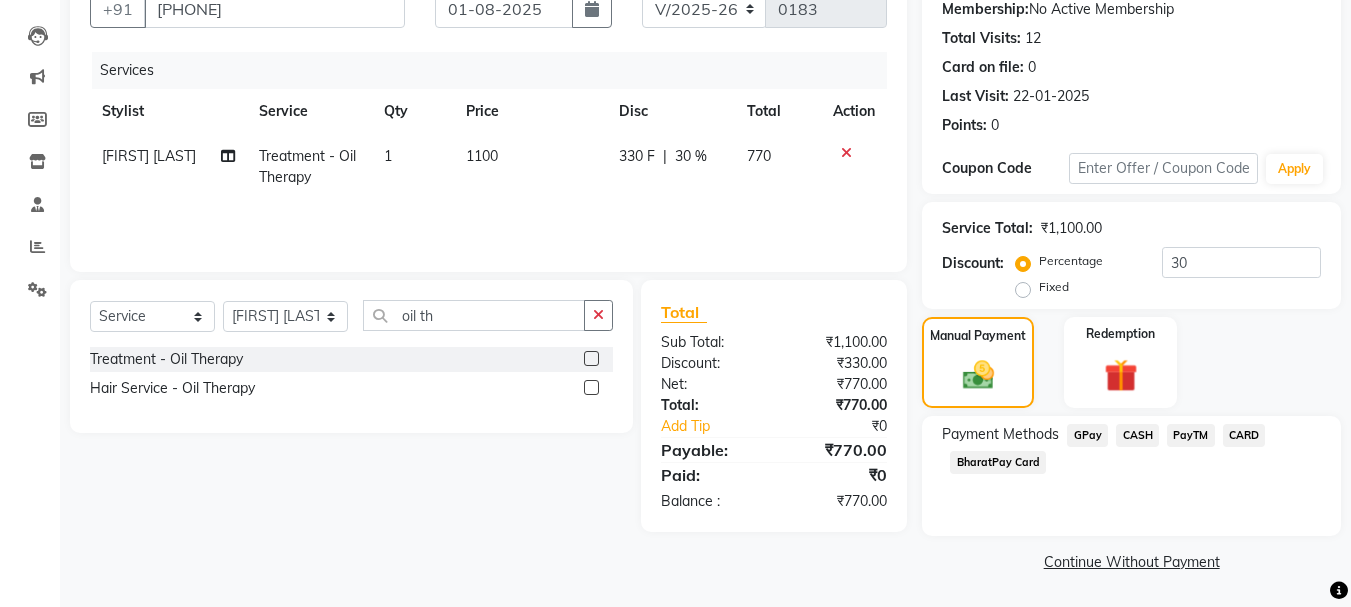 click on "GPay" 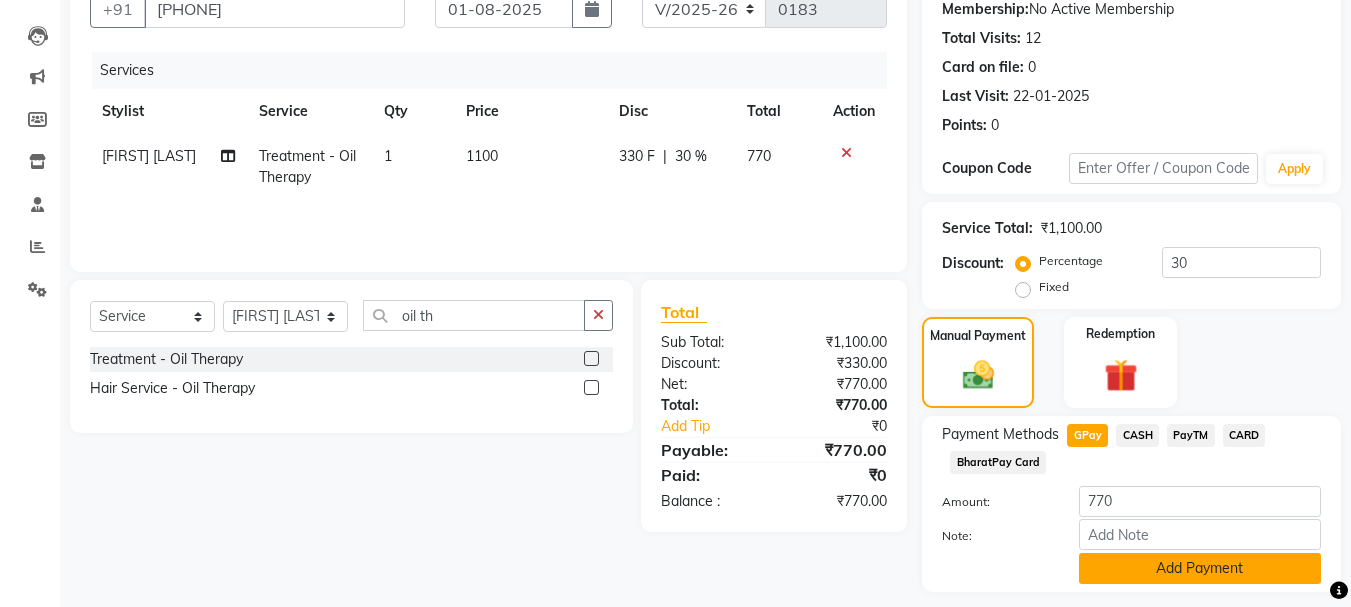 scroll, scrollTop: 252, scrollLeft: 0, axis: vertical 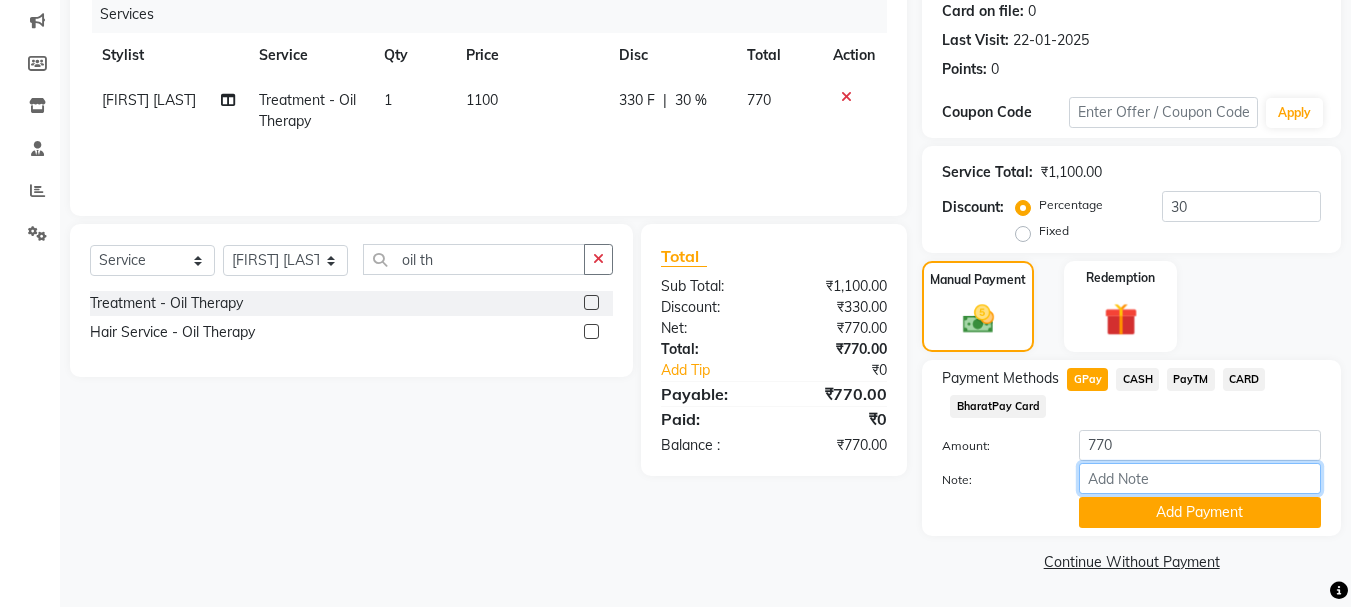 click on "Note:" at bounding box center [1200, 478] 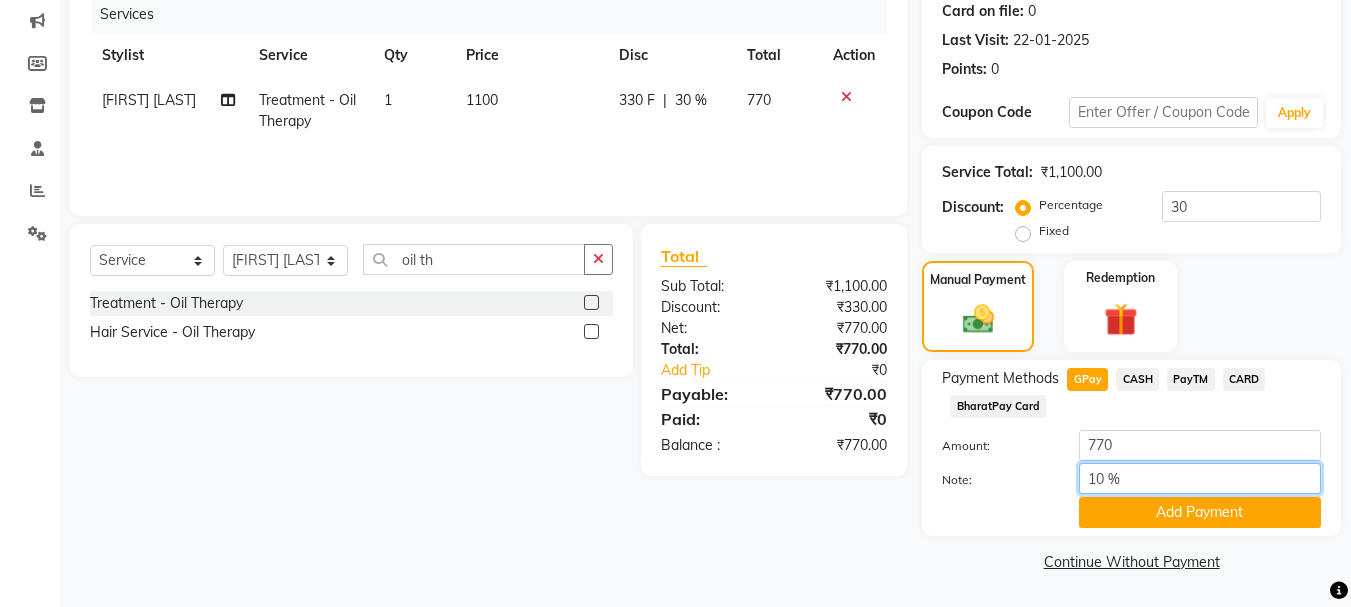 click on "10 %" at bounding box center (1200, 478) 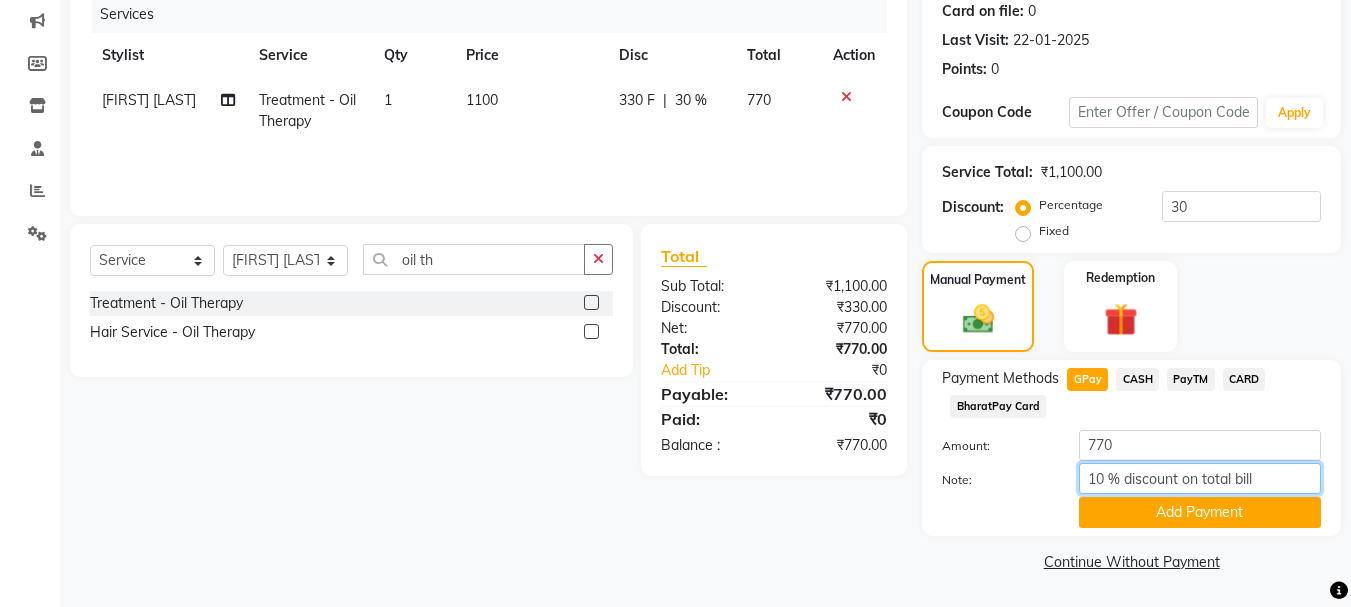 type on "10 % discount on total bill" 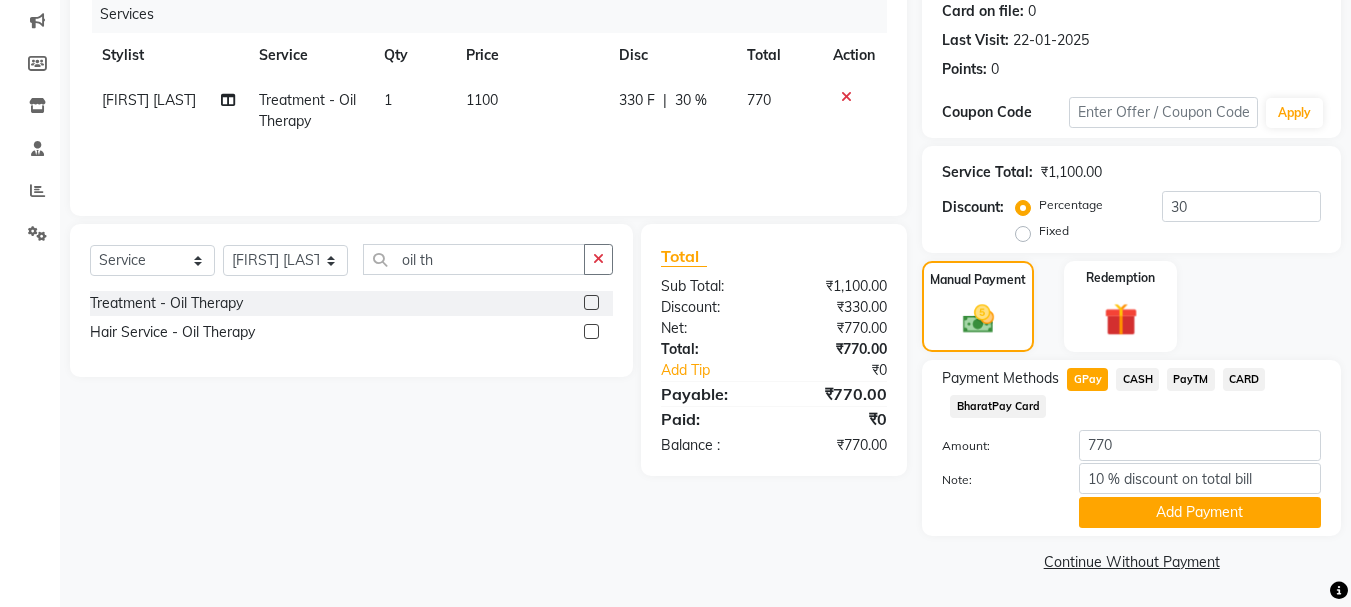 click 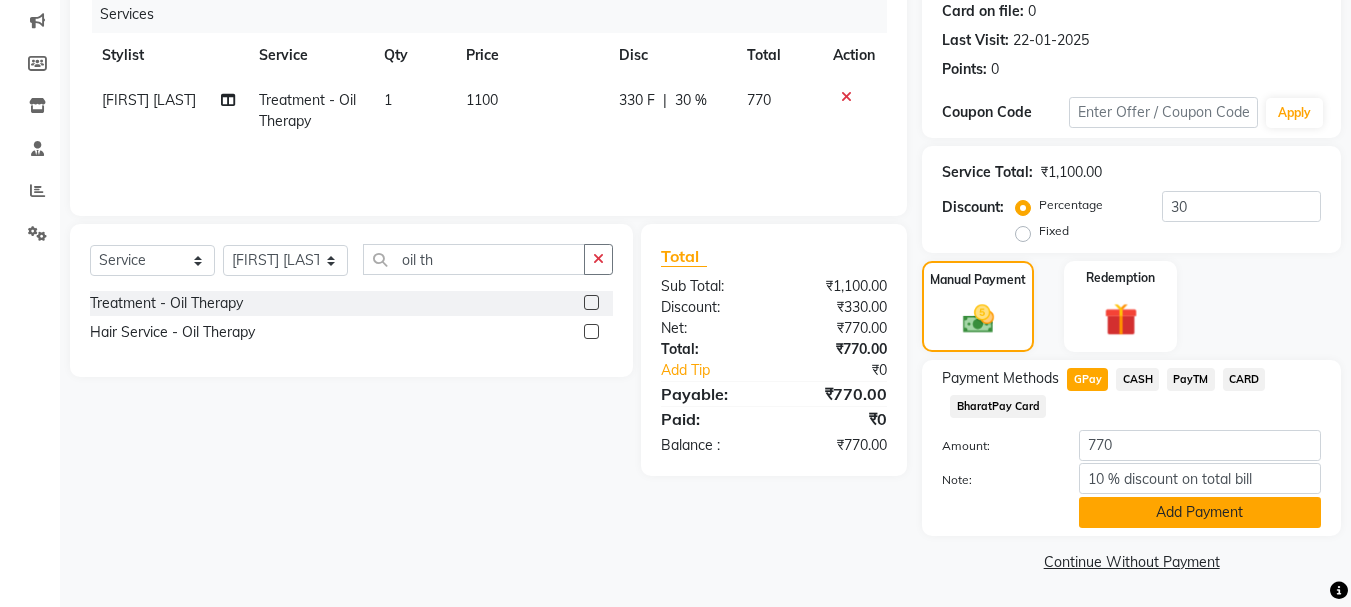 click on "Add Payment" 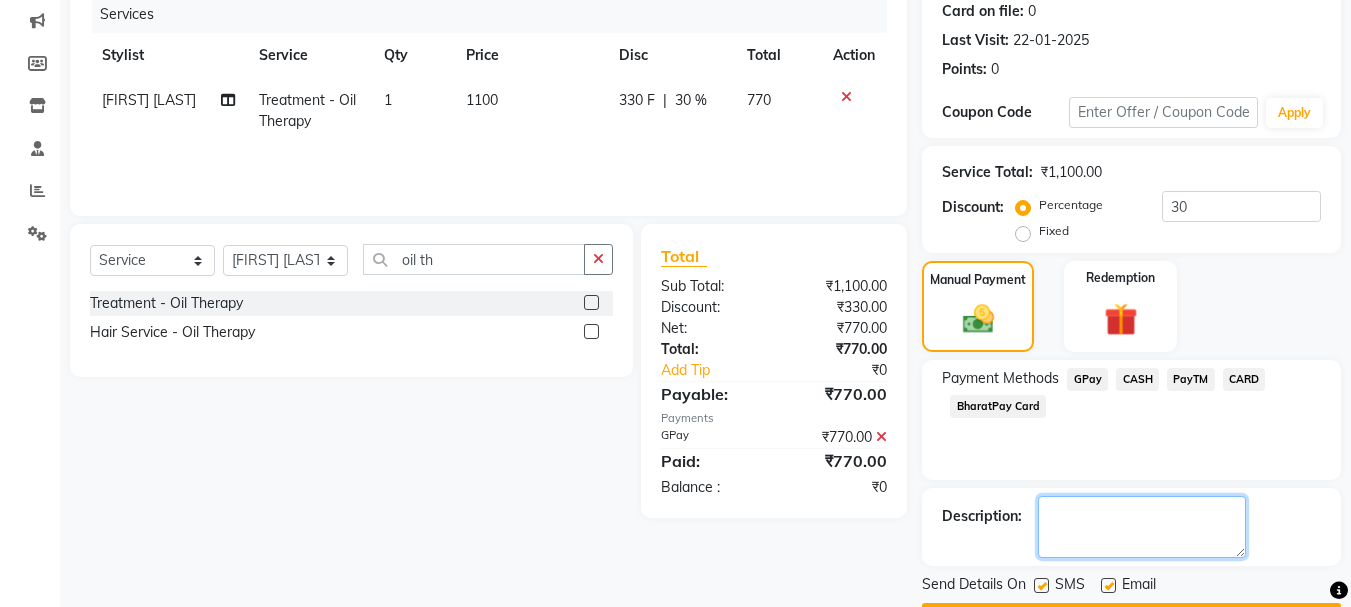 click 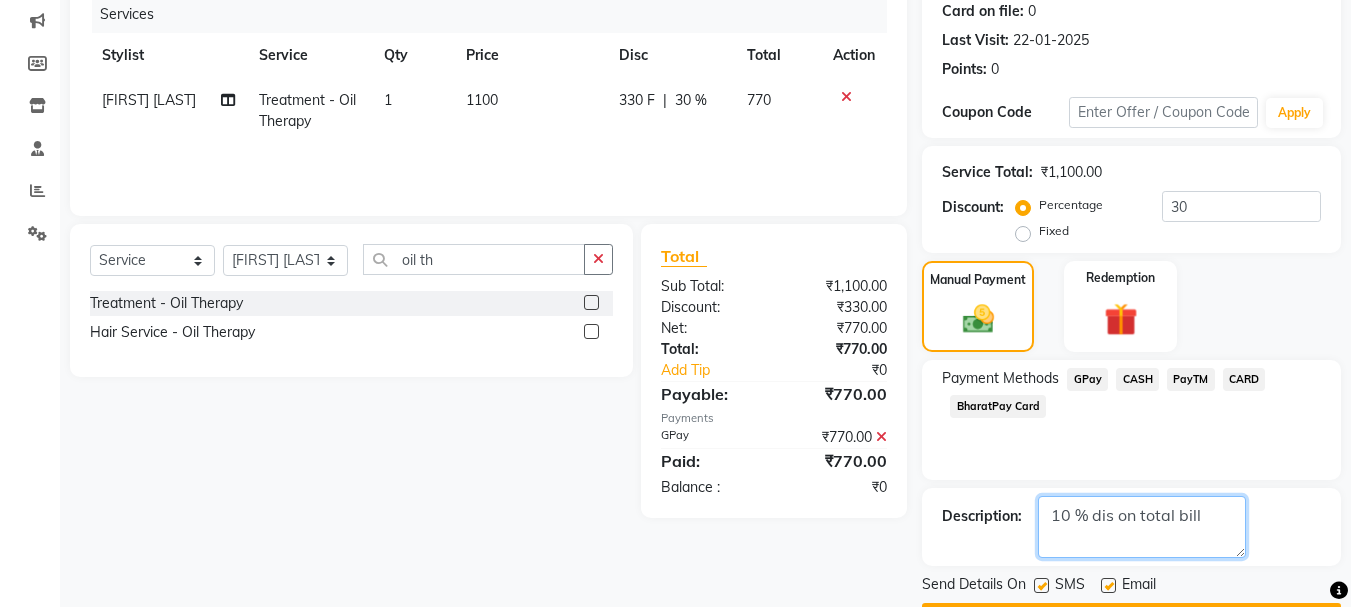 scroll, scrollTop: 309, scrollLeft: 0, axis: vertical 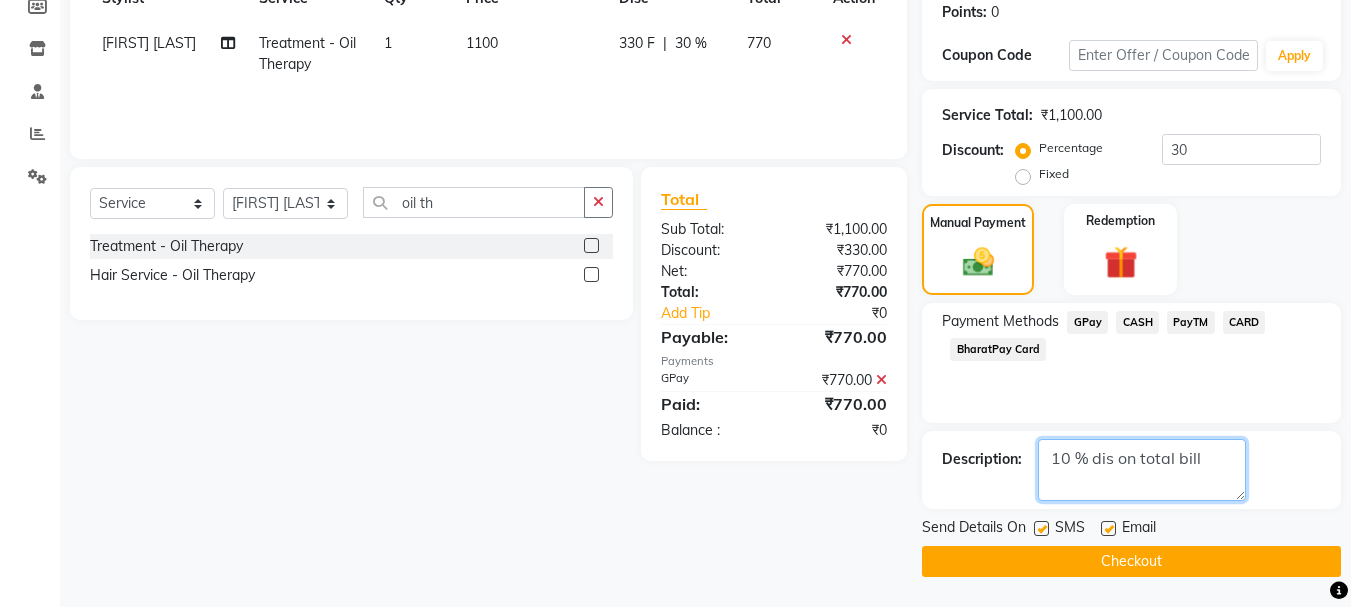 type on "10 % dis on total bill" 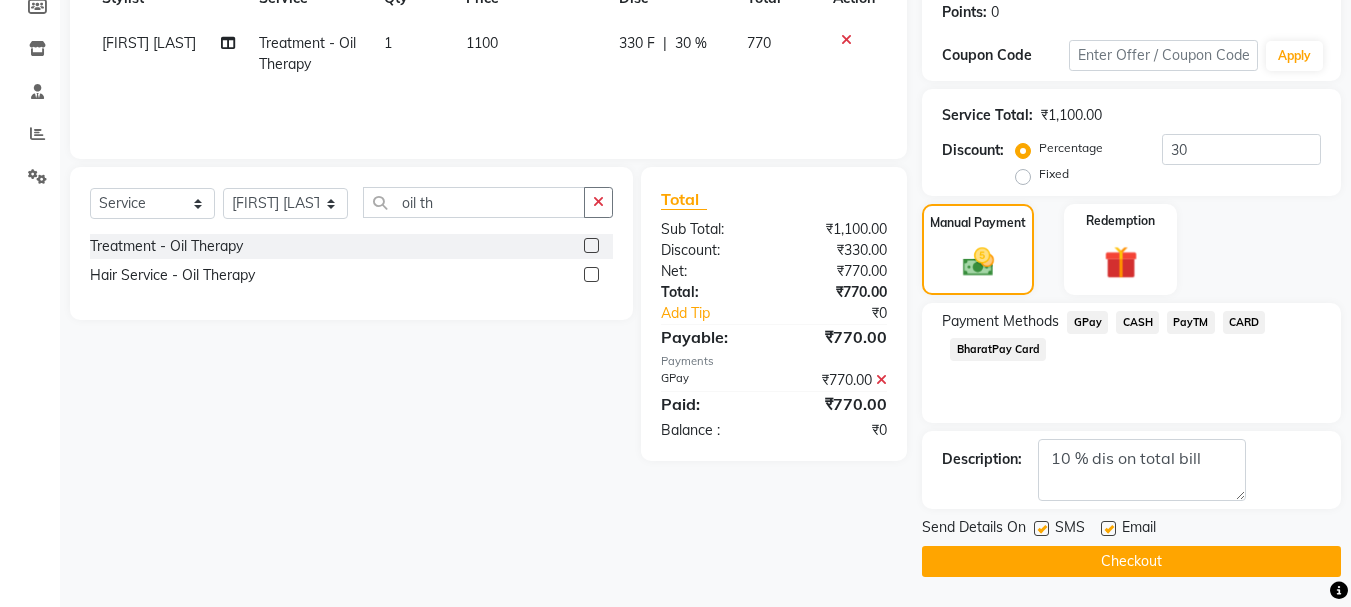 click on "Checkout" 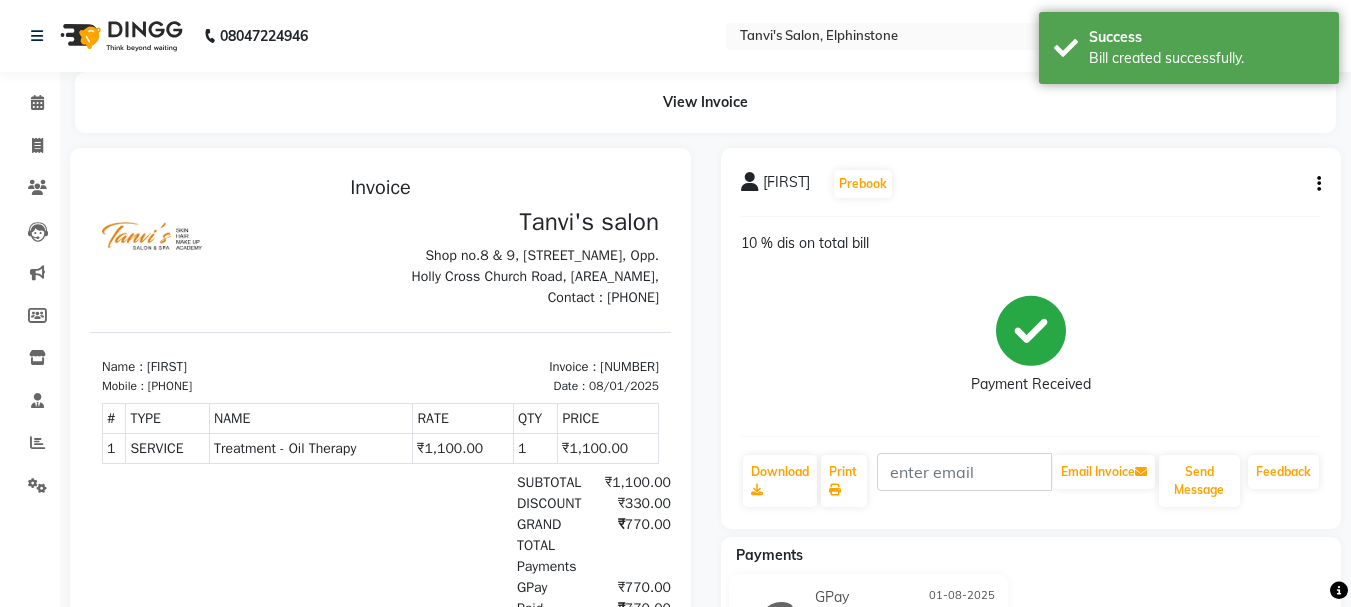 scroll, scrollTop: 16, scrollLeft: 0, axis: vertical 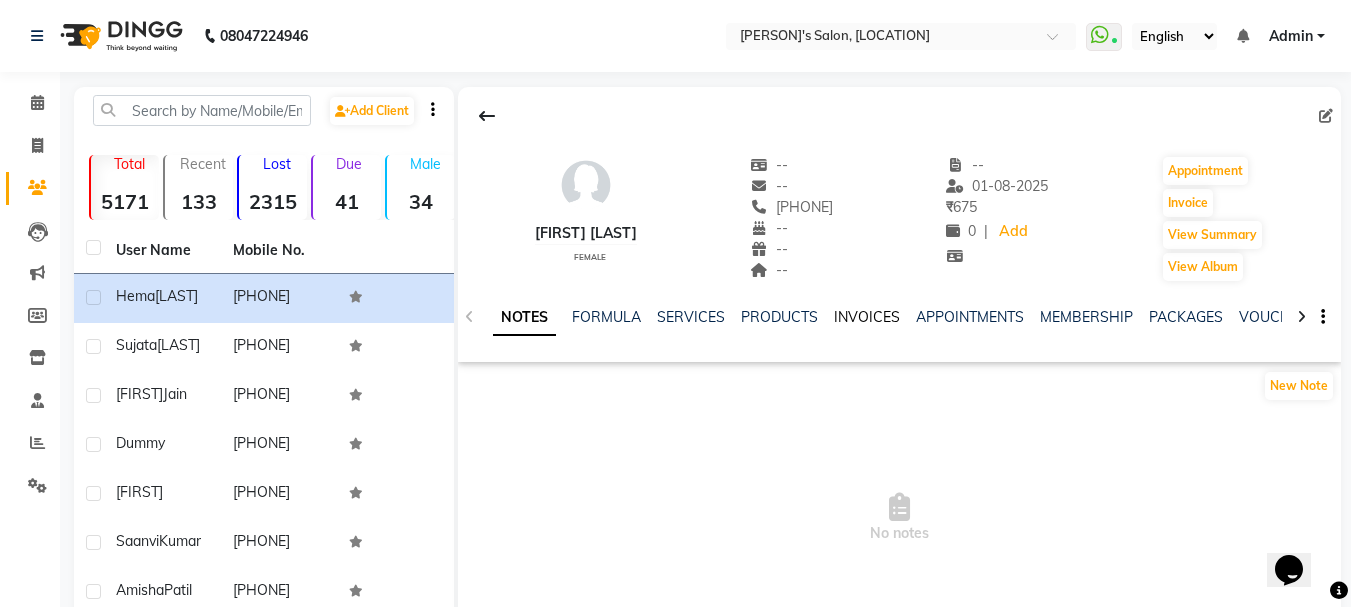 click on "INVOICES" 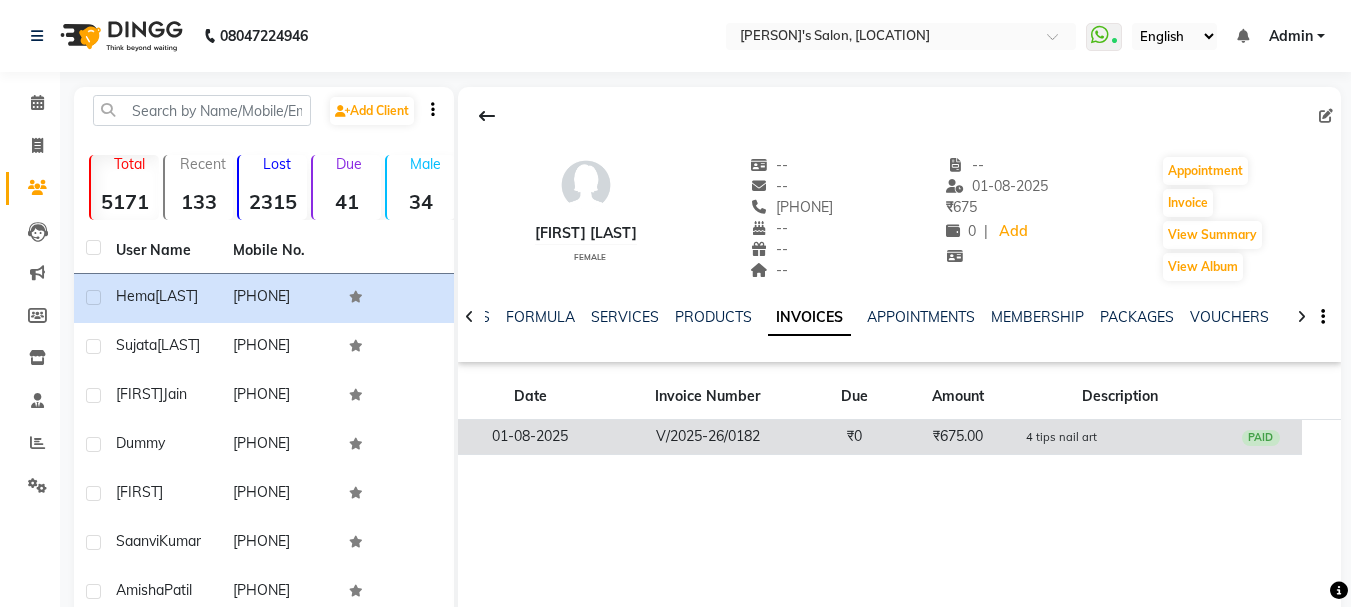 click on "₹0" 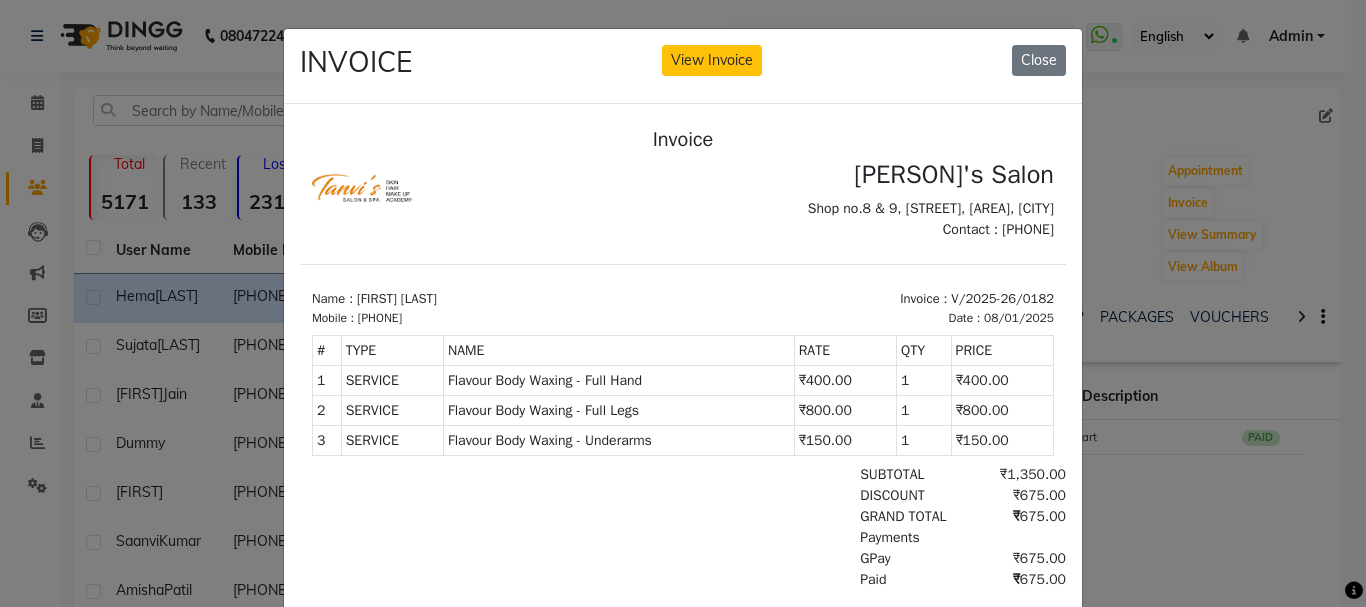scroll, scrollTop: 16, scrollLeft: 0, axis: vertical 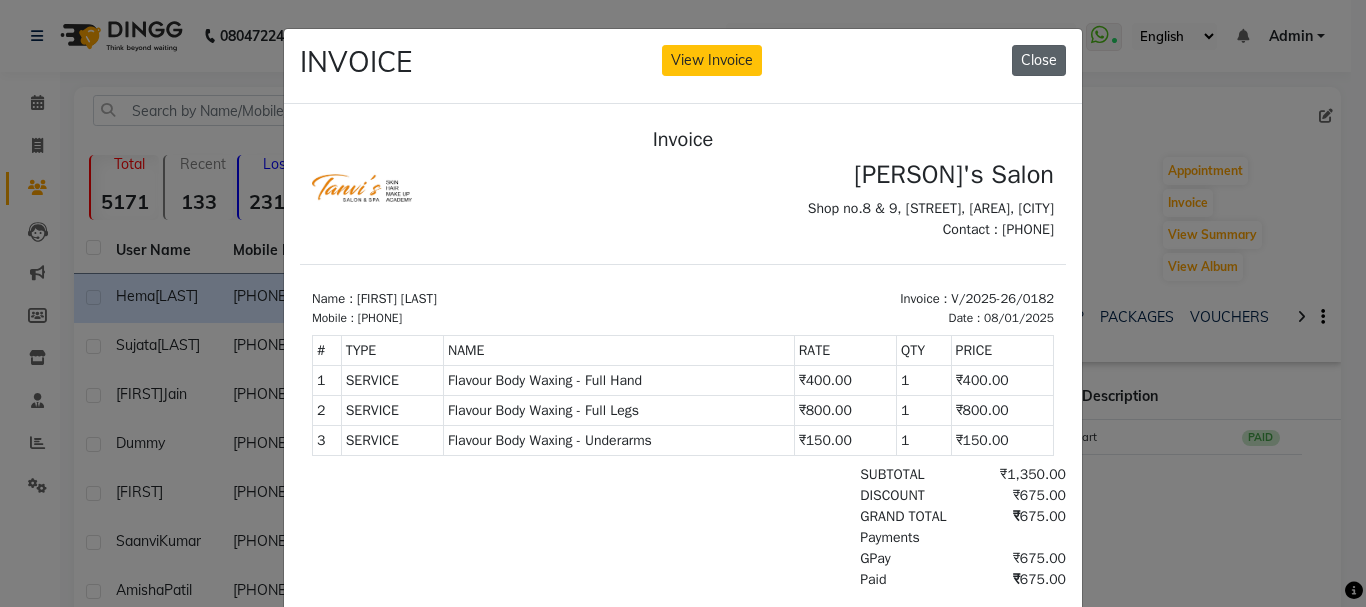 click on "Close" 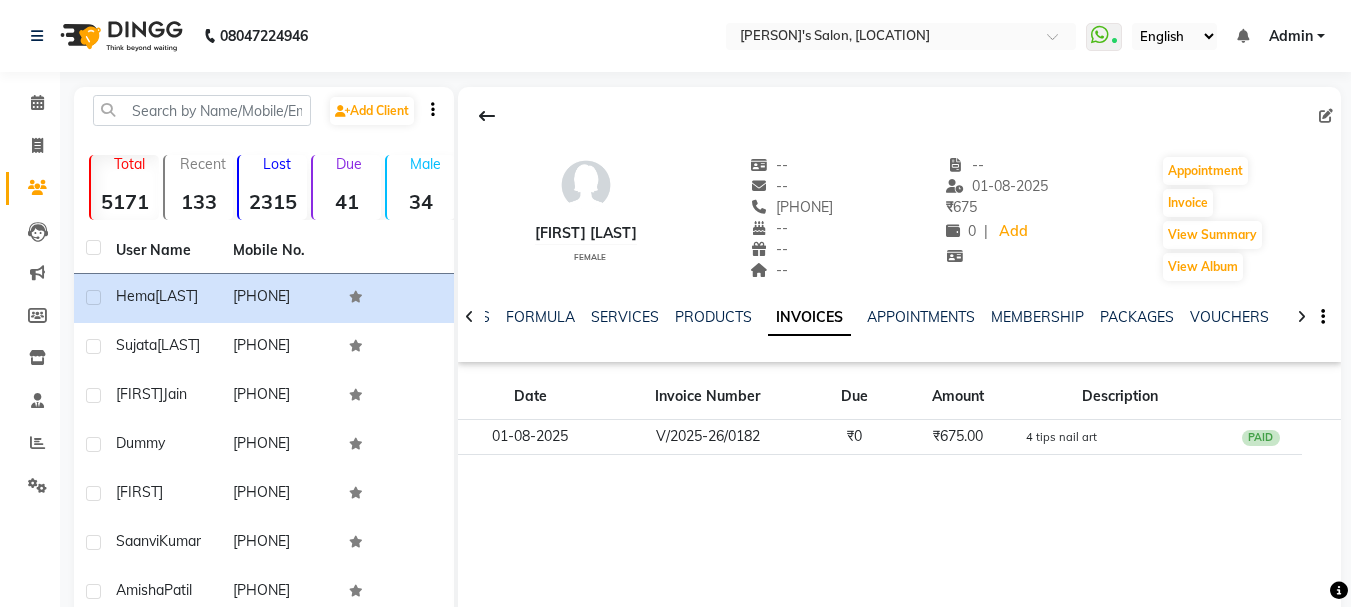 click 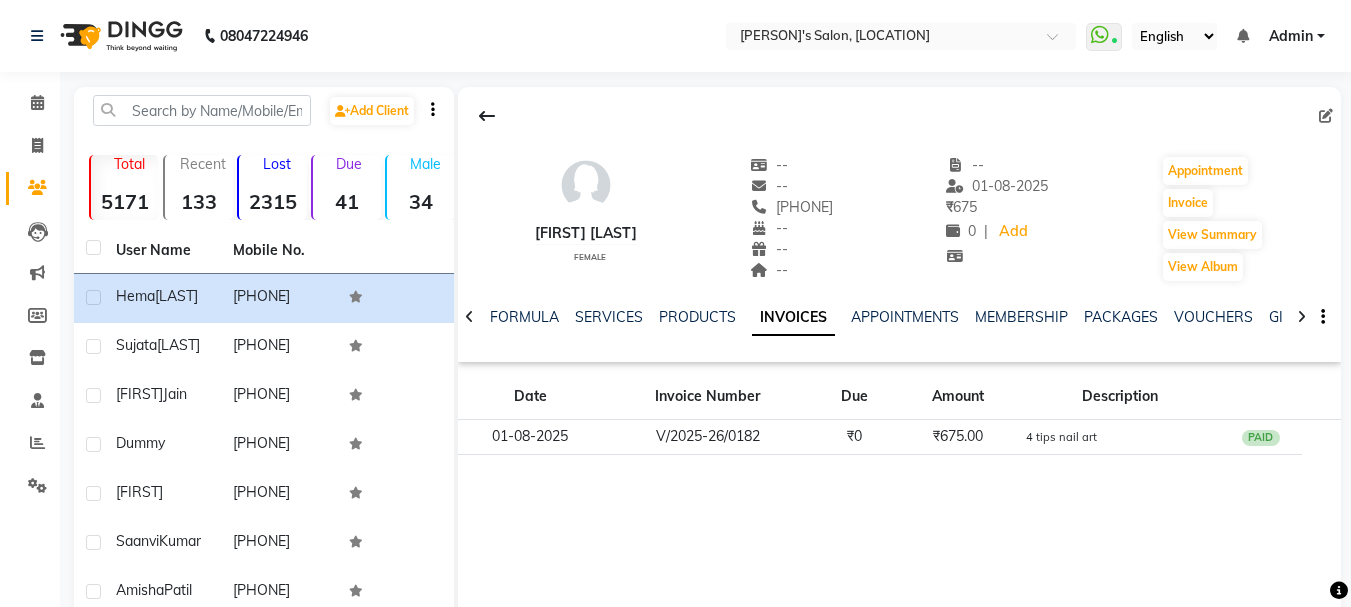click 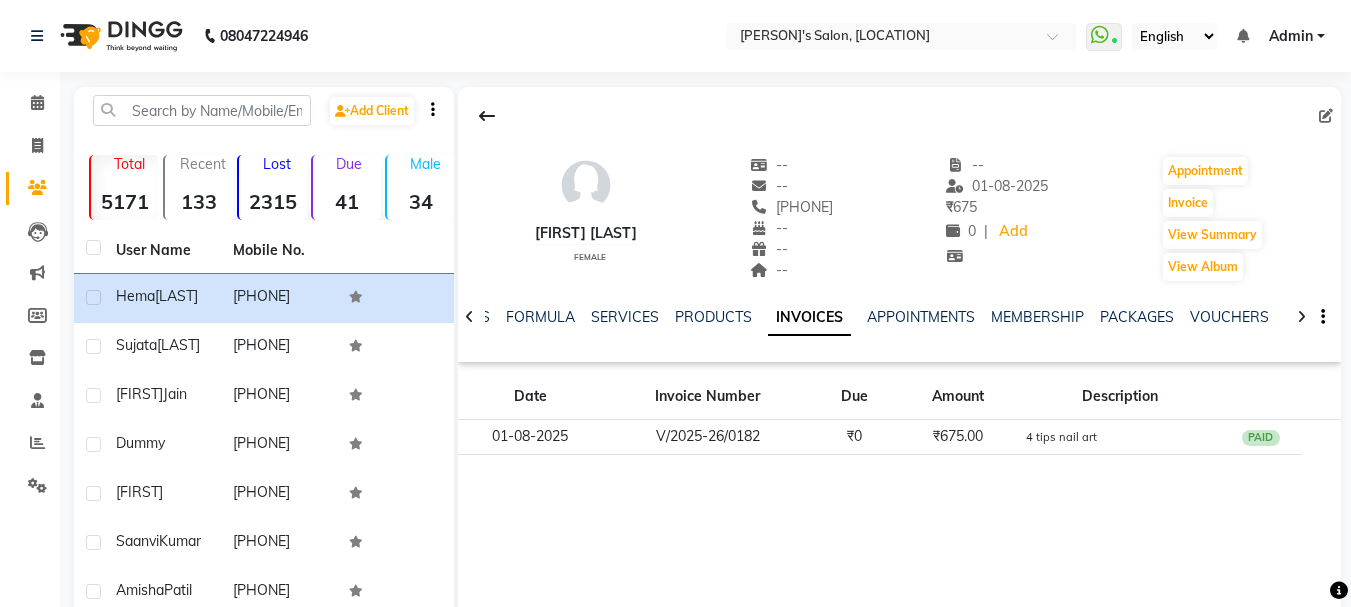 click 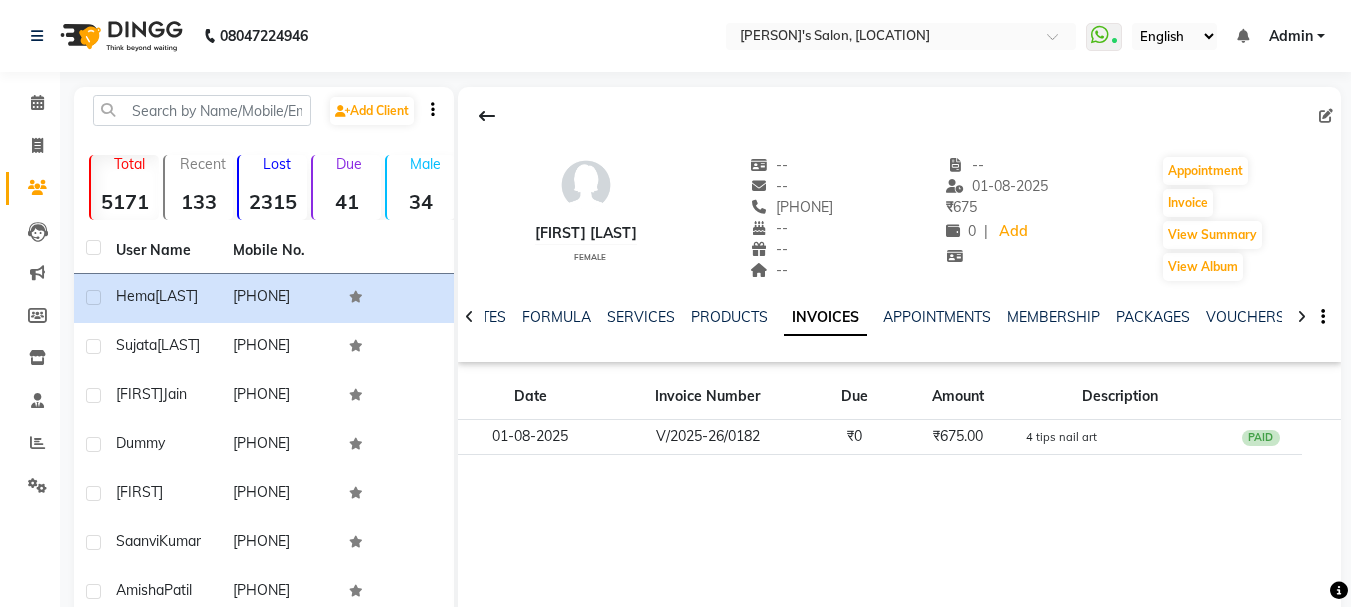 click 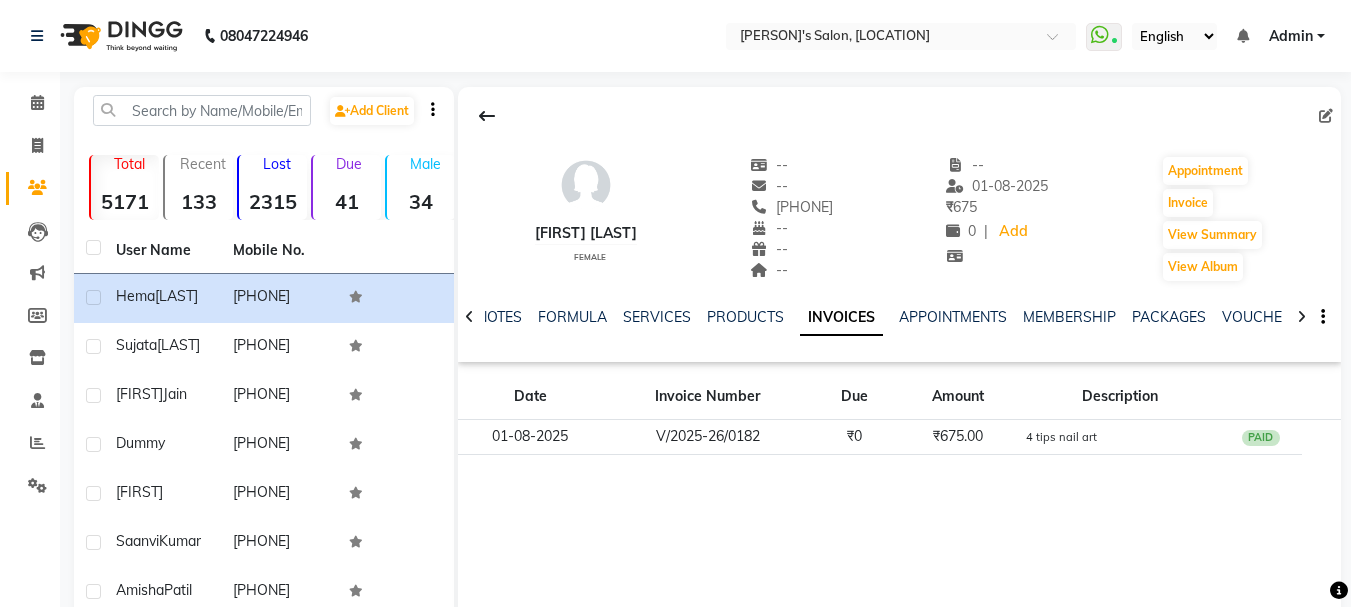 click 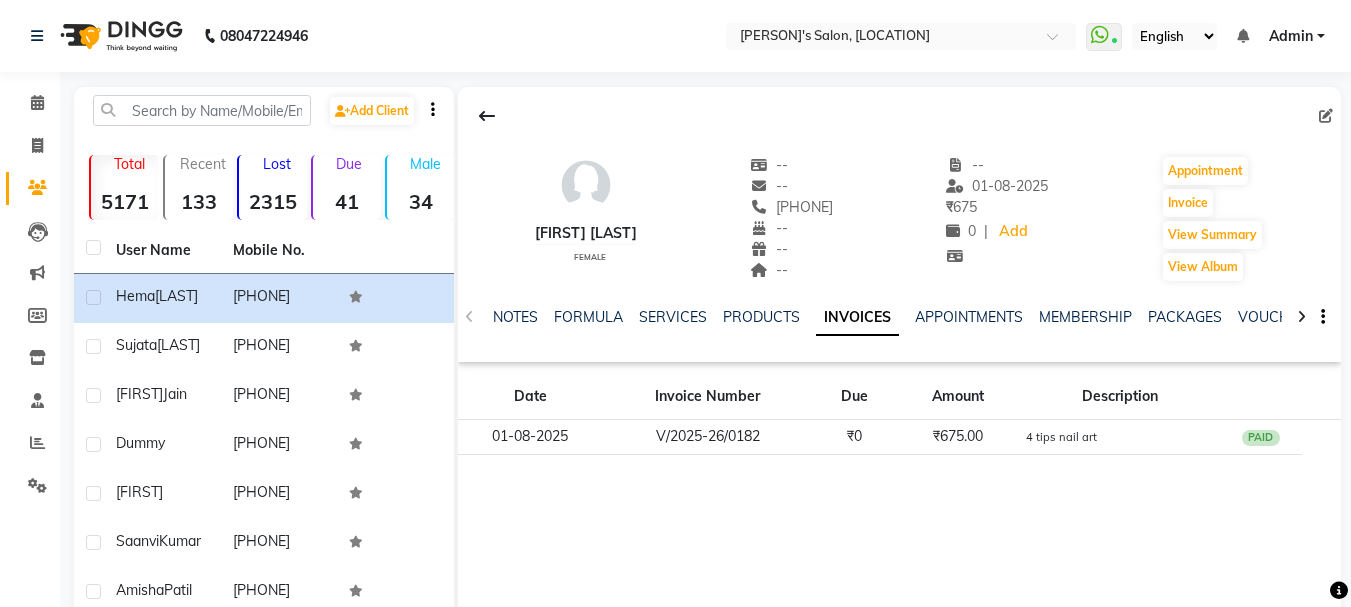 click on "NOTES FORMULA SERVICES PRODUCTS INVOICES APPOINTMENTS MEMBERSHIP PACKAGES VOUCHERS GIFTCARDS POINTS FORMS FAMILY CARDS WALLET" 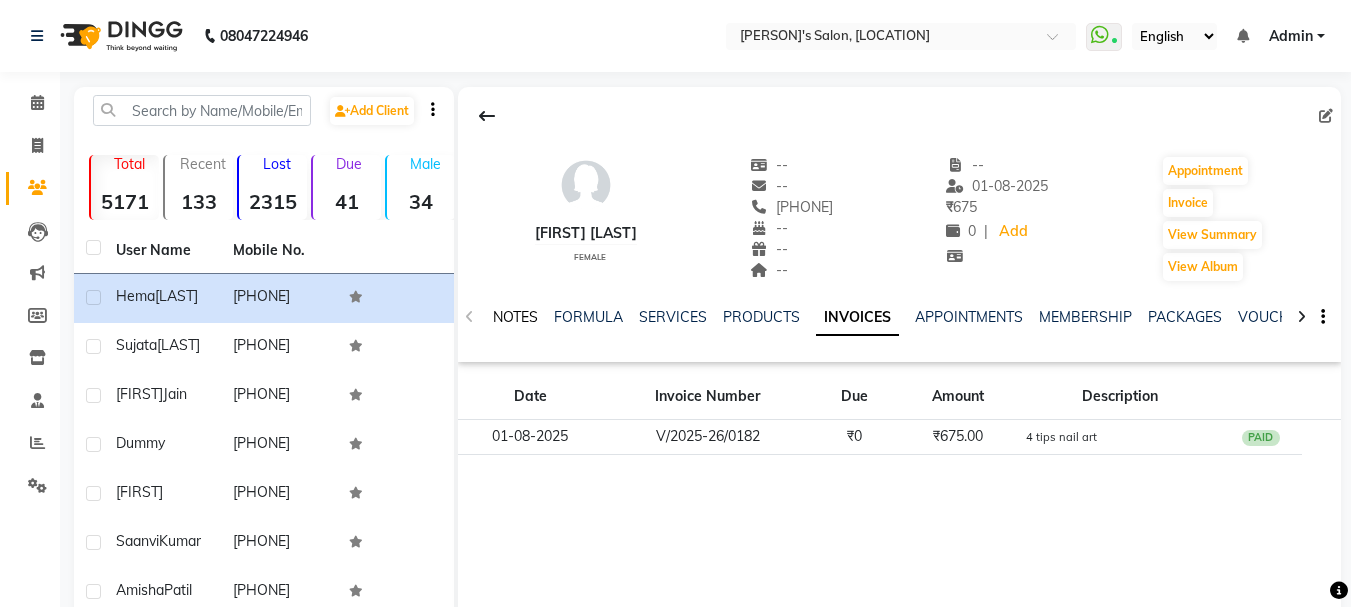 click on "NOTES" 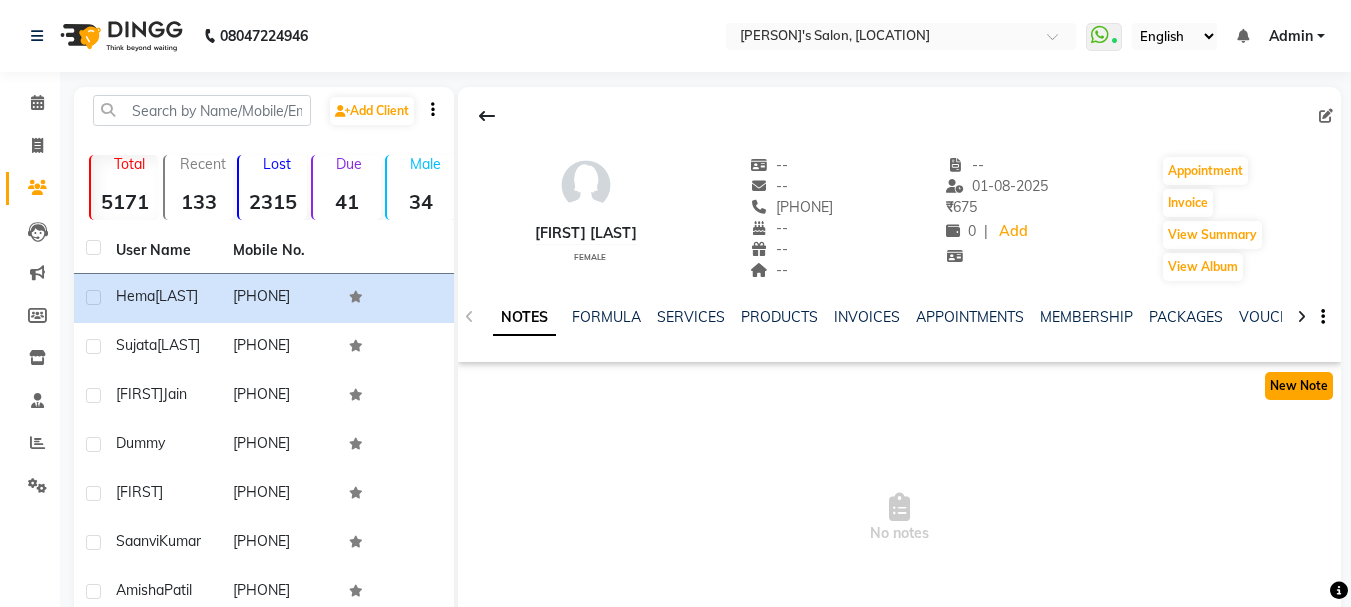click on "New Note" 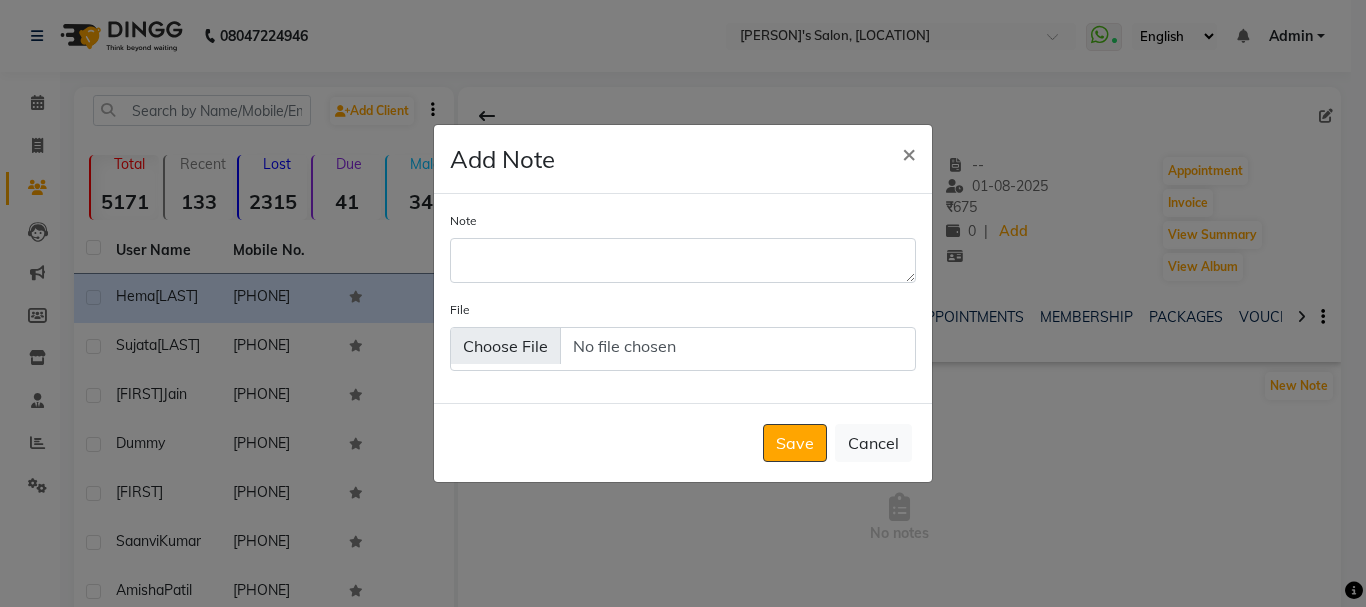 click on "Note" 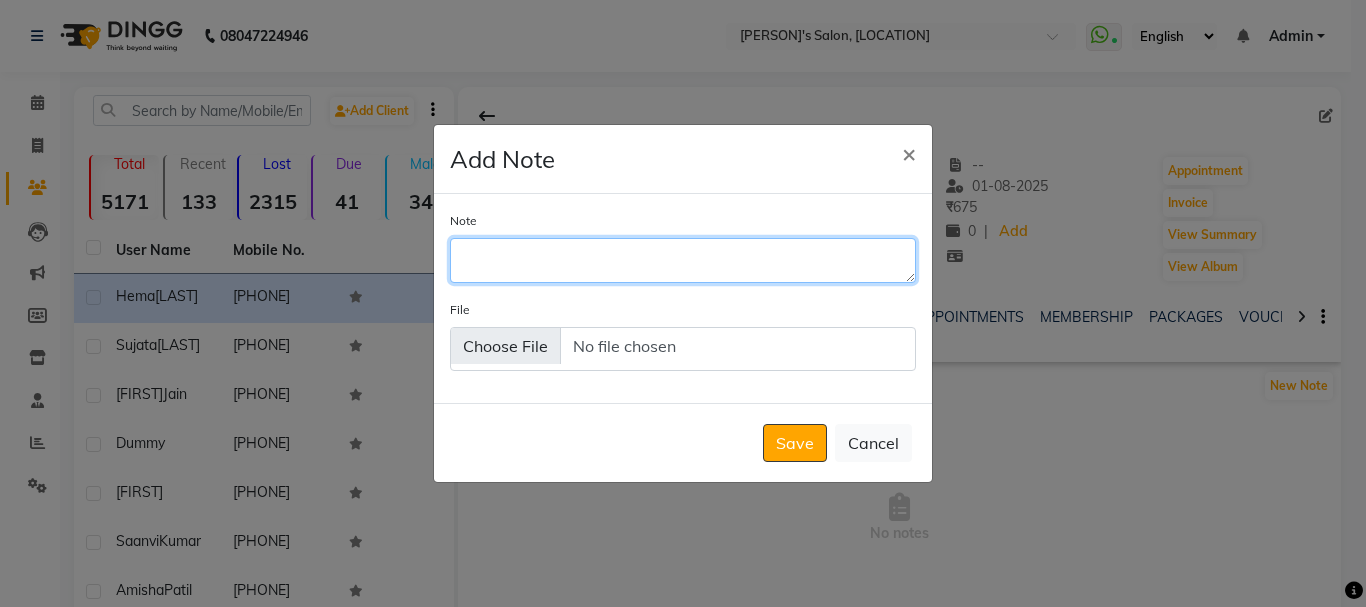 click on "Note" at bounding box center [683, 260] 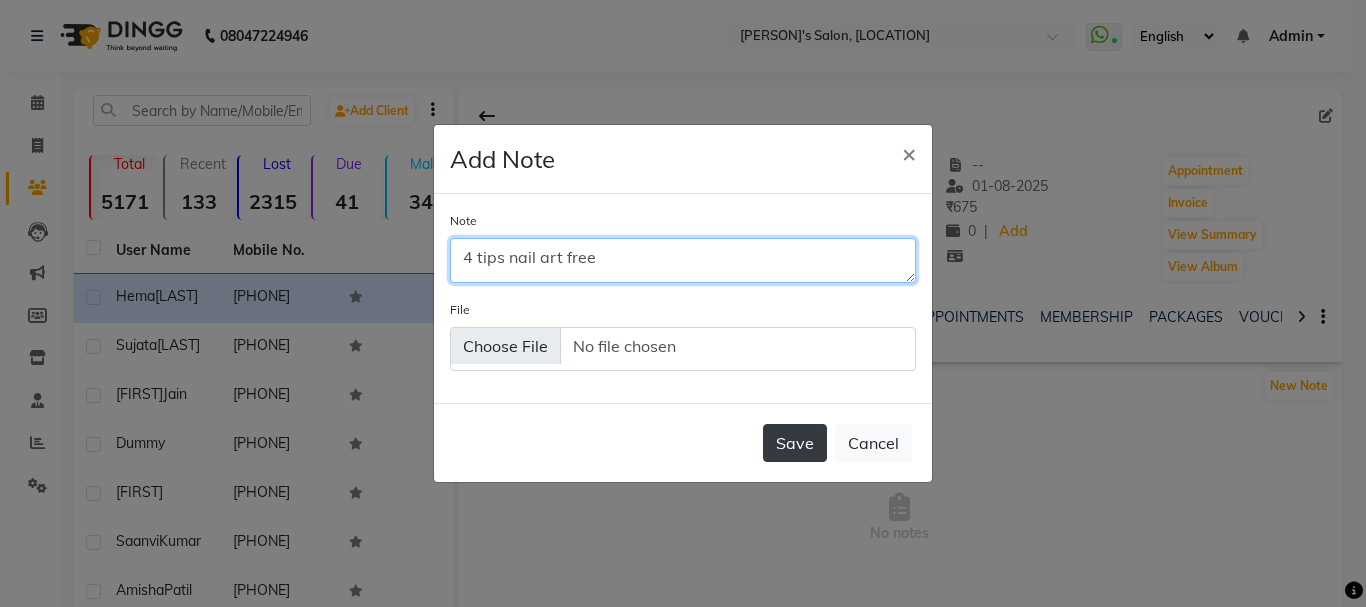 type on "4 tips nail art free" 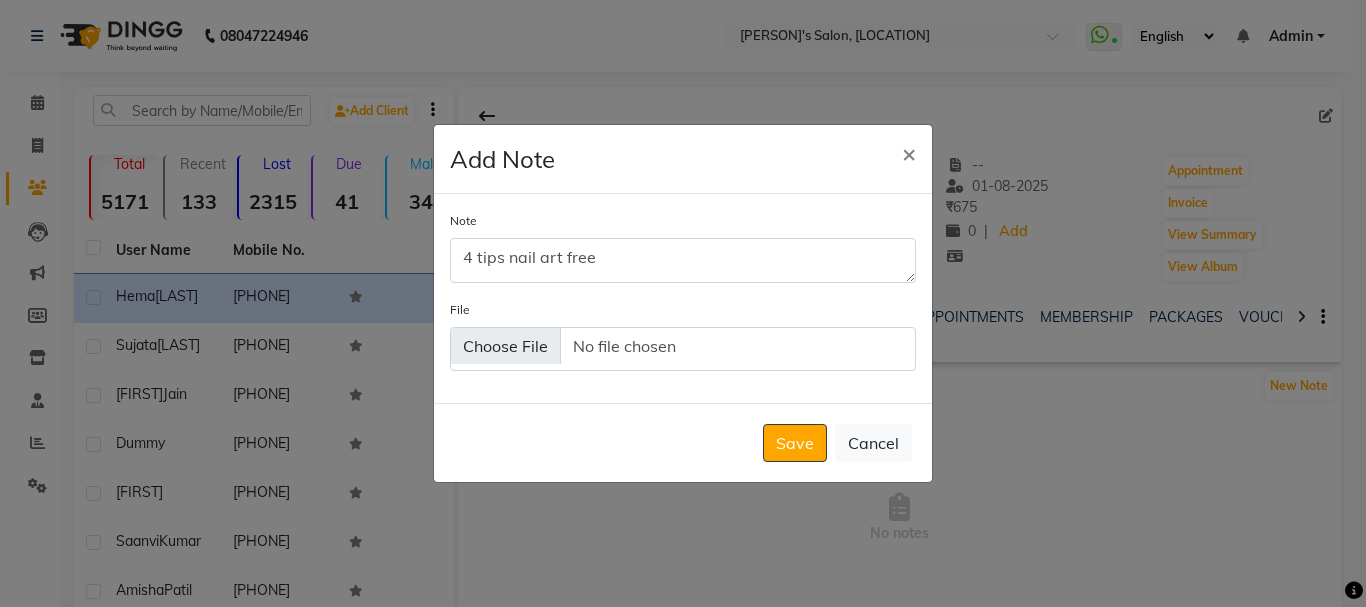 click on "Save" 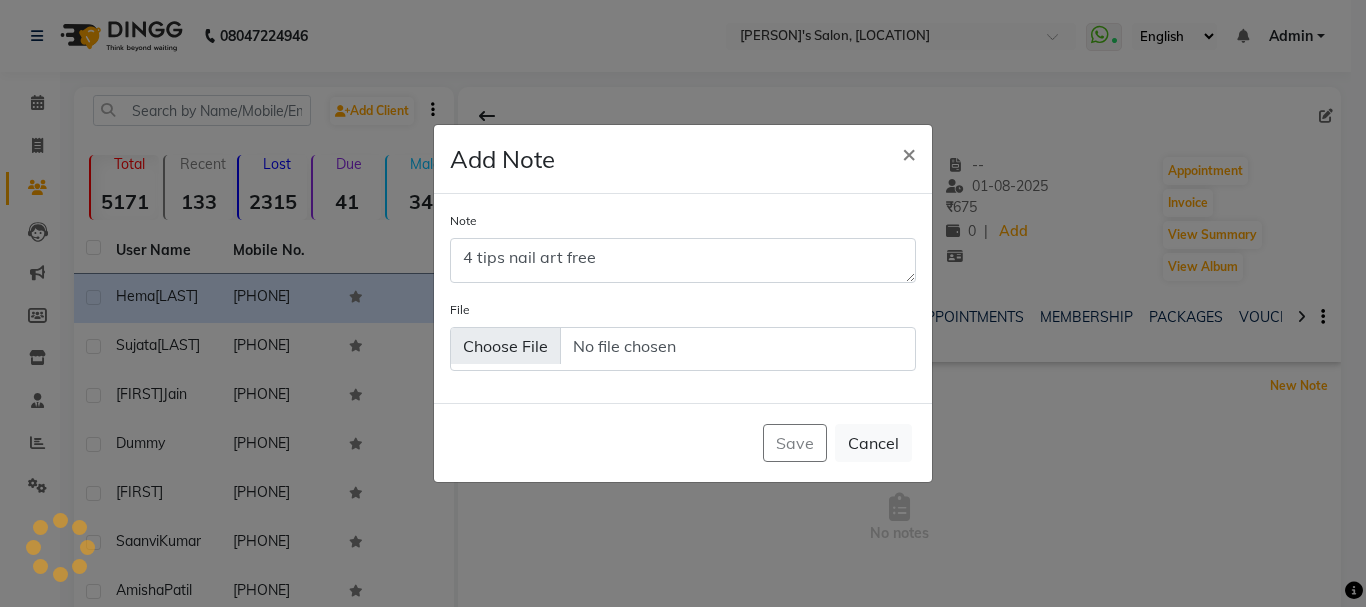 type 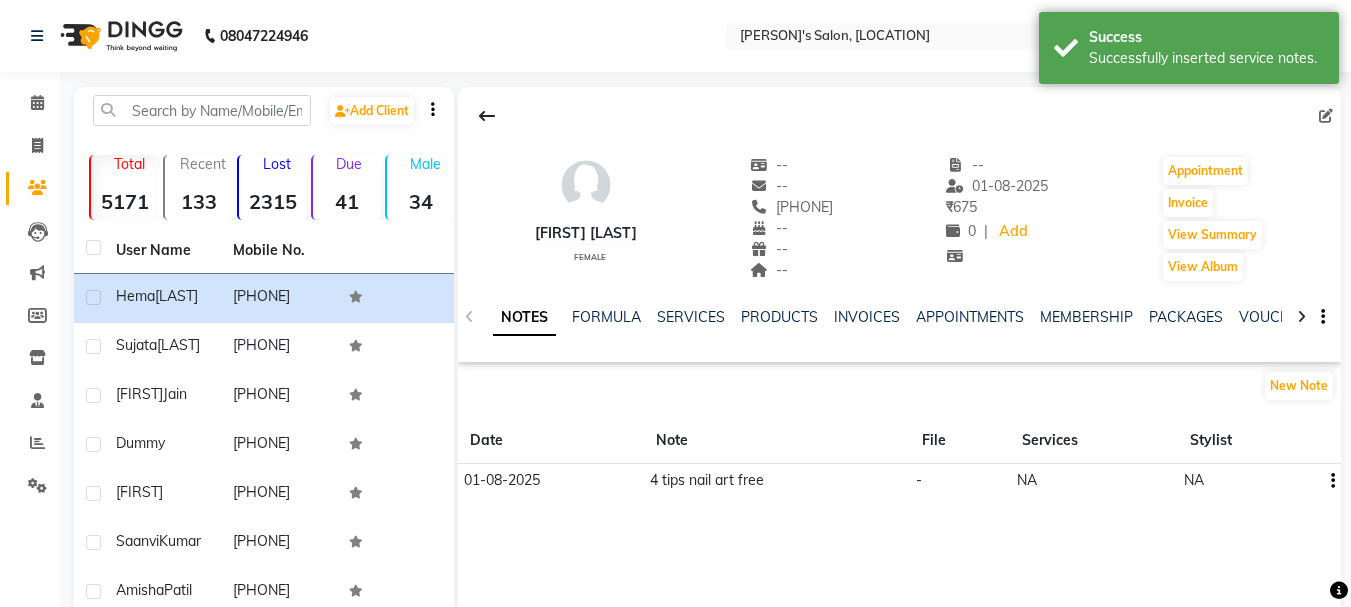 click on "4 tips nail art free" 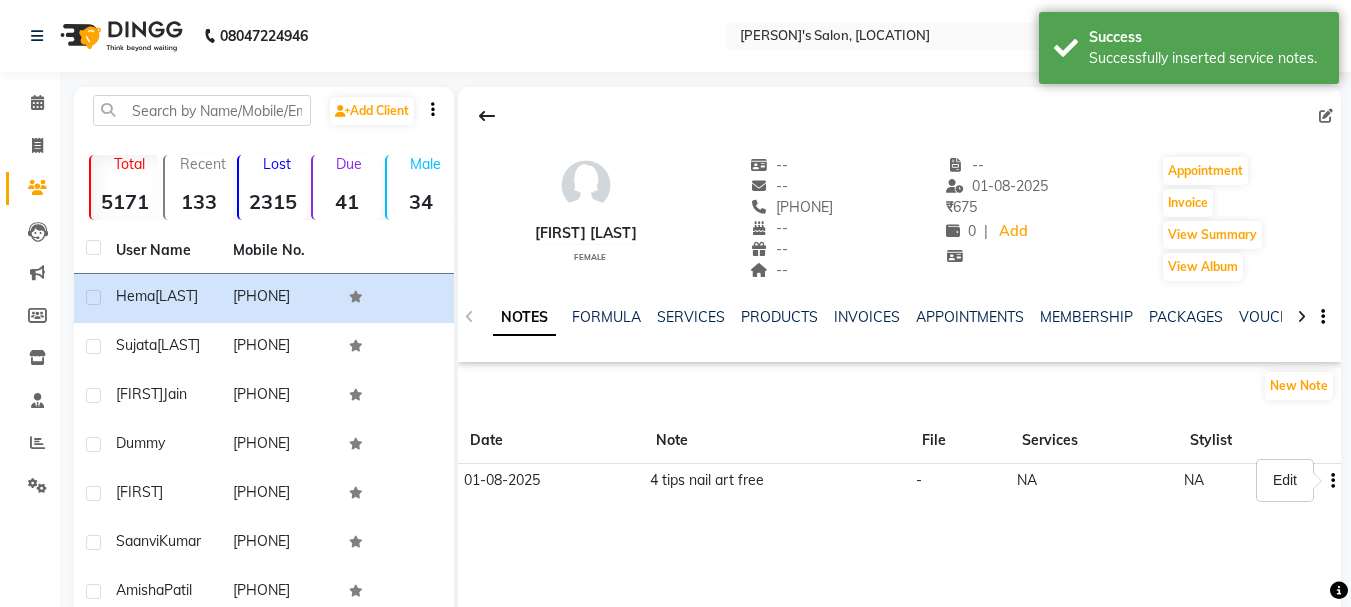 click on "Edit" at bounding box center [1285, 480] 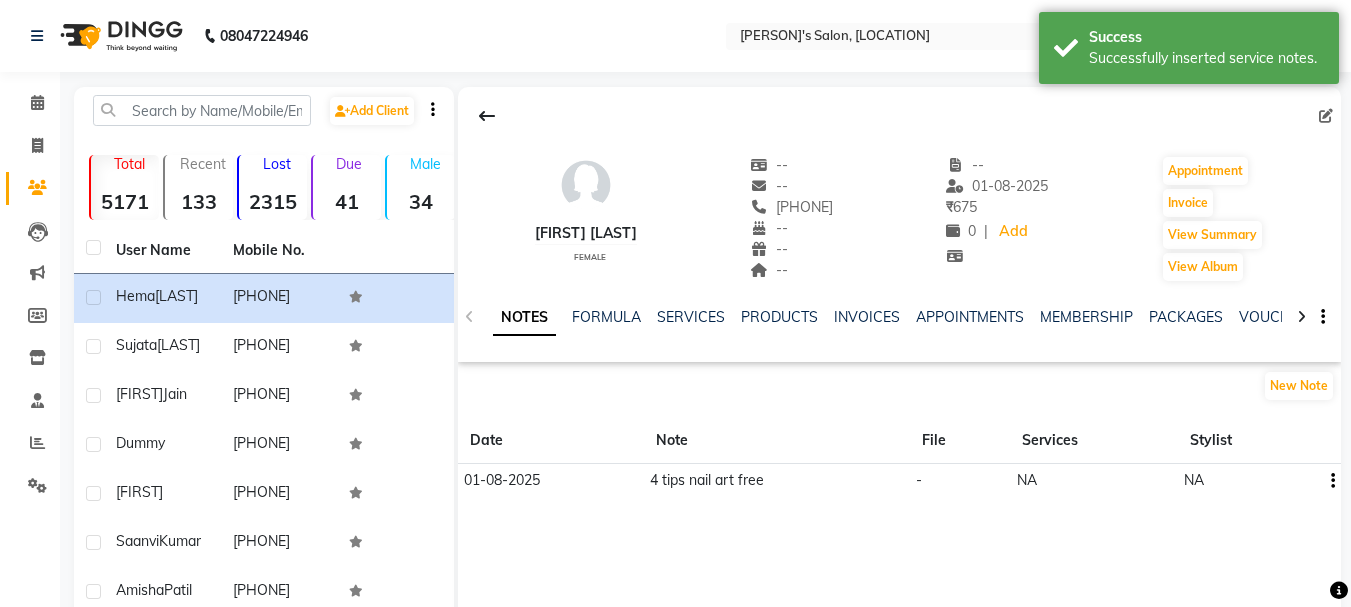 click 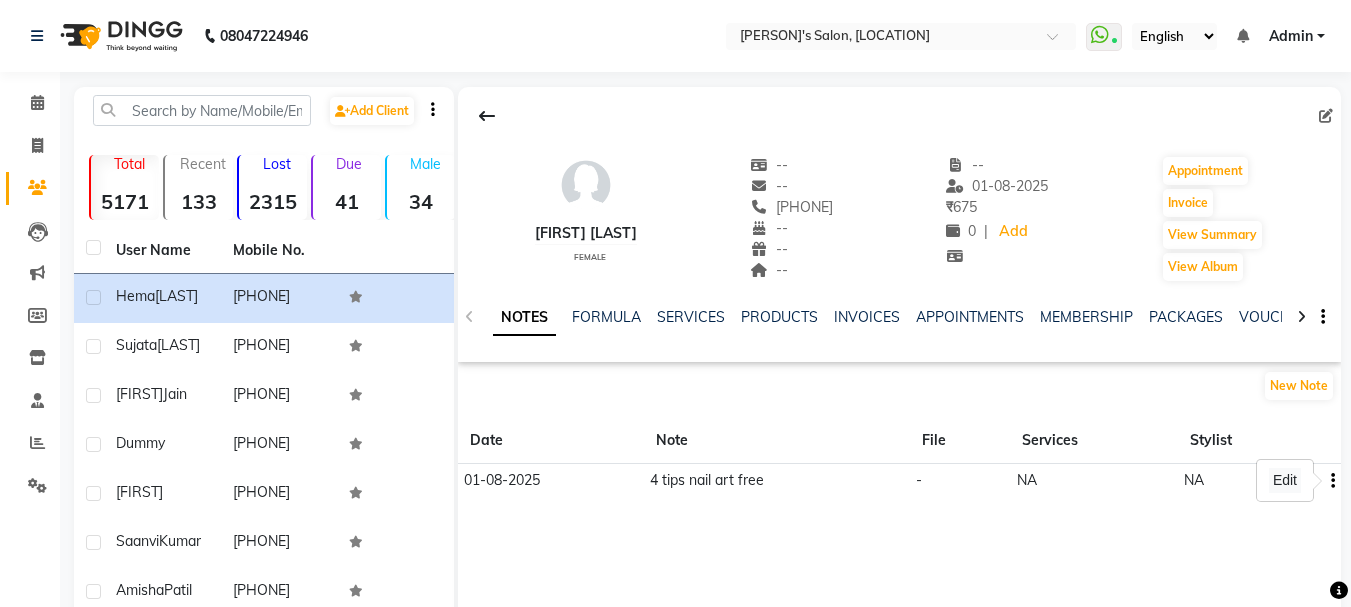 click on "Edit" at bounding box center [1285, 480] 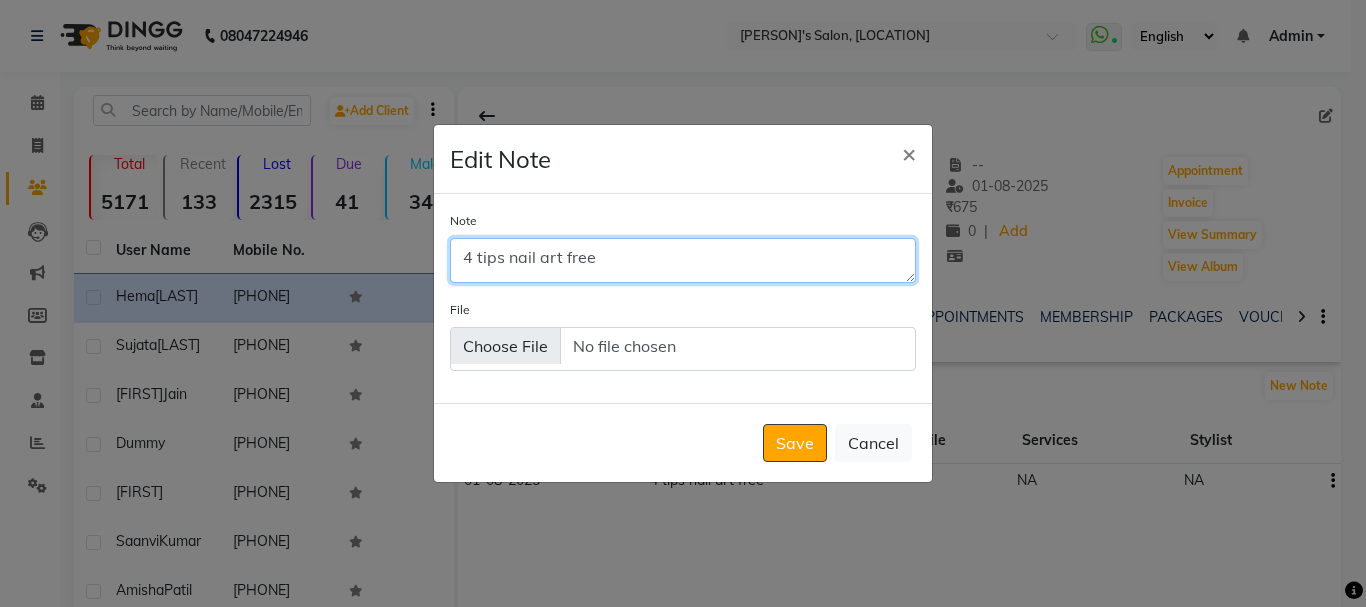 click on "4 tips nail art free" at bounding box center (683, 260) 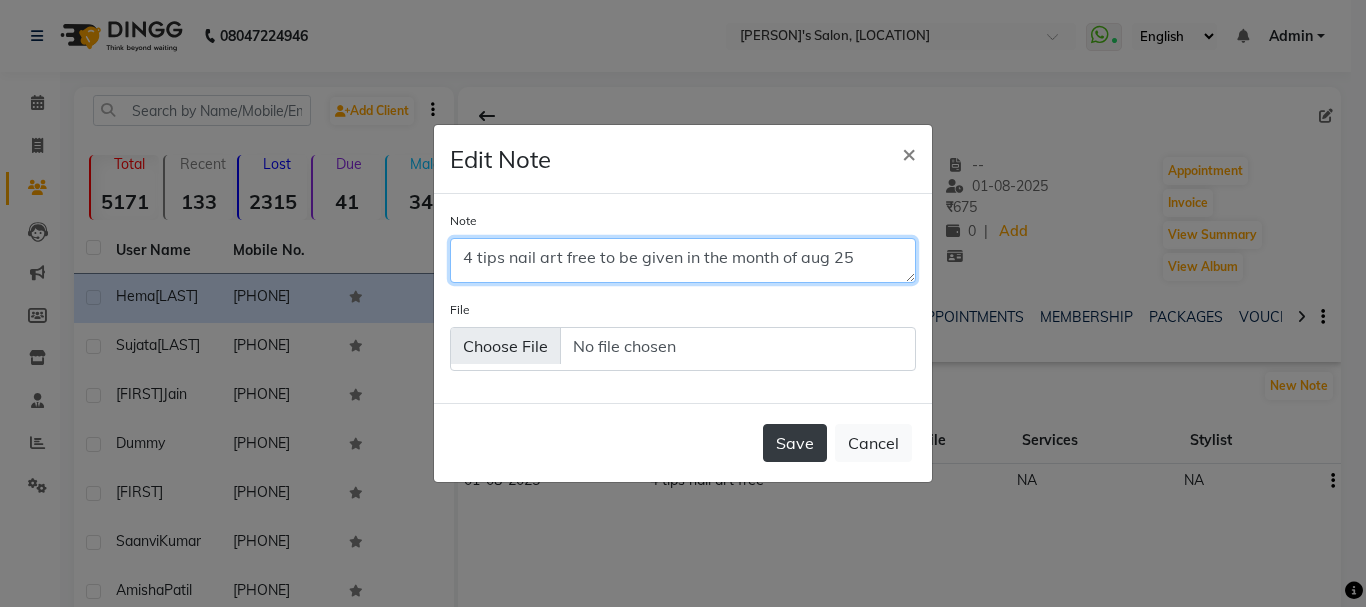 type on "4 tips nail art free to be given in the month of aug 25" 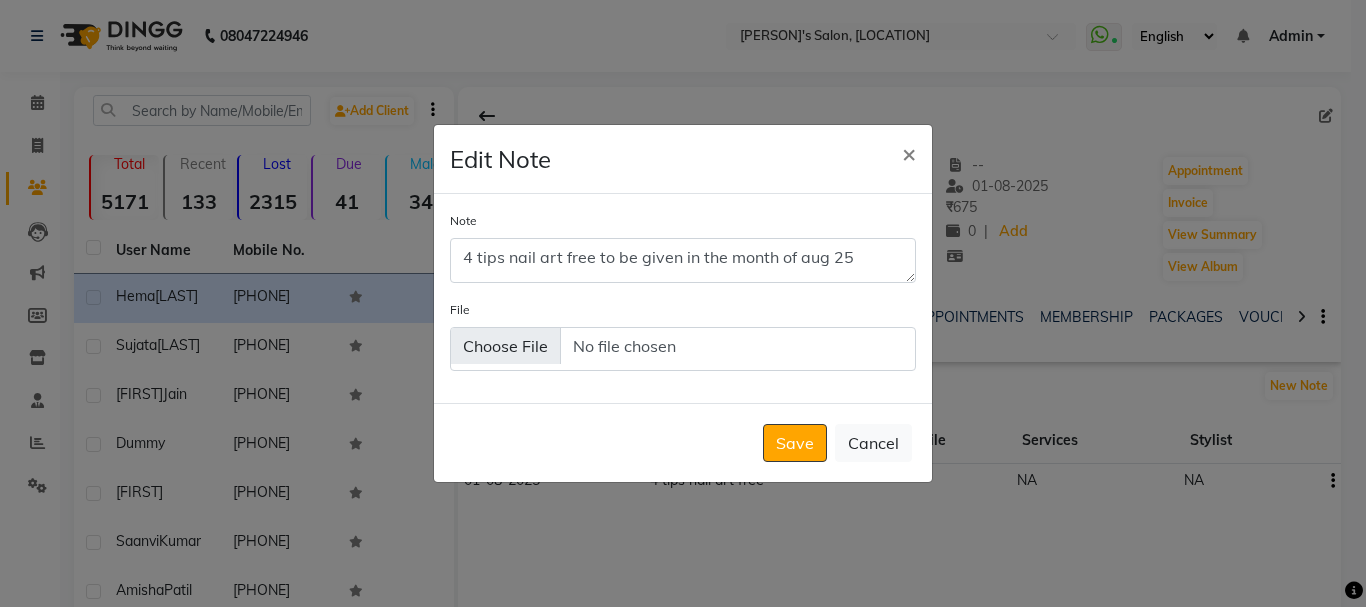 click on "Save" 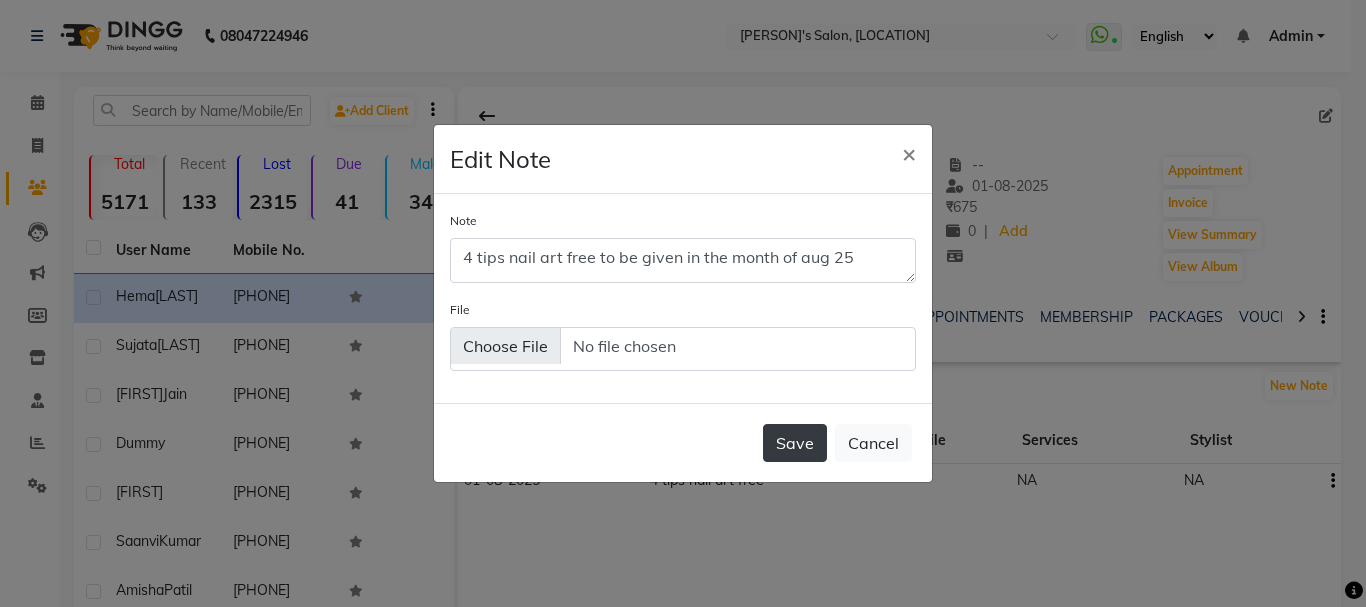 type 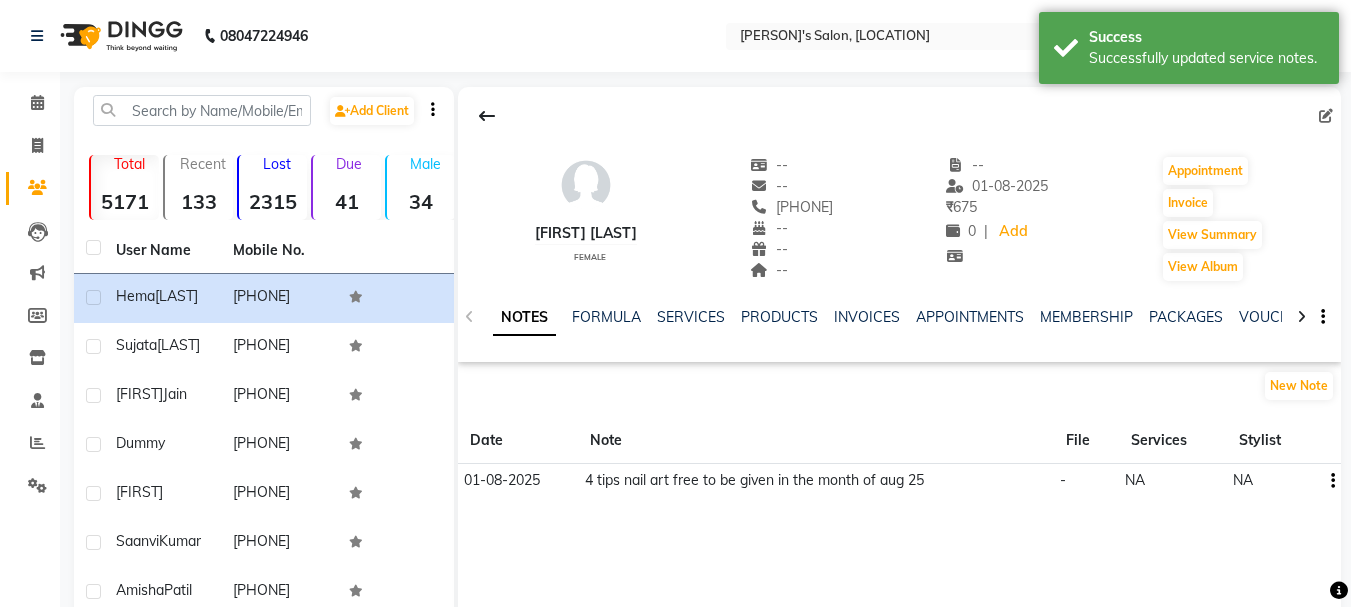 click 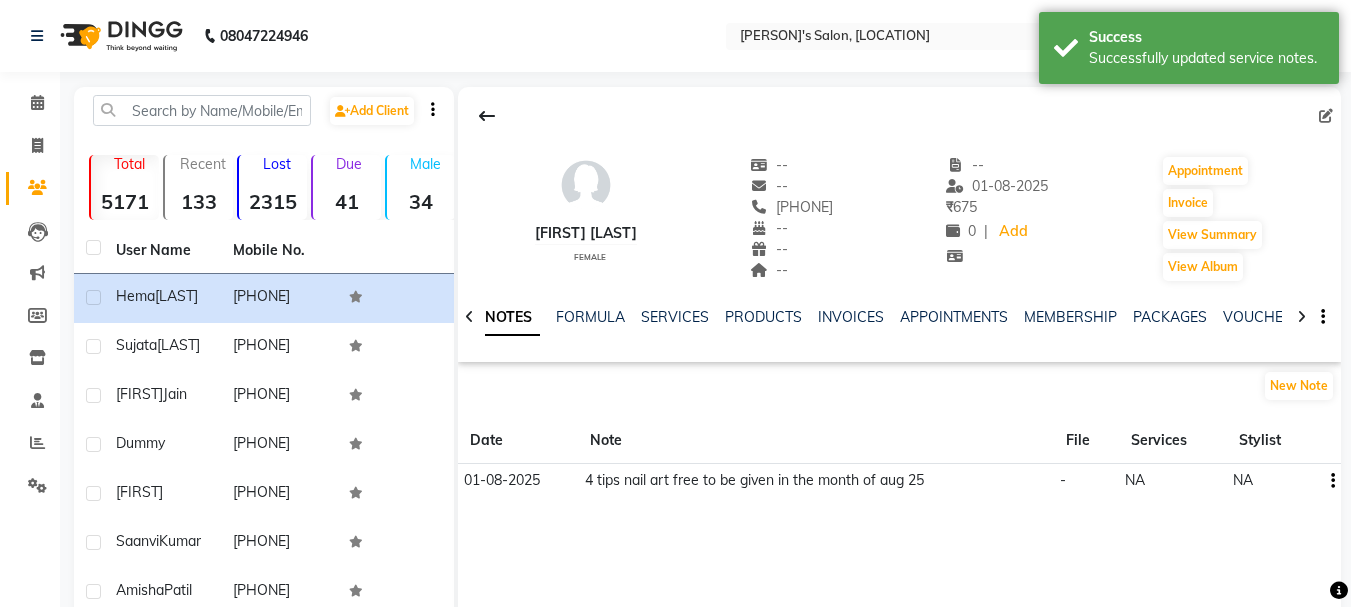 click on "New Note" 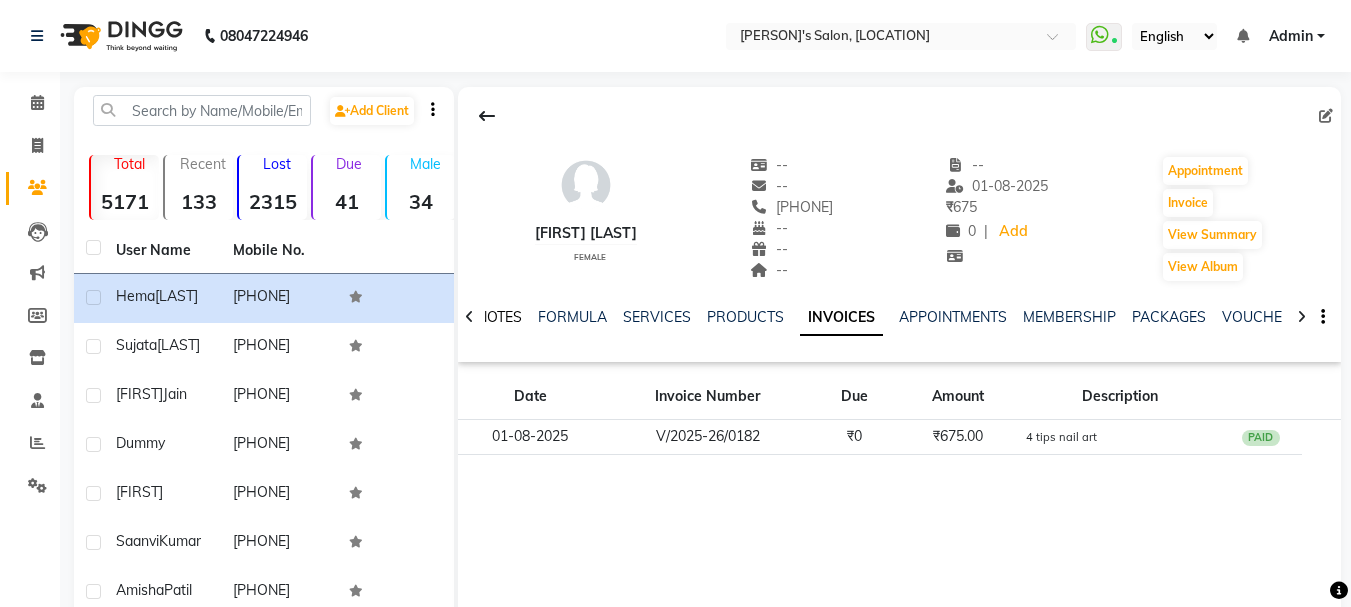 click on "NOTES" 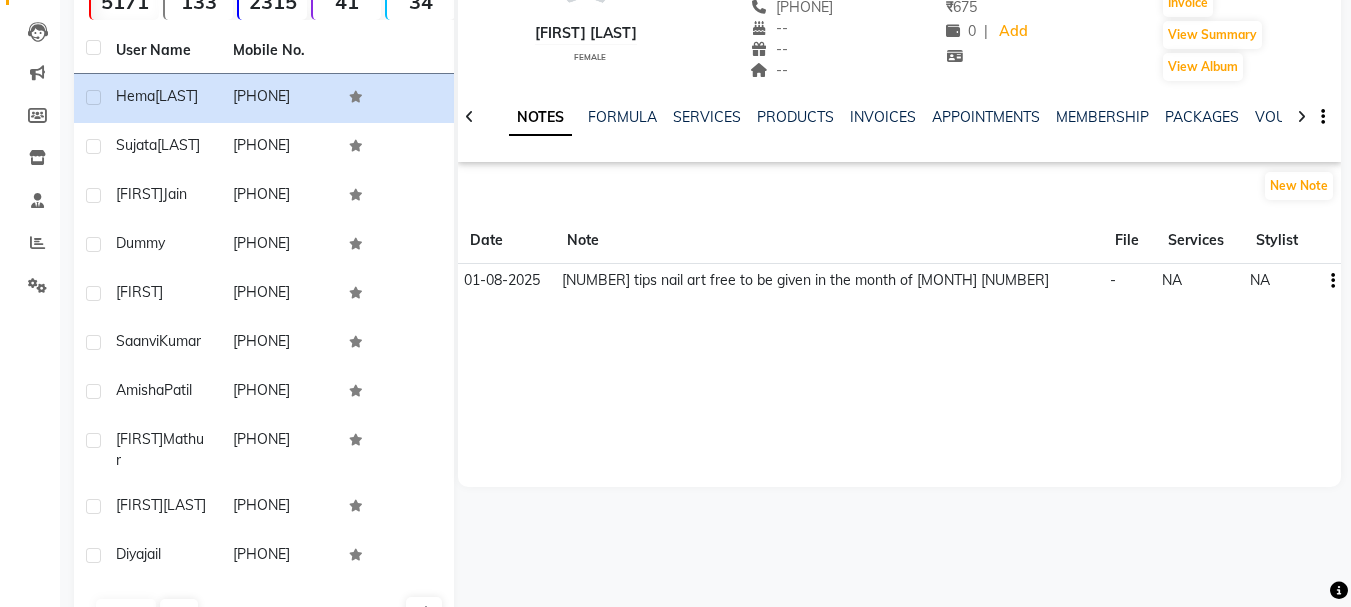 scroll, scrollTop: 0, scrollLeft: 0, axis: both 